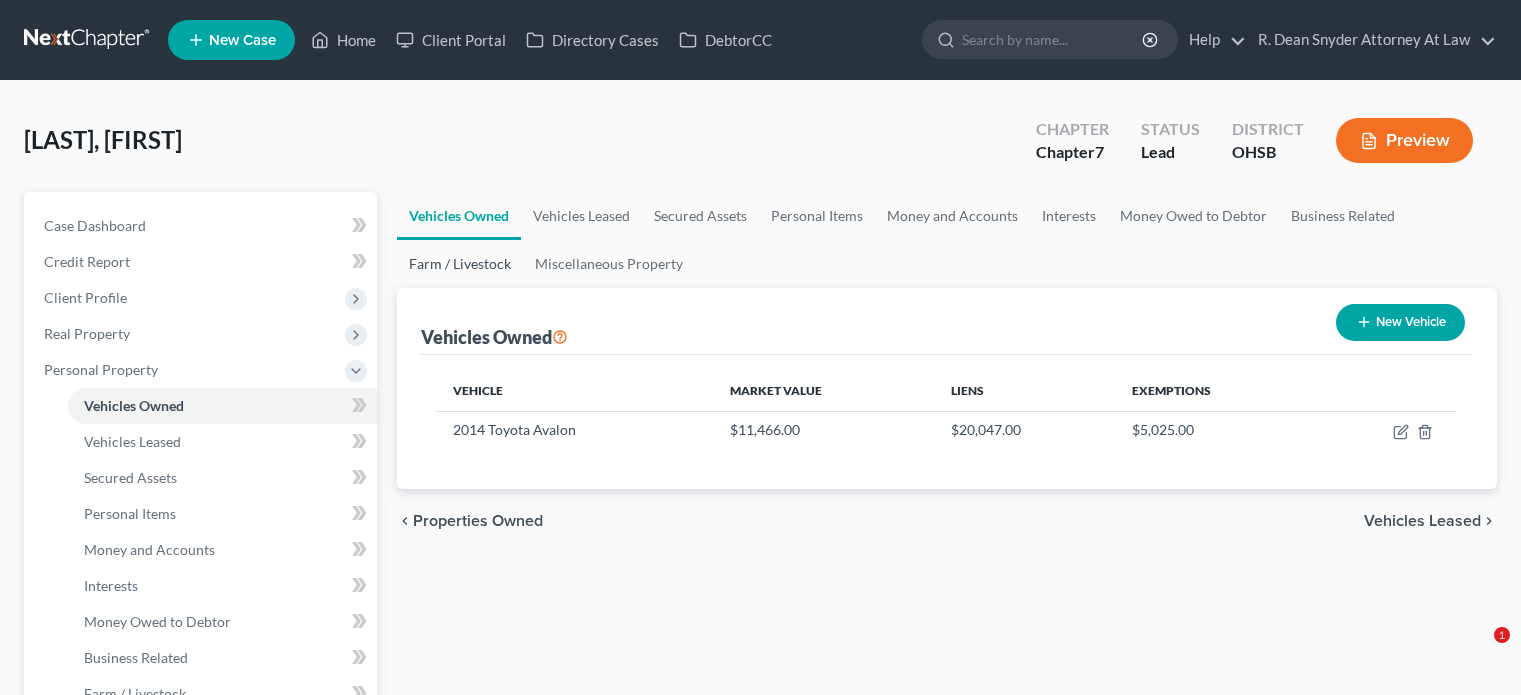 scroll, scrollTop: 100, scrollLeft: 0, axis: vertical 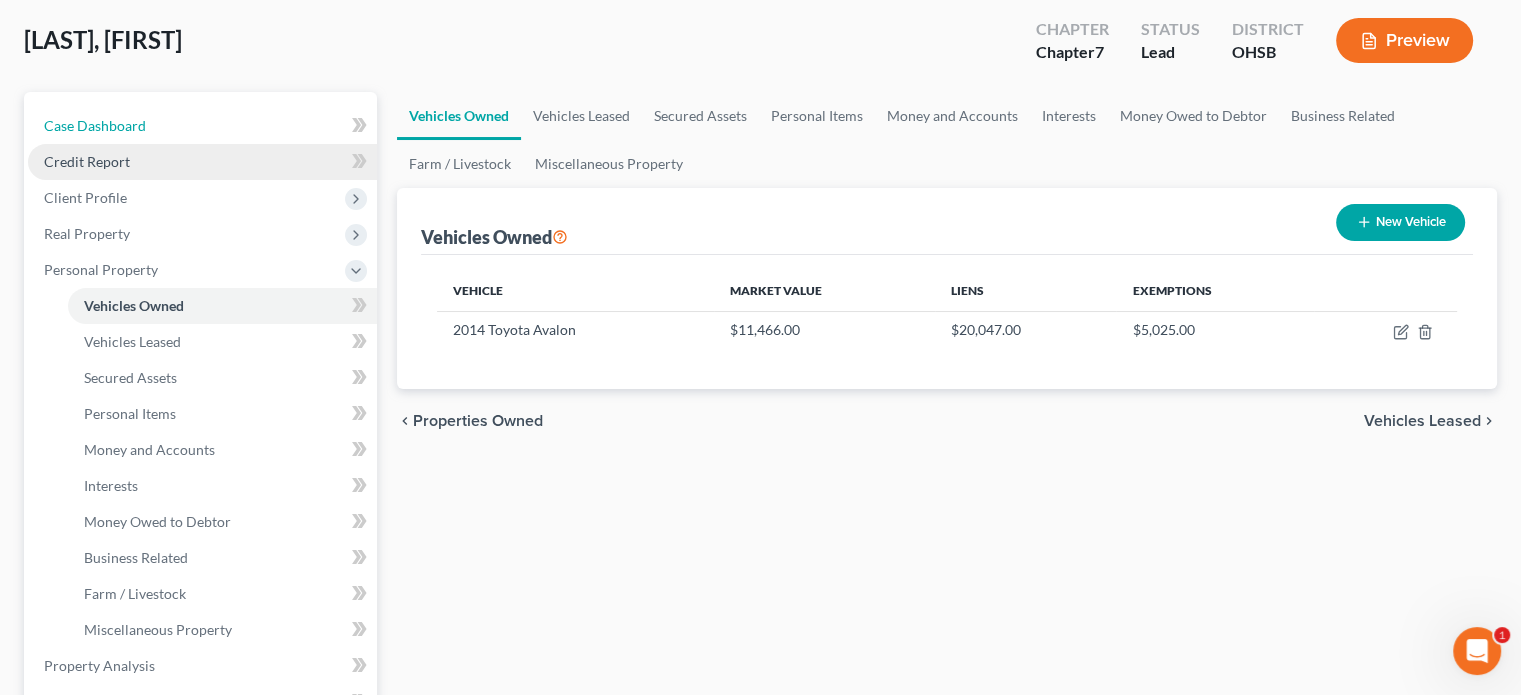 drag, startPoint x: 107, startPoint y: 127, endPoint x: 148, endPoint y: 145, distance: 44.777225 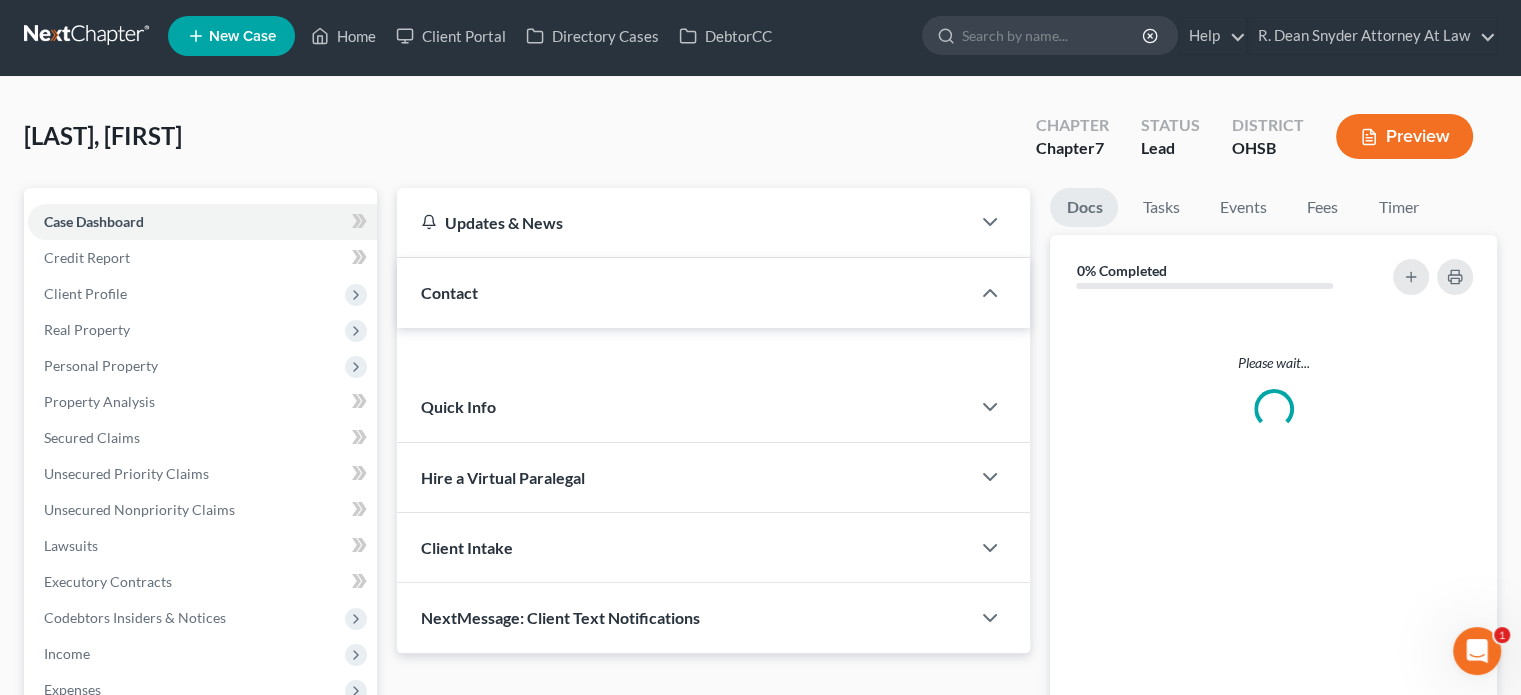 scroll, scrollTop: 0, scrollLeft: 0, axis: both 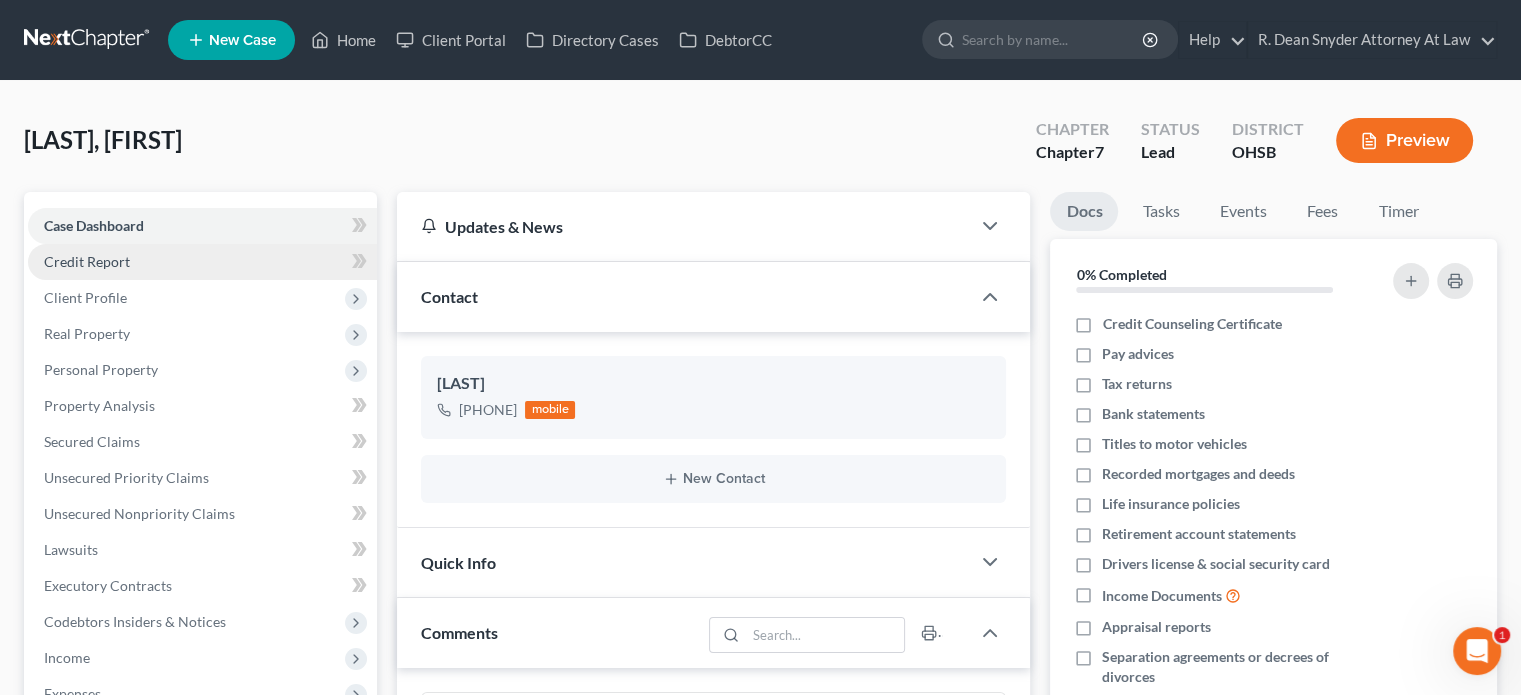 click on "Credit Report" at bounding box center [87, 261] 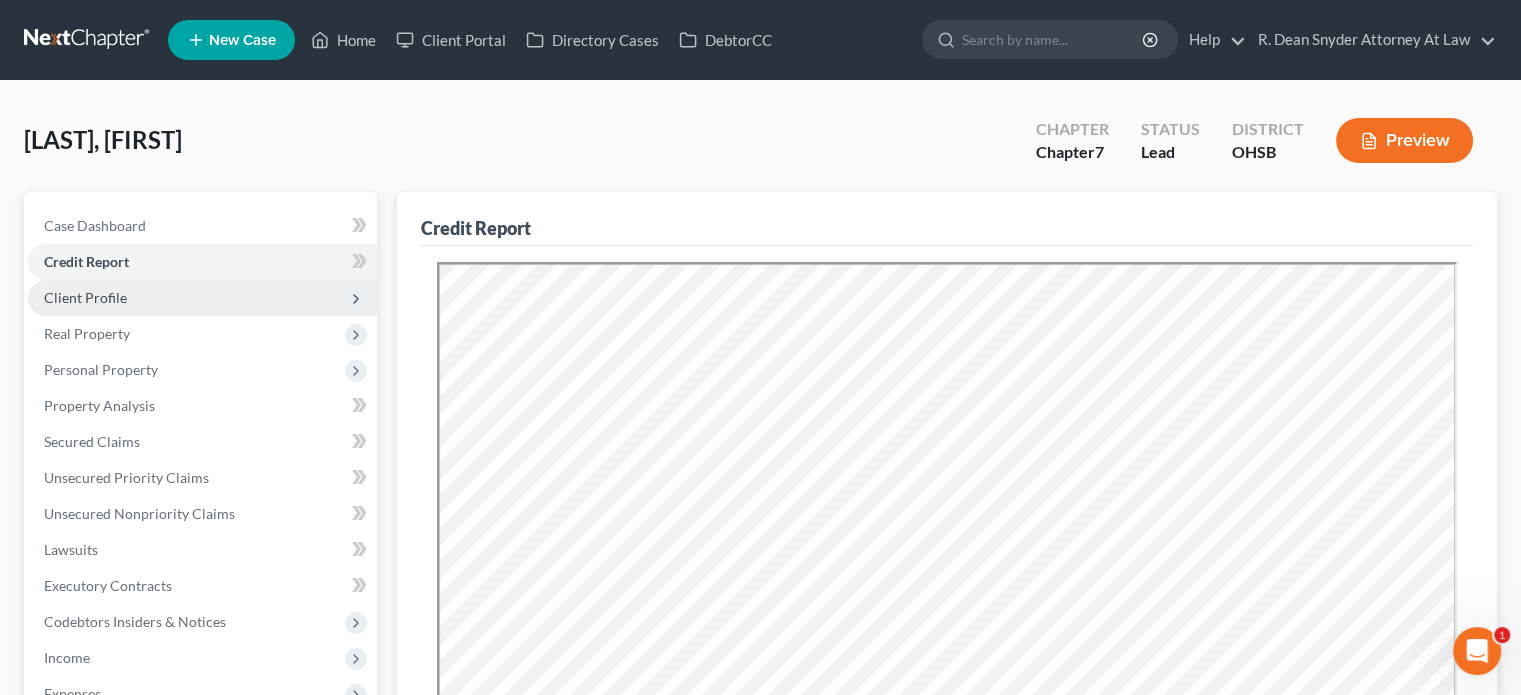 scroll, scrollTop: 0, scrollLeft: 0, axis: both 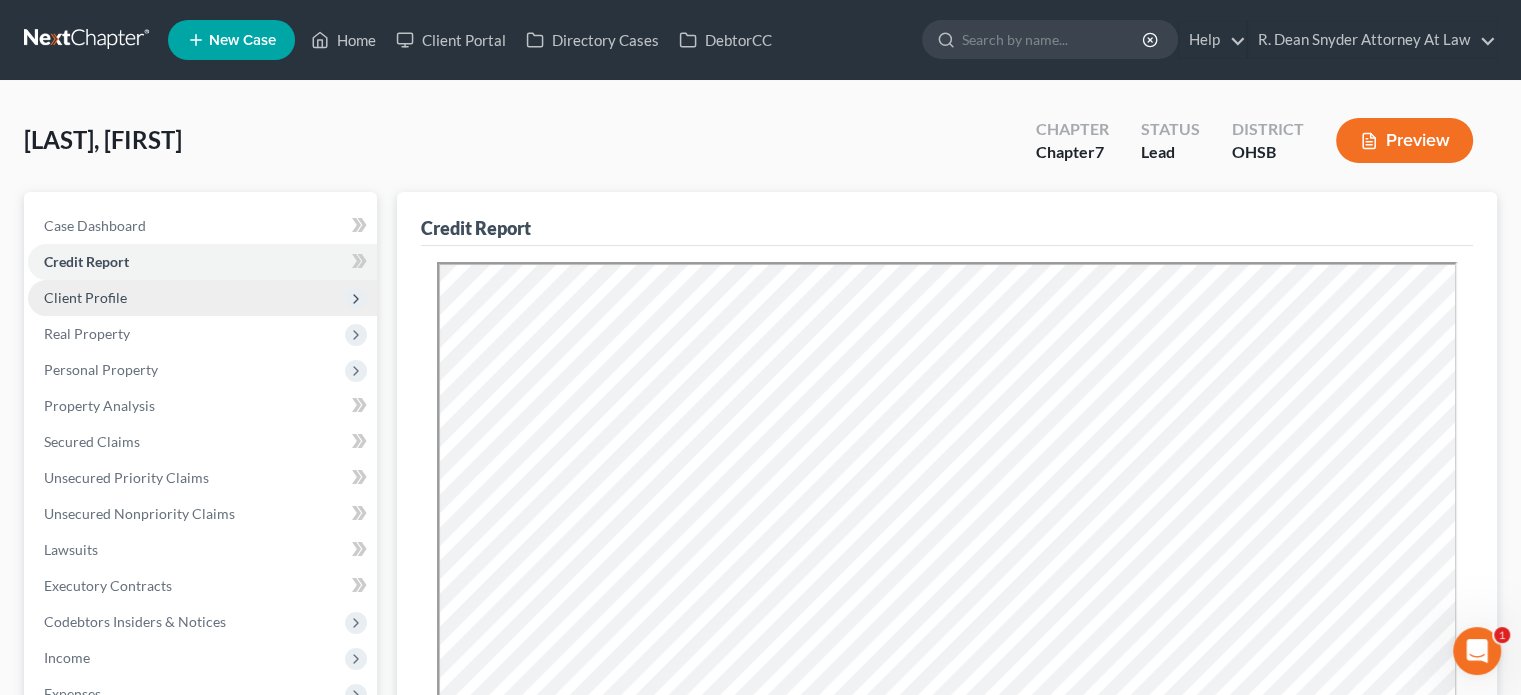 click on "Client Profile" at bounding box center [85, 297] 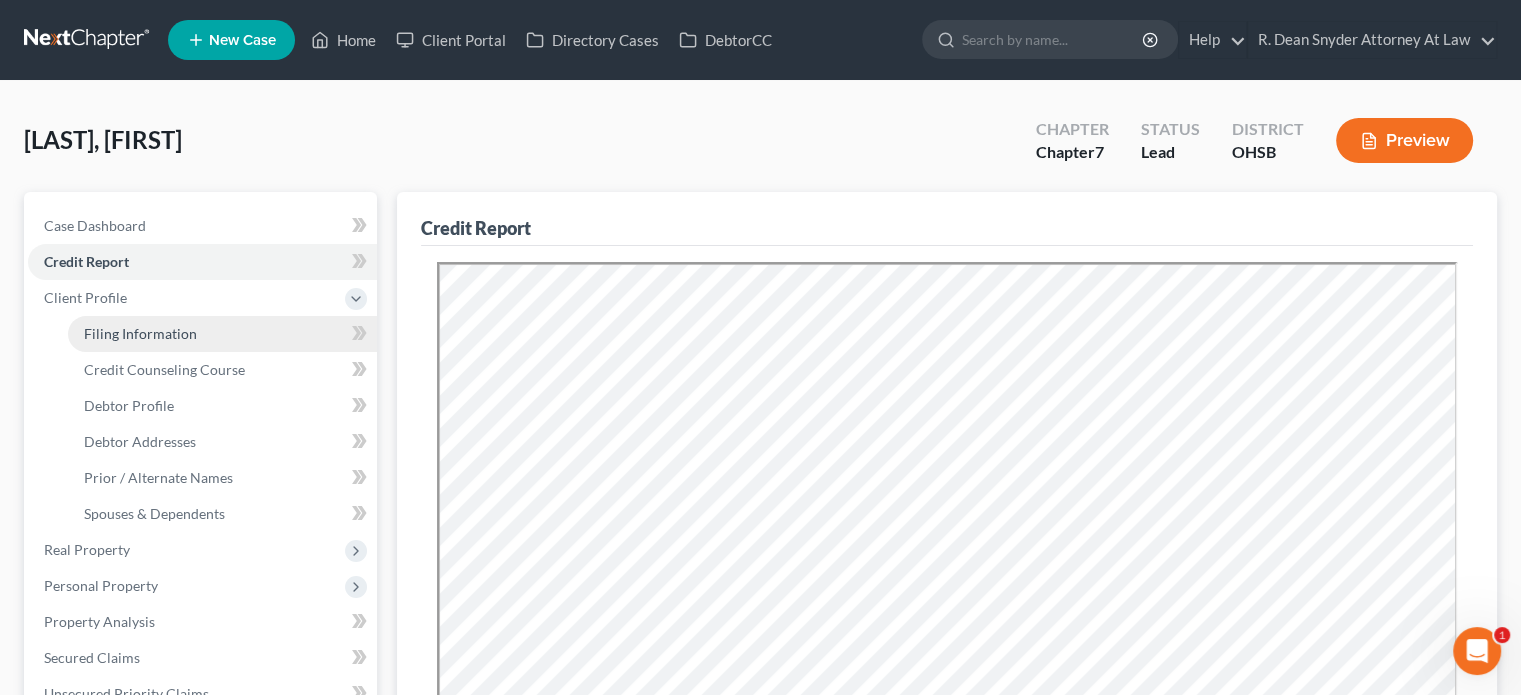 click on "Filing Information" at bounding box center [140, 333] 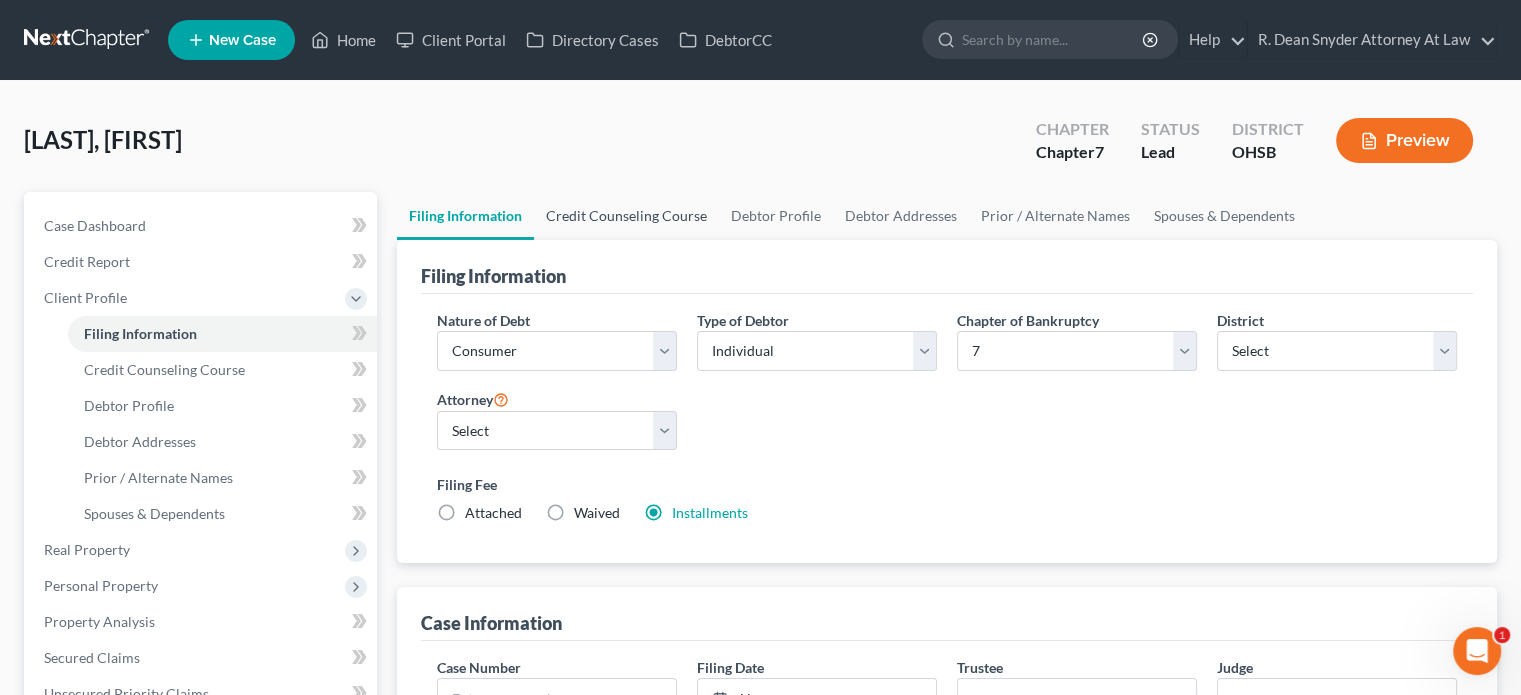 click on "Credit Counseling Course" at bounding box center [626, 216] 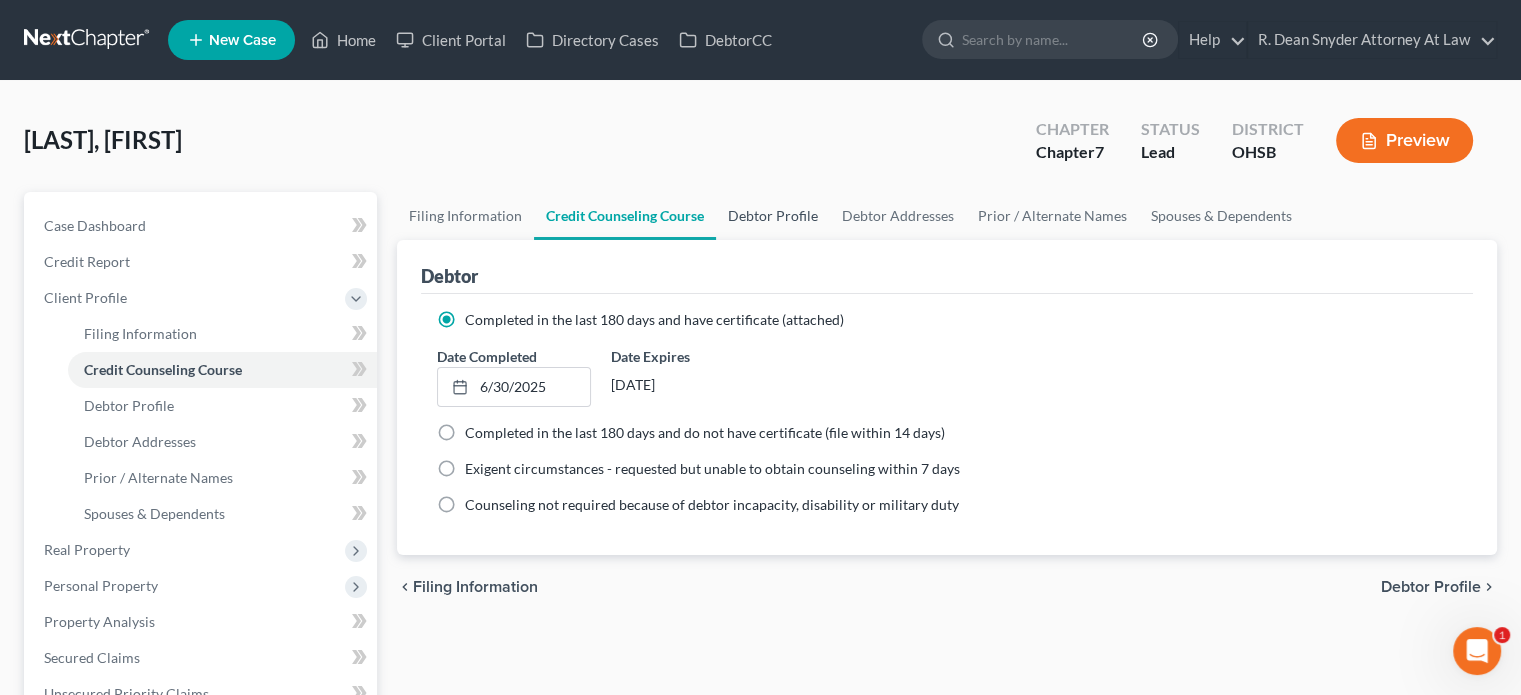 click on "Debtor Profile" at bounding box center [773, 216] 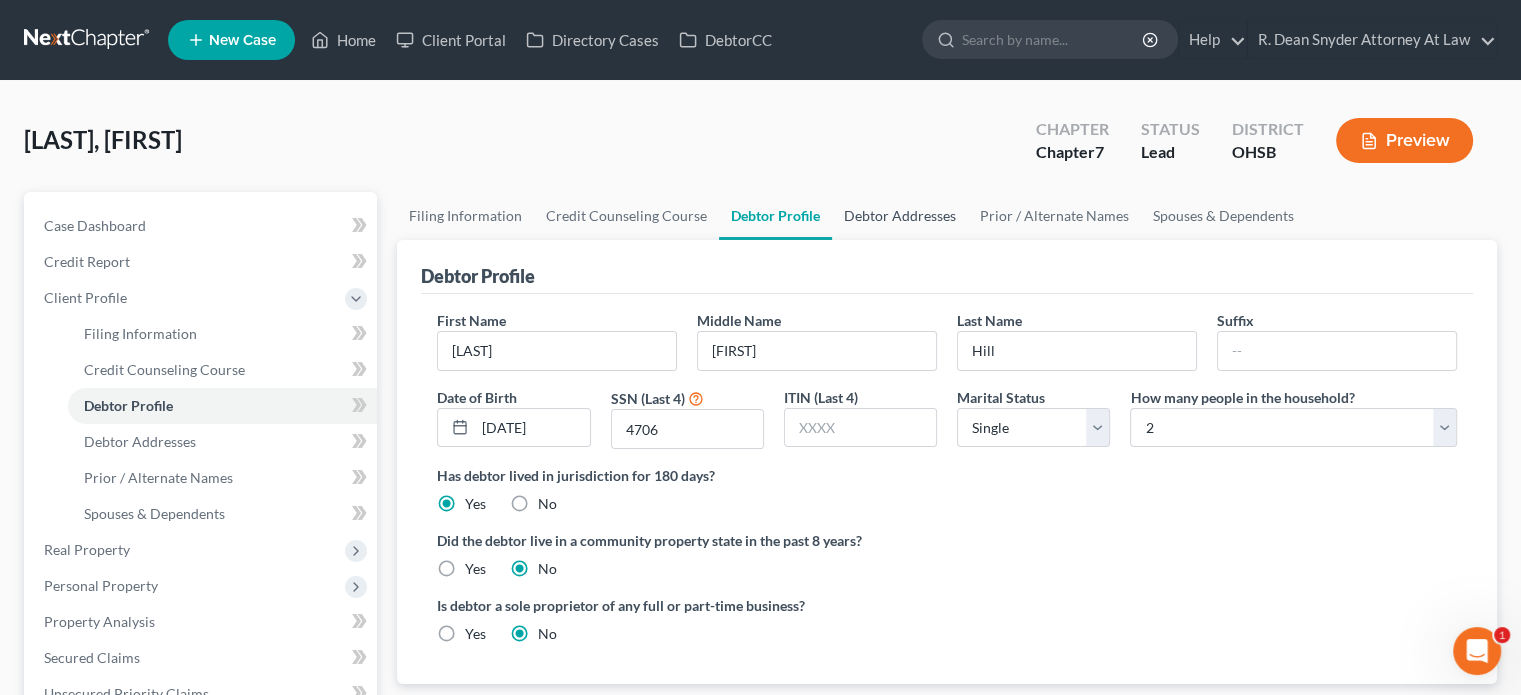 click on "Debtor Addresses" at bounding box center [900, 216] 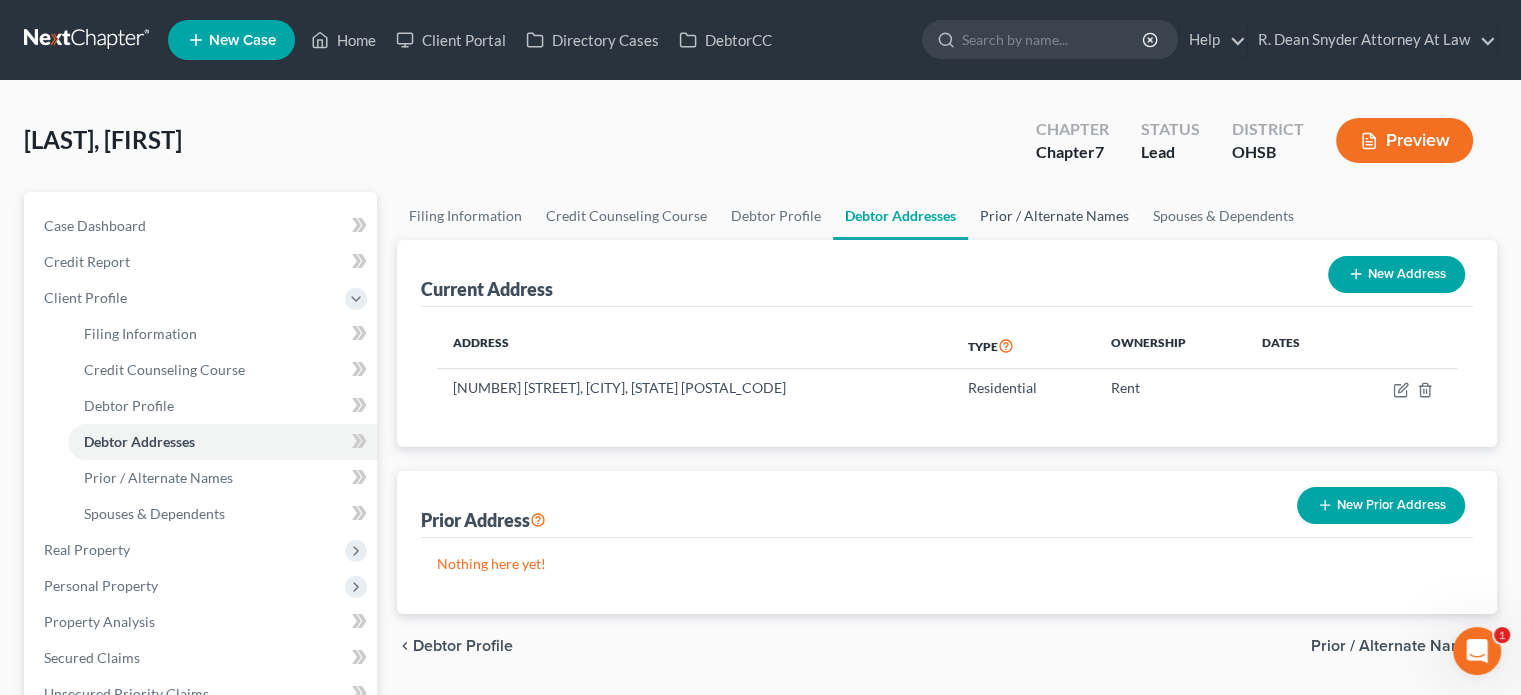 click on "Prior / Alternate Names" at bounding box center [1054, 216] 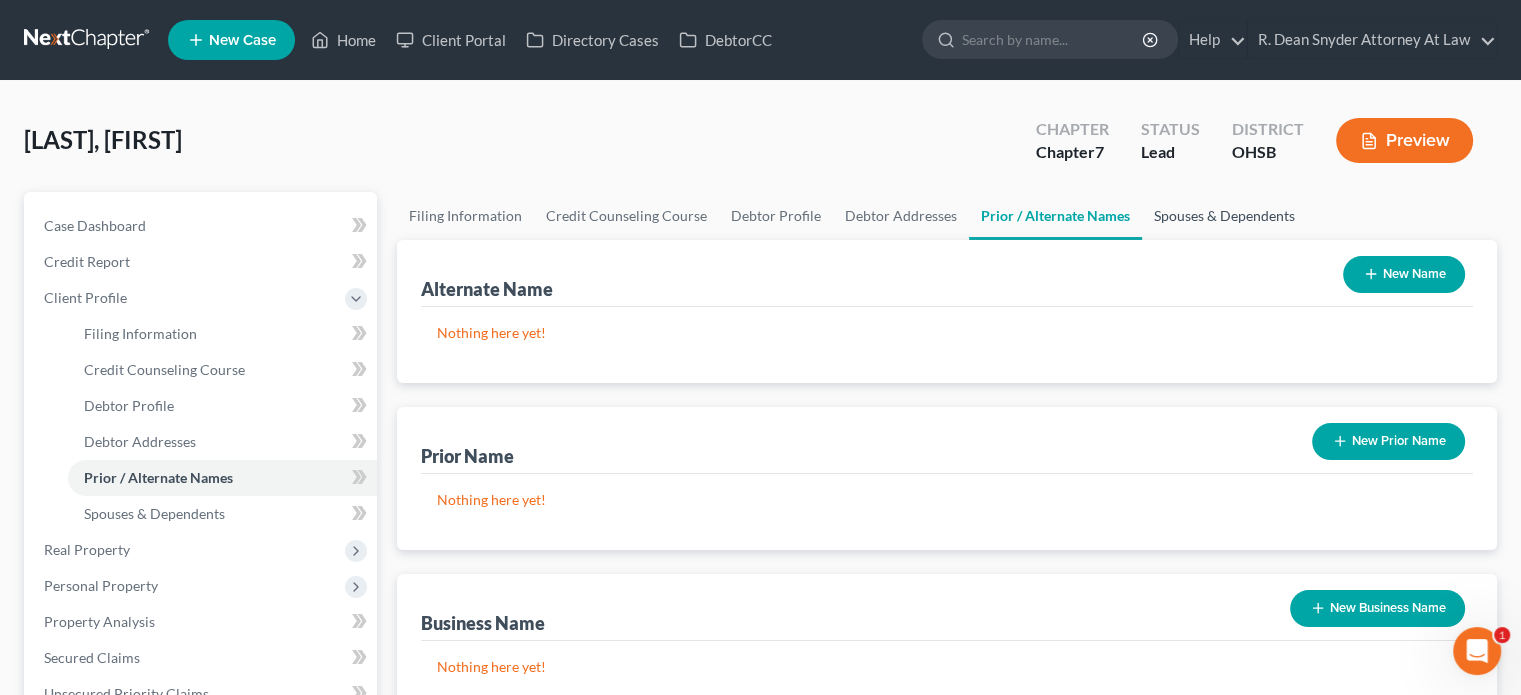 click on "Spouses & Dependents" at bounding box center [1224, 216] 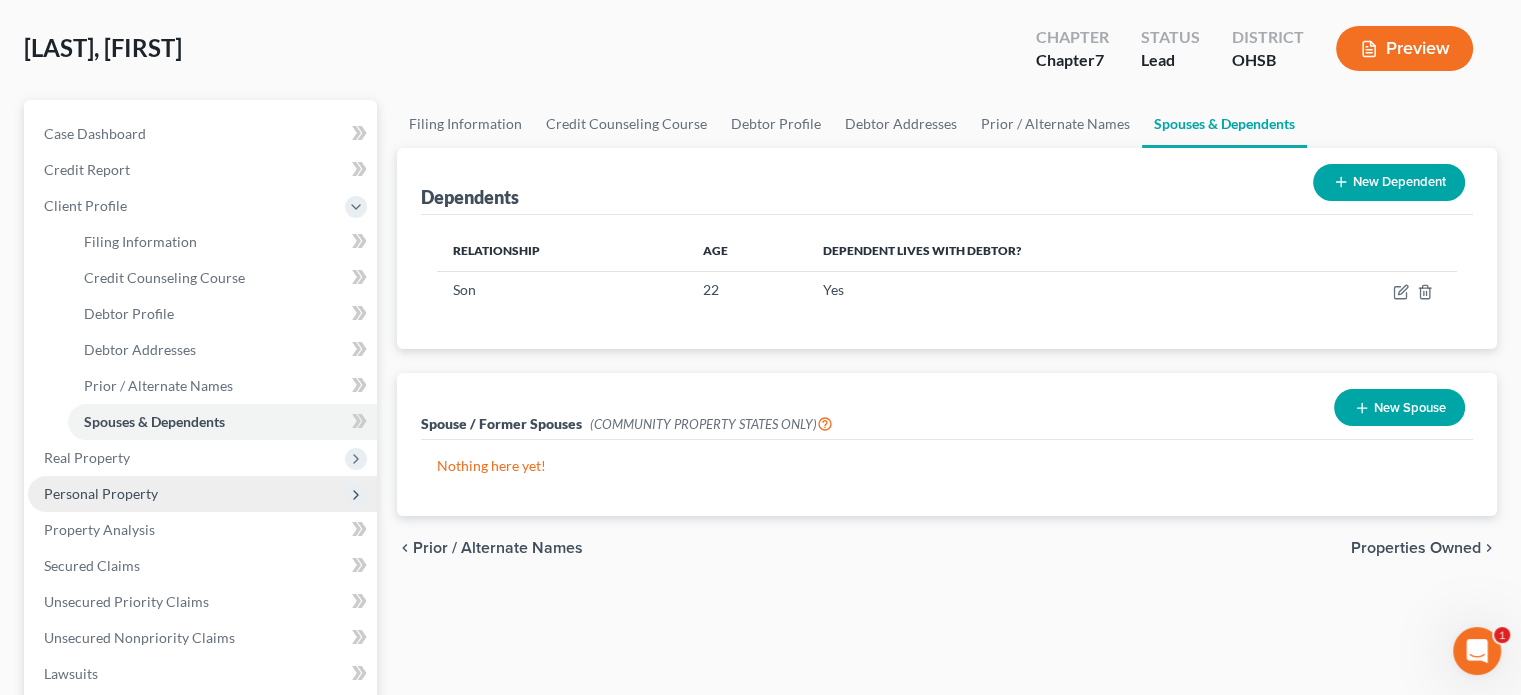 scroll, scrollTop: 100, scrollLeft: 0, axis: vertical 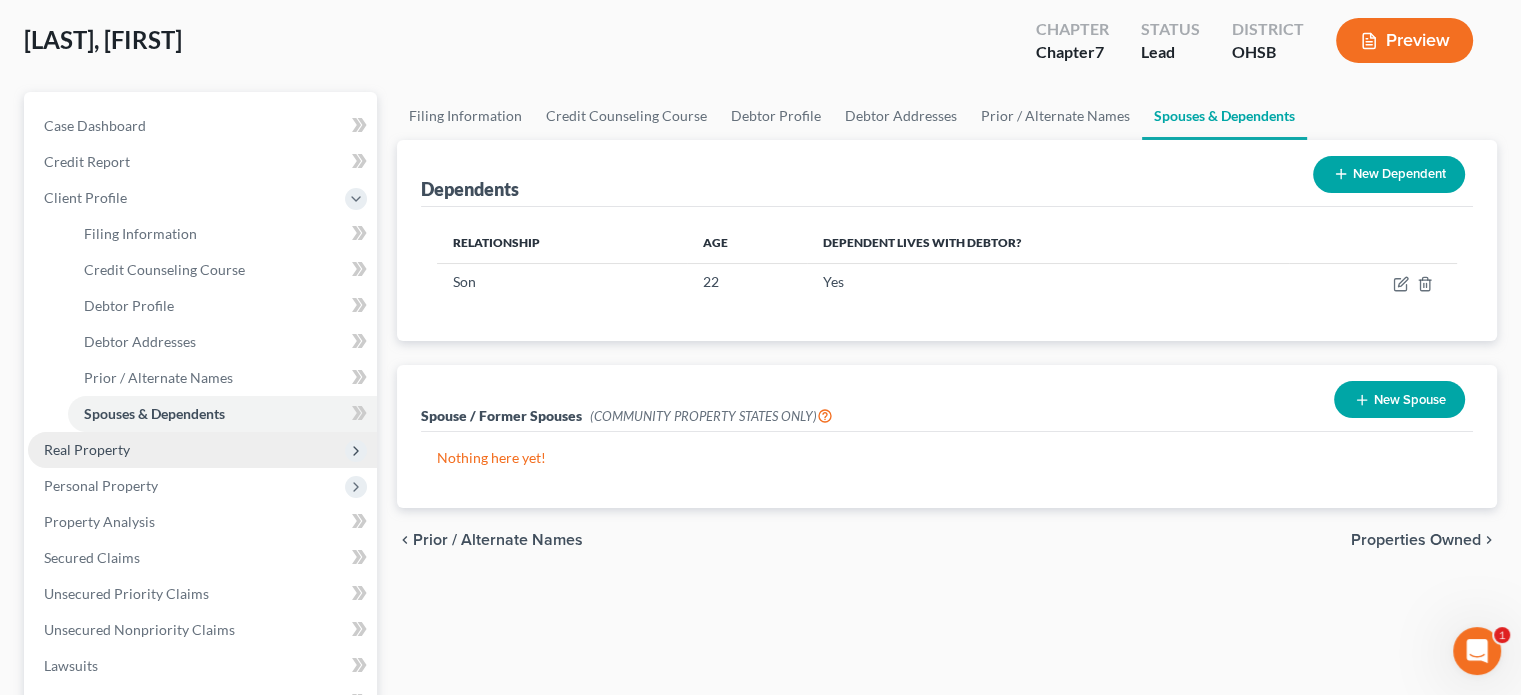 click on "Real Property" at bounding box center (87, 449) 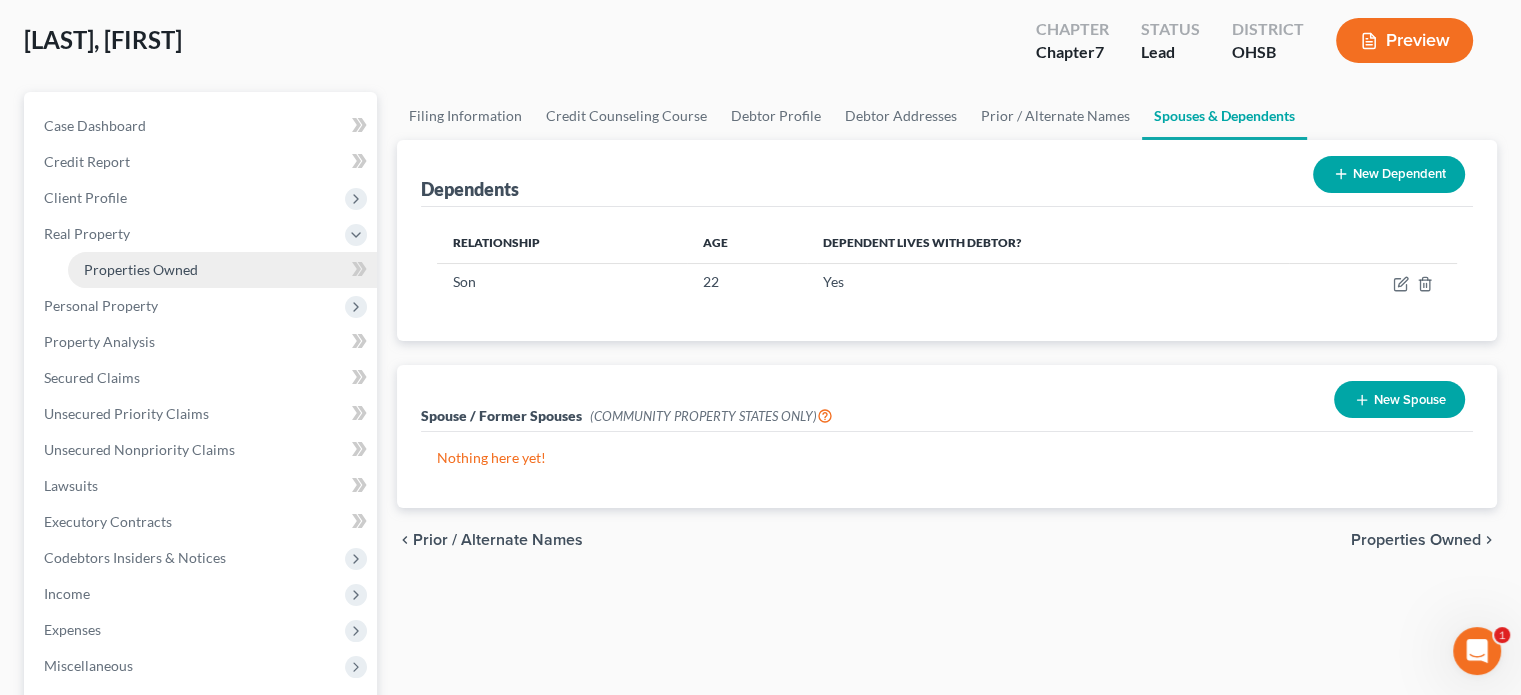 click on "Properties Owned" at bounding box center (141, 269) 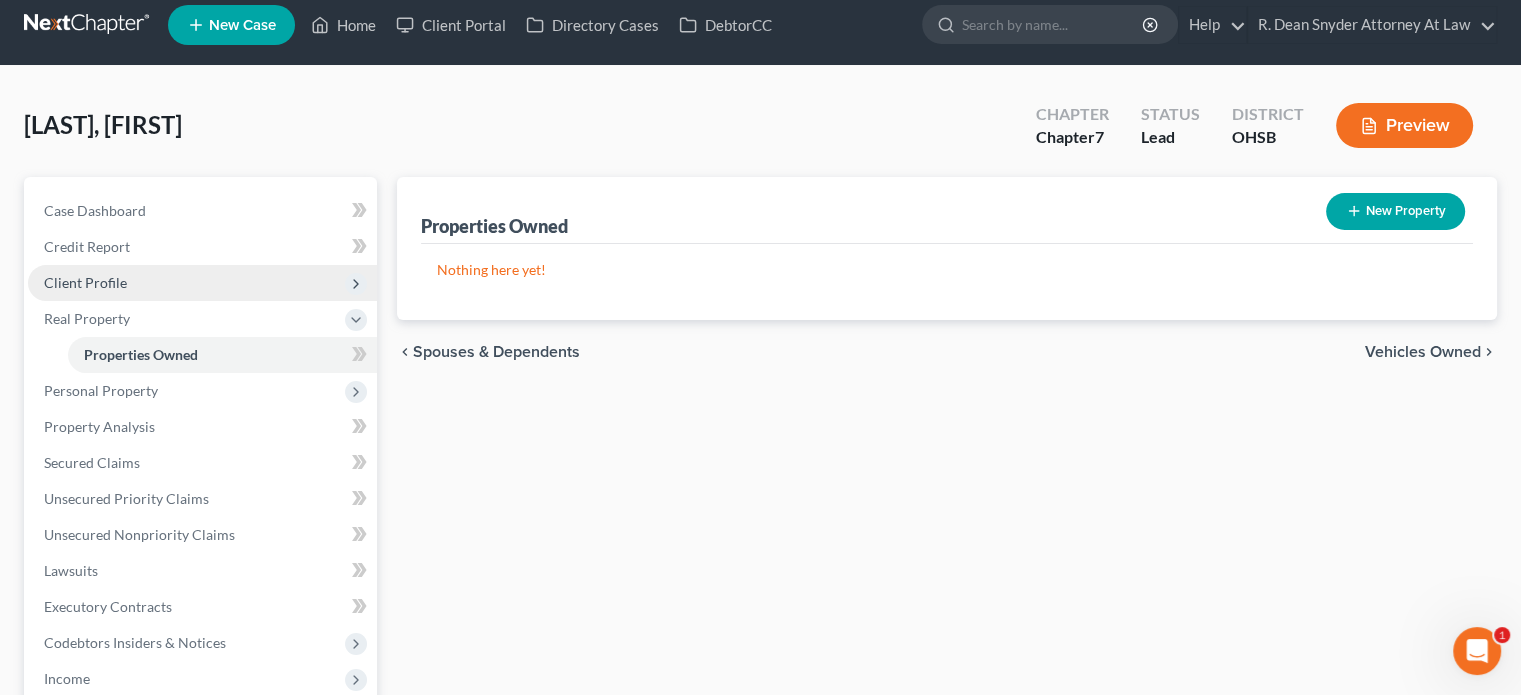 scroll, scrollTop: 0, scrollLeft: 0, axis: both 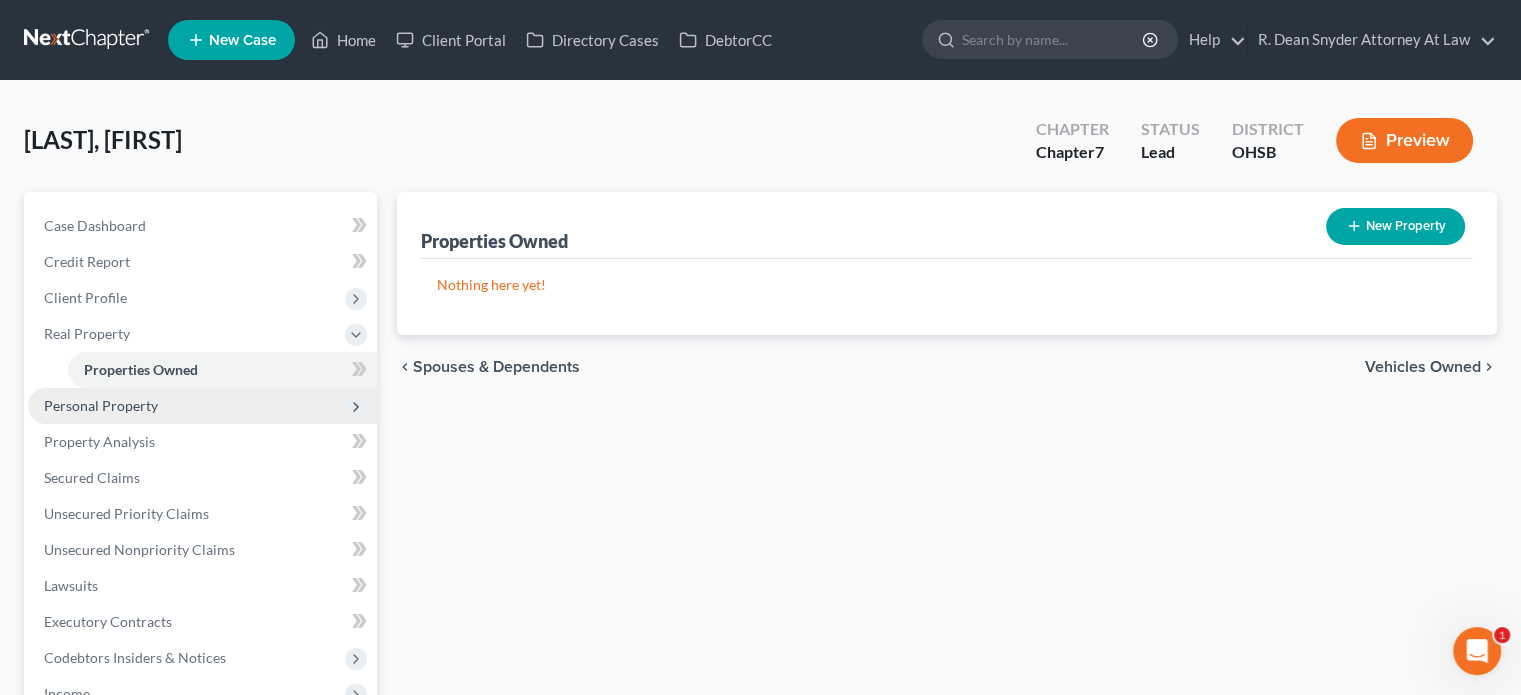 click on "Personal Property" at bounding box center (101, 405) 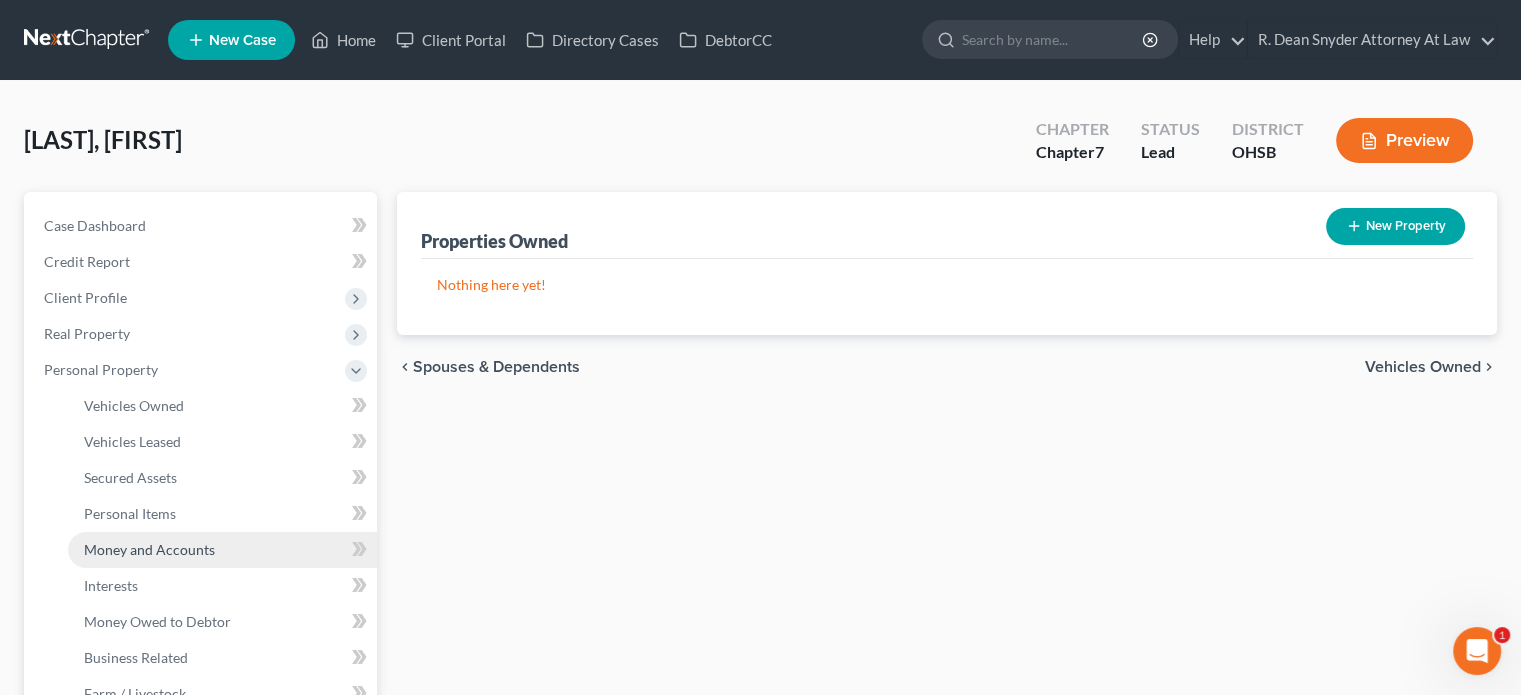click on "Money and Accounts" at bounding box center (149, 549) 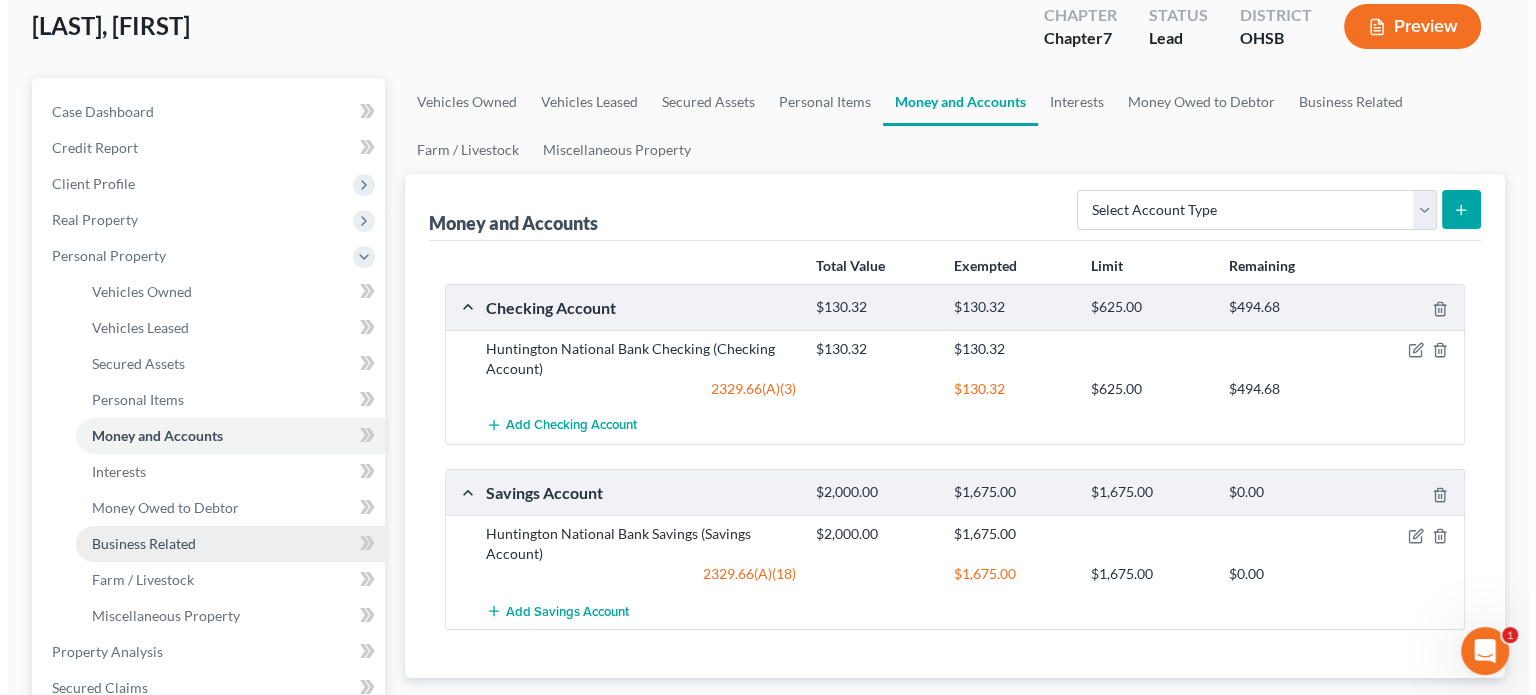 scroll, scrollTop: 200, scrollLeft: 0, axis: vertical 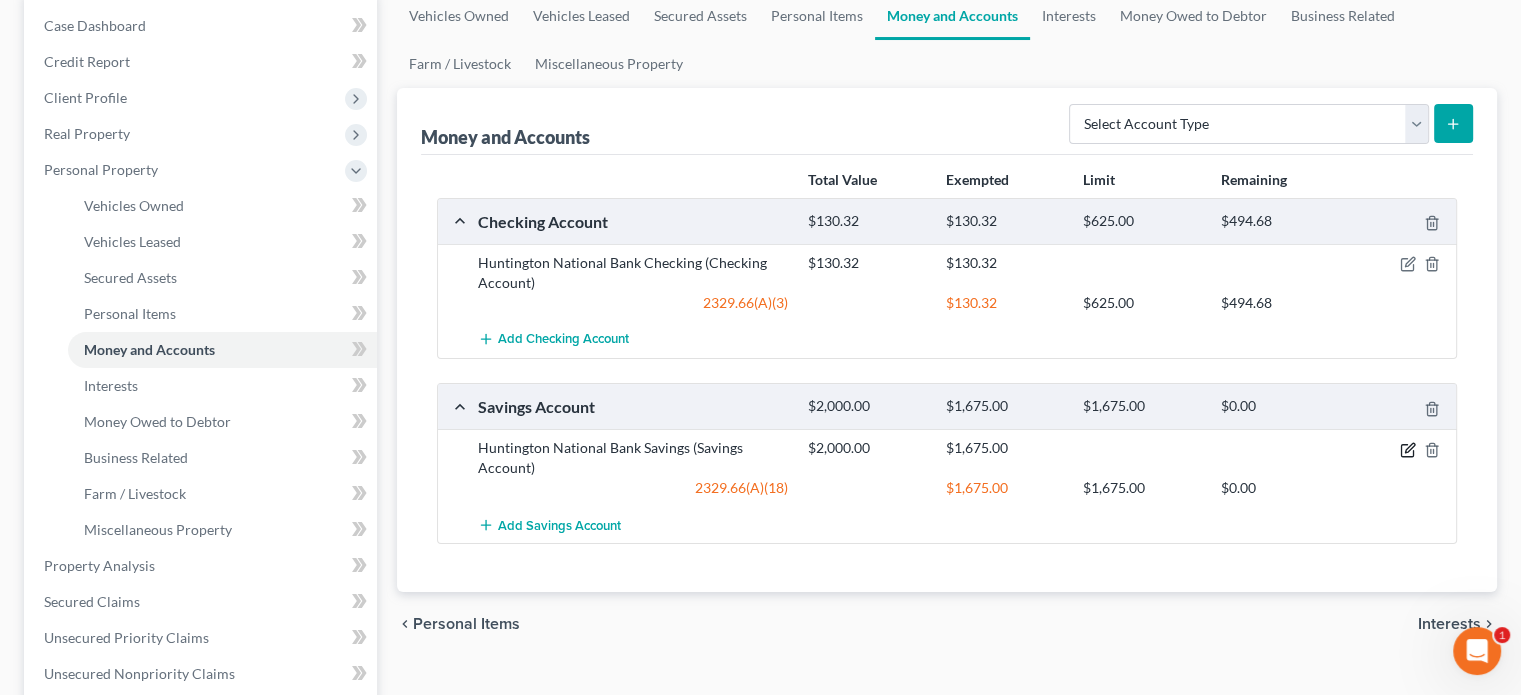 click 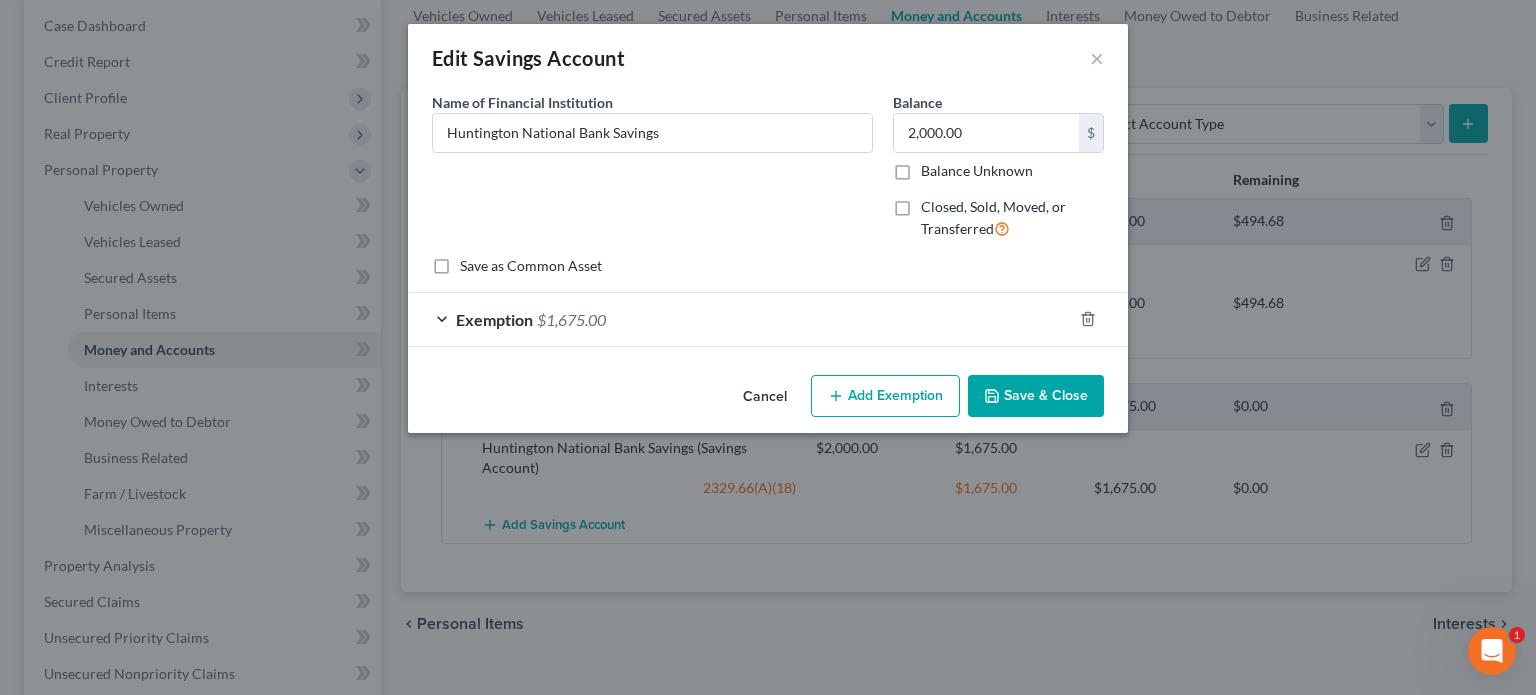 click on "Add Exemption" at bounding box center (885, 396) 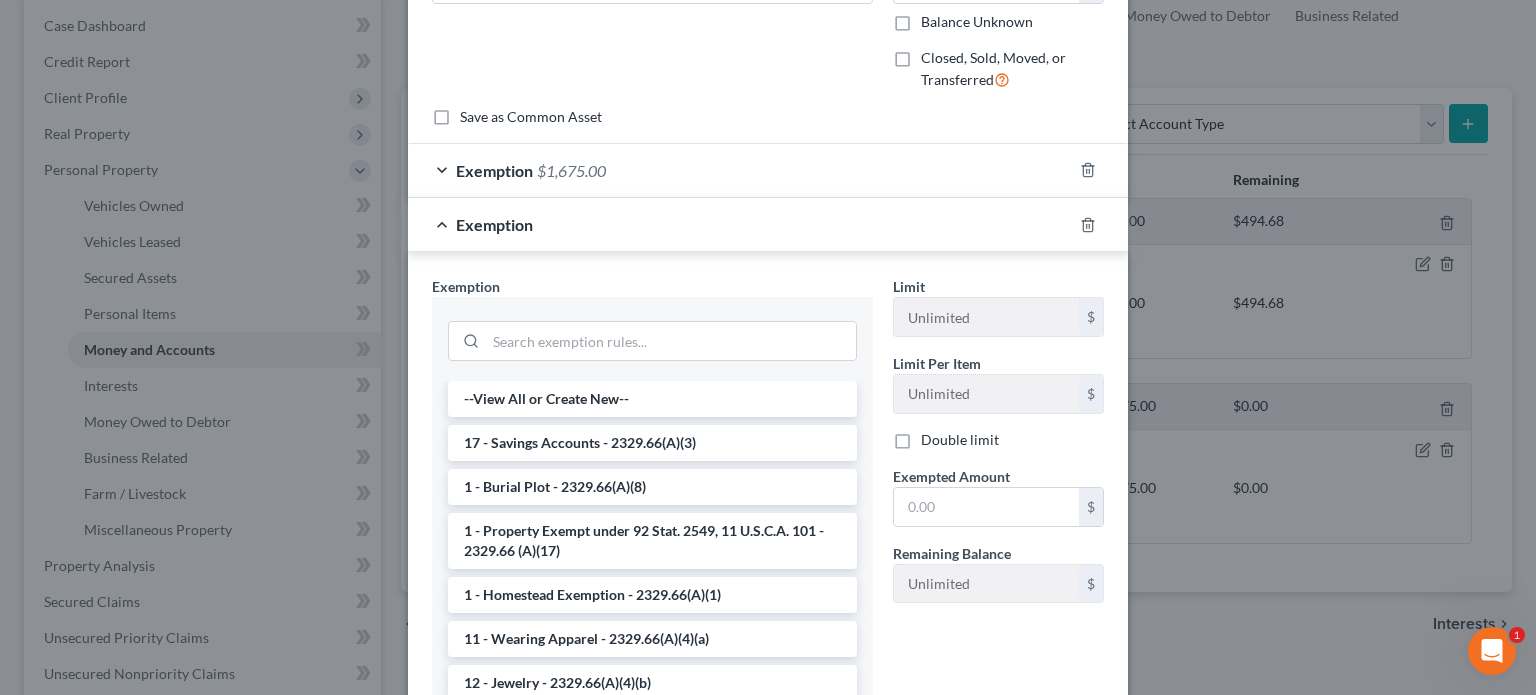 scroll, scrollTop: 200, scrollLeft: 0, axis: vertical 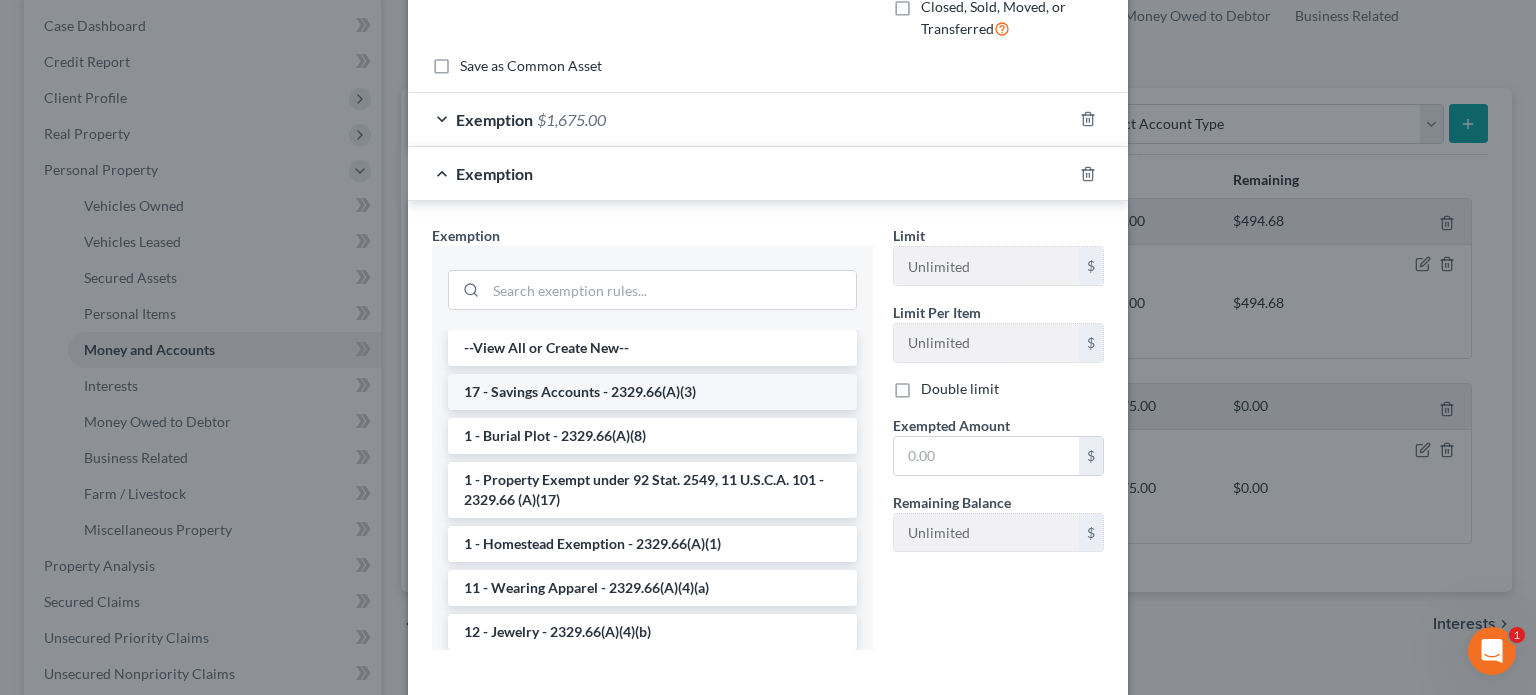 click on "17 - Savings Accounts  - 2329.66(A)(3)" at bounding box center [652, 392] 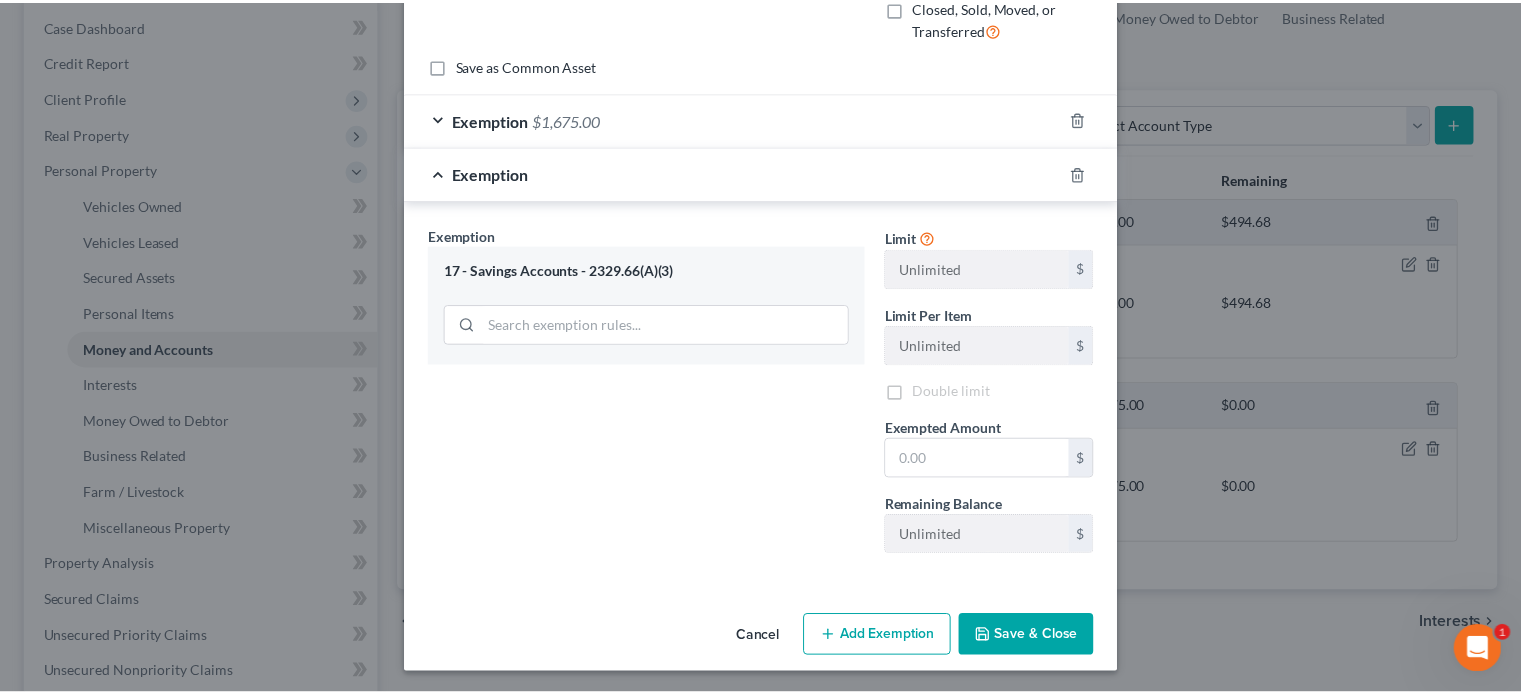 scroll, scrollTop: 200, scrollLeft: 0, axis: vertical 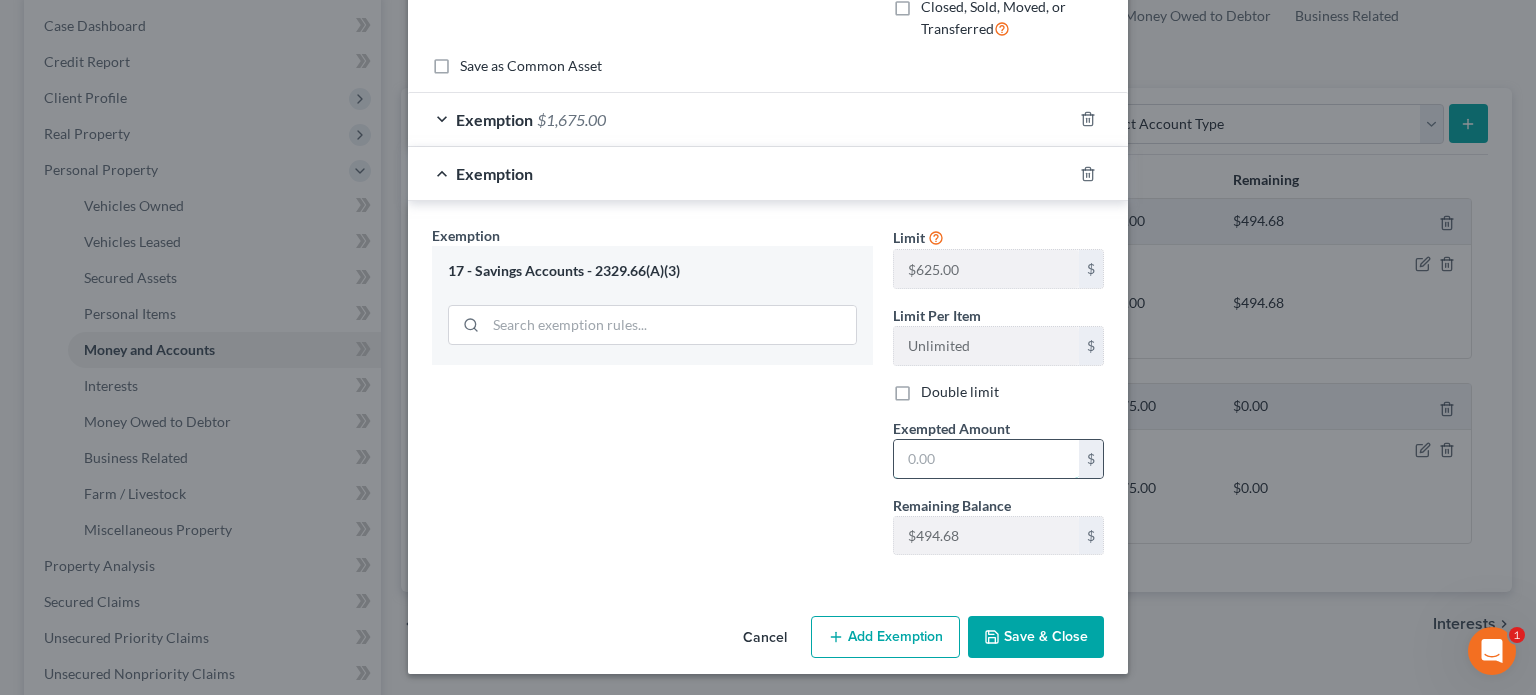click at bounding box center (986, 459) 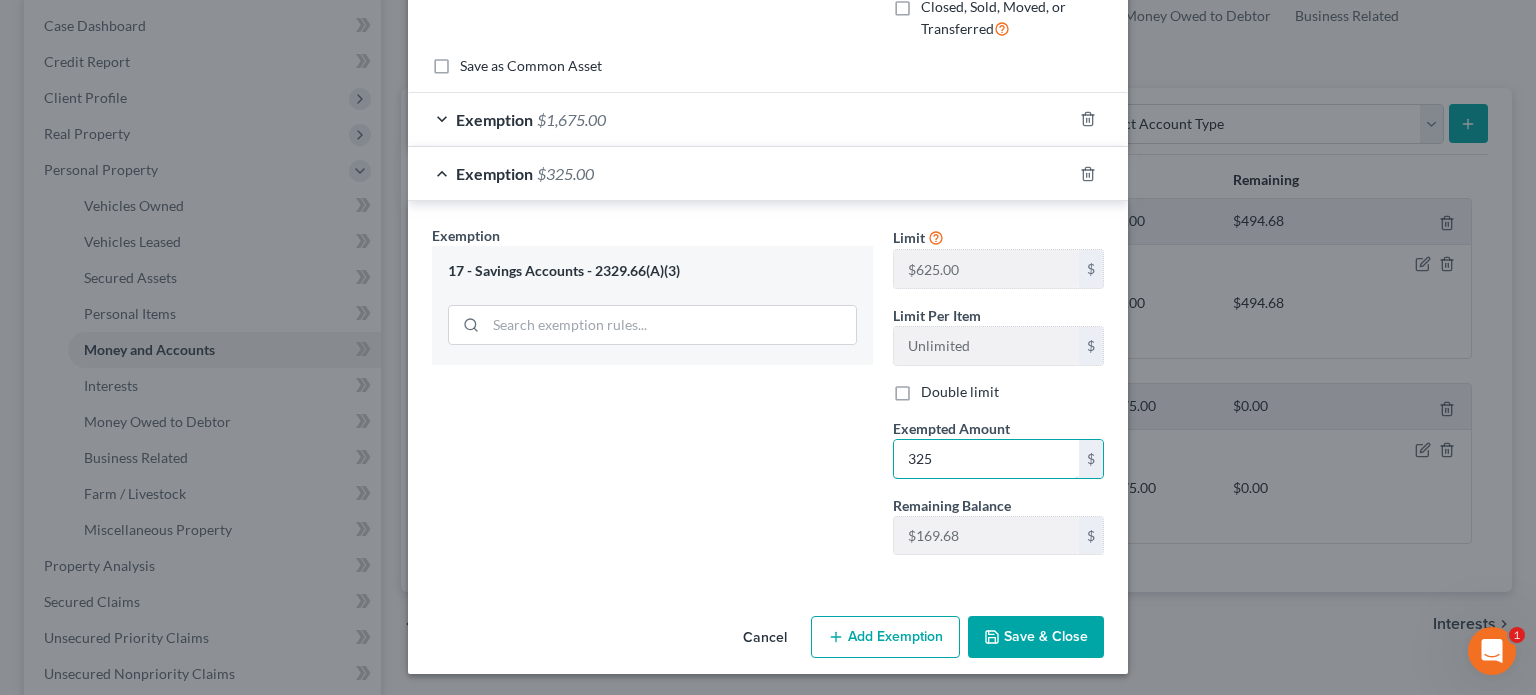type on "325" 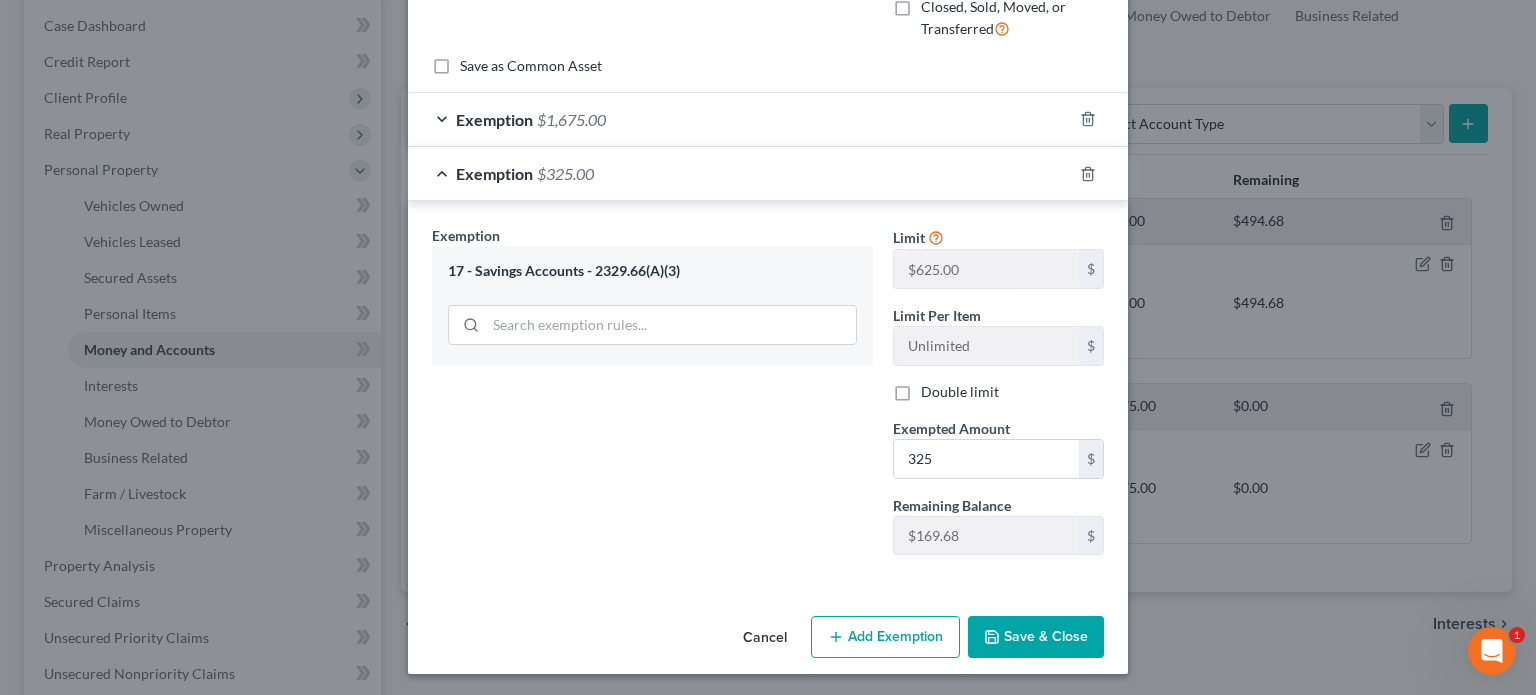 click on "Save & Close" at bounding box center (1036, 637) 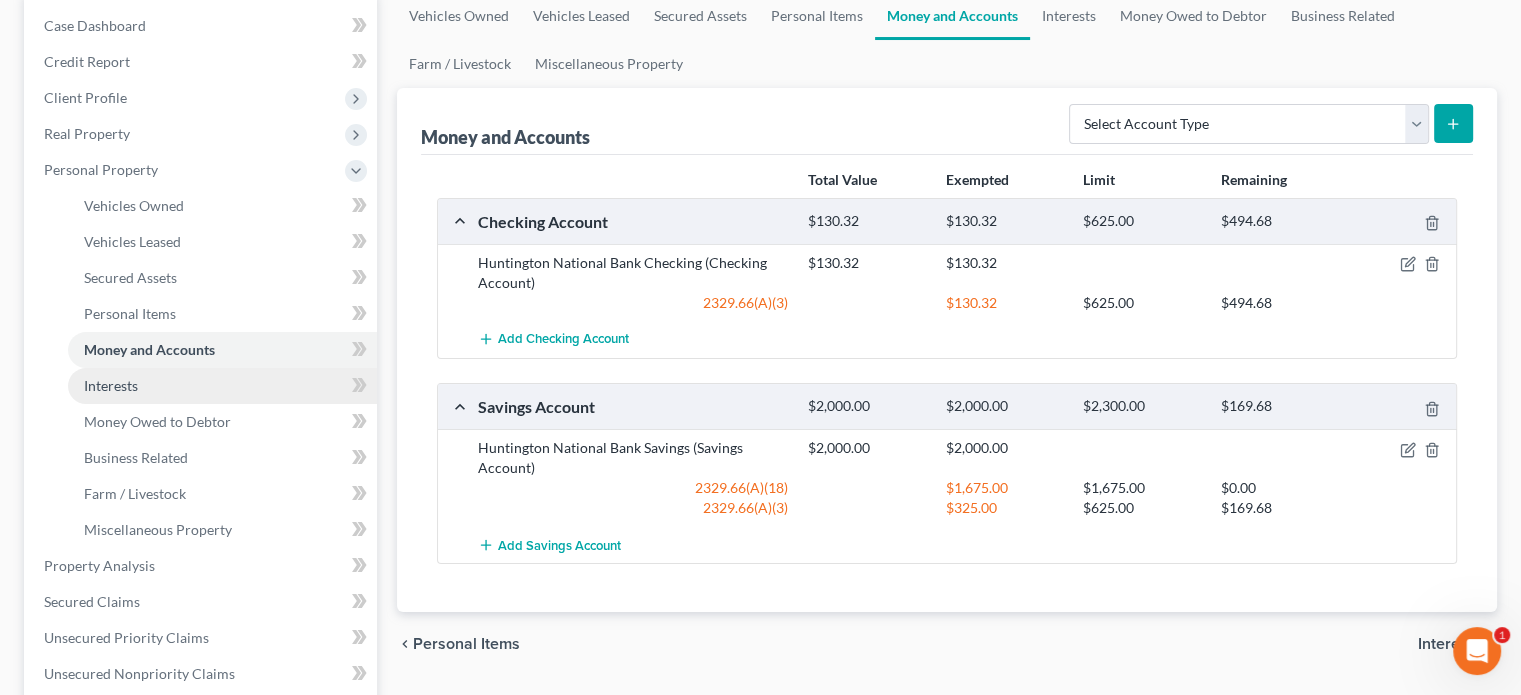 click on "Interests" at bounding box center [111, 385] 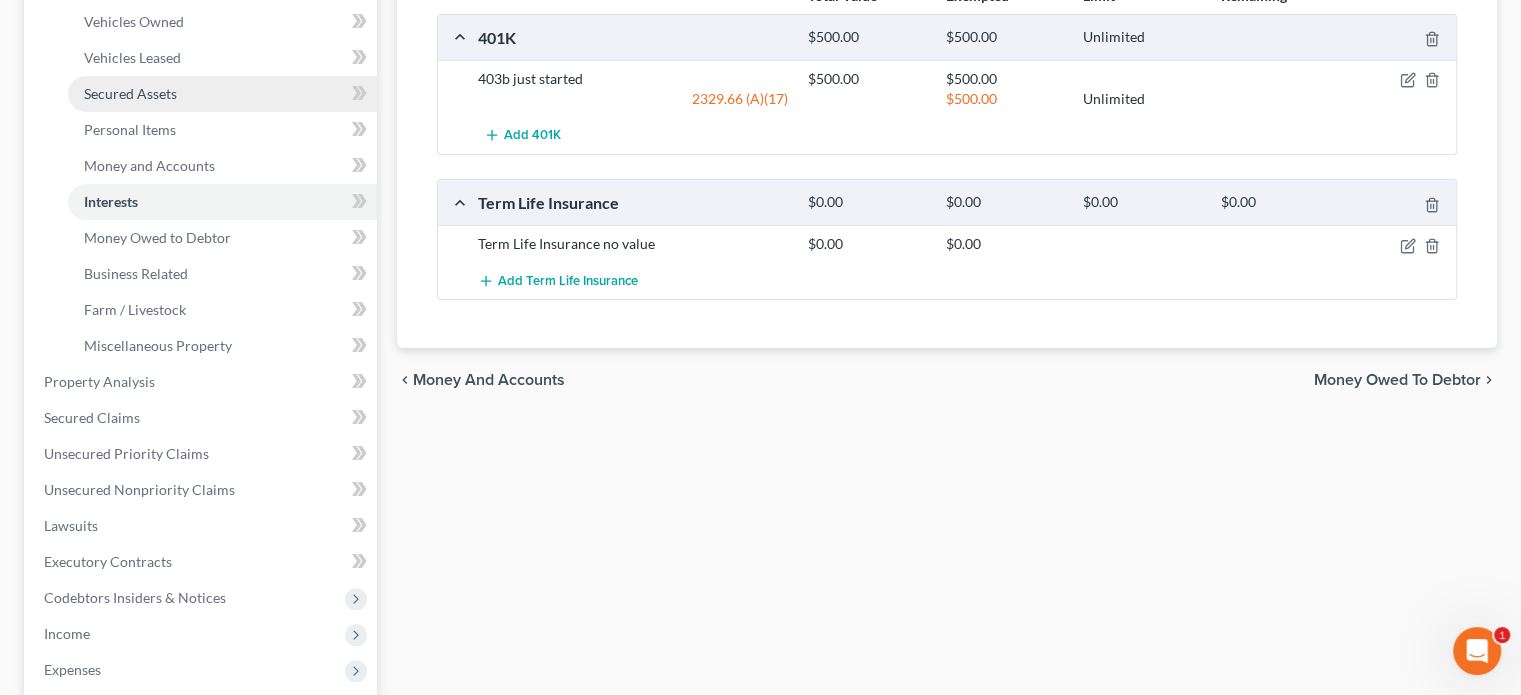 scroll, scrollTop: 400, scrollLeft: 0, axis: vertical 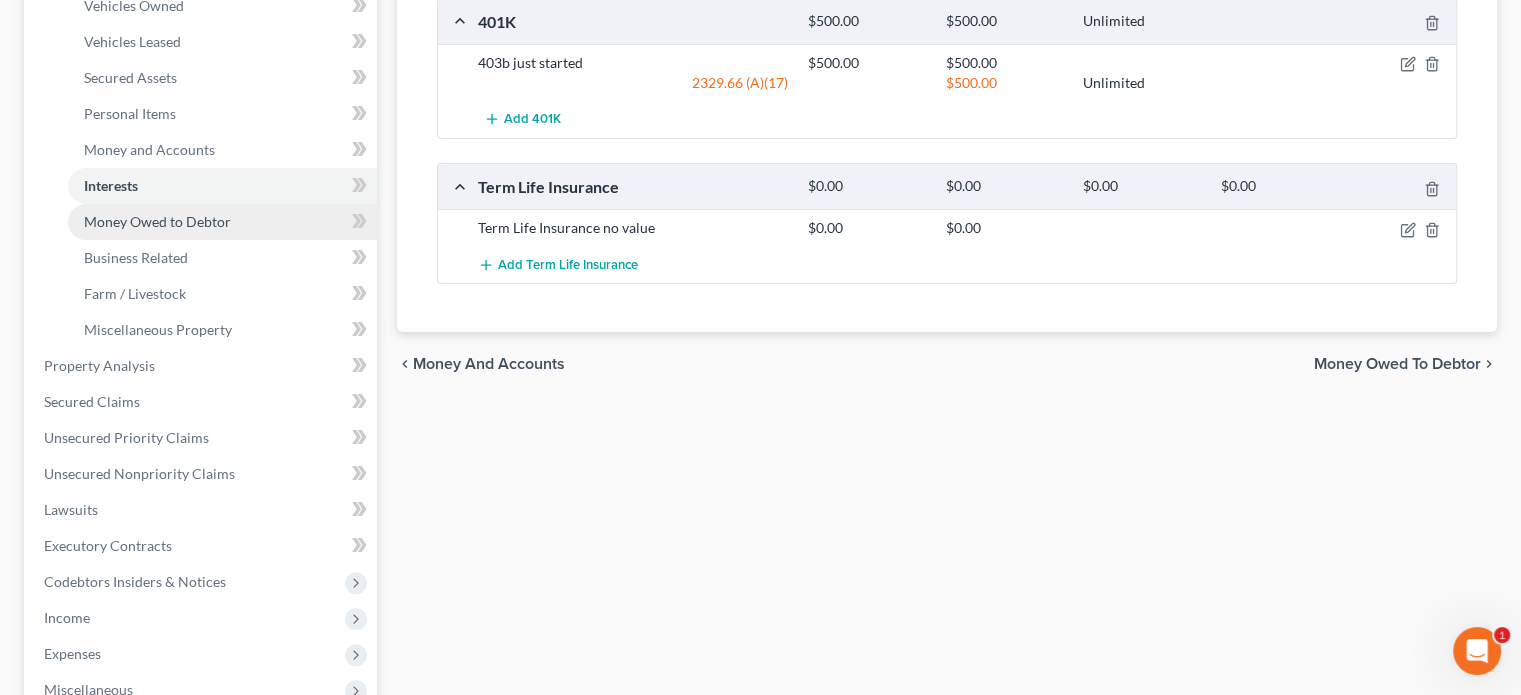 click on "Money Owed to Debtor" at bounding box center (157, 221) 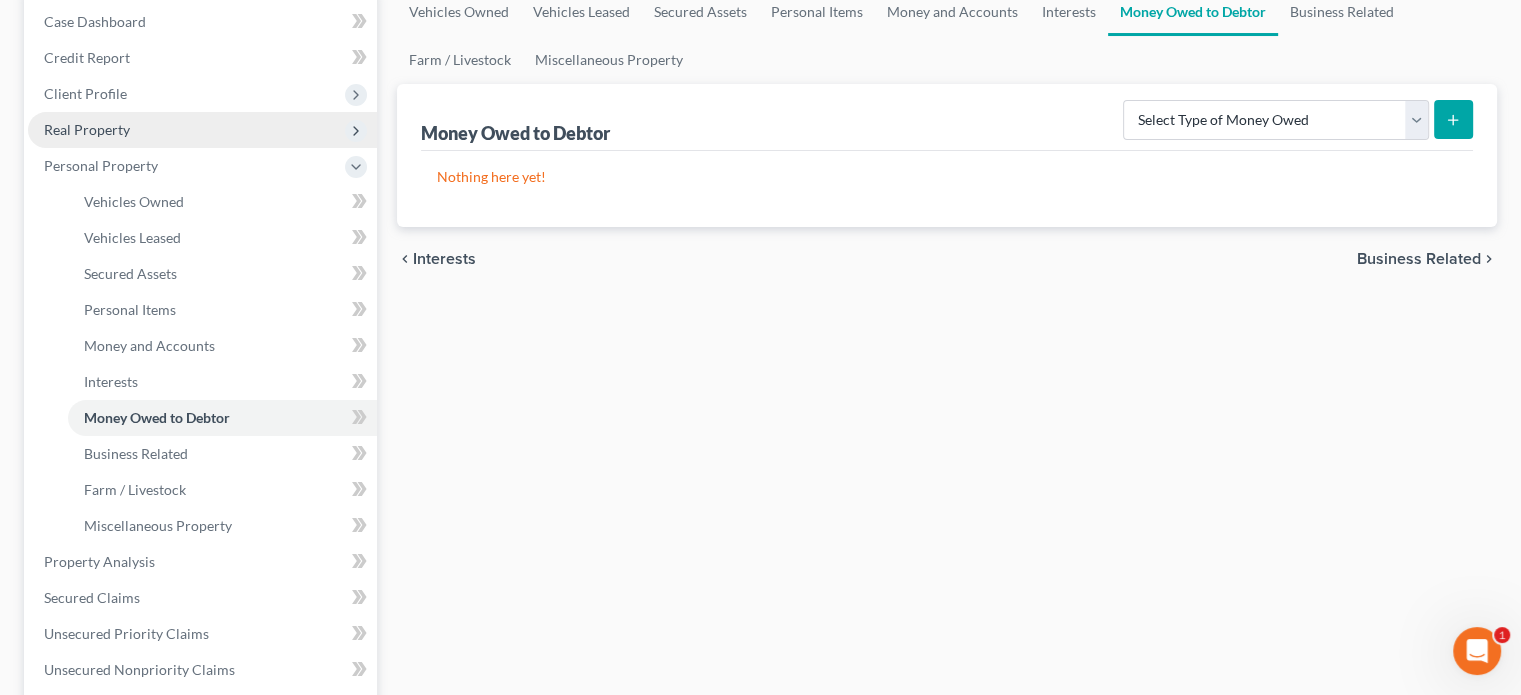 scroll, scrollTop: 300, scrollLeft: 0, axis: vertical 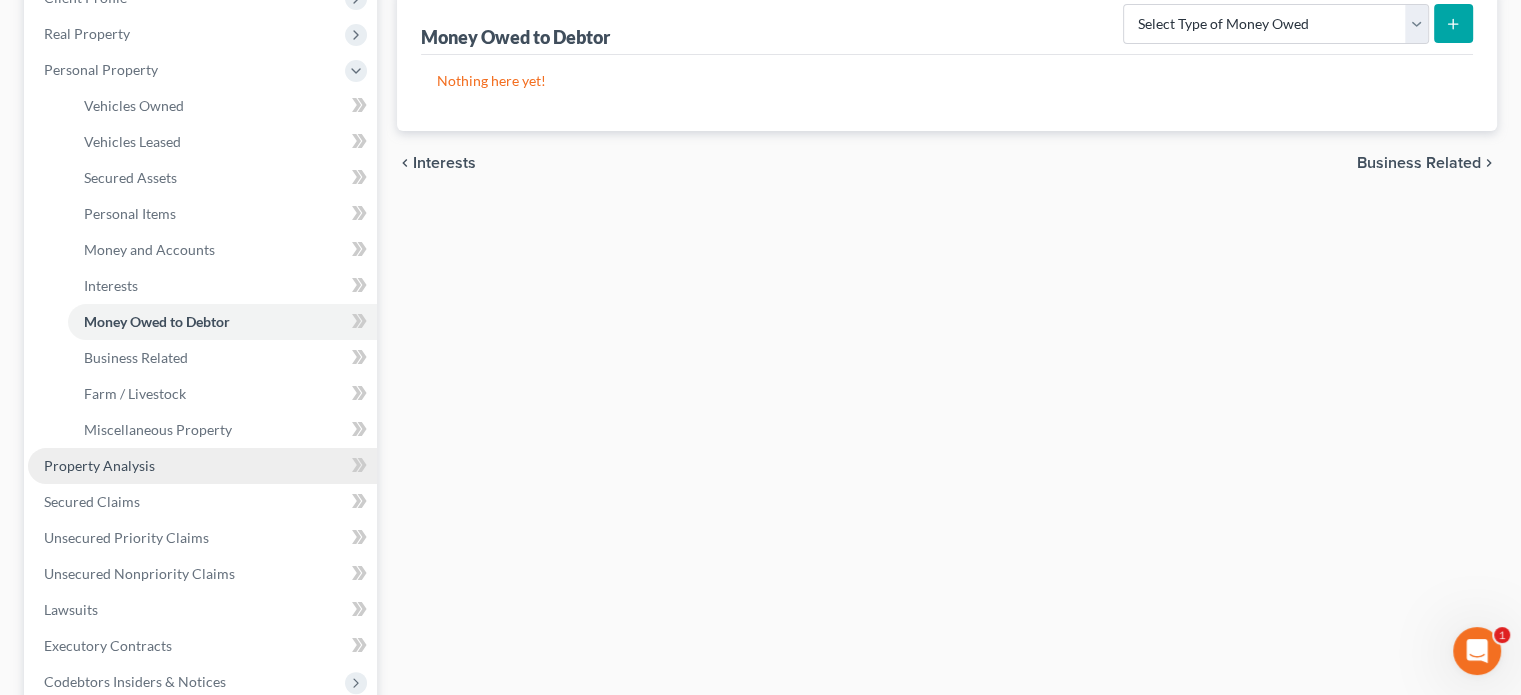 click on "Property Analysis" at bounding box center (202, 466) 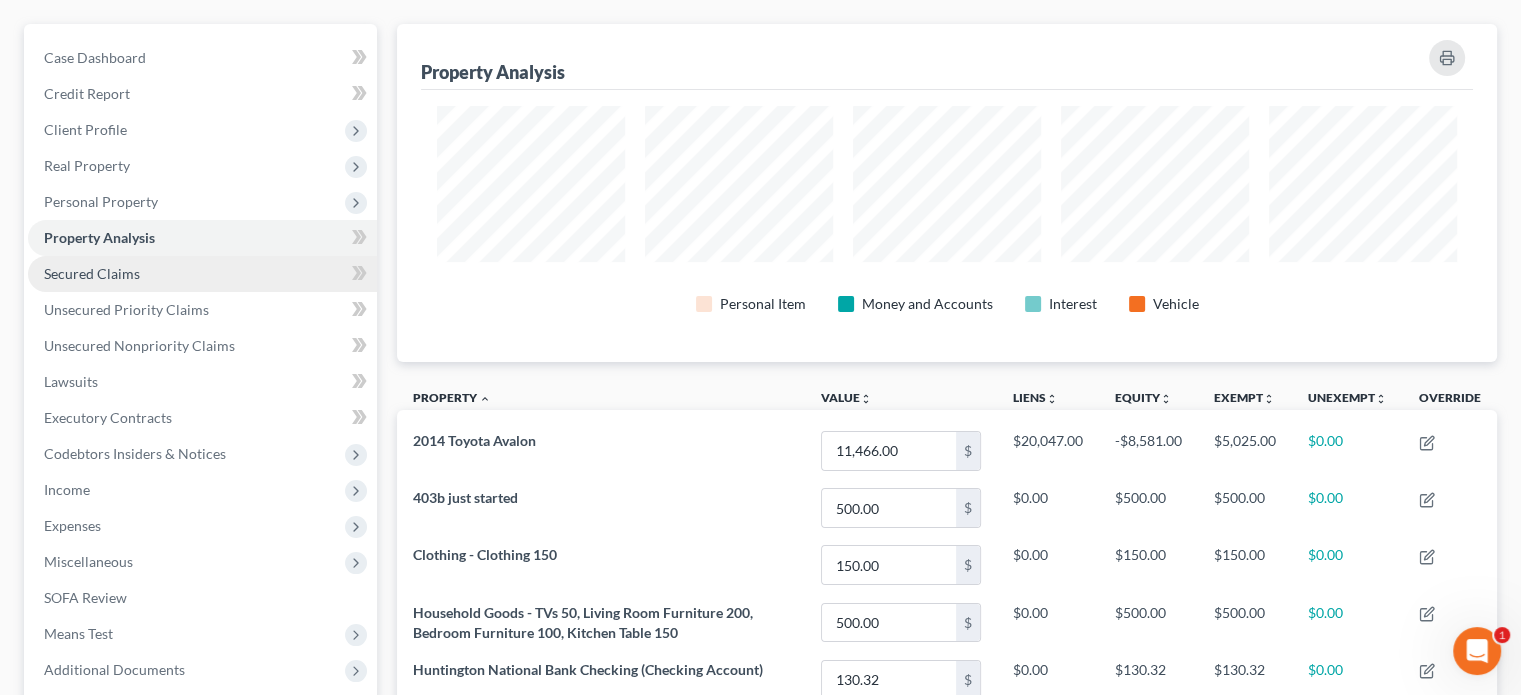 scroll, scrollTop: 0, scrollLeft: 0, axis: both 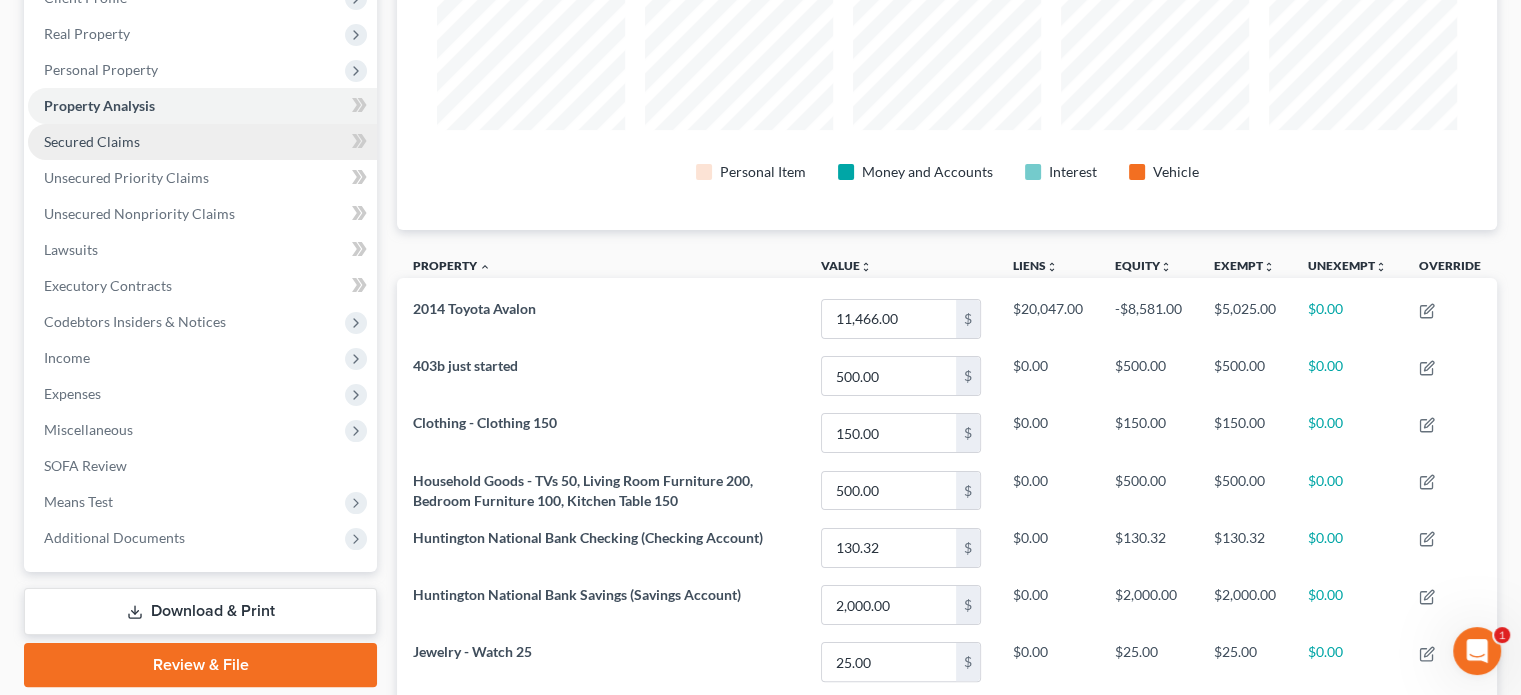 click on "Secured Claims" at bounding box center [92, 141] 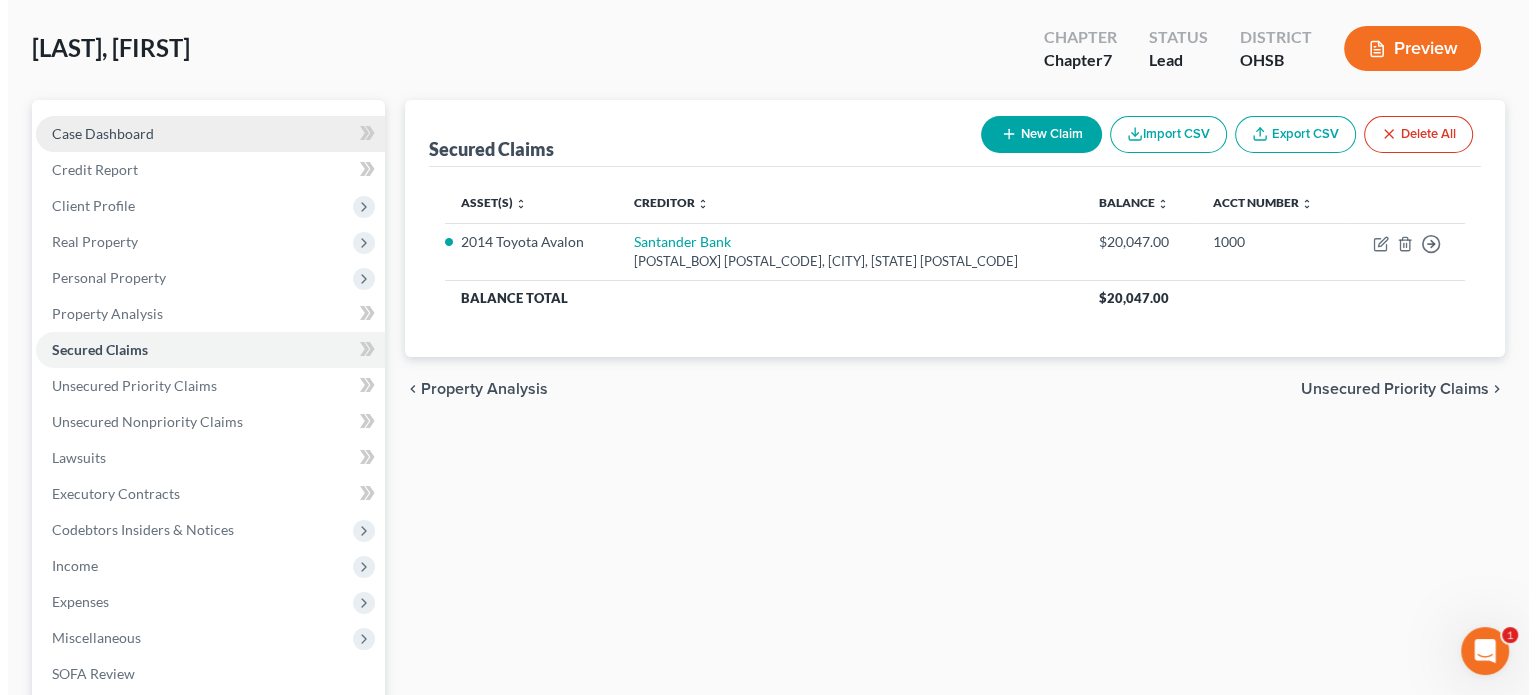 scroll, scrollTop: 100, scrollLeft: 0, axis: vertical 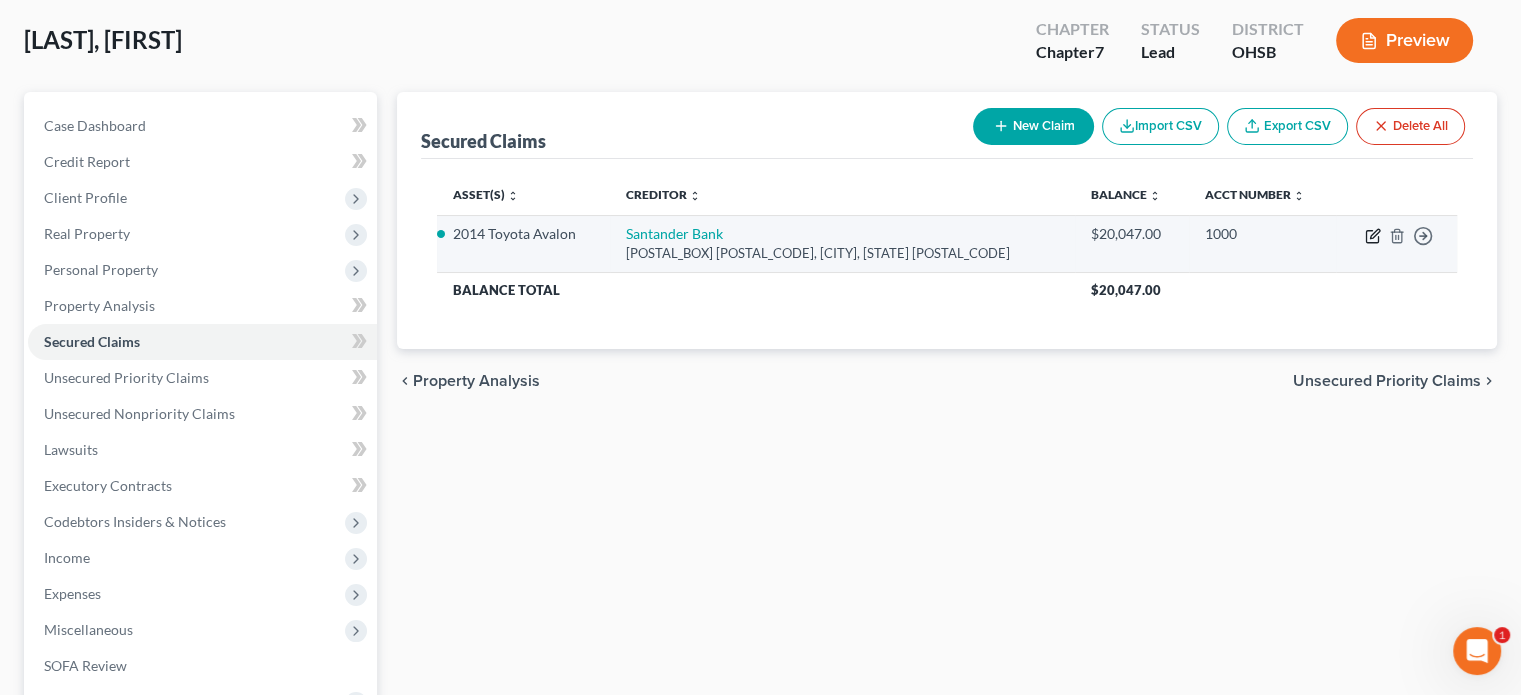 click 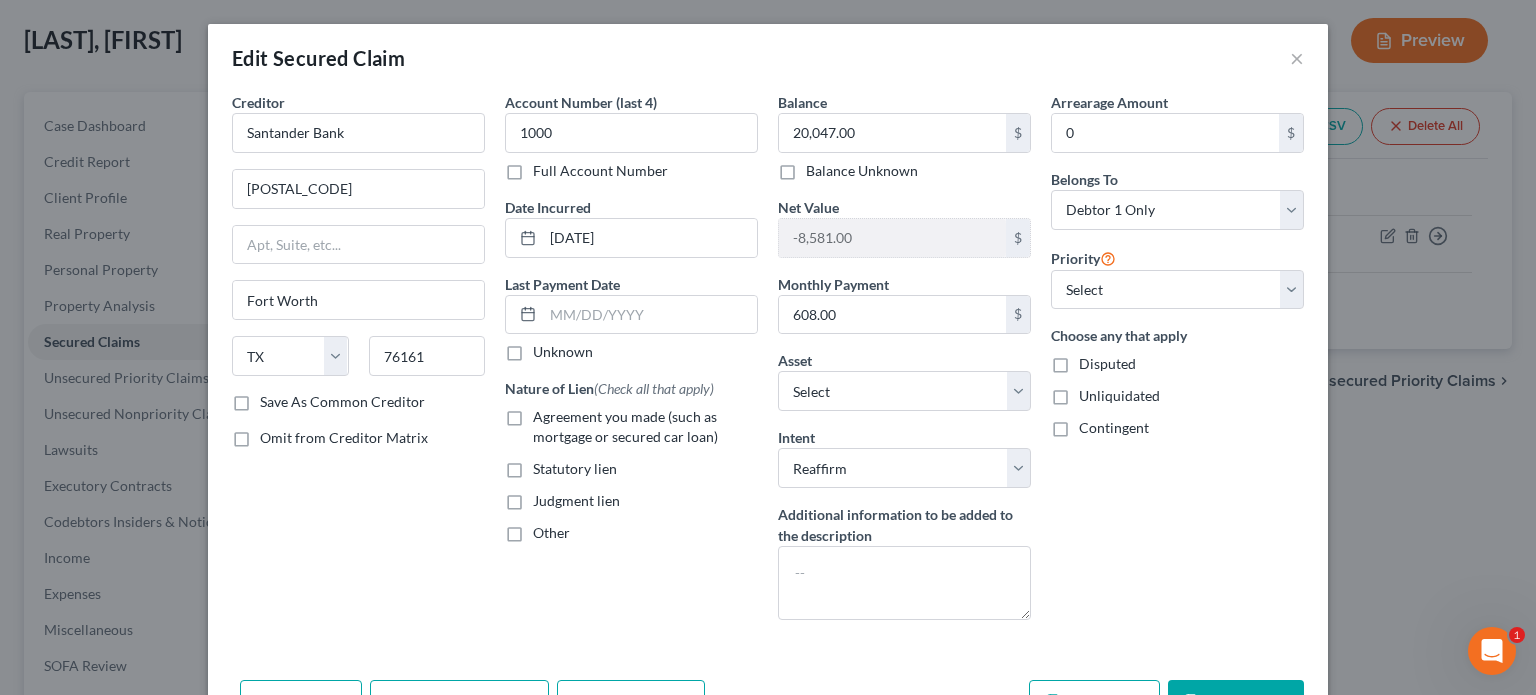 click on "Agreement you made (such as mortgage or secured car loan)" at bounding box center (645, 427) 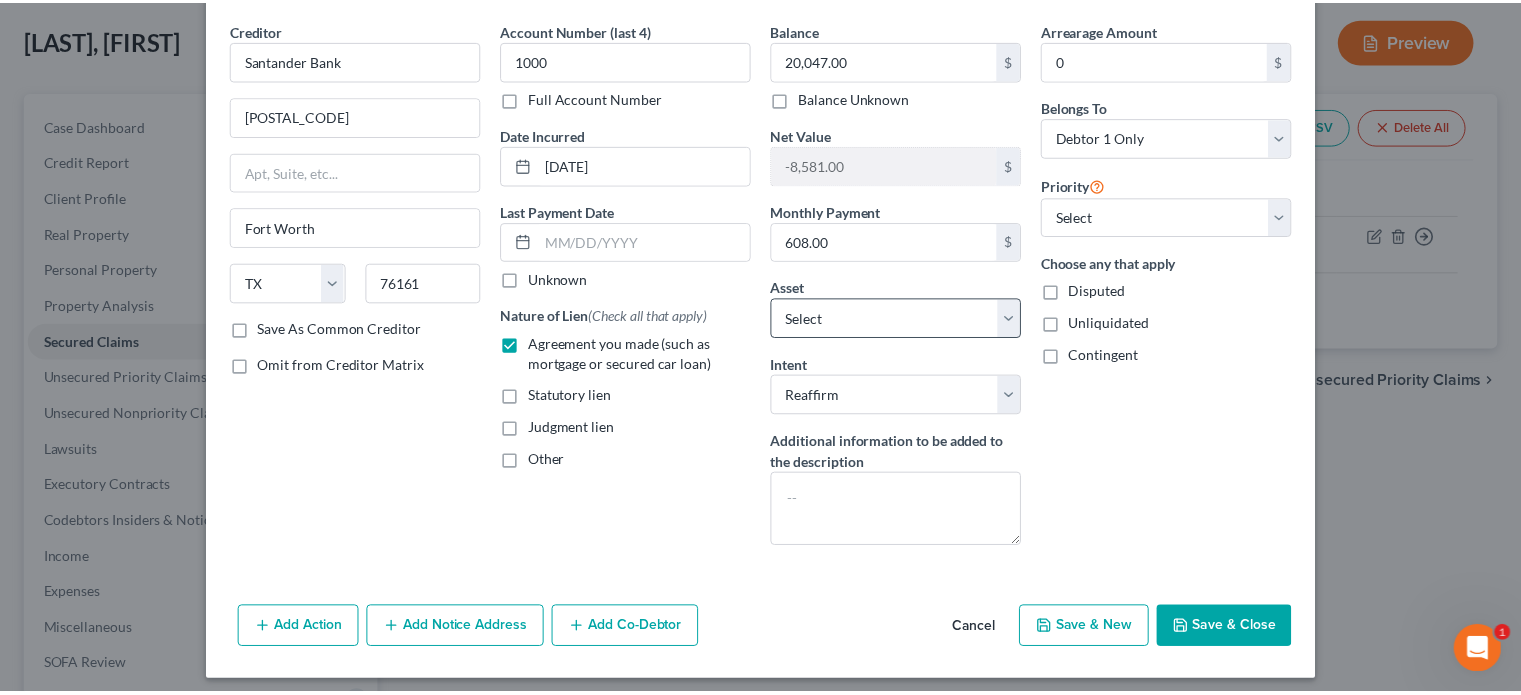 scroll, scrollTop: 80, scrollLeft: 0, axis: vertical 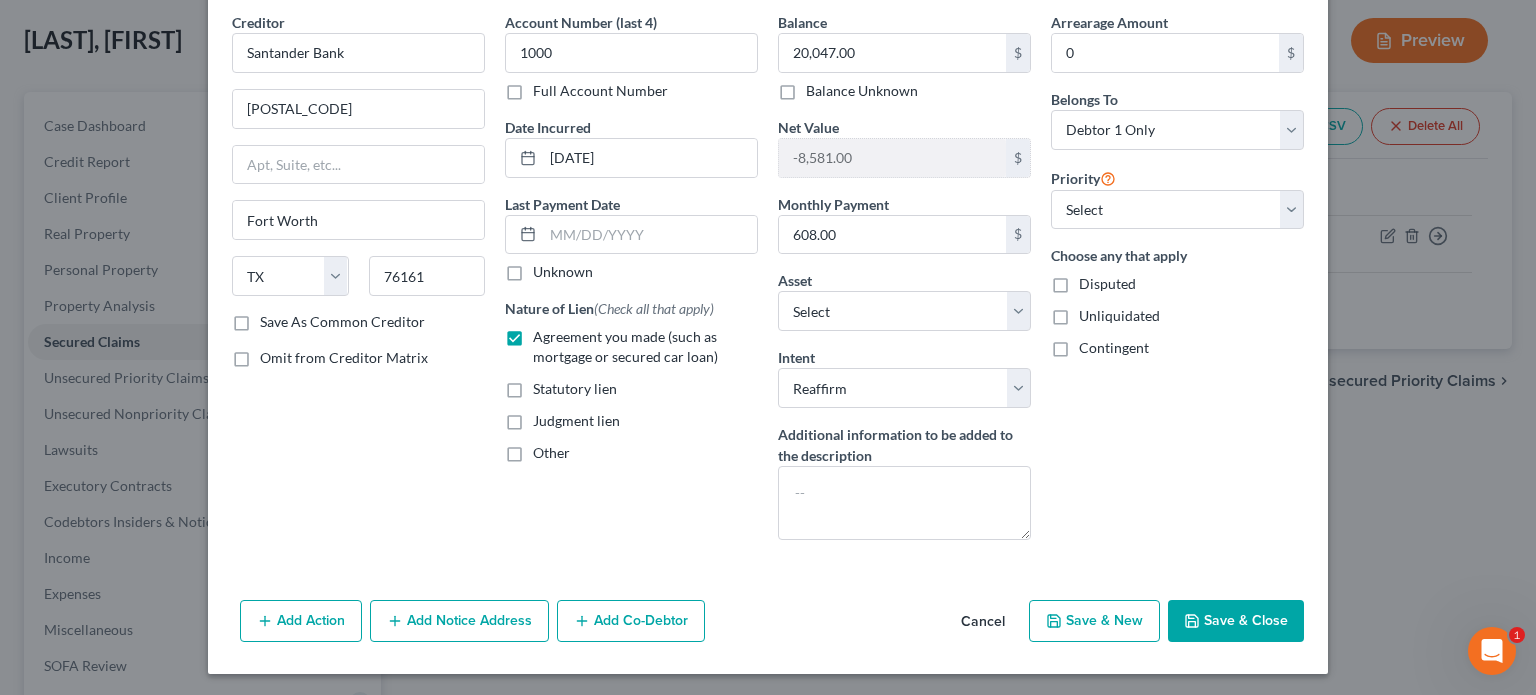 click on "Save & Close" at bounding box center [1236, 621] 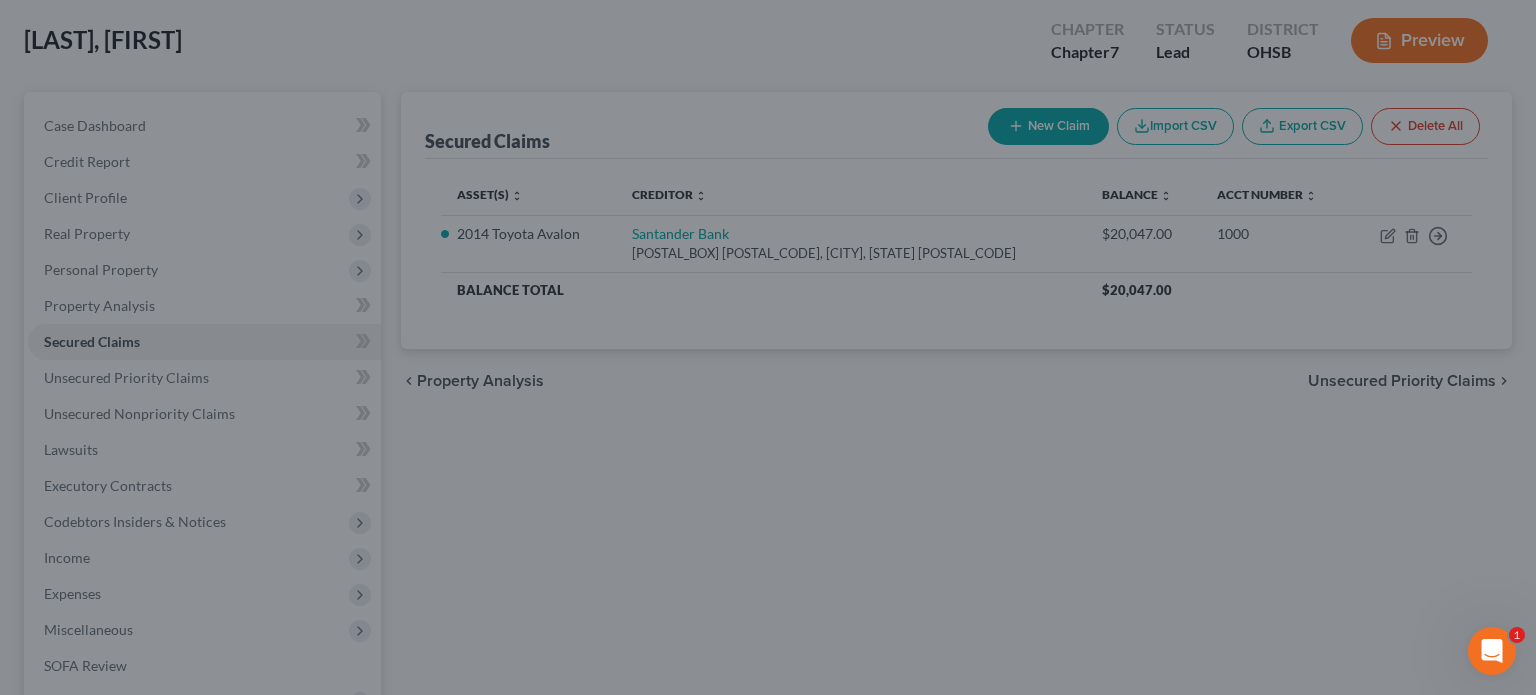 select on "8" 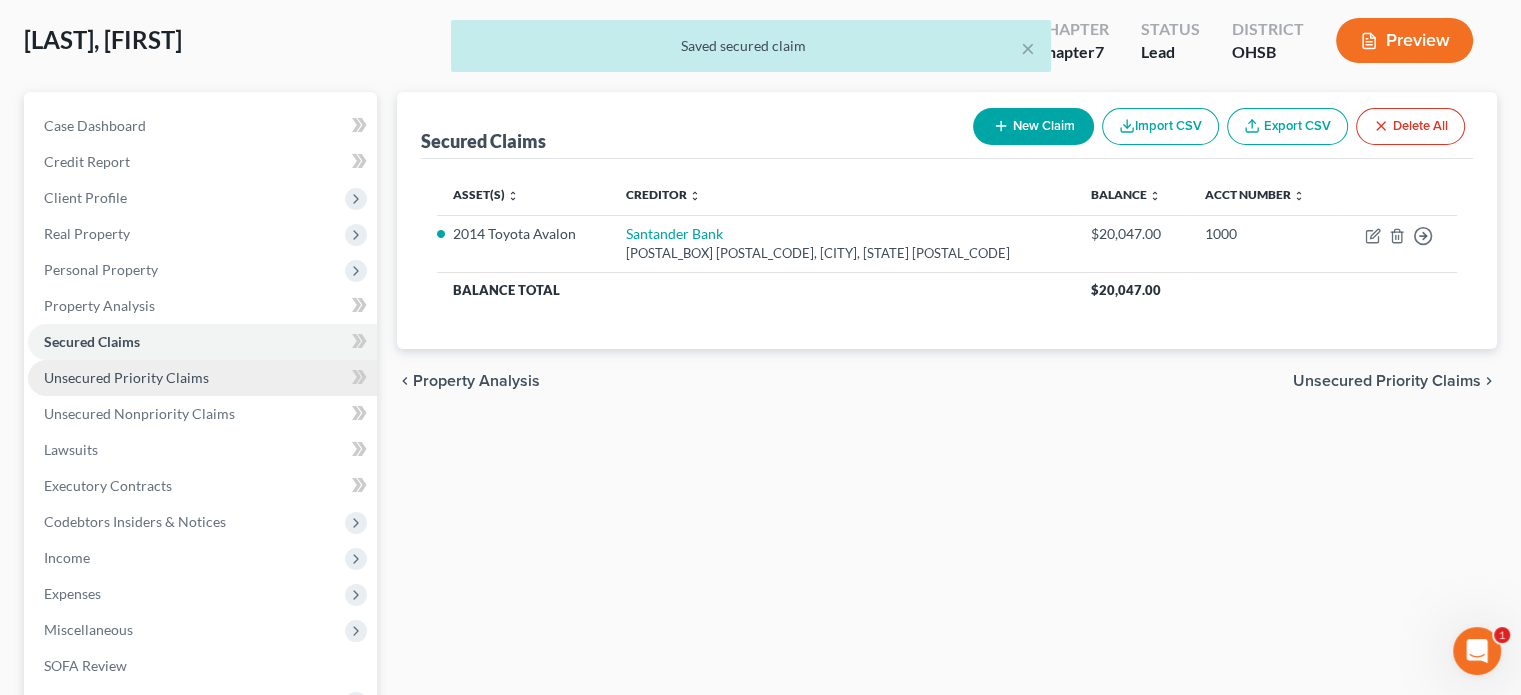 click on "Unsecured Priority Claims" at bounding box center (126, 377) 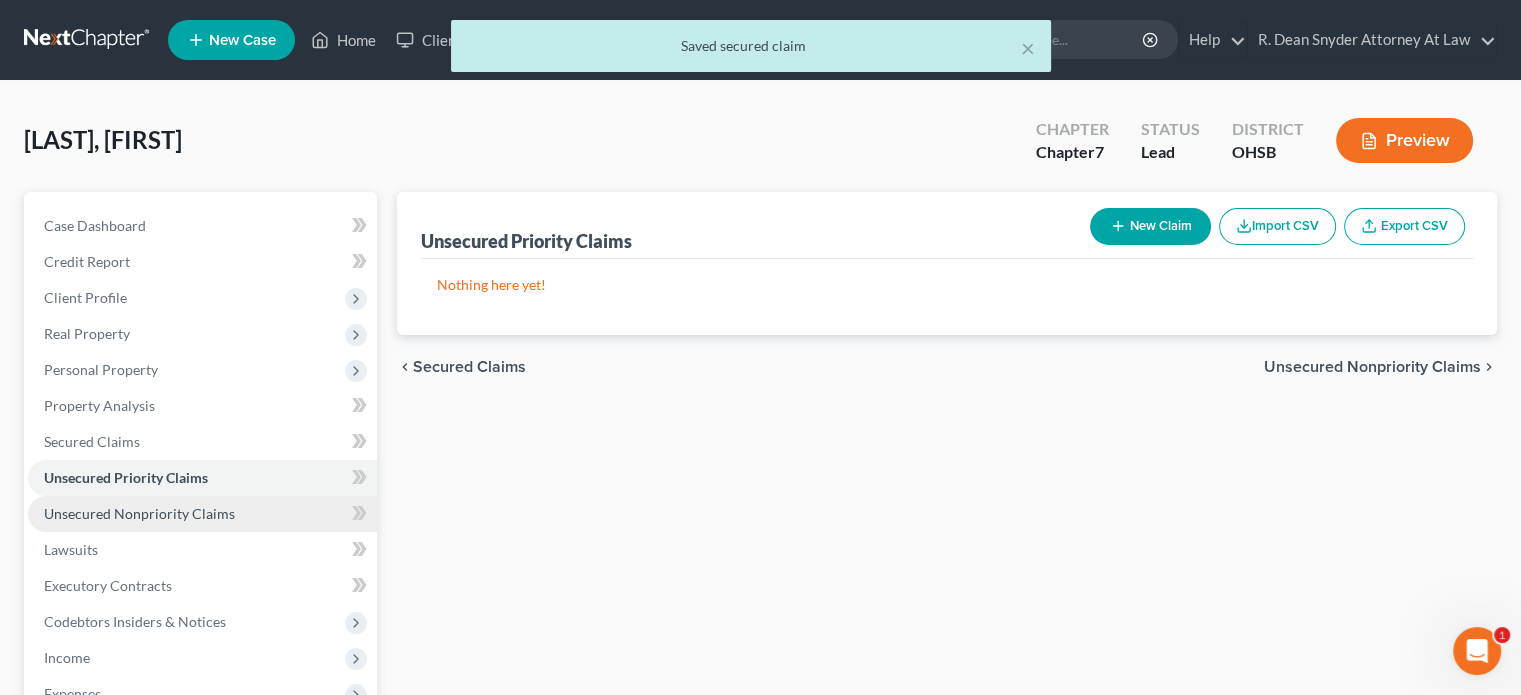 click on "Unsecured Nonpriority Claims" at bounding box center (139, 513) 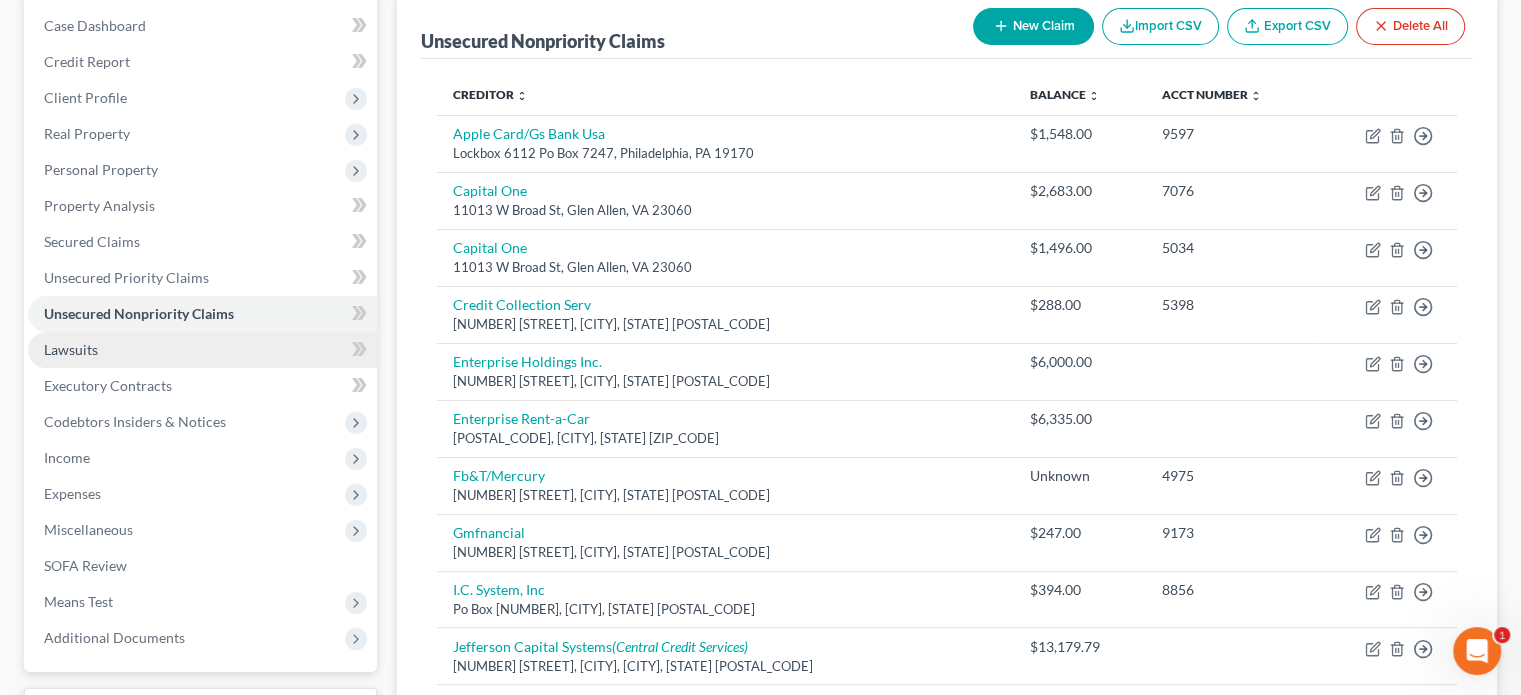 click on "Lawsuits" at bounding box center [71, 349] 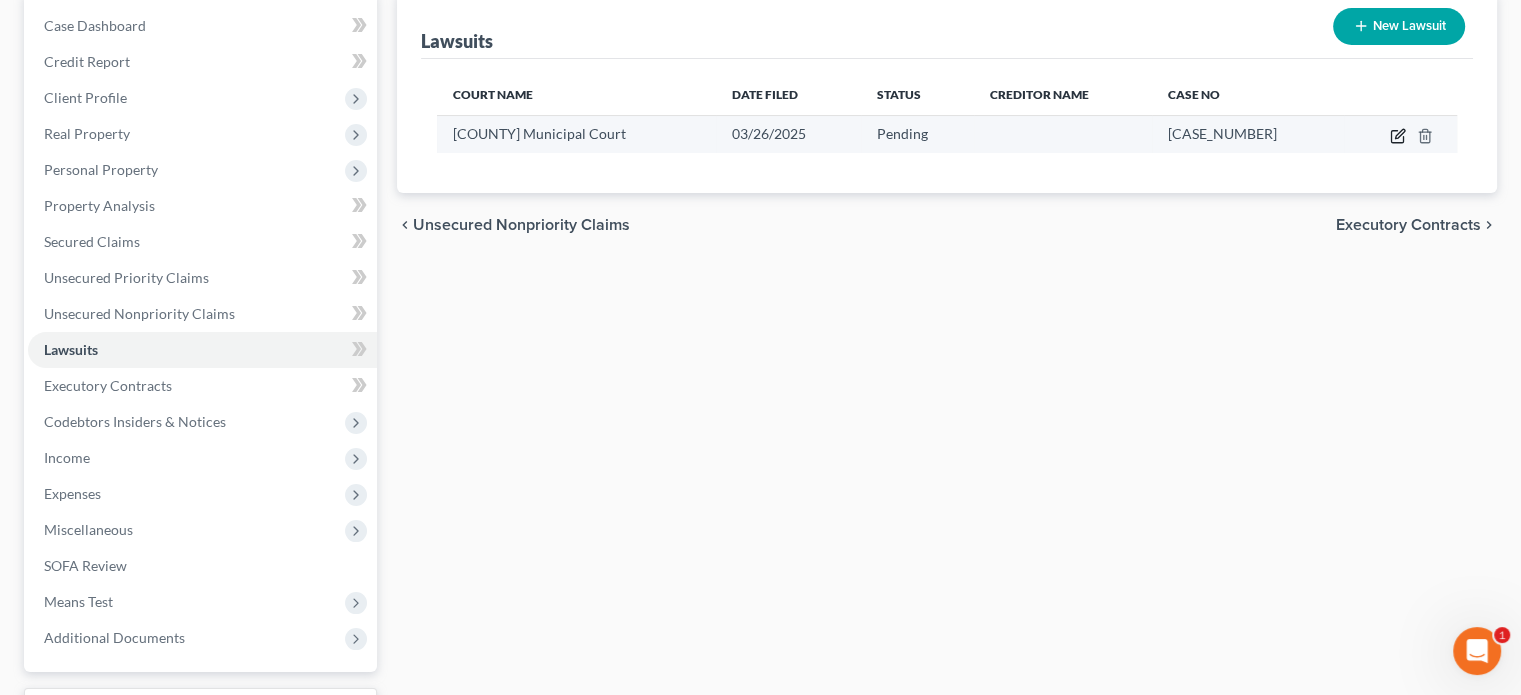 click 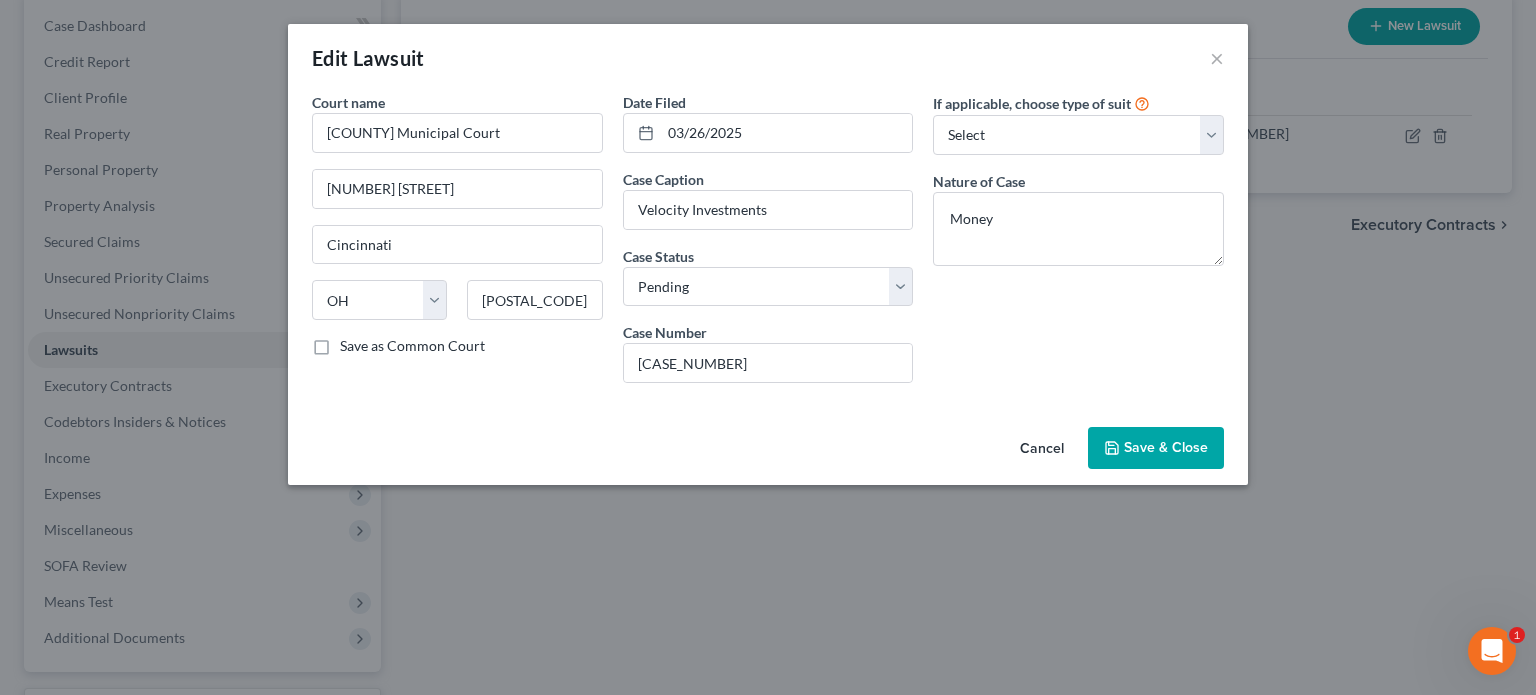 click on "Save & Close" at bounding box center (1156, 448) 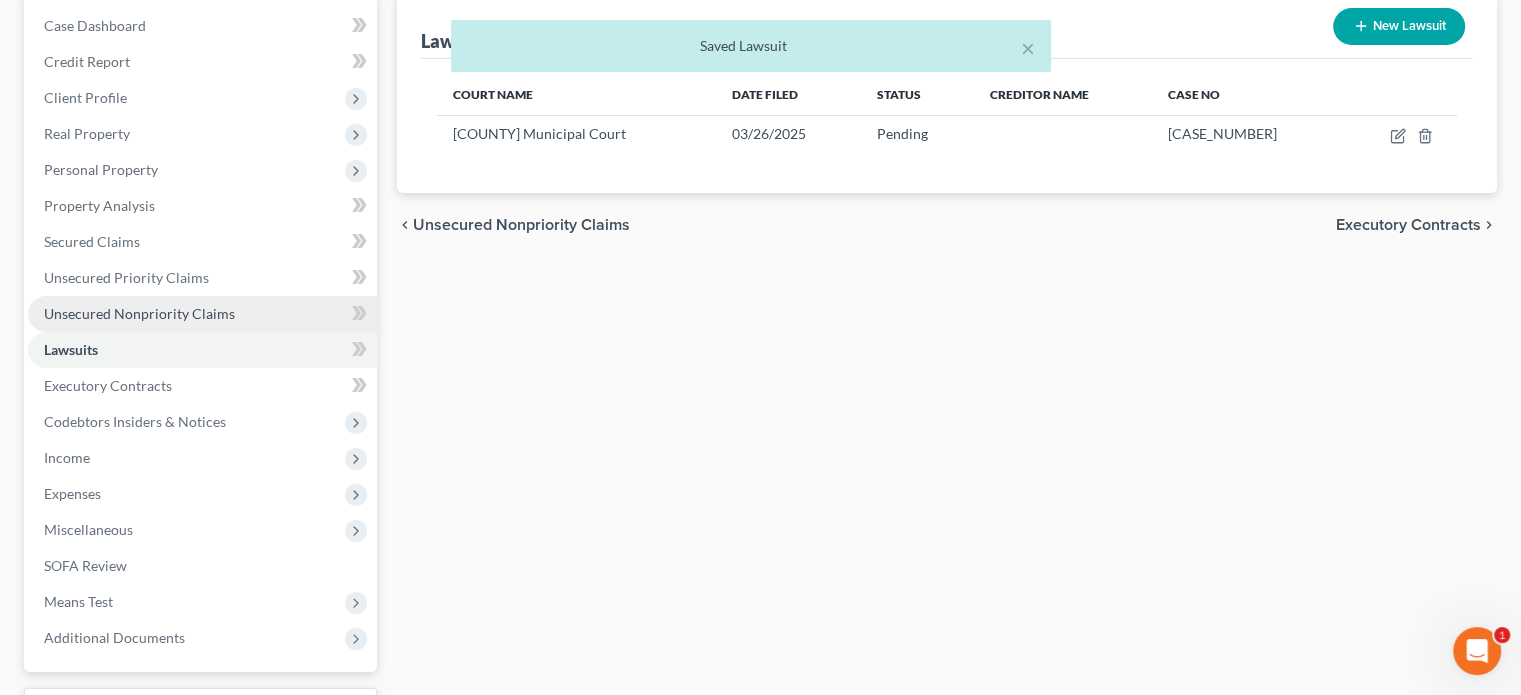 click on "Unsecured Nonpriority Claims" at bounding box center [139, 313] 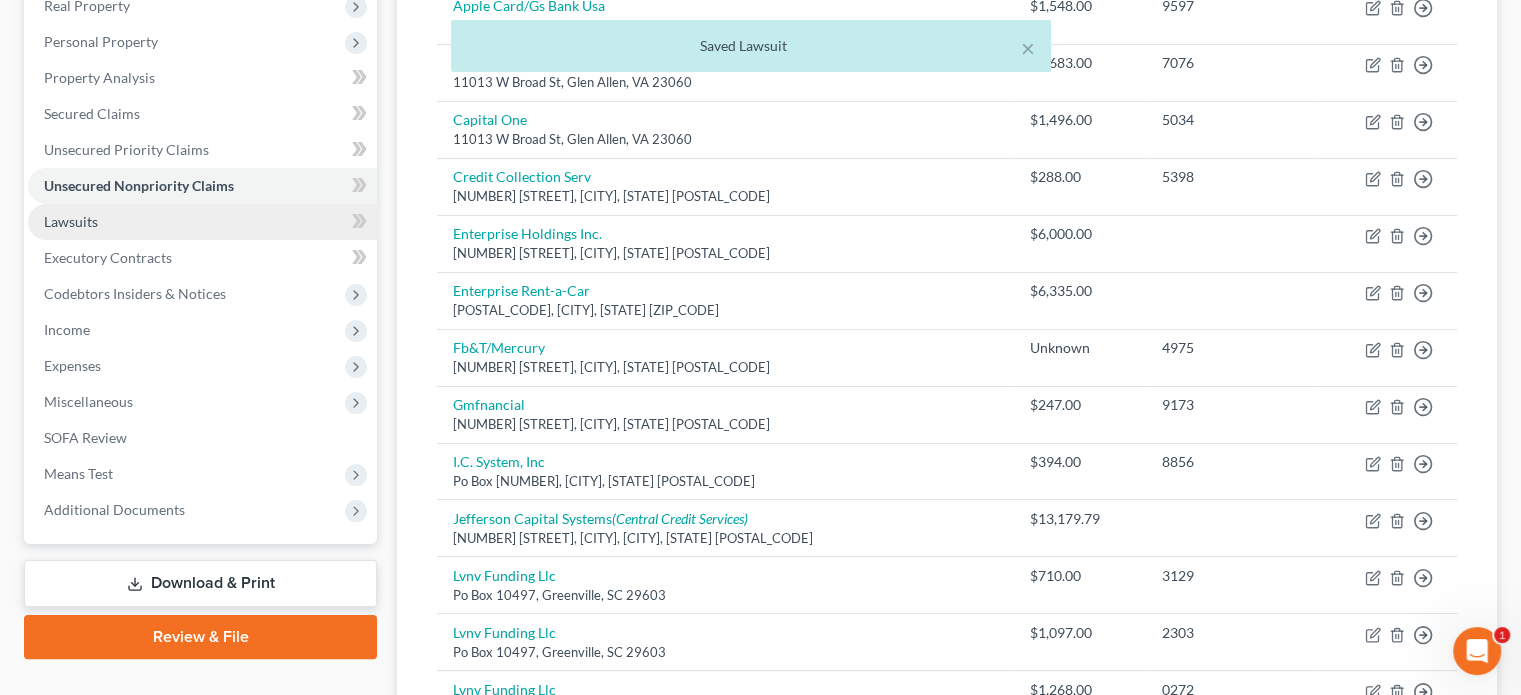 click on "Lawsuits" at bounding box center (71, 221) 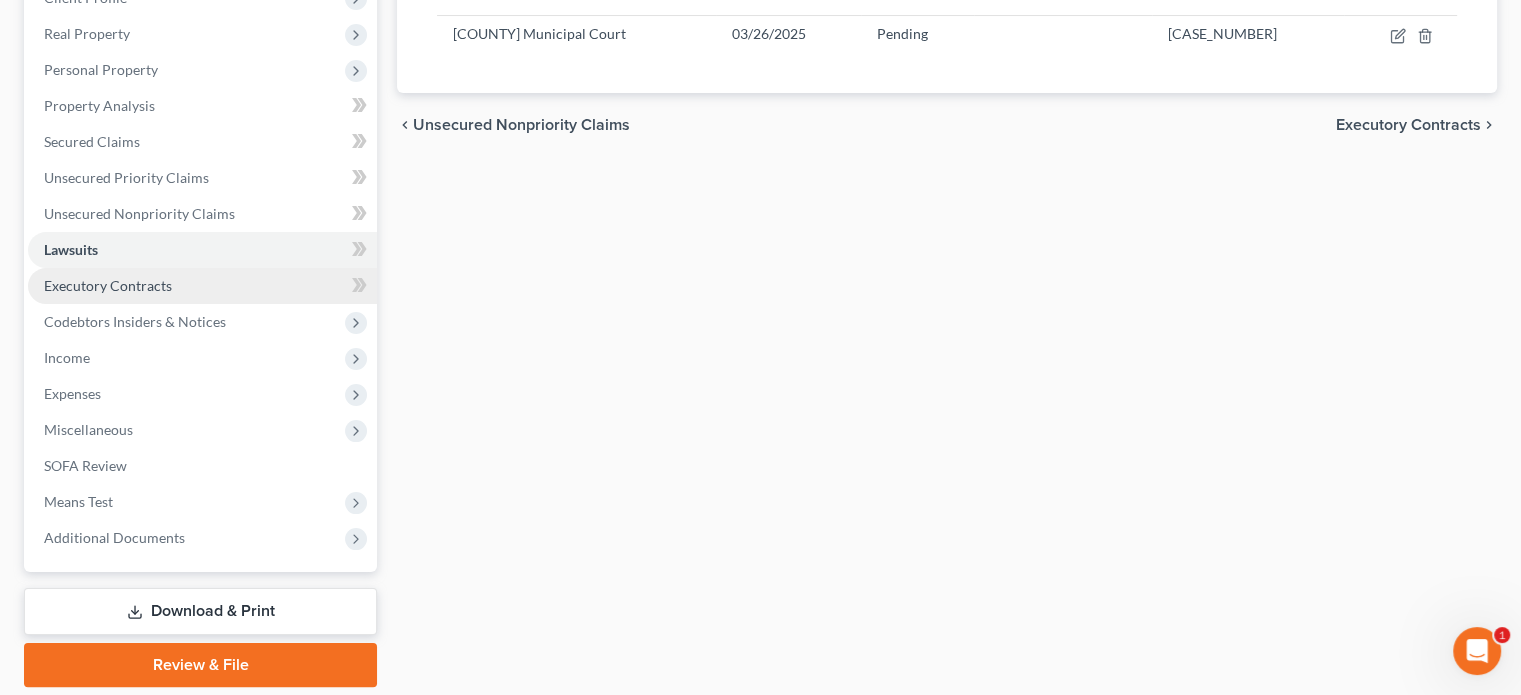 click on "Executory Contracts" at bounding box center [108, 285] 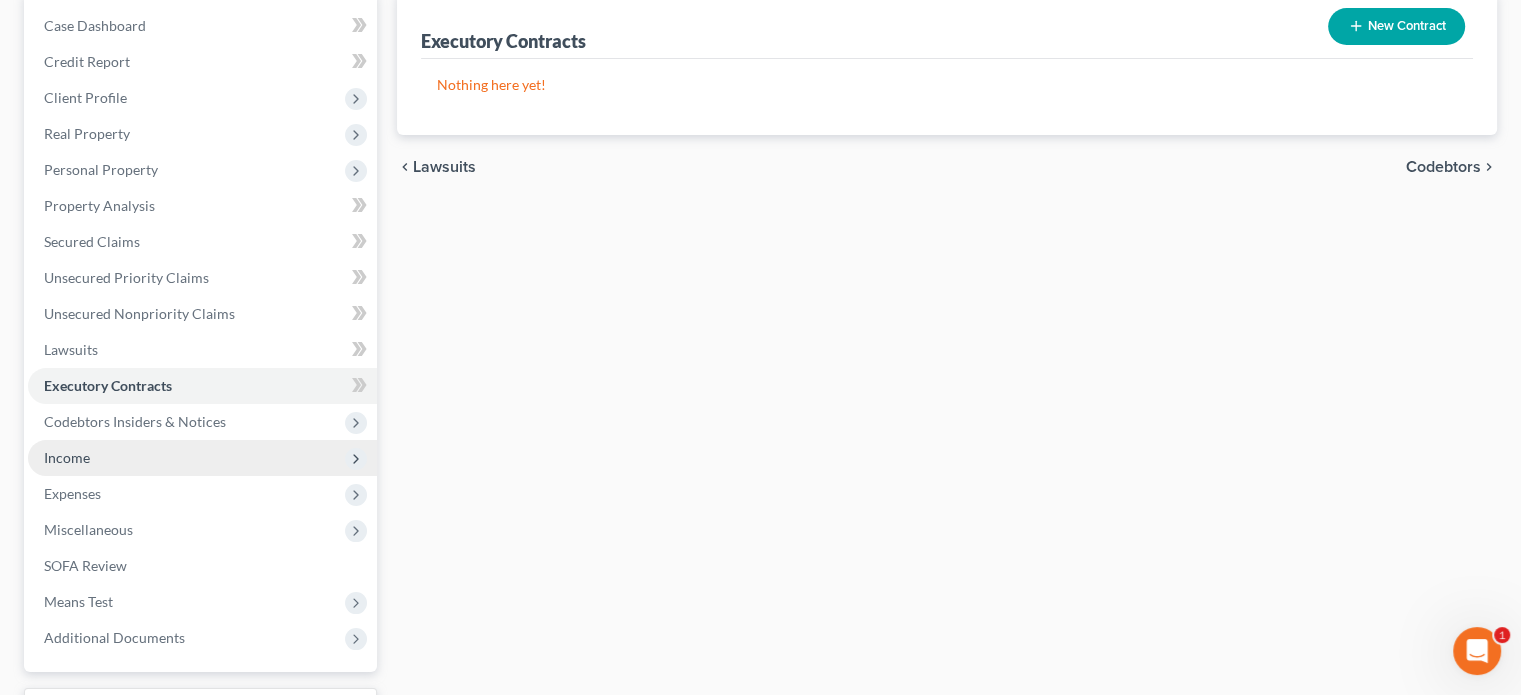 click on "Income" at bounding box center (67, 457) 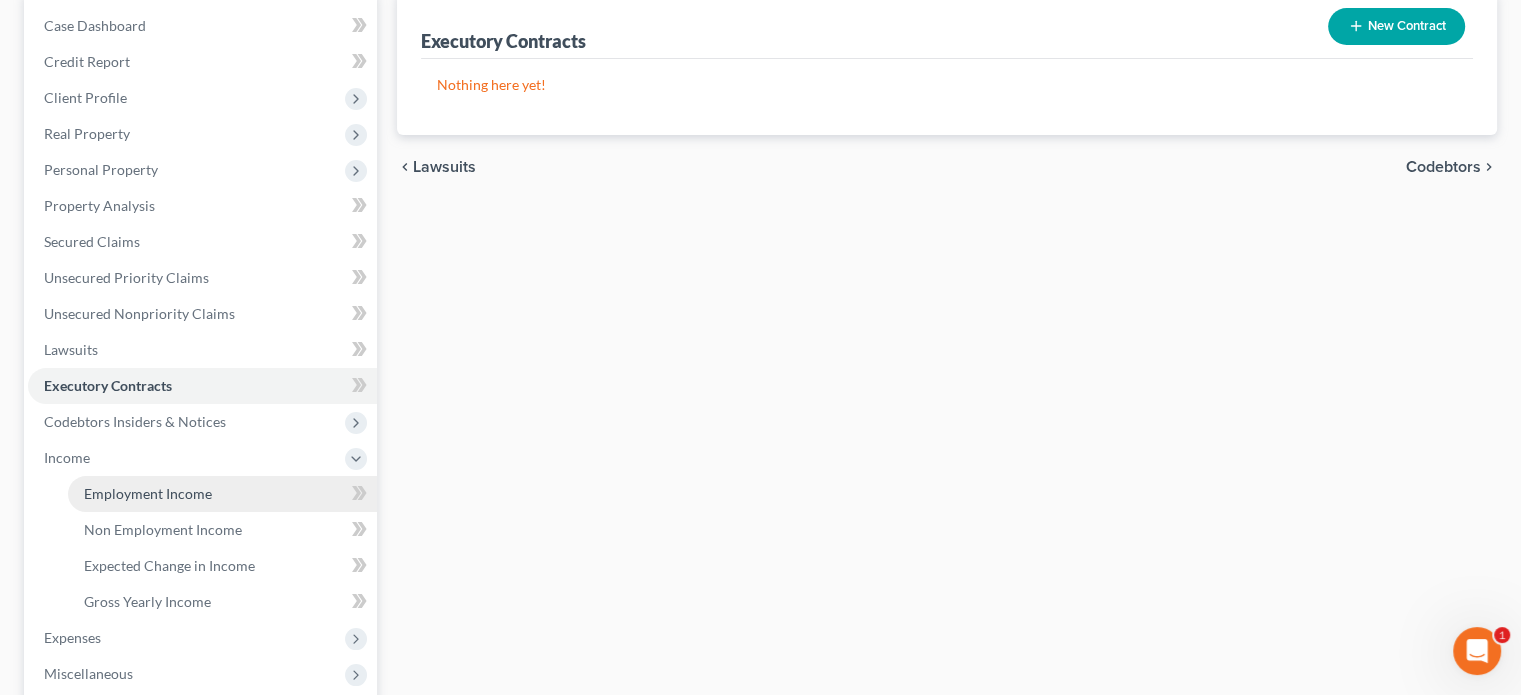 click on "Employment Income" at bounding box center [148, 493] 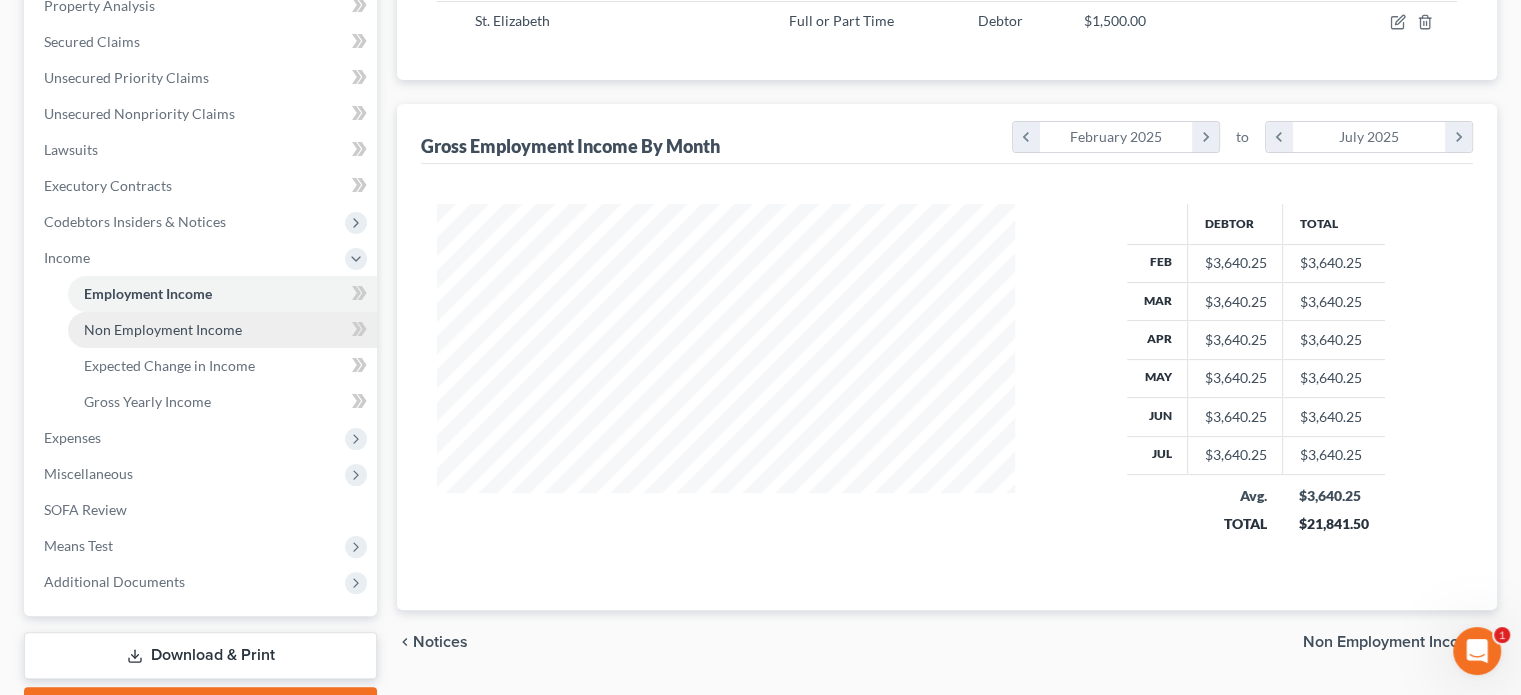 click on "Non Employment Income" at bounding box center [163, 329] 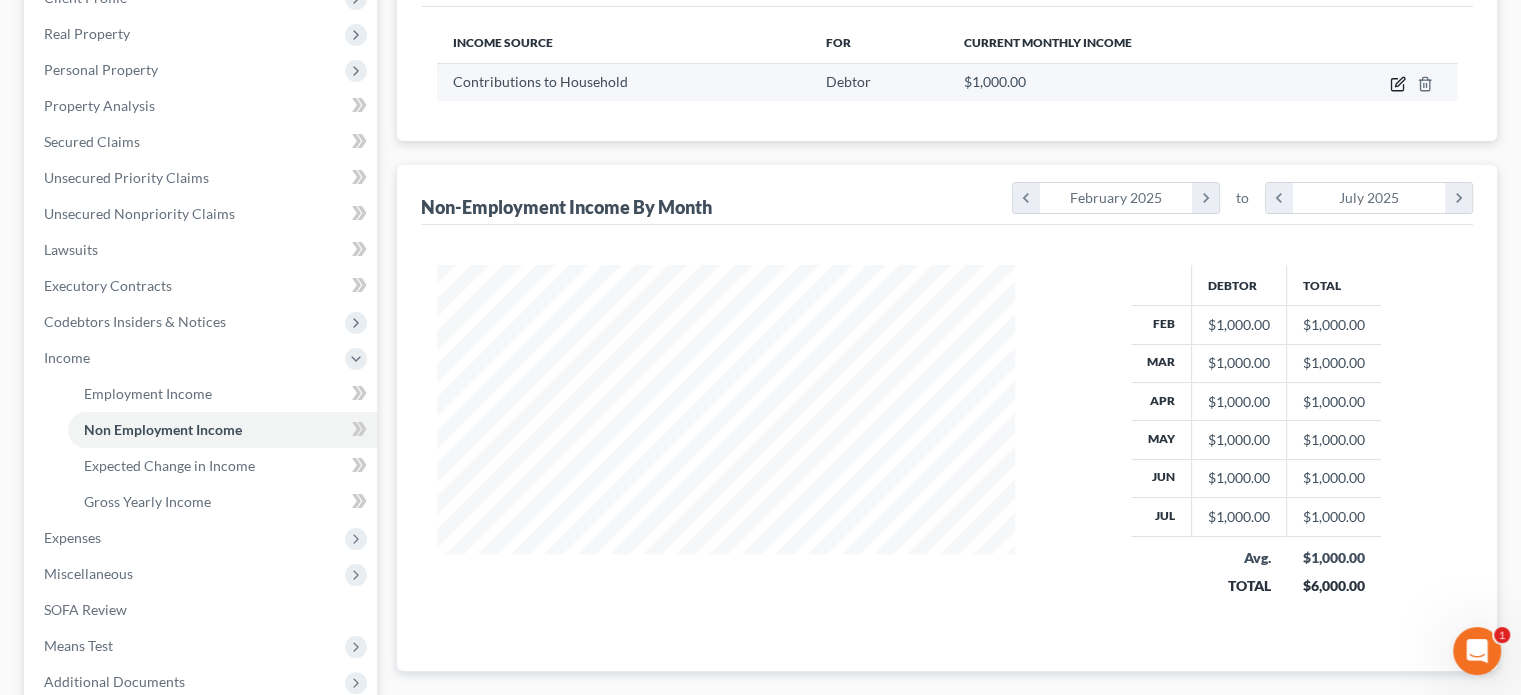 click 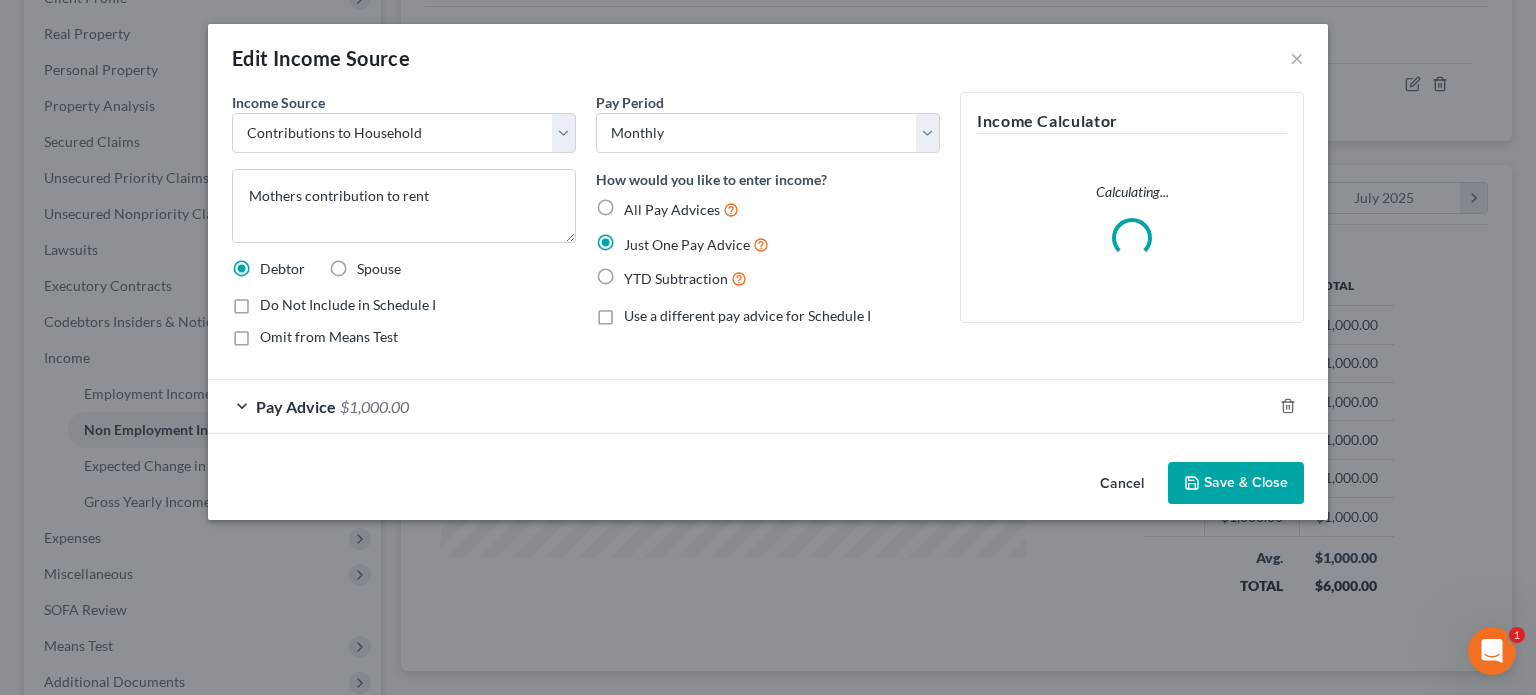 click on "Save & Close" at bounding box center (1236, 483) 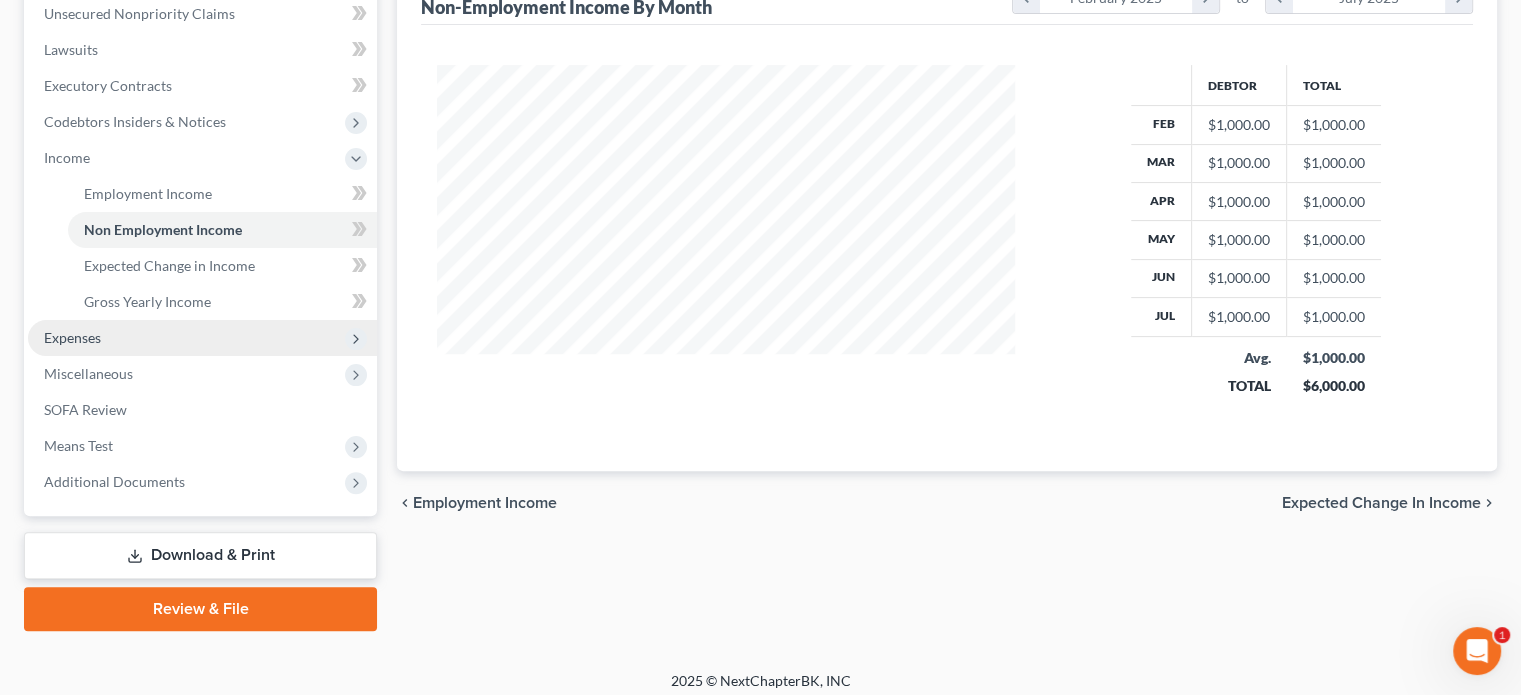 click on "Expenses" at bounding box center (202, 338) 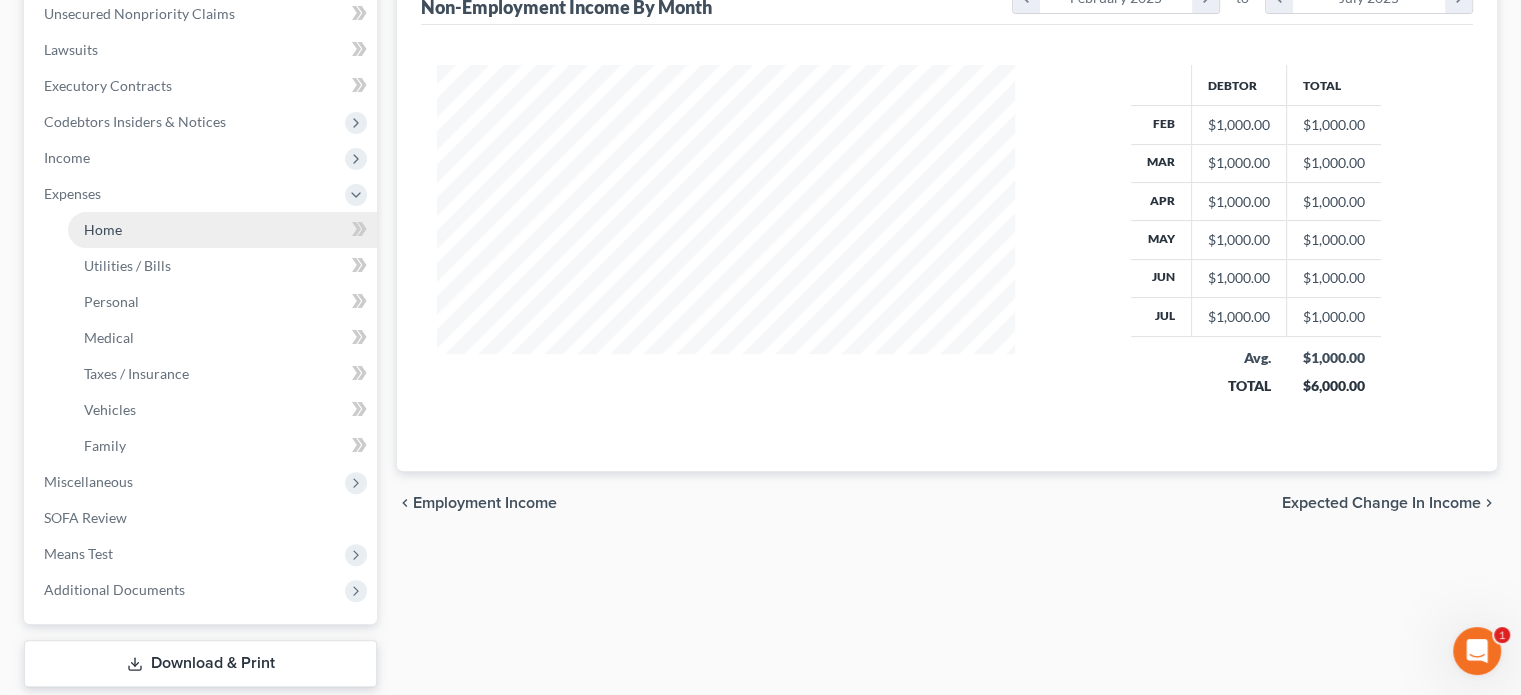 click on "Home" at bounding box center (103, 229) 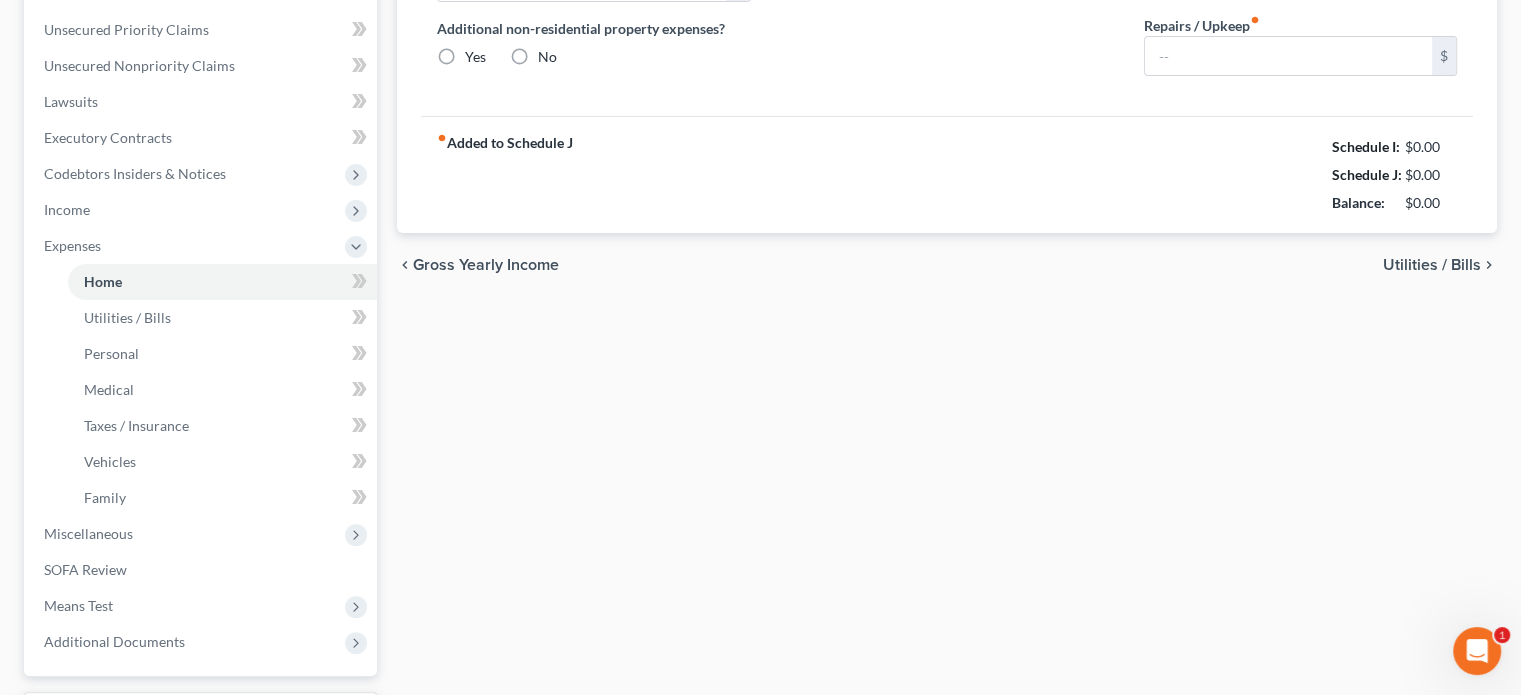 type on "1,530.00" 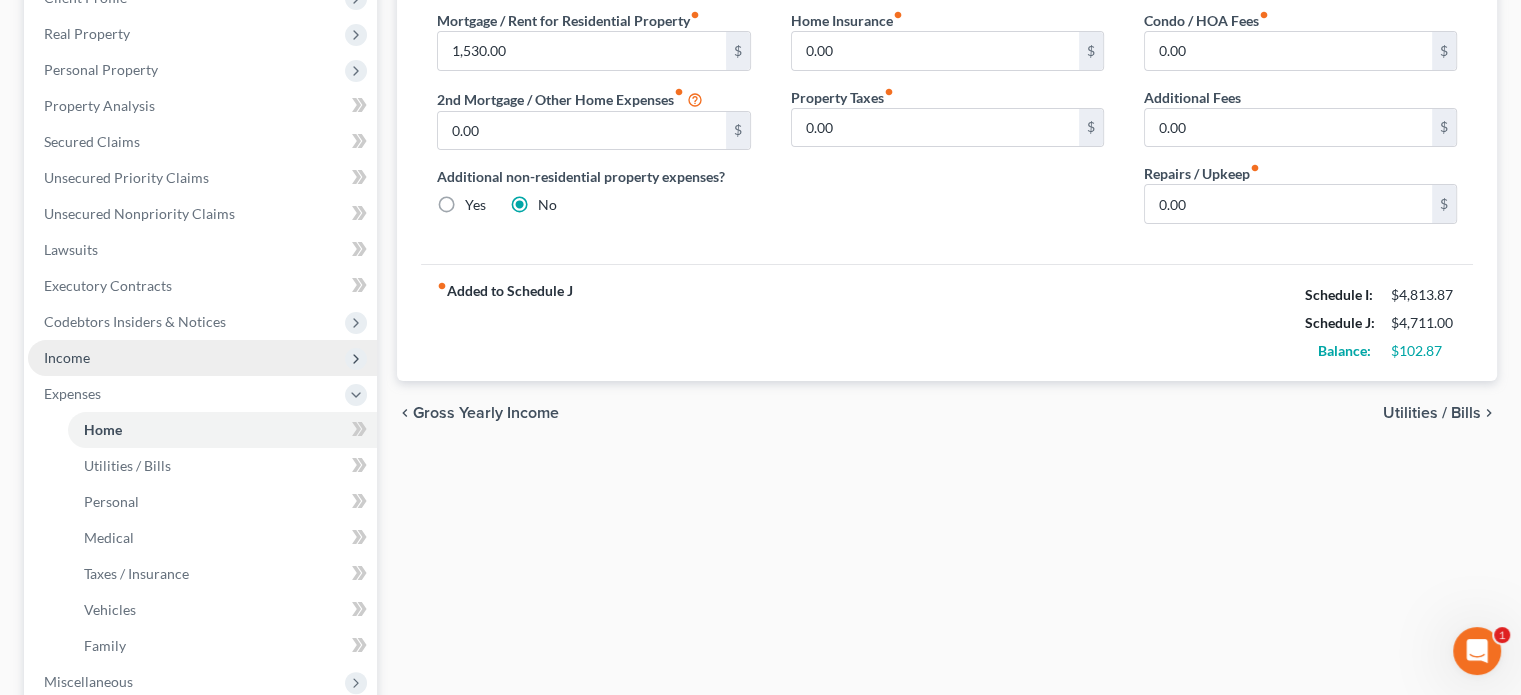 click on "Income" at bounding box center (67, 357) 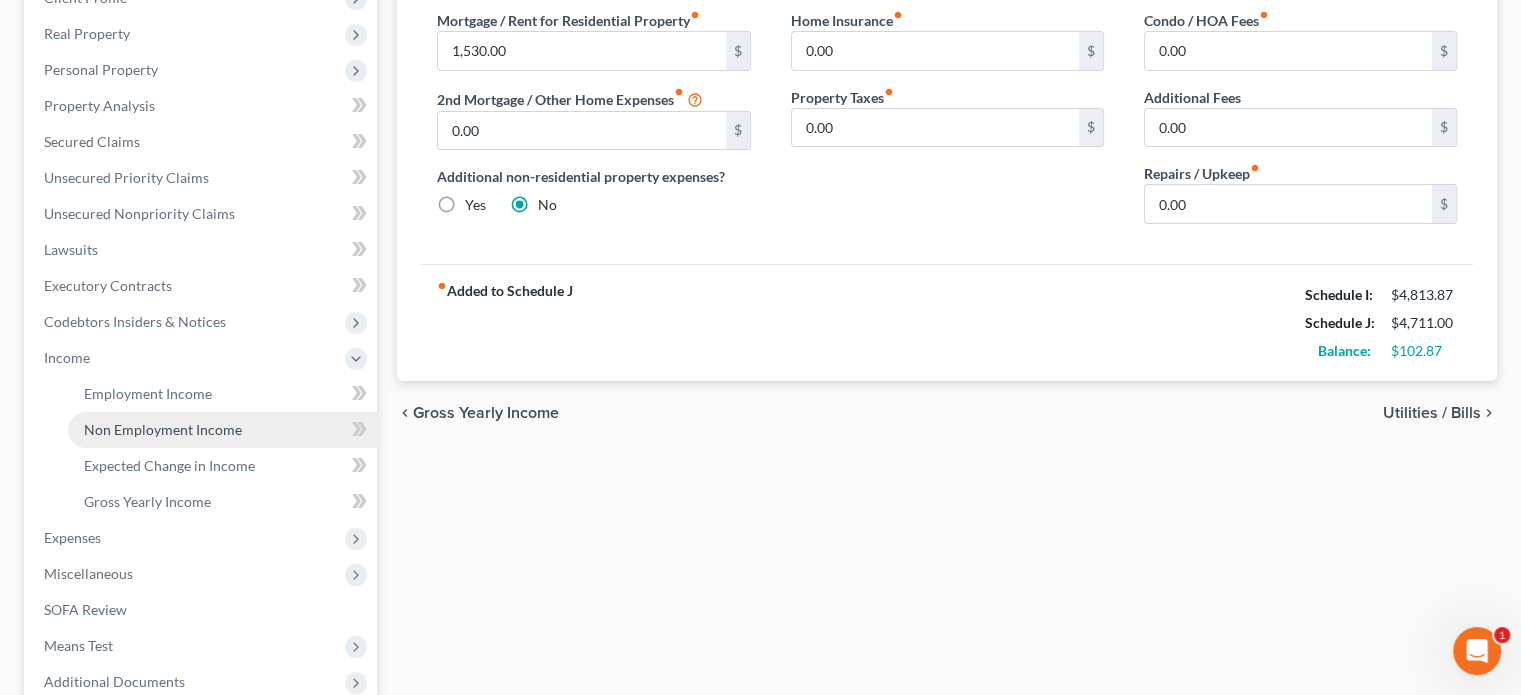 click on "Non Employment Income" at bounding box center (163, 429) 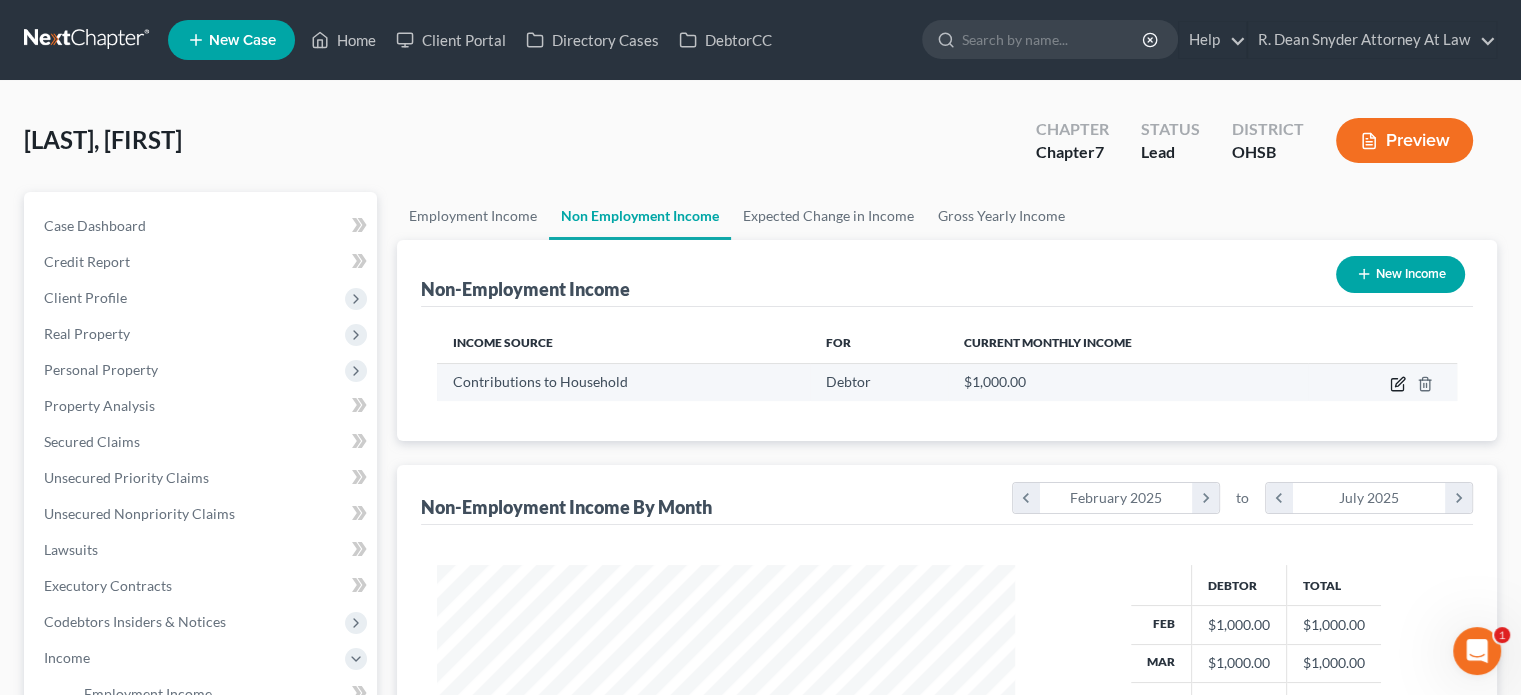 click 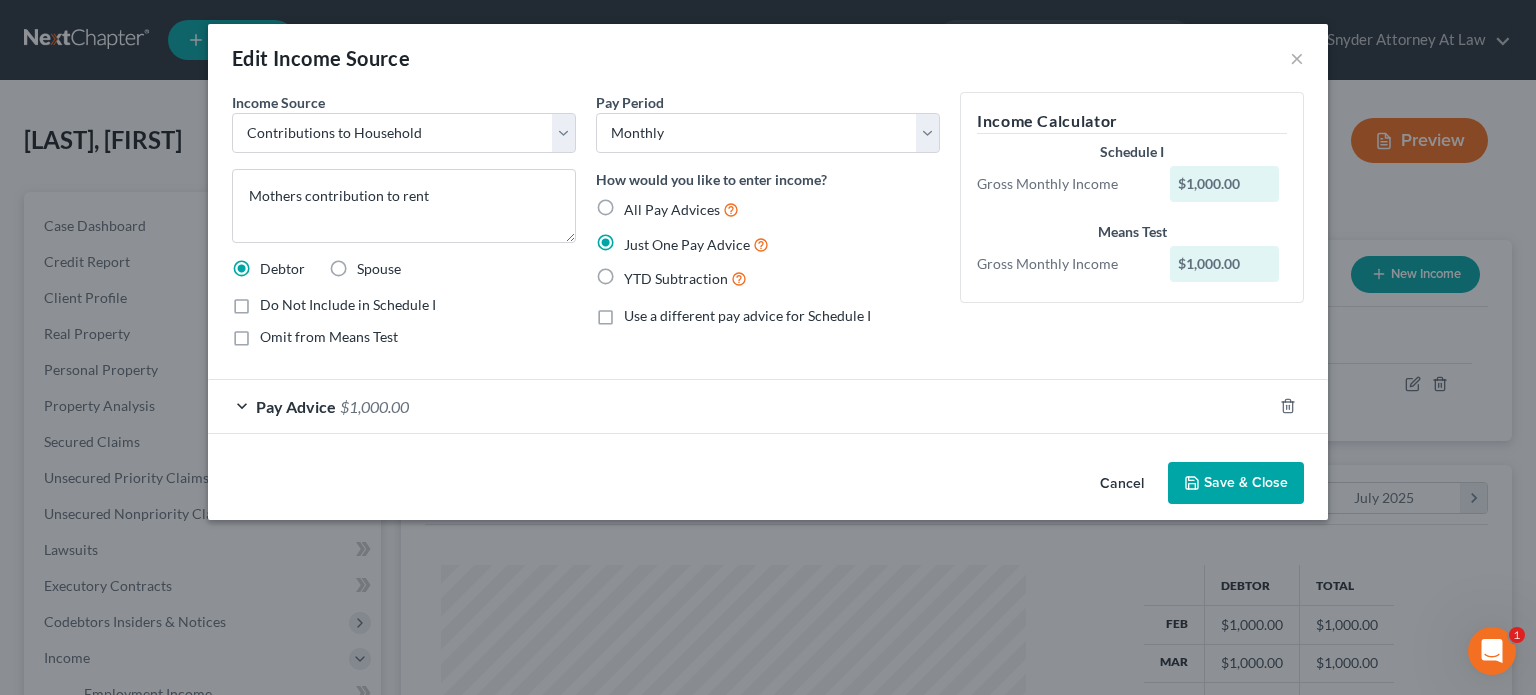 drag, startPoint x: 1220, startPoint y: 484, endPoint x: 1198, endPoint y: 465, distance: 29.068884 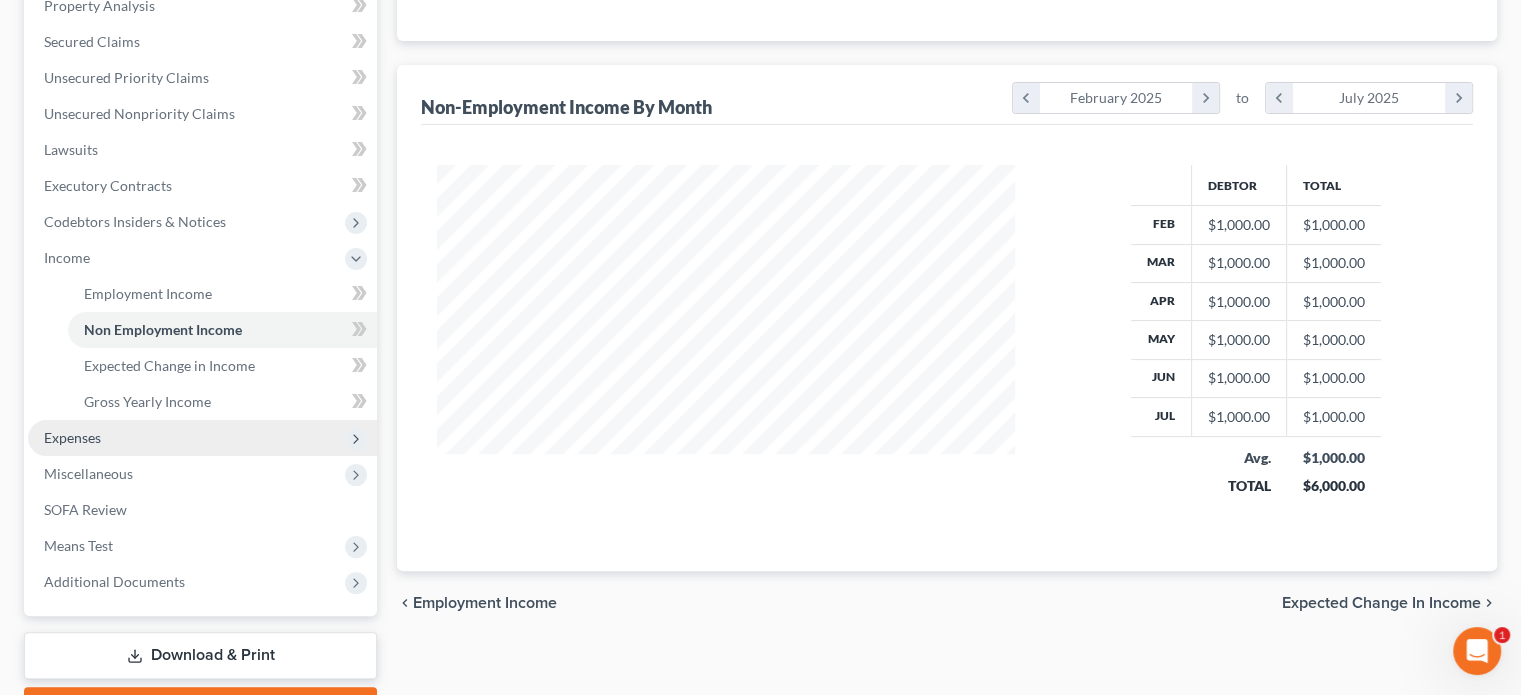 click on "Expenses" at bounding box center (202, 438) 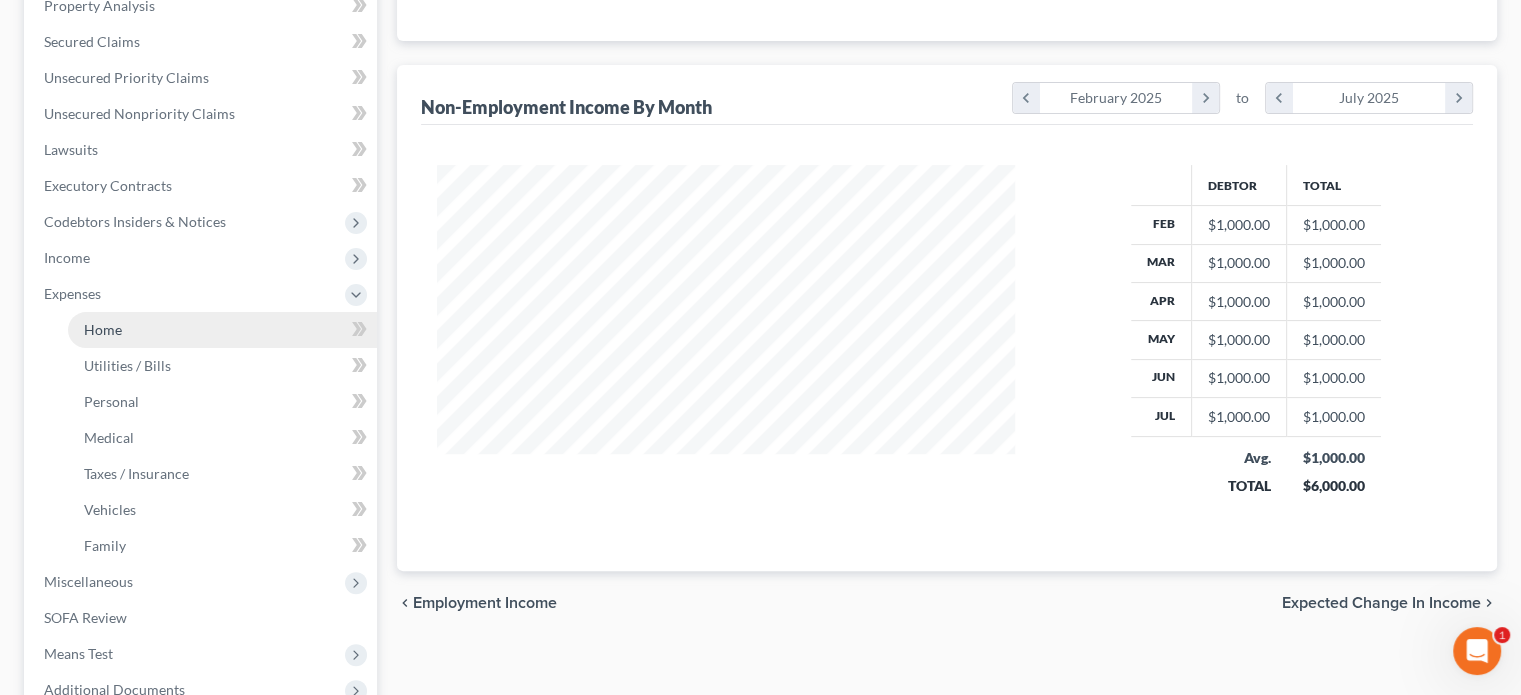 click on "Home" at bounding box center (103, 329) 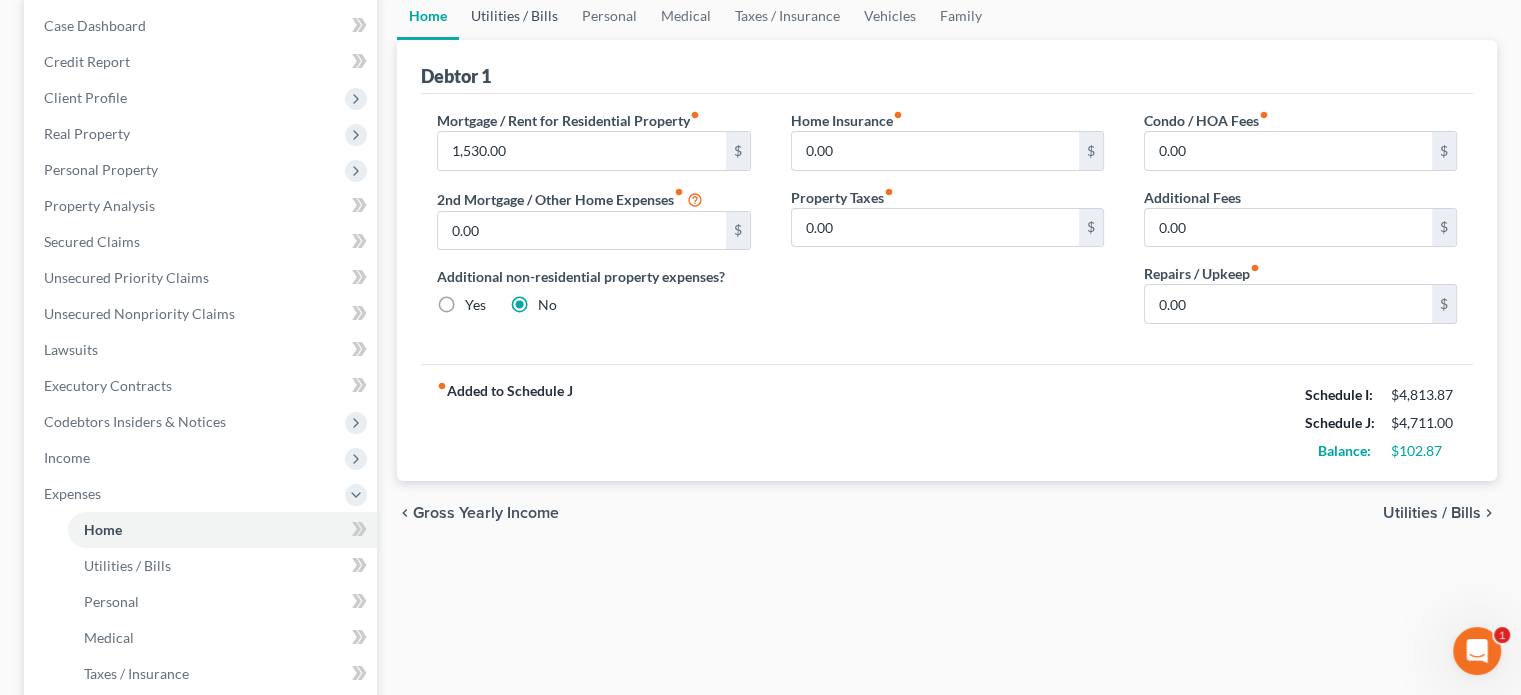 click on "Utilities / Bills" at bounding box center (514, 16) 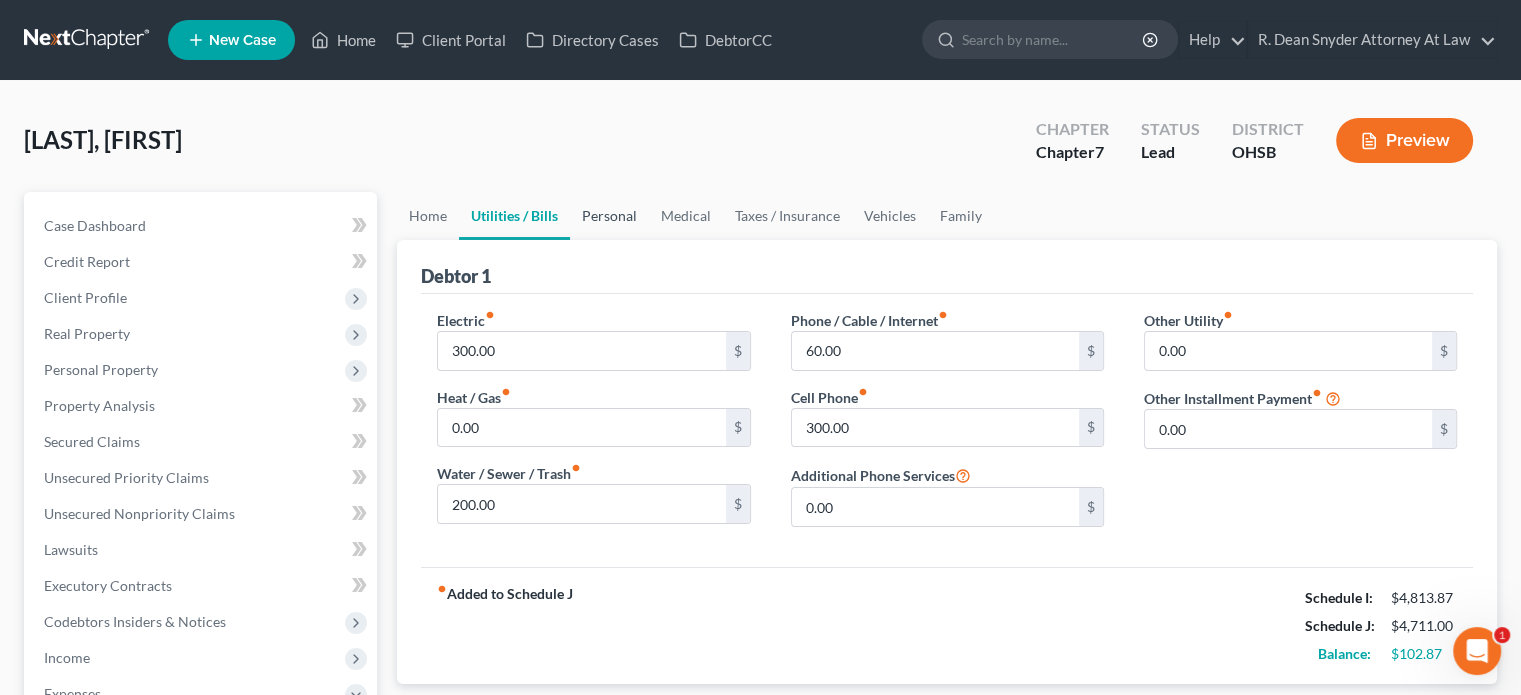 click on "Personal" at bounding box center (609, 216) 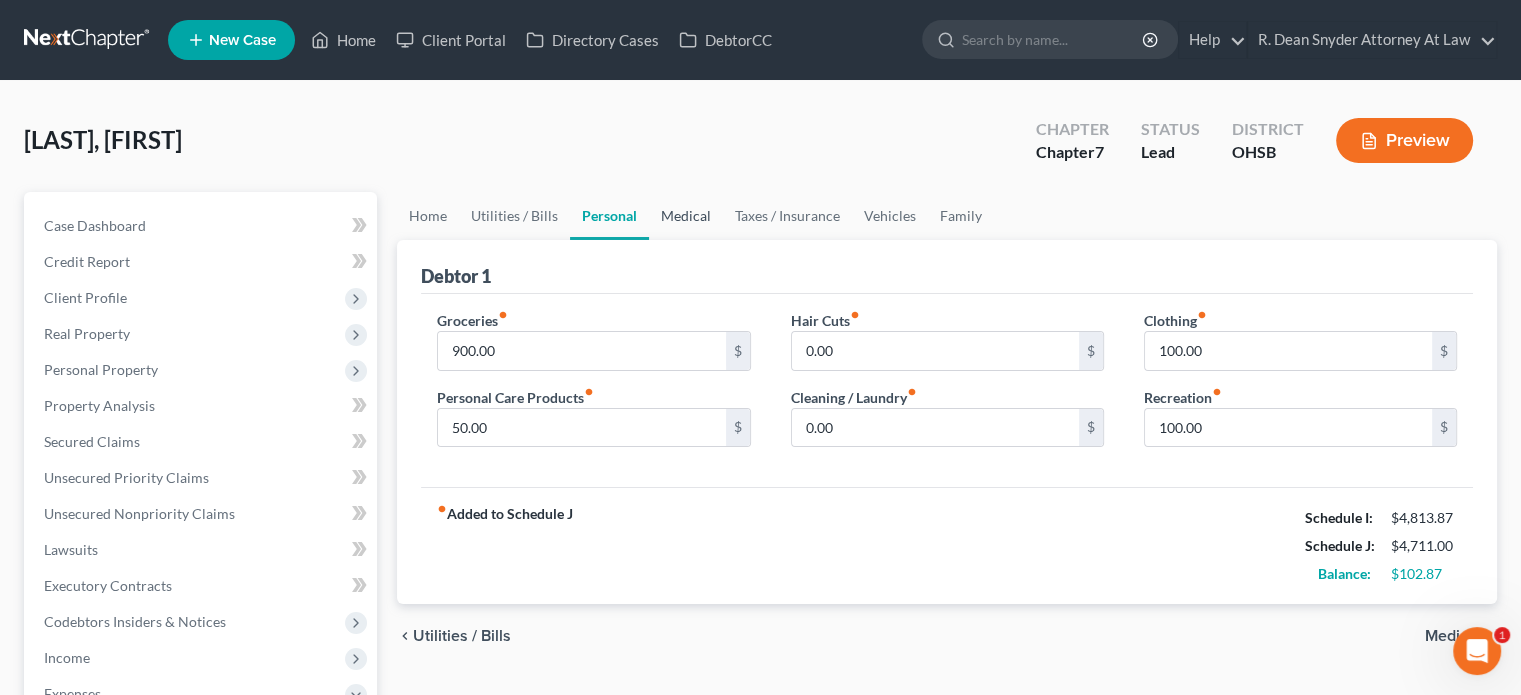 click on "Medical" at bounding box center (686, 216) 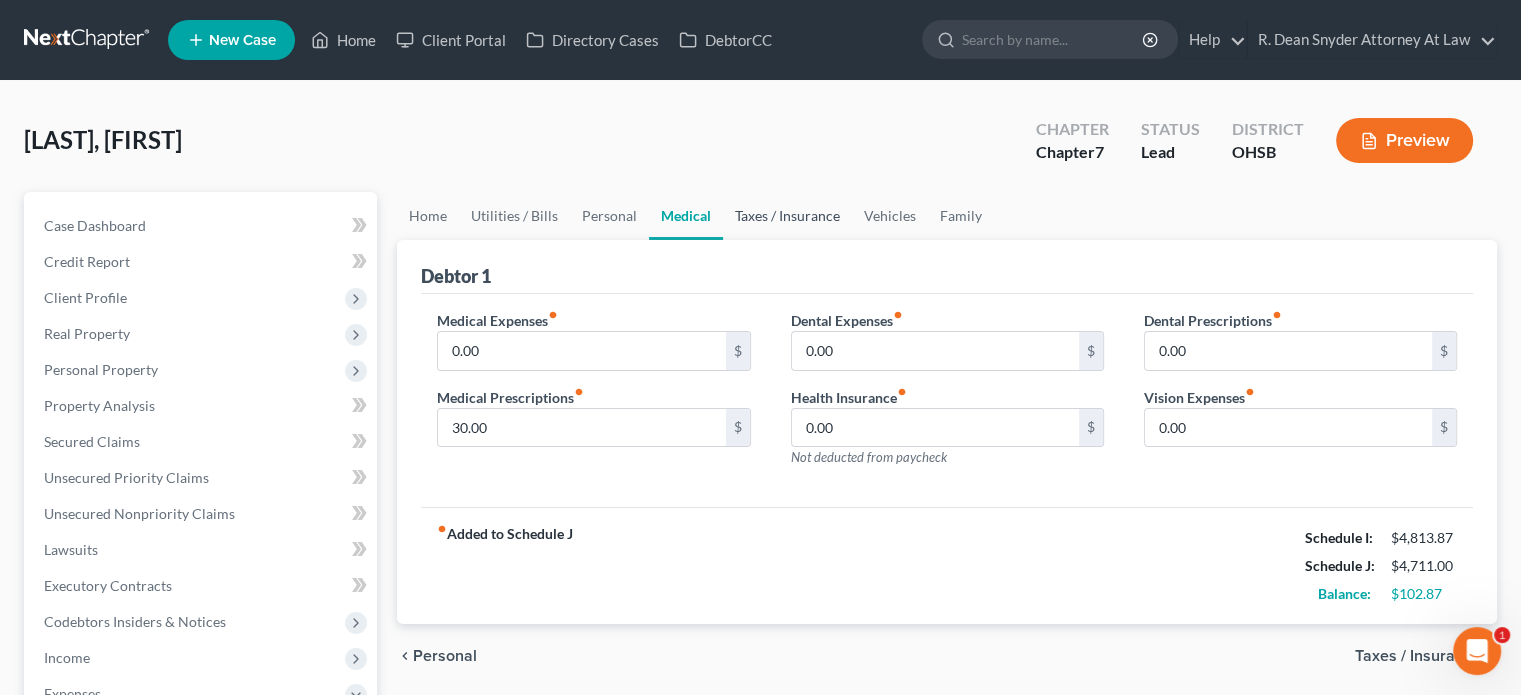 click on "Taxes / Insurance" at bounding box center [787, 216] 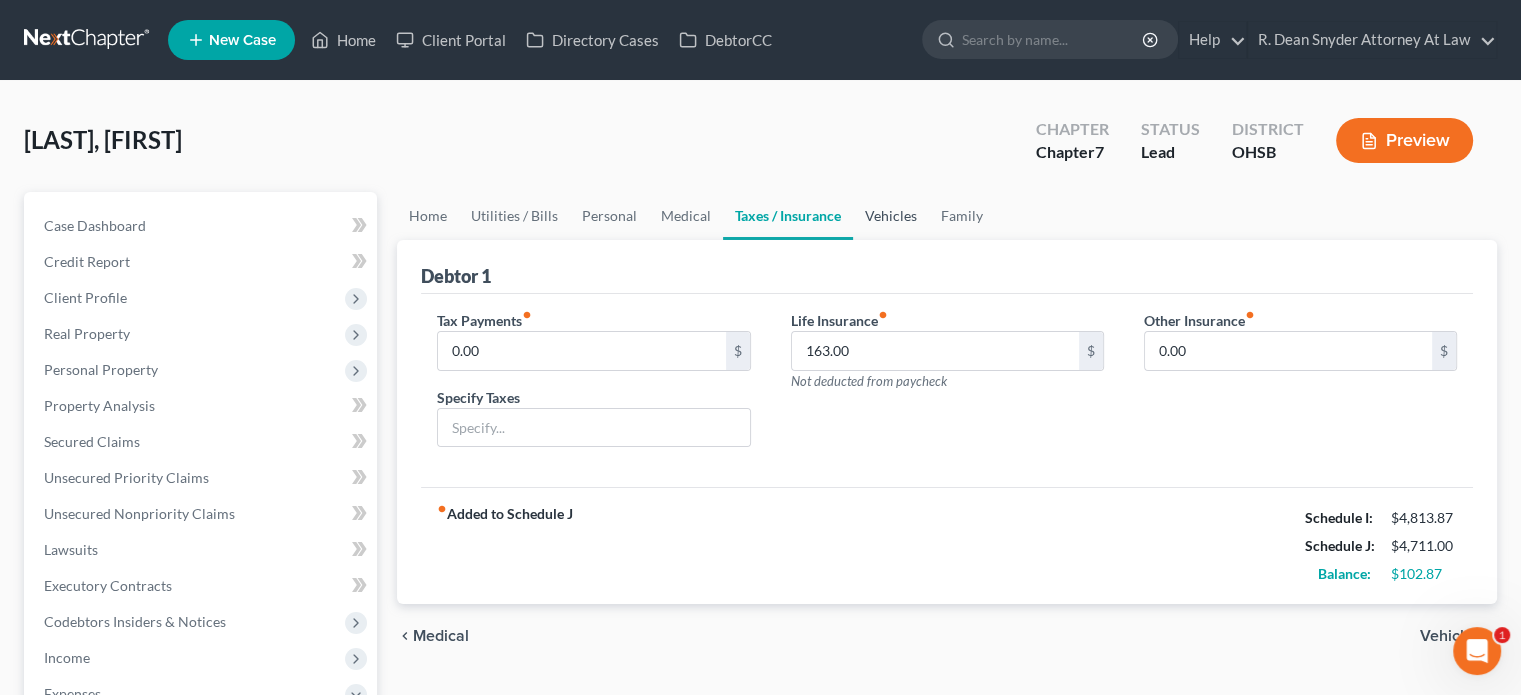 click on "Vehicles" at bounding box center (891, 216) 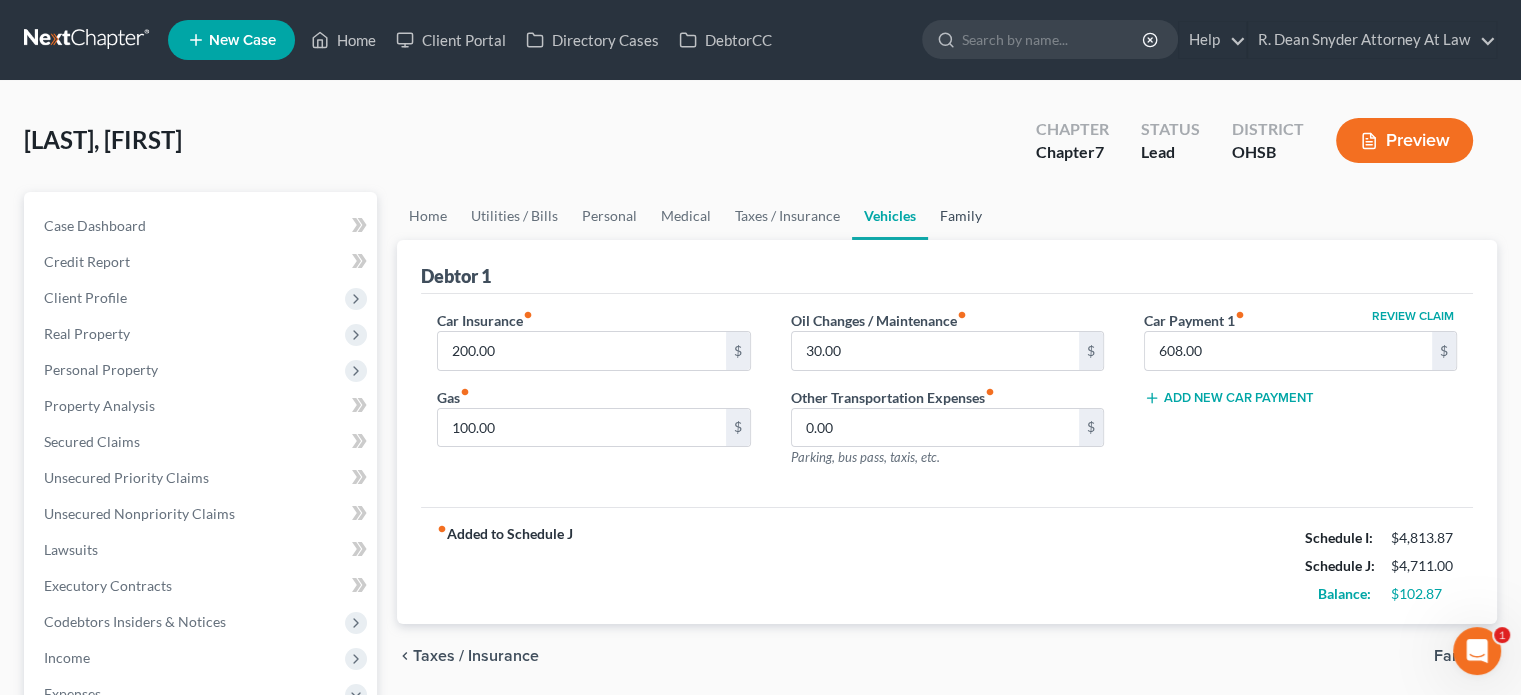 click on "Family" at bounding box center (961, 216) 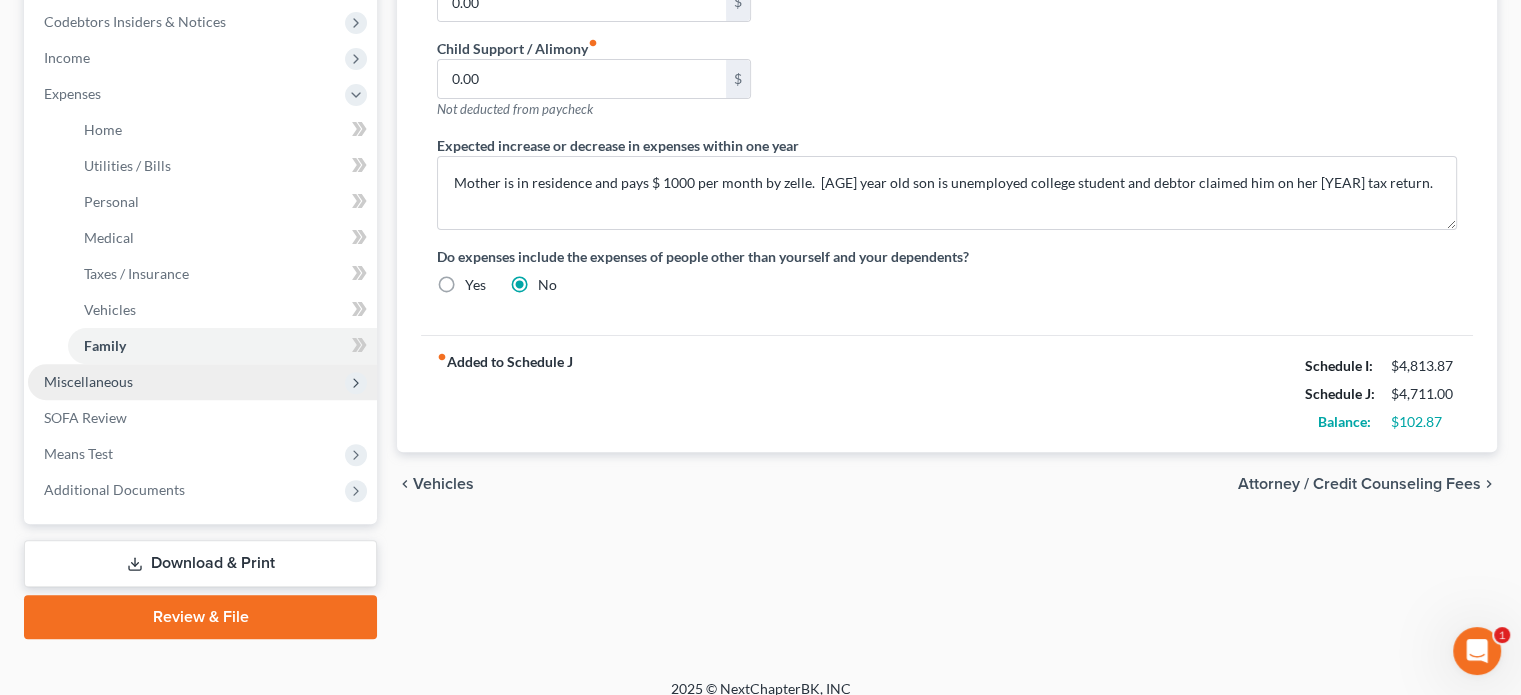 click on "Miscellaneous" at bounding box center [88, 381] 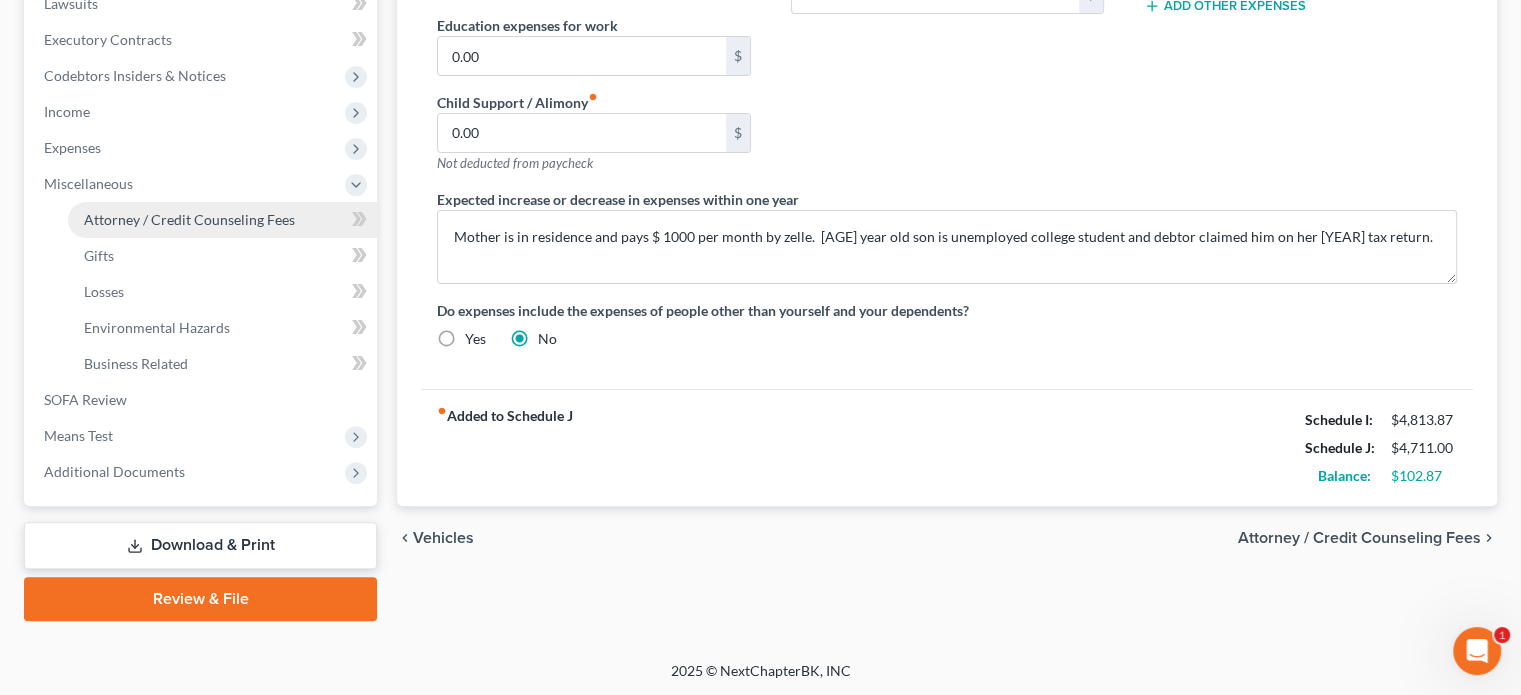 click on "Attorney / Credit Counseling Fees" at bounding box center (189, 219) 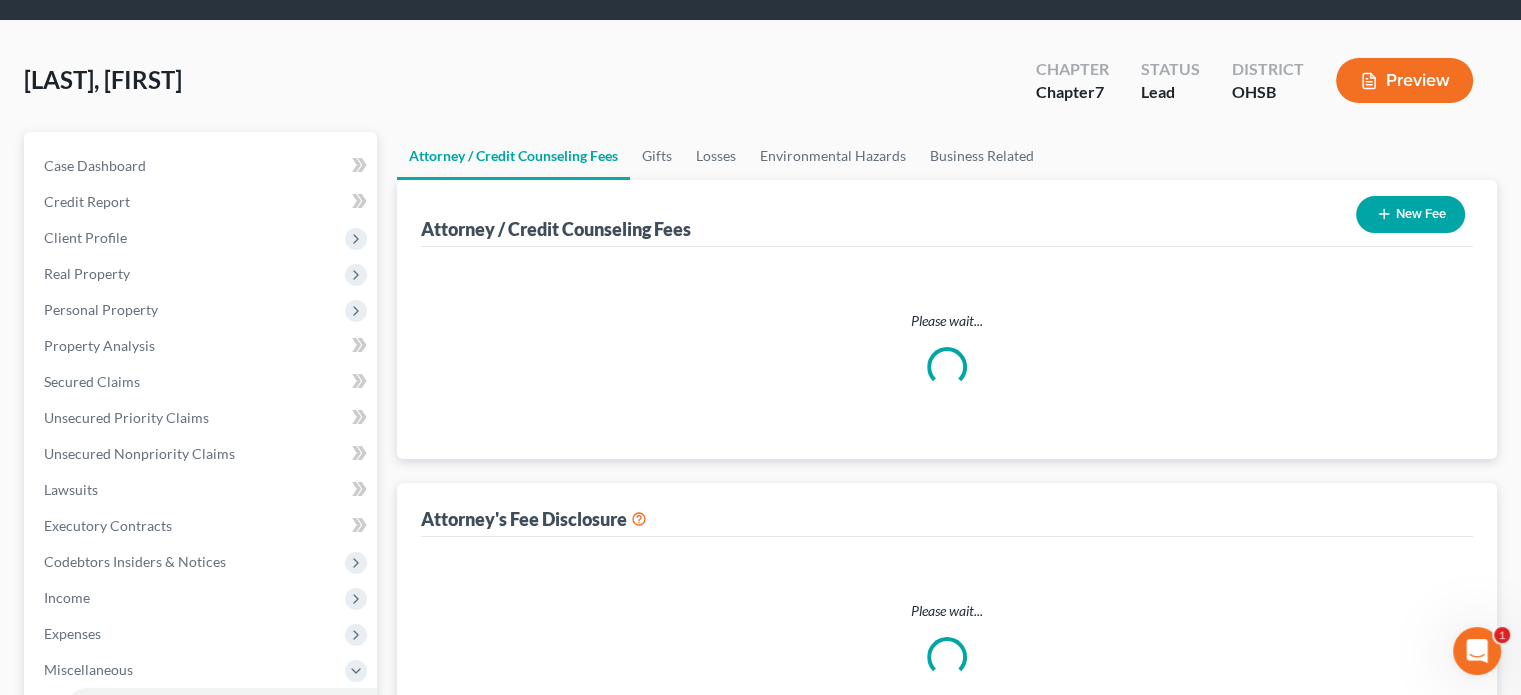 select on "1" 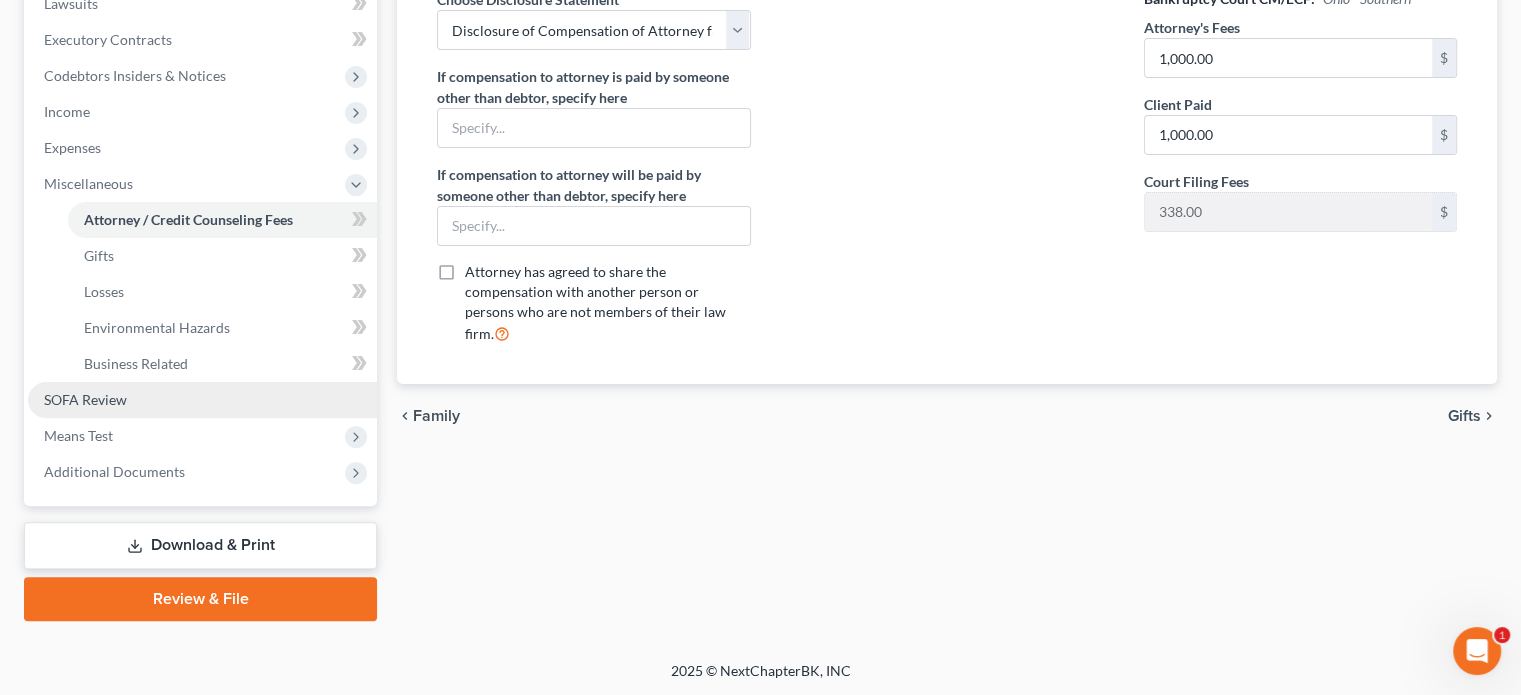 click on "SOFA Review" at bounding box center (85, 399) 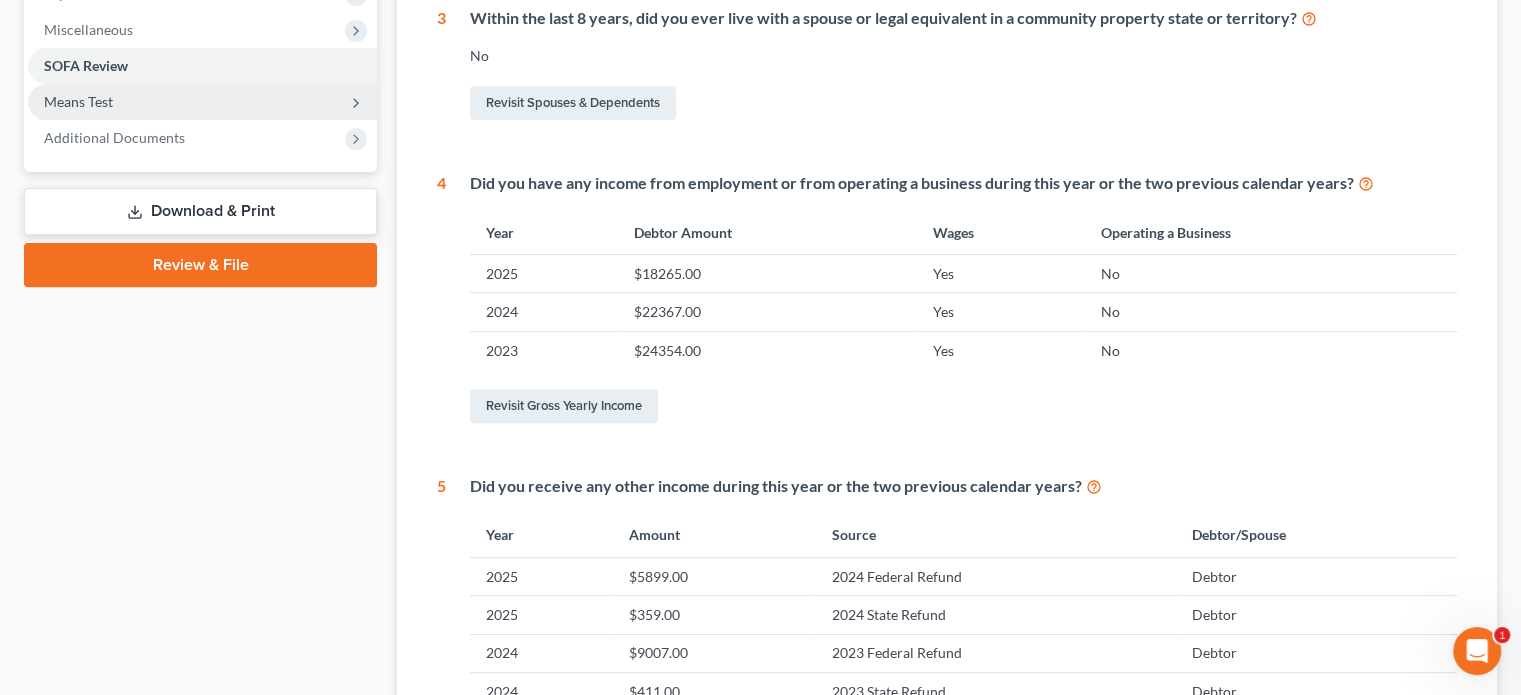 click on "Means Test" at bounding box center [202, 102] 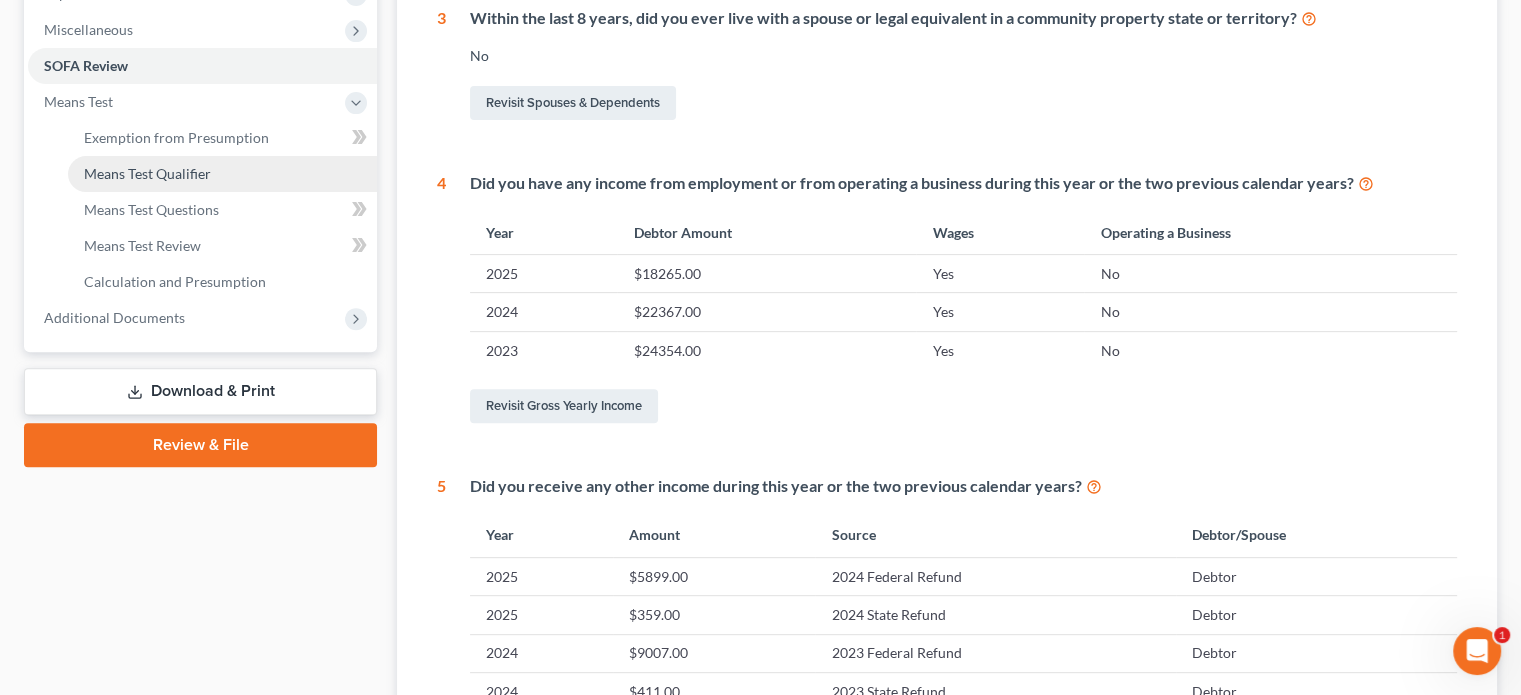click on "Means Test Qualifier" at bounding box center (147, 173) 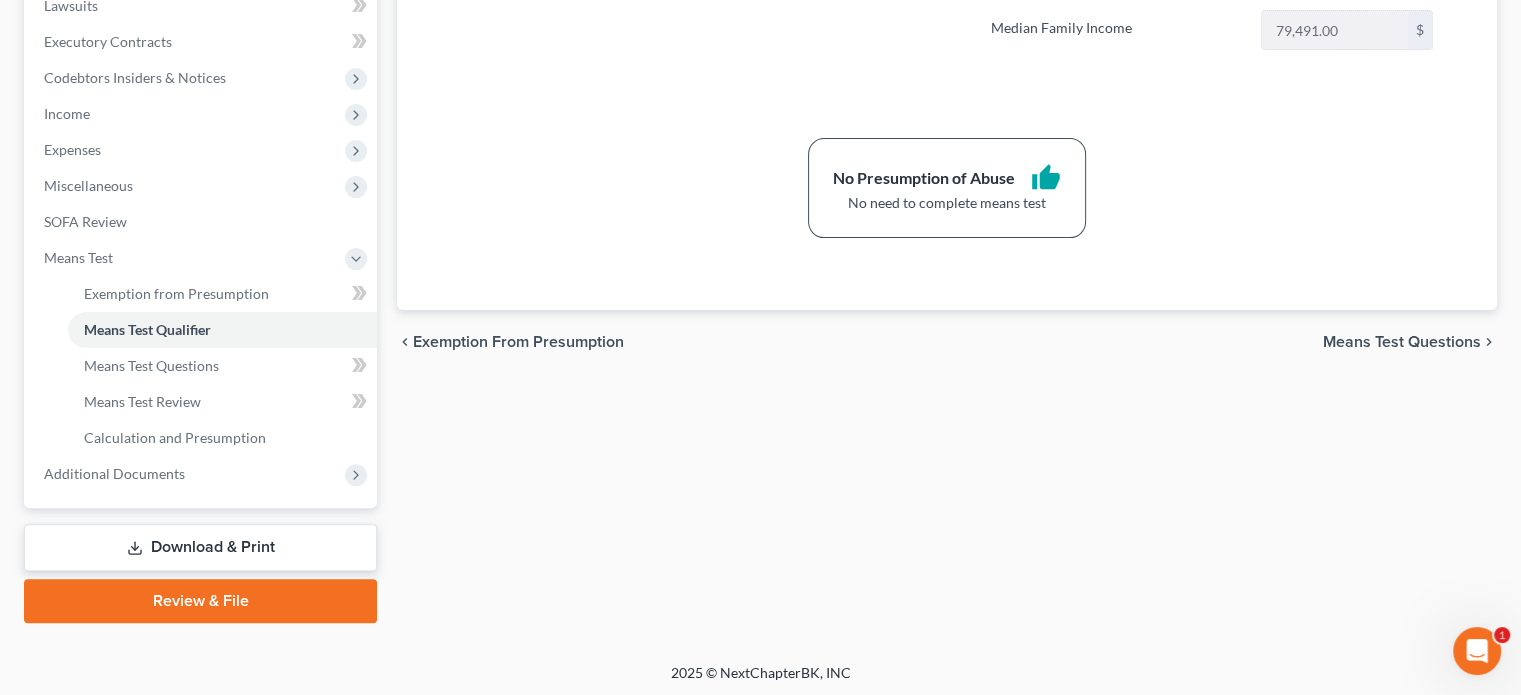 scroll, scrollTop: 546, scrollLeft: 0, axis: vertical 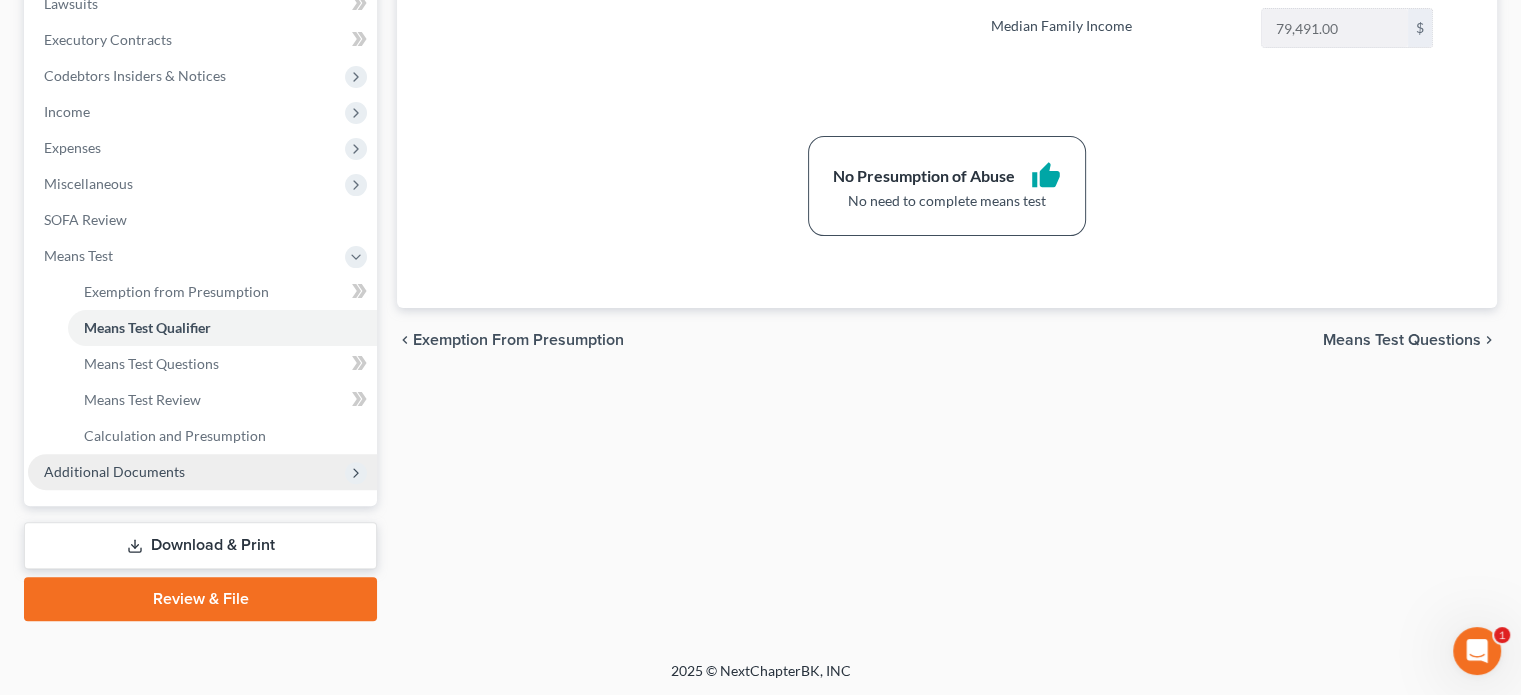 click on "Additional Documents" at bounding box center [114, 471] 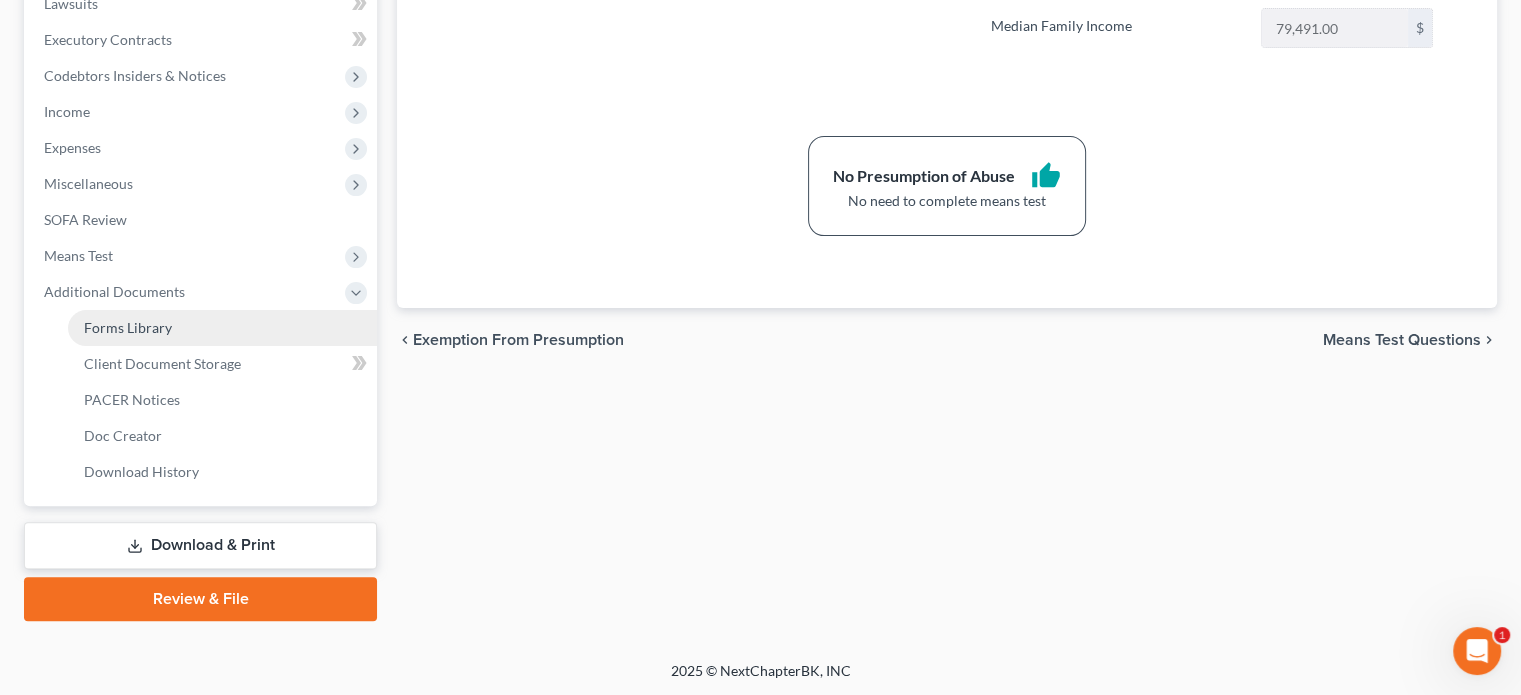 click on "Forms Library" at bounding box center (128, 327) 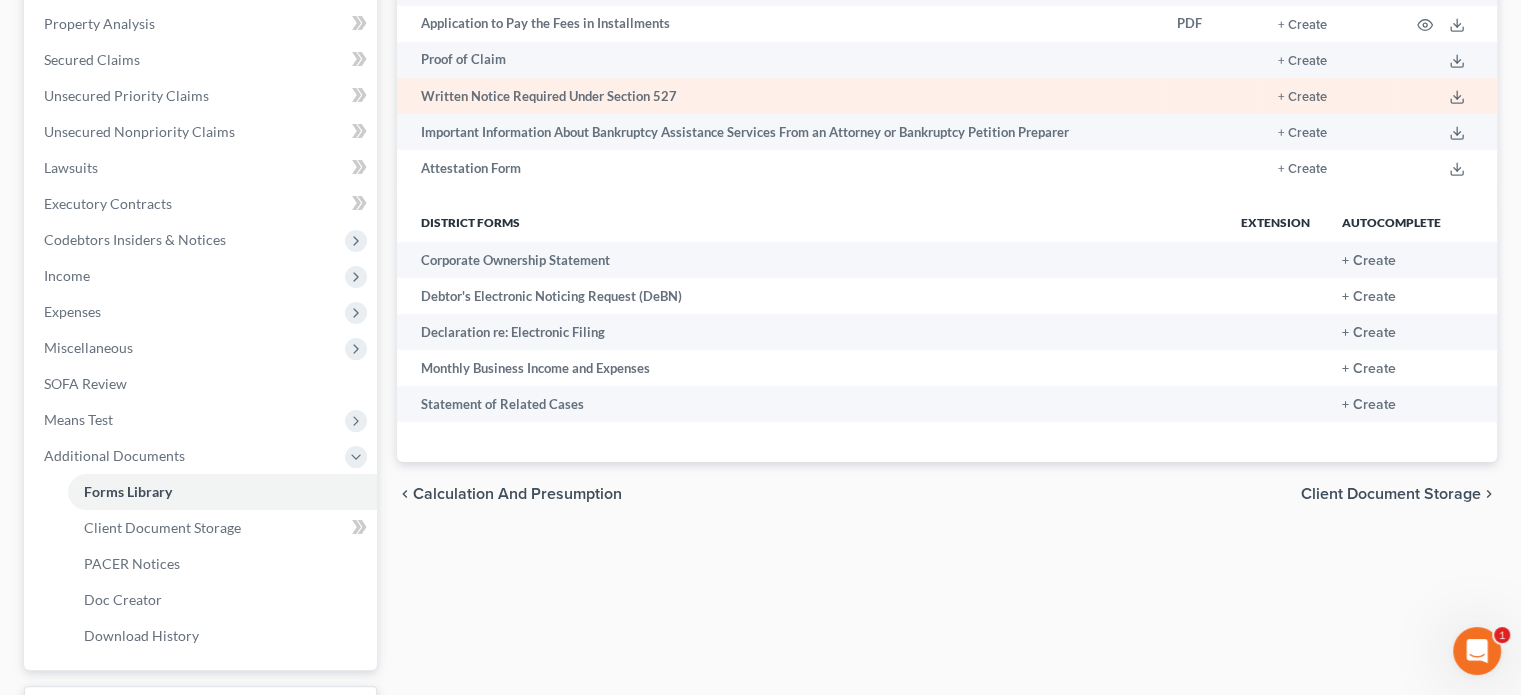 scroll, scrollTop: 400, scrollLeft: 0, axis: vertical 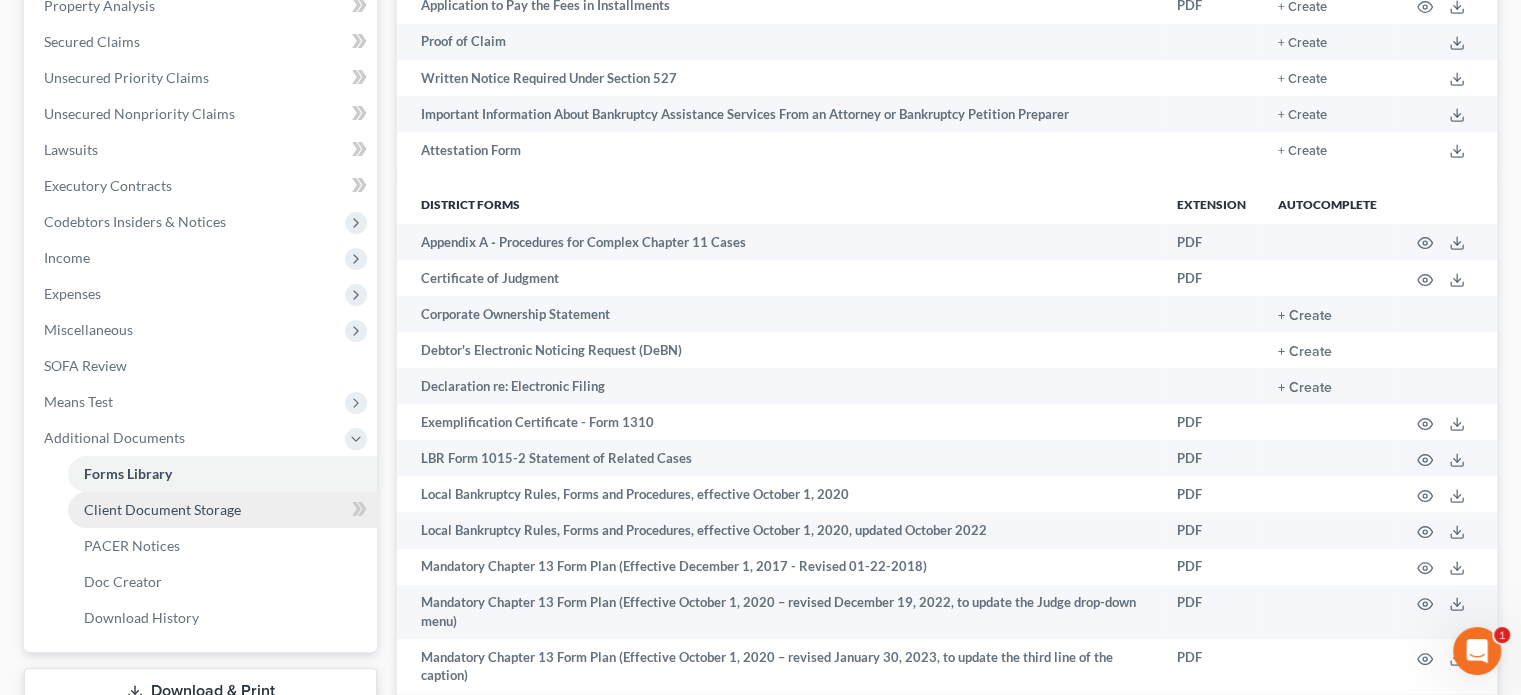 click on "Client Document Storage" at bounding box center (162, 509) 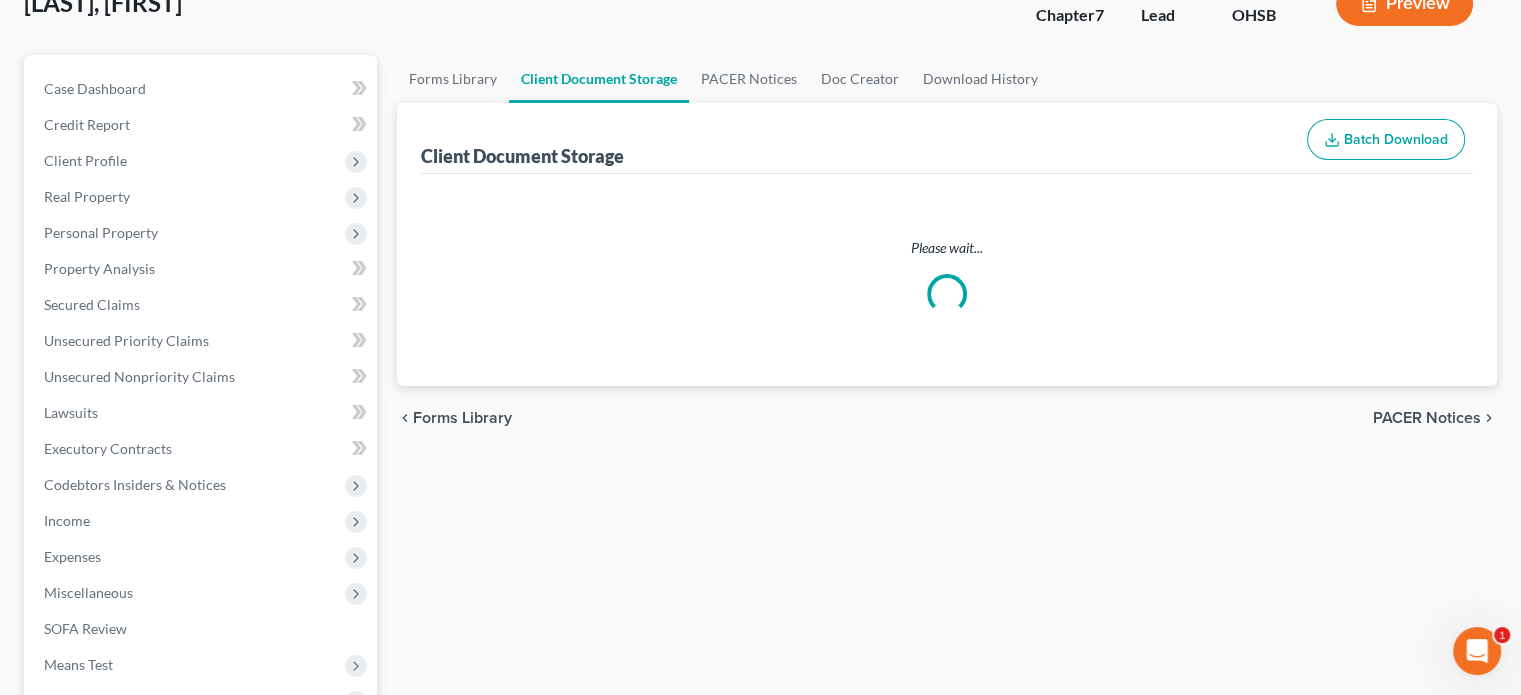 select on "7" 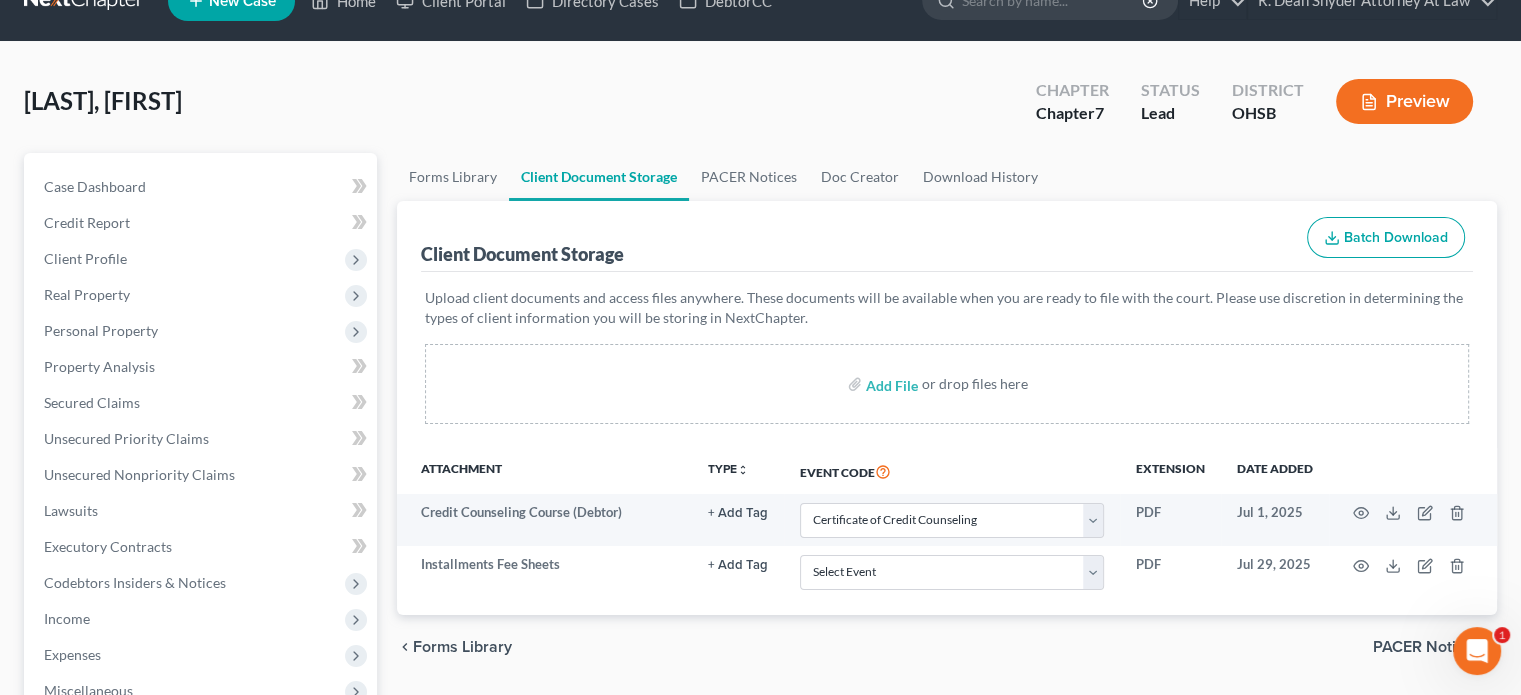 scroll, scrollTop: 0, scrollLeft: 0, axis: both 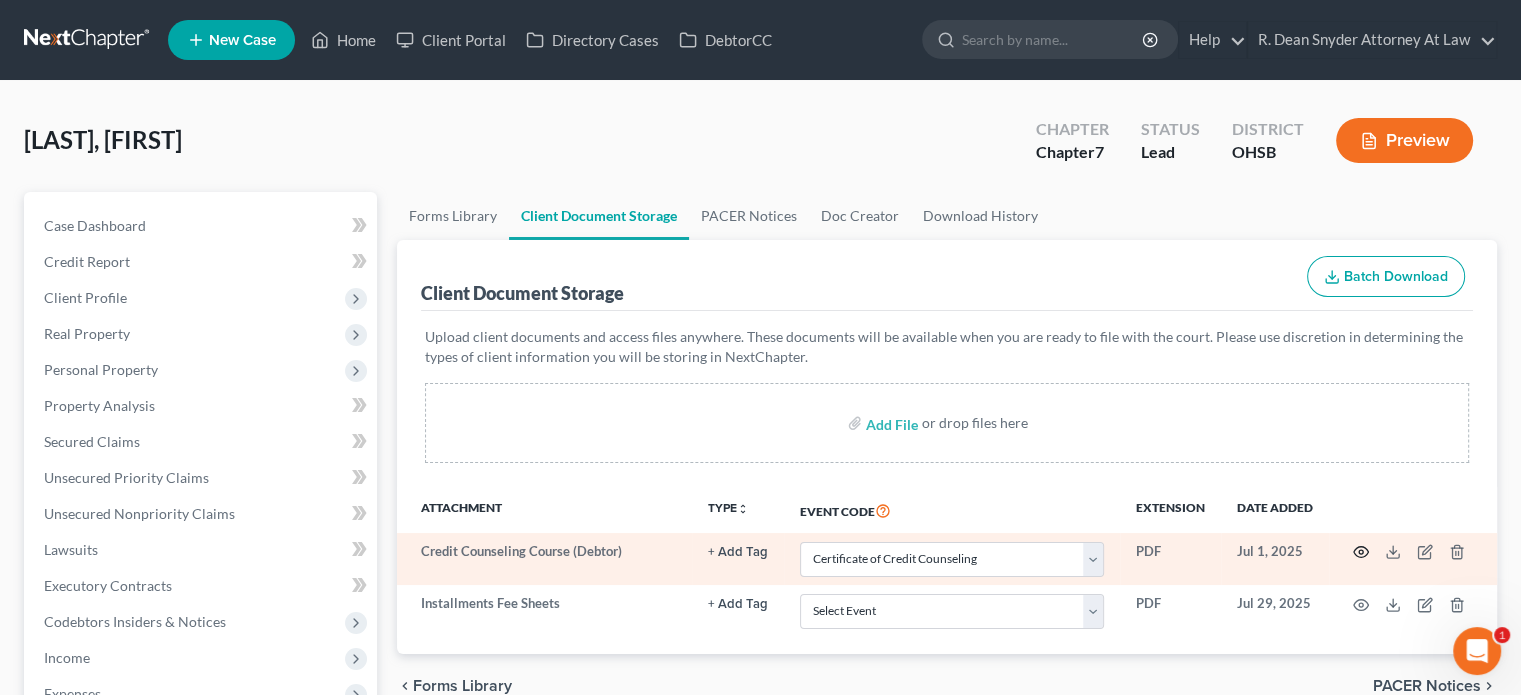 click 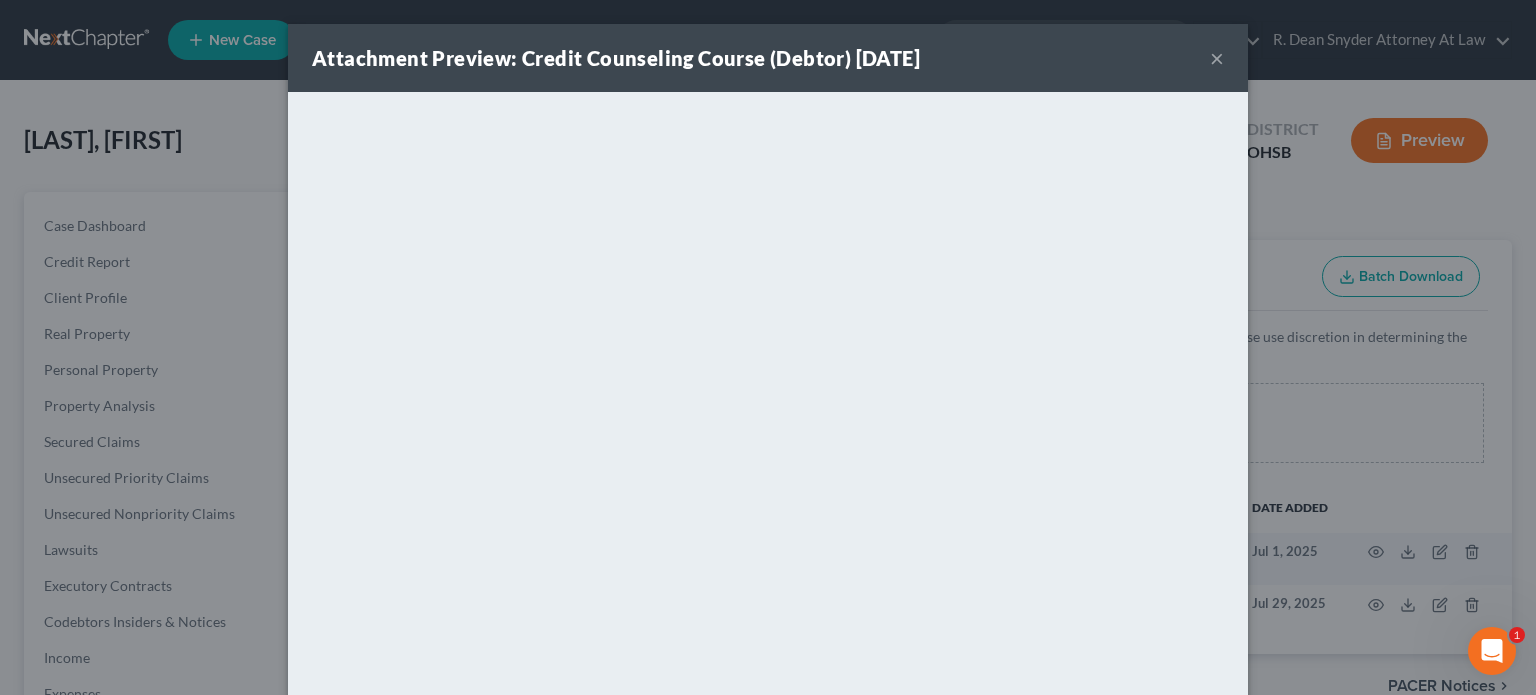 click on "×" at bounding box center (1217, 58) 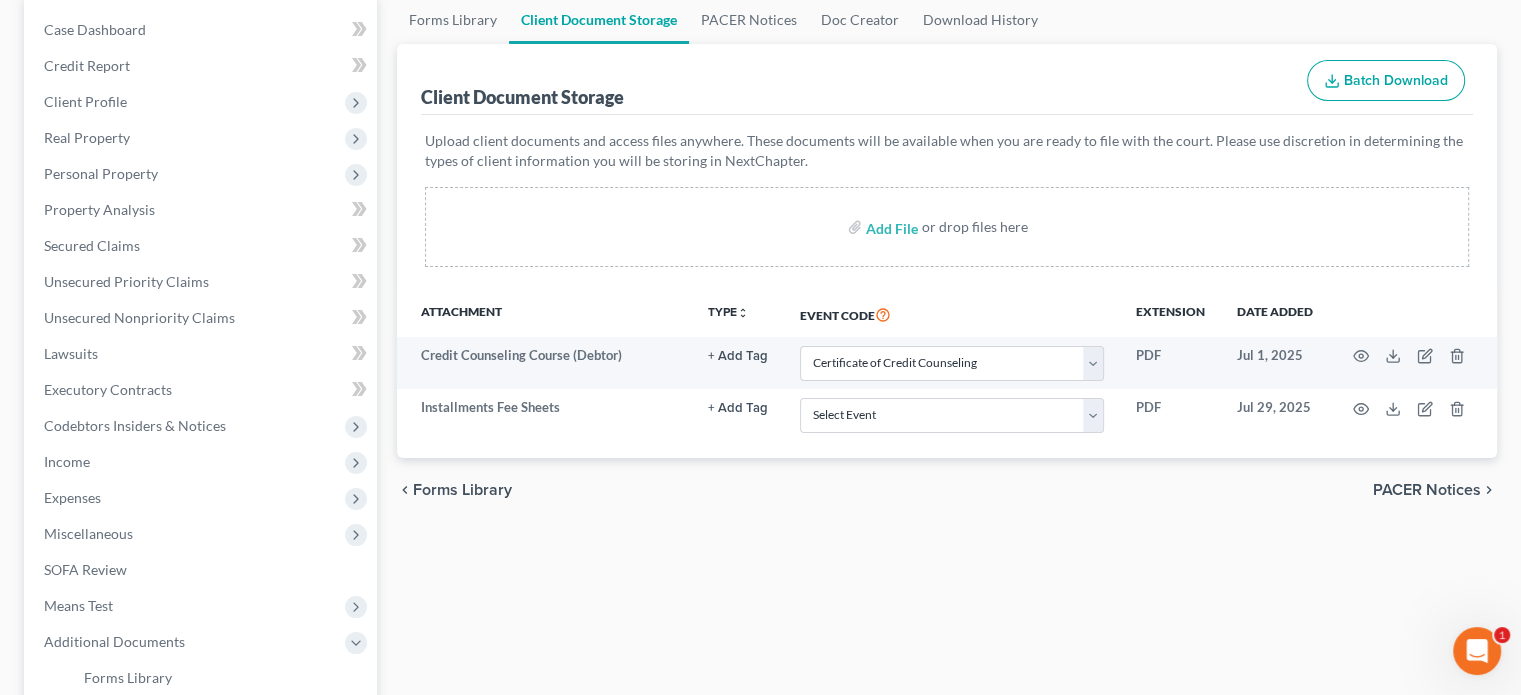 scroll, scrollTop: 200, scrollLeft: 0, axis: vertical 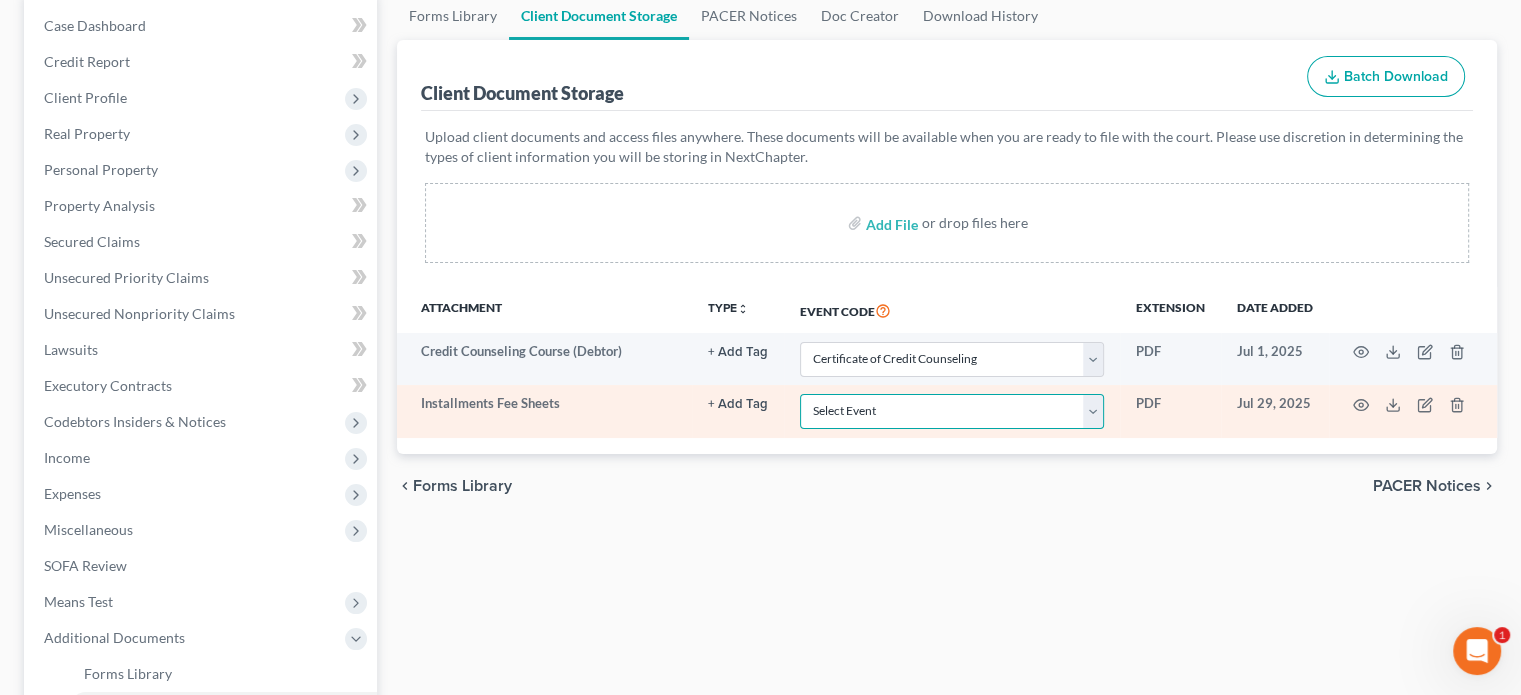 click on "Select Event 20 Largest Unsecured Creditors Amended Document Amended List of Creditors Amended Schedules Amended Statement of Current Monthly and Disposable Income Form 122 Amended Statement of Financial Affairs Business Income and Expenses Certificate of Credit Counseling Certificate of Service Certificate of Service (Use Only for Rule 3002.1 Events) Certification Regarding Notice to Debtor Certification of No New or Changed Creditors Certification of Plan Payment Chapter 11 Final Report and Account Chapter 11 Statement of Current Monthly Income - Form 22B Chapter 11 Statement of Monthly Income Form 122B Chapter 13 Calculation of Disposable Income 122C-2 Chapter 13 Plan Chapter 13 Statement of Monthly Income 122C-1 Chapter 7 Means Test Calculation 122A-2 Chapter 7 Statements - Monthly Income (122A-1) / Exemption Presumption of Abuse (122A-1Supp) Corporate Resolution Debtor Electronic Noticing Request Debtor Repayment Plan Debtor's Certification Regarding Issuance of Discharge Order Equity Security Holders" at bounding box center (952, 411) 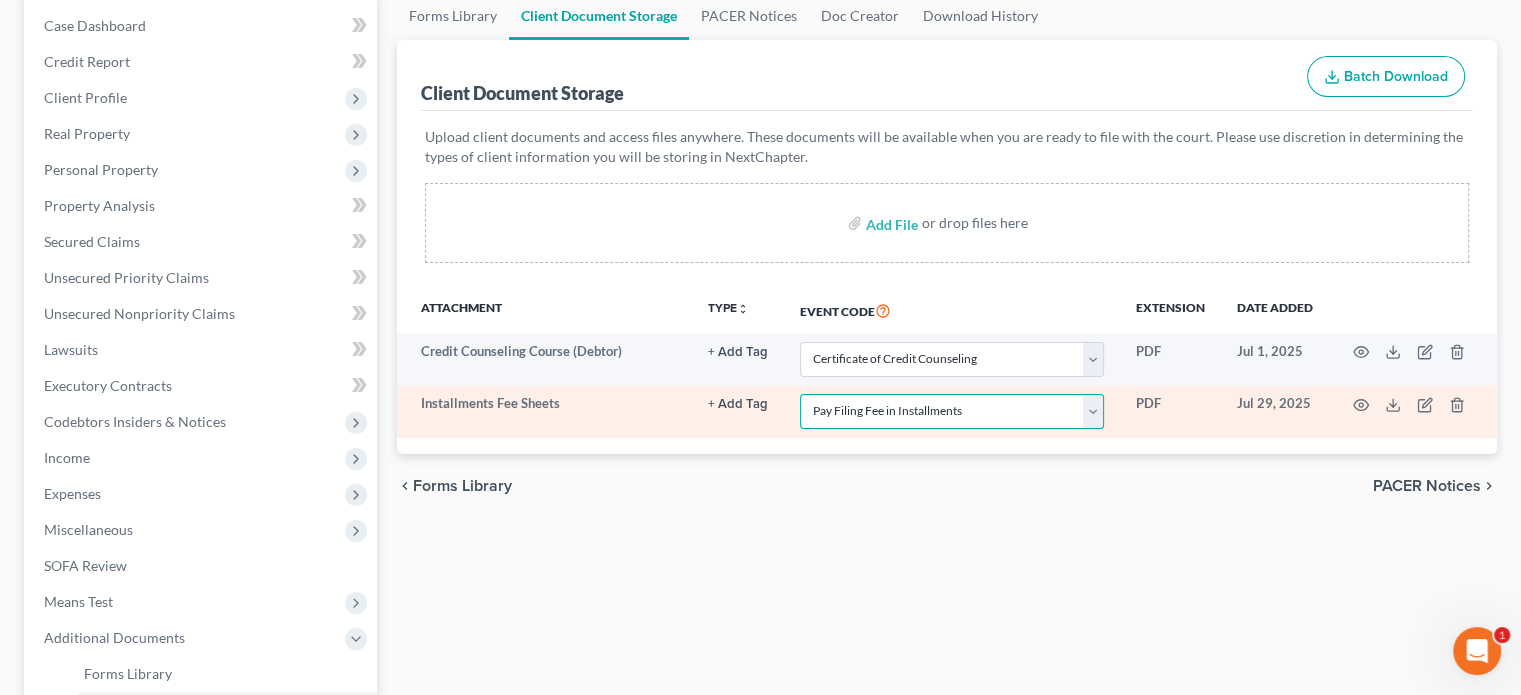 click on "Select Event 20 Largest Unsecured Creditors Amended Document Amended List of Creditors Amended Schedules Amended Statement of Current Monthly and Disposable Income Form 122 Amended Statement of Financial Affairs Business Income and Expenses Certificate of Credit Counseling Certificate of Service Certificate of Service (Use Only for Rule 3002.1 Events) Certification Regarding Notice to Debtor Certification of No New or Changed Creditors Certification of Plan Payment Chapter 11 Final Report and Account Chapter 11 Statement of Current Monthly Income - Form 22B Chapter 11 Statement of Monthly Income Form 122B Chapter 13 Calculation of Disposable Income 122C-2 Chapter 13 Plan Chapter 13 Statement of Monthly Income 122C-1 Chapter 7 Means Test Calculation 122A-2 Chapter 7 Statements - Monthly Income (122A-1) / Exemption Presumption of Abuse (122A-1Supp) Corporate Resolution Debtor Electronic Noticing Request Debtor Repayment Plan Debtor's Certification Regarding Issuance of Discharge Order Equity Security Holders" at bounding box center (952, 411) 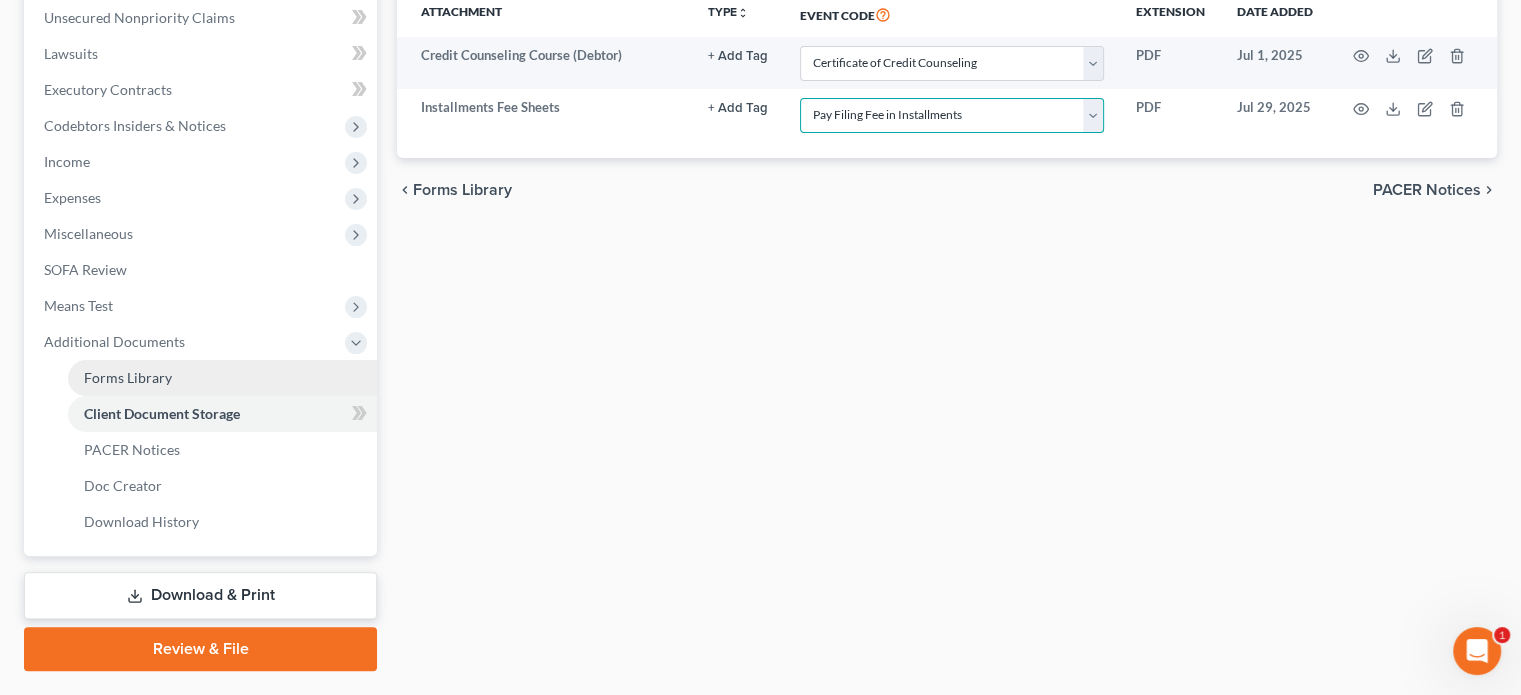 scroll, scrollTop: 500, scrollLeft: 0, axis: vertical 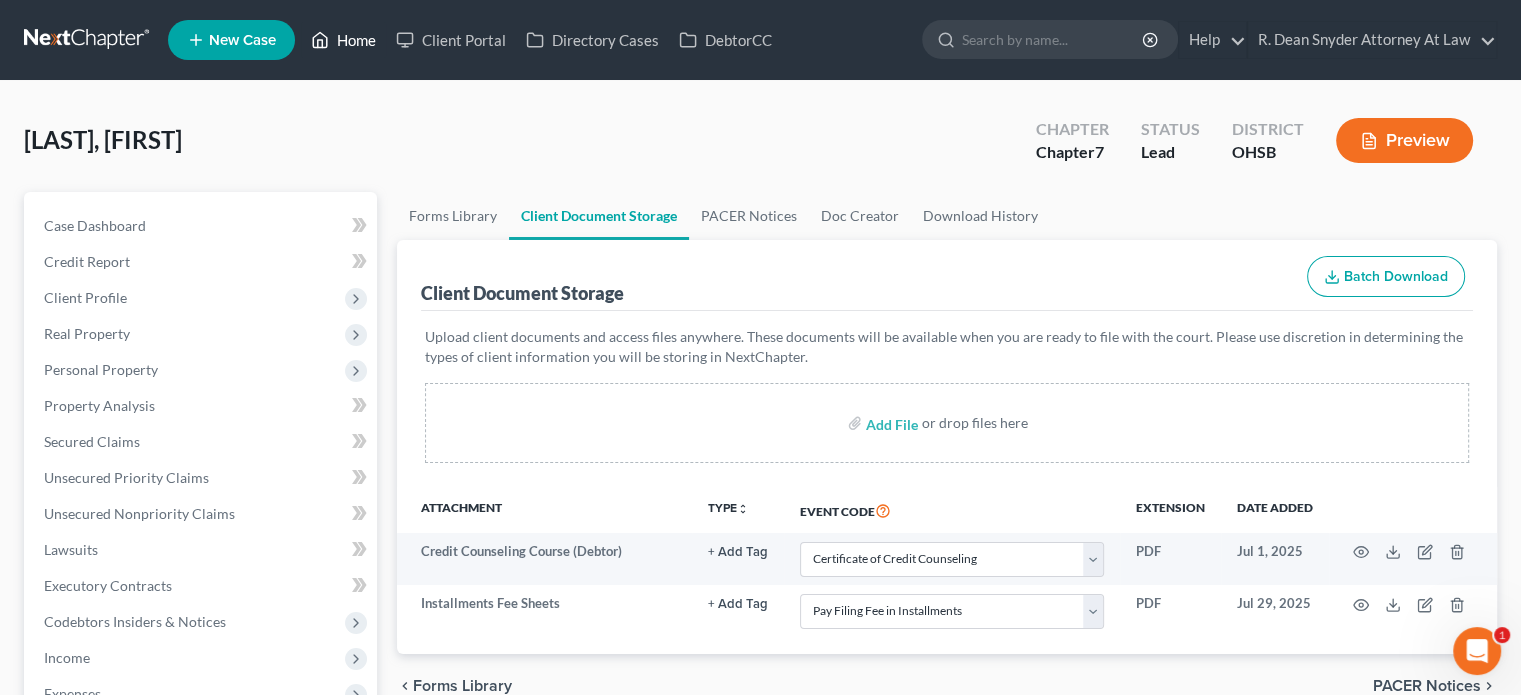 click on "Home" at bounding box center (343, 40) 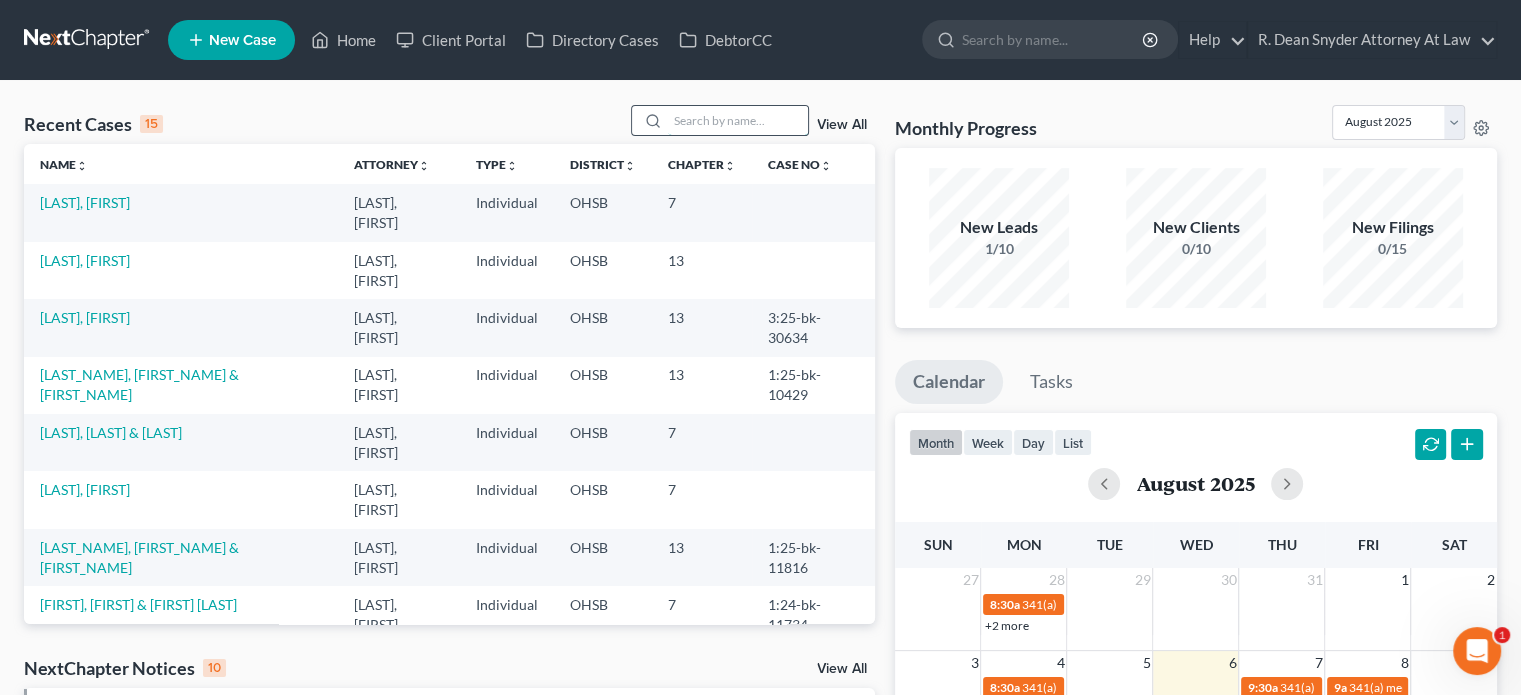 click at bounding box center (738, 120) 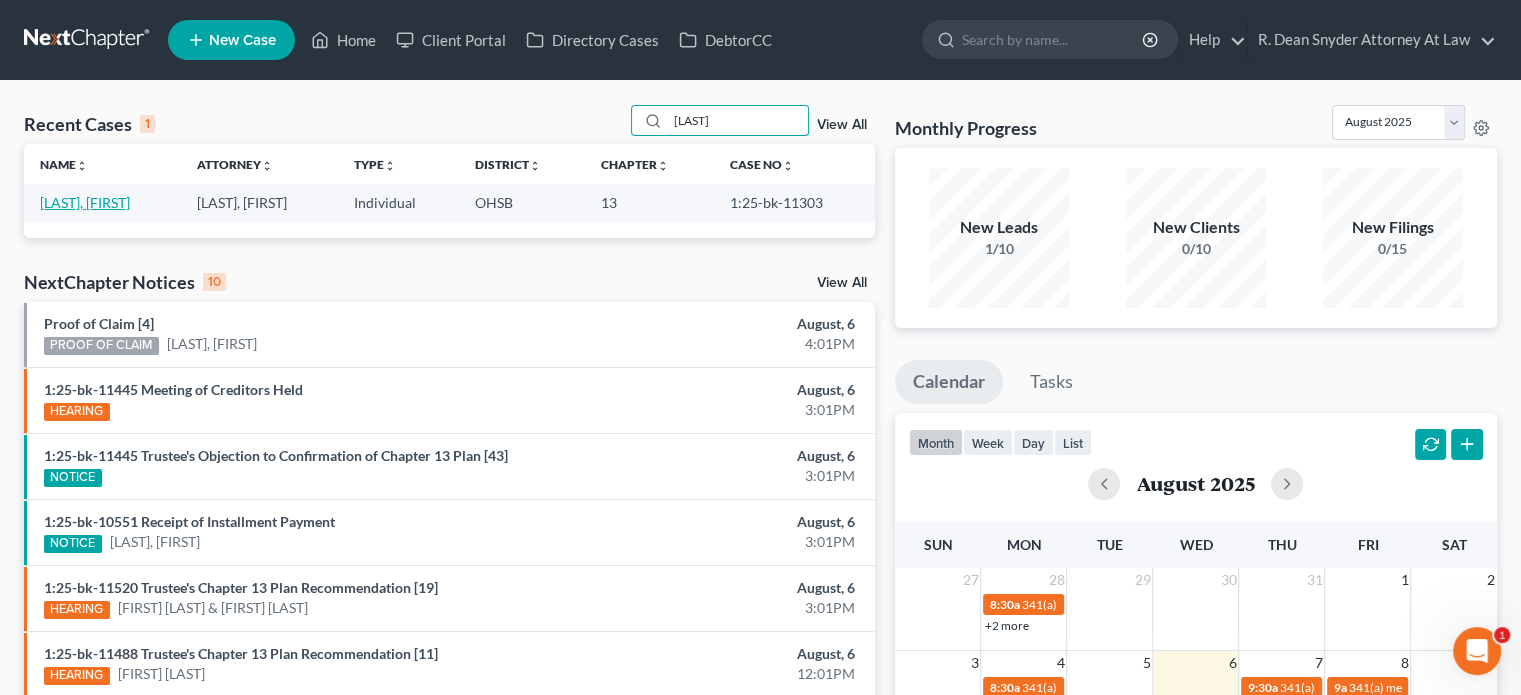 type on "[LAST]" 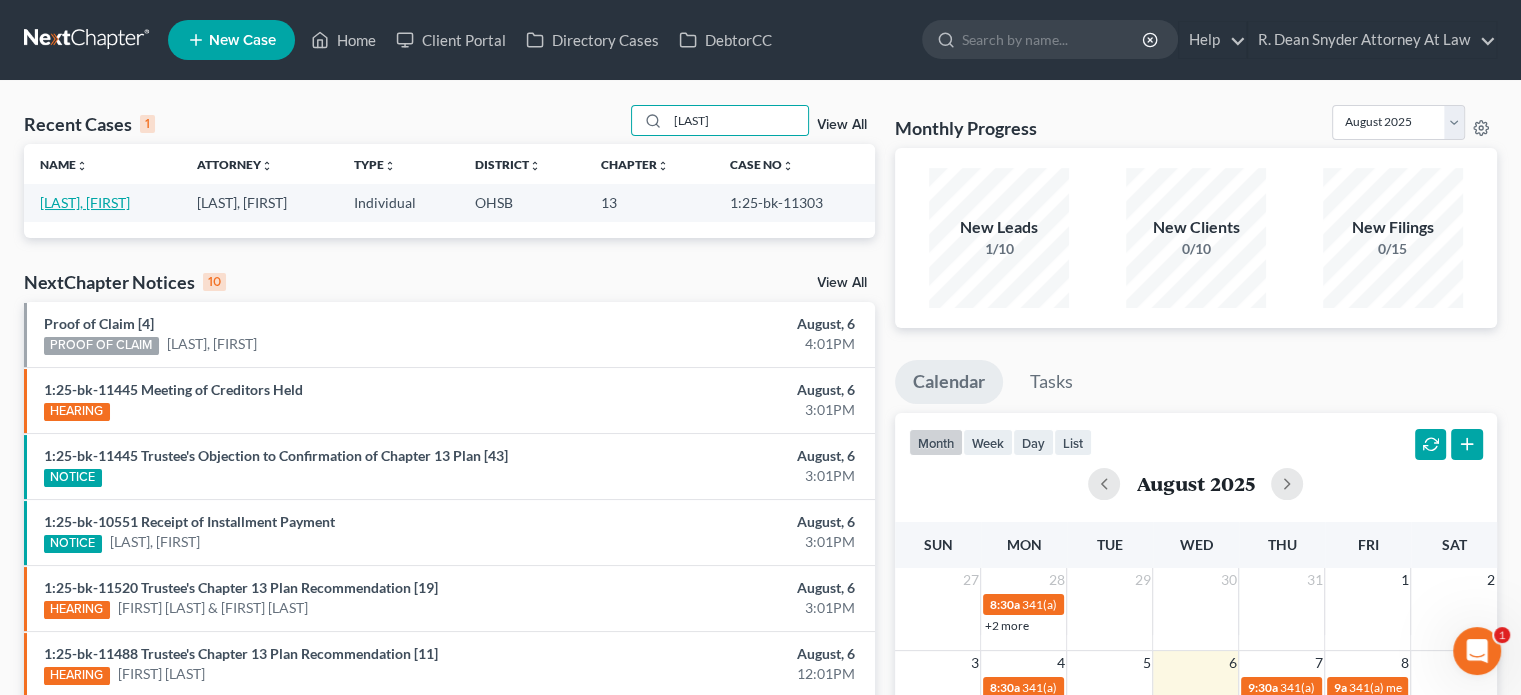 click on "[LAST], [FIRST]" at bounding box center (85, 202) 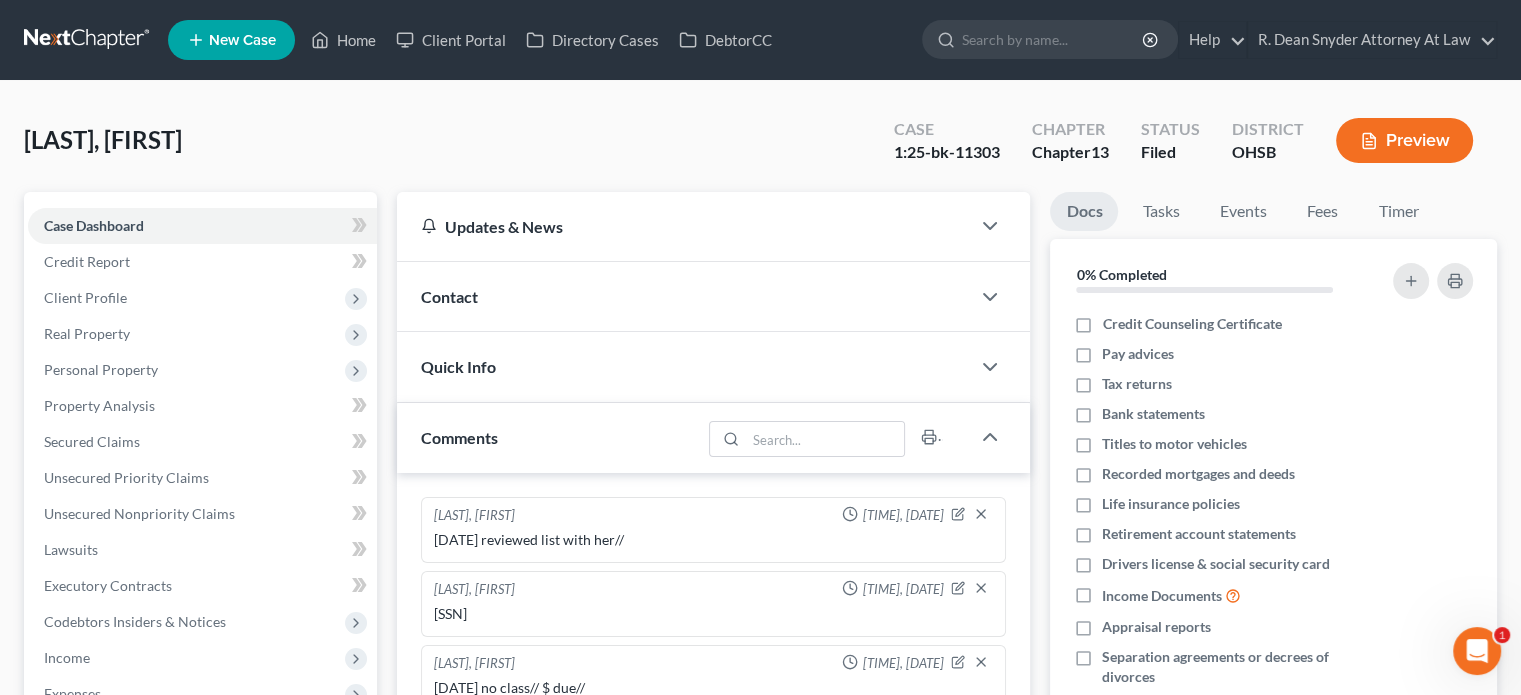 scroll, scrollTop: 112, scrollLeft: 0, axis: vertical 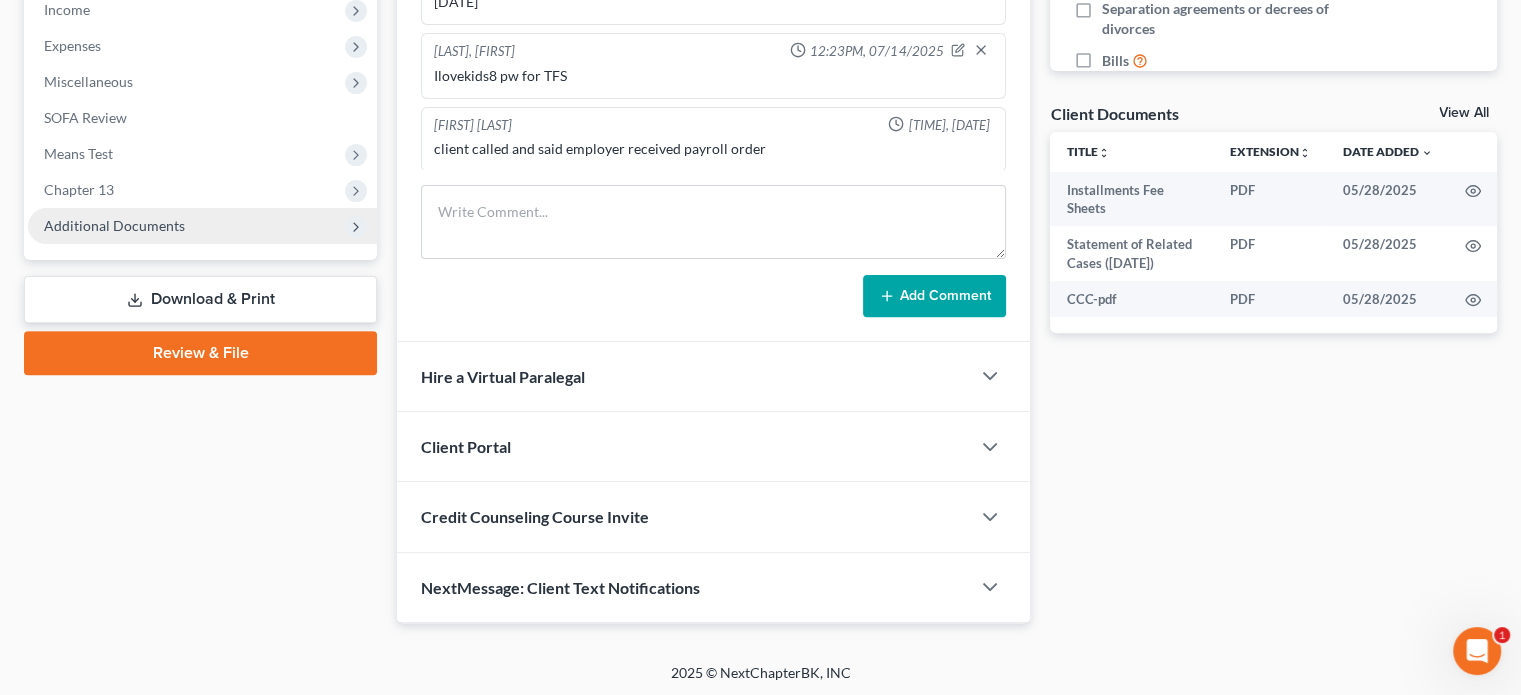 click on "Additional Documents" at bounding box center [202, 226] 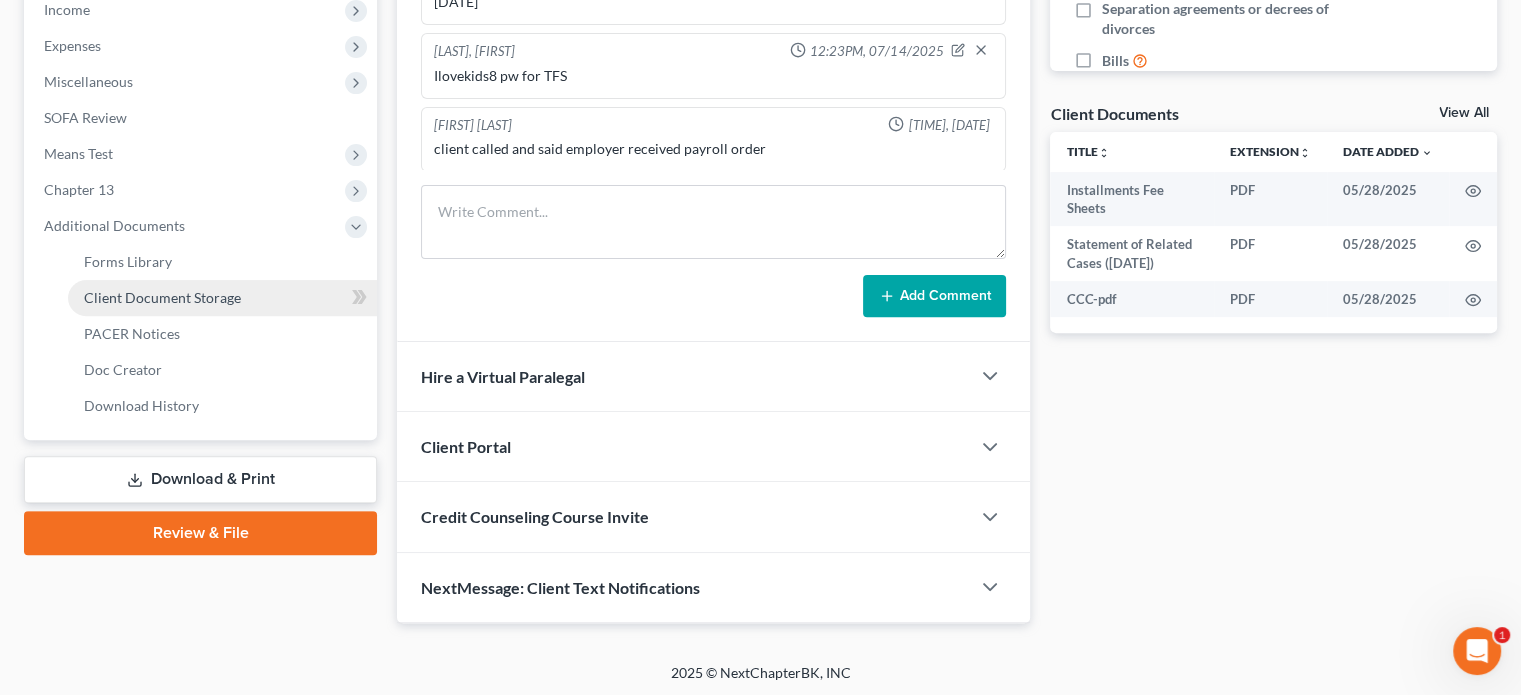 click on "Client Document Storage" at bounding box center (162, 297) 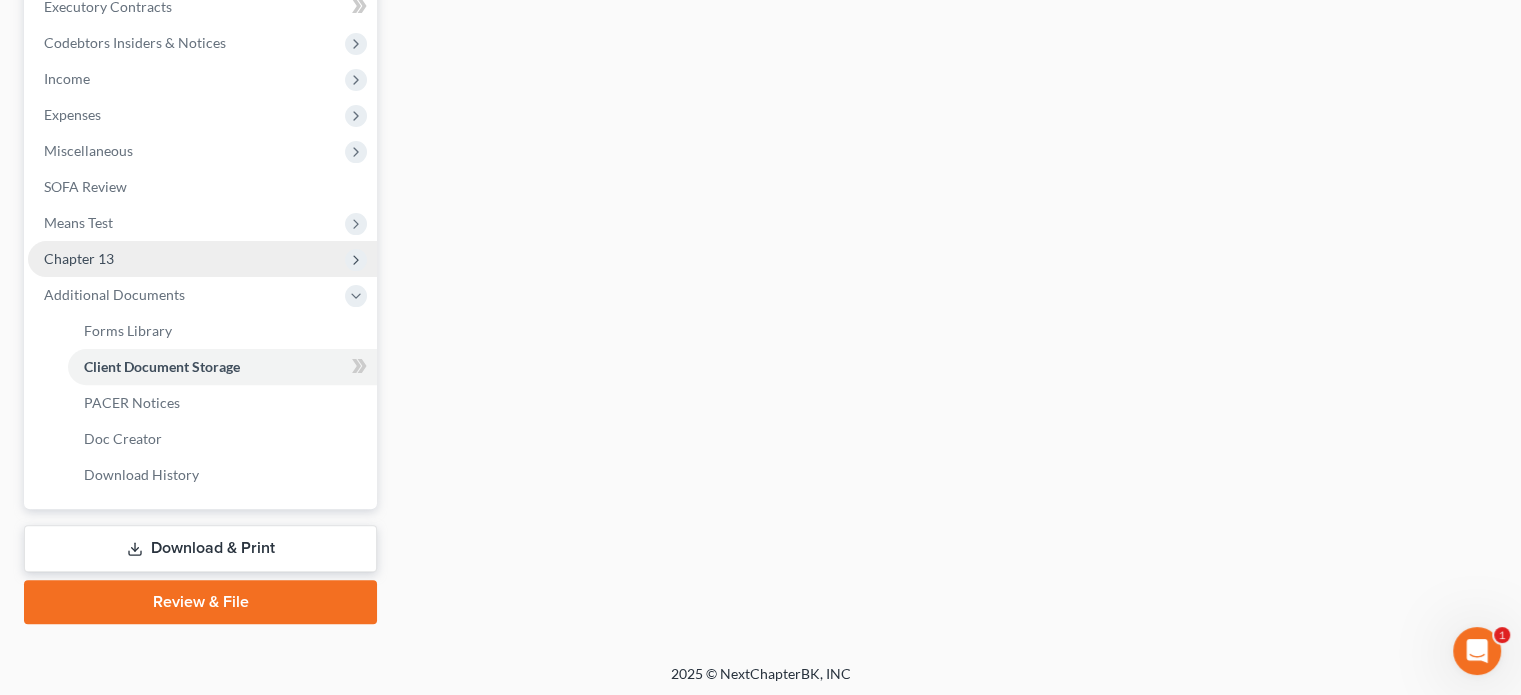 select on "7" 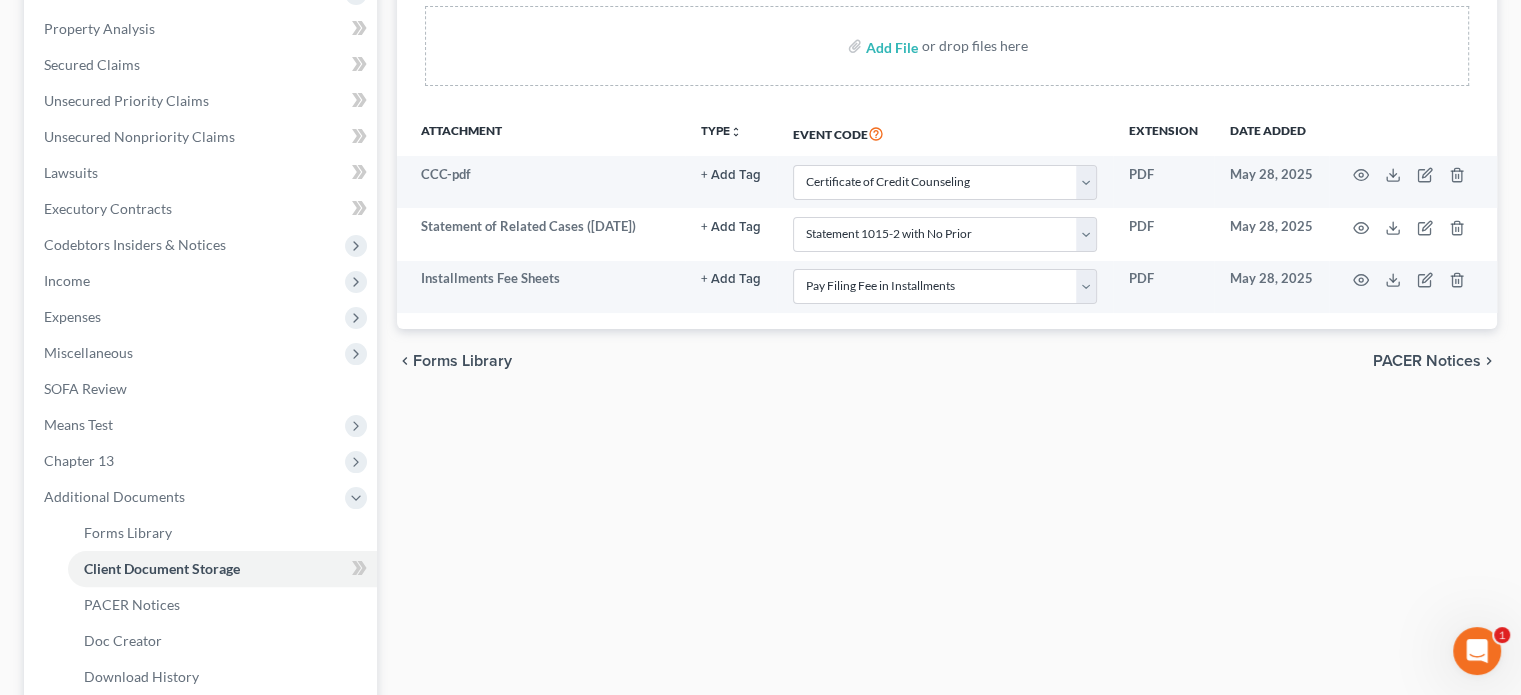 scroll, scrollTop: 400, scrollLeft: 0, axis: vertical 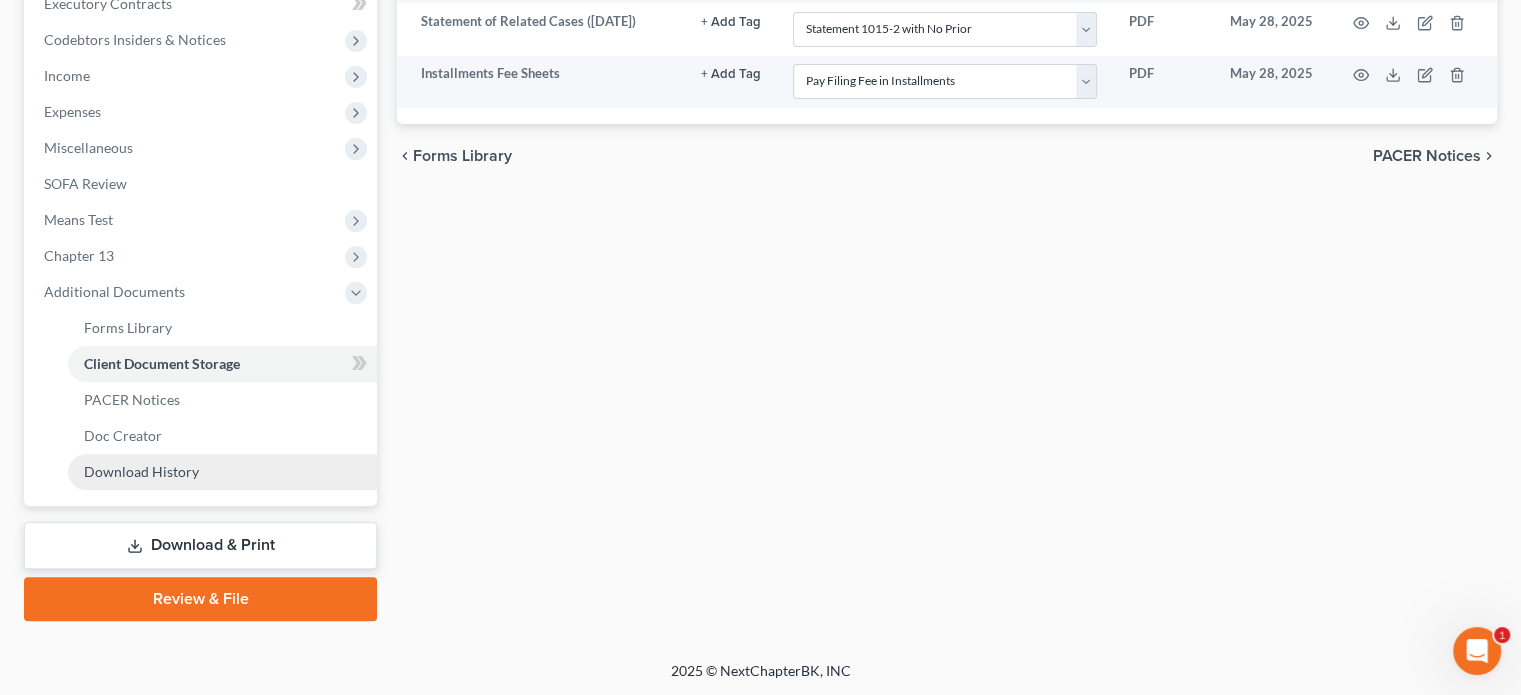 click on "Download History" at bounding box center (141, 471) 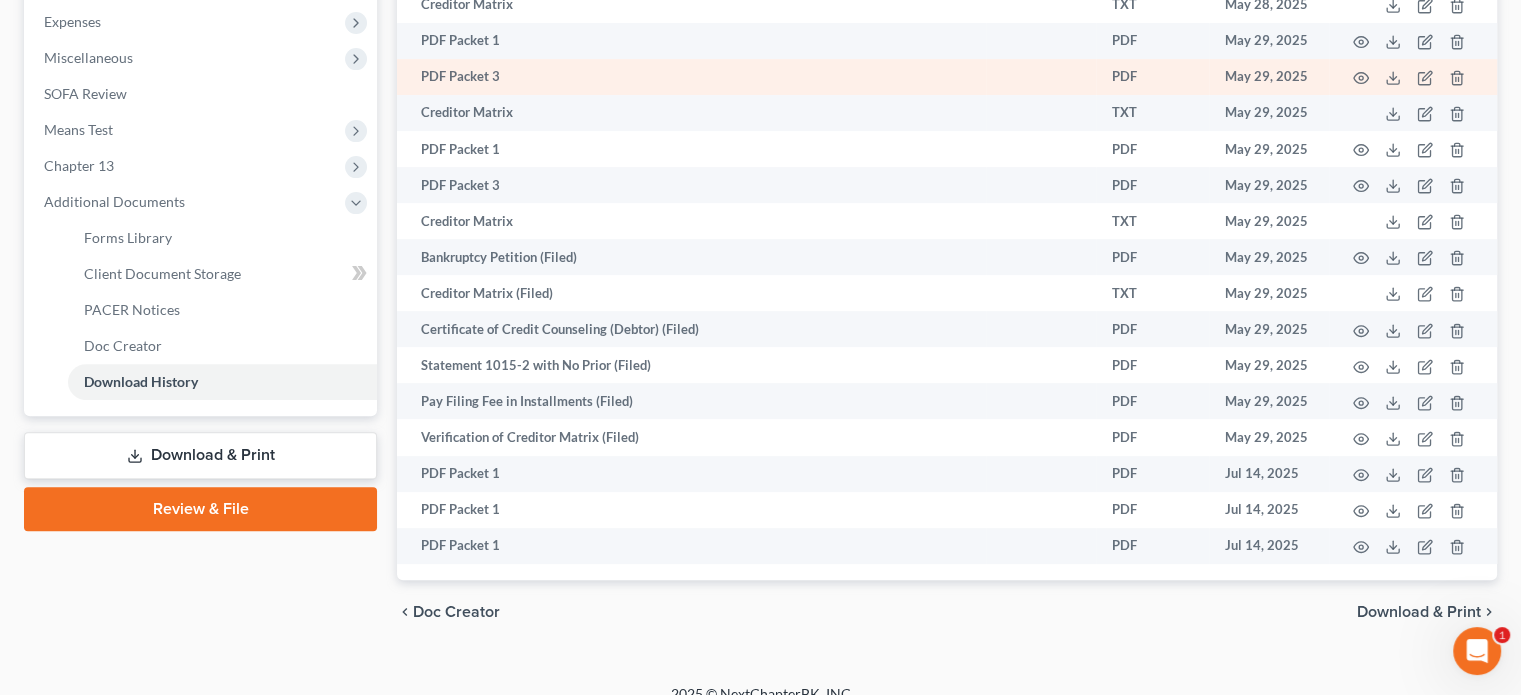 scroll, scrollTop: 705, scrollLeft: 0, axis: vertical 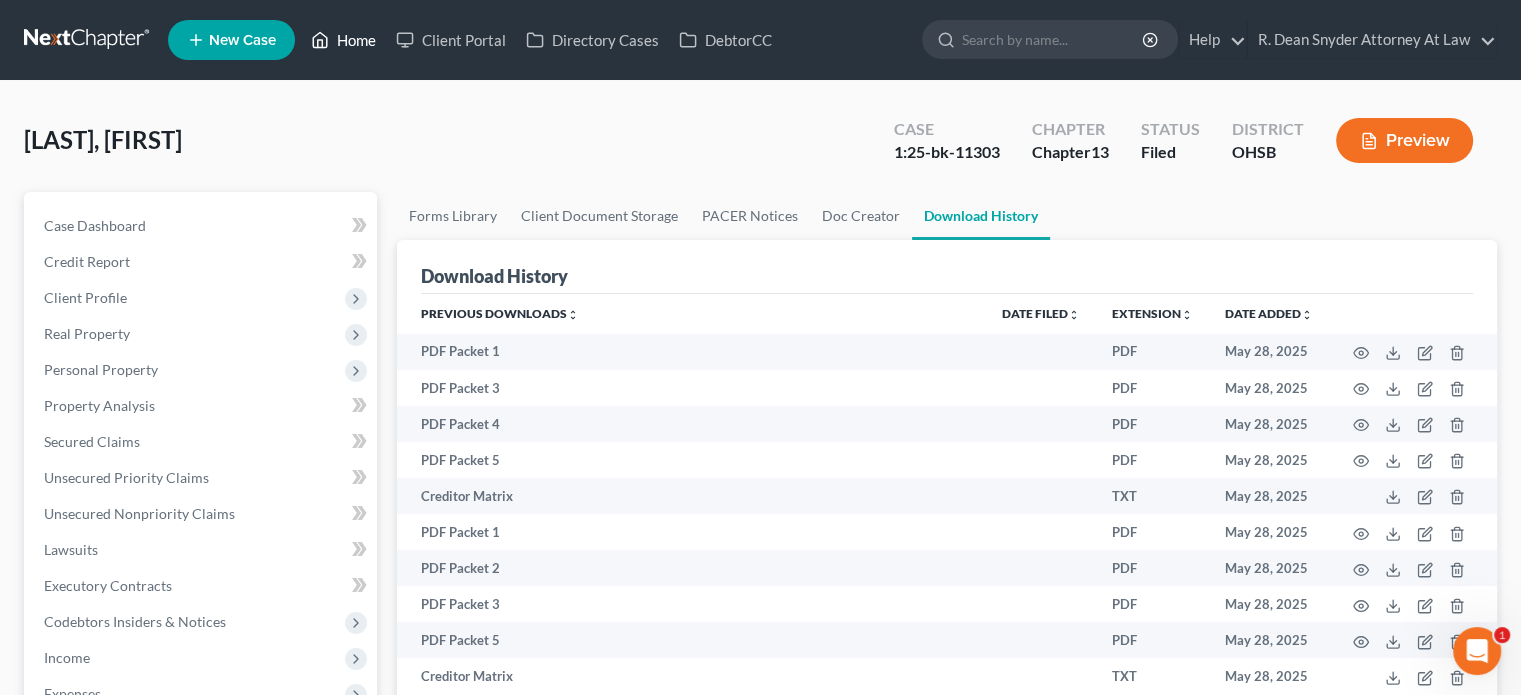 click on "Home" at bounding box center (343, 40) 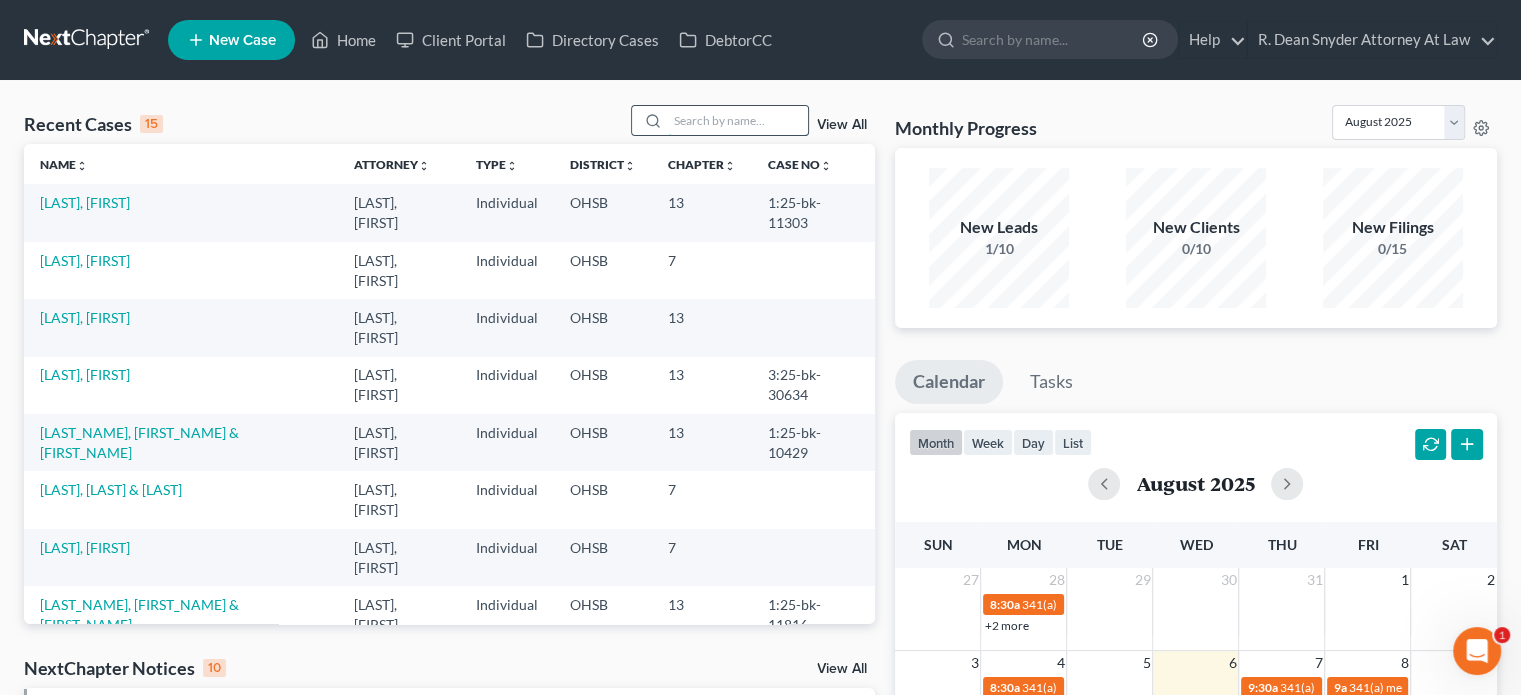 click at bounding box center (738, 120) 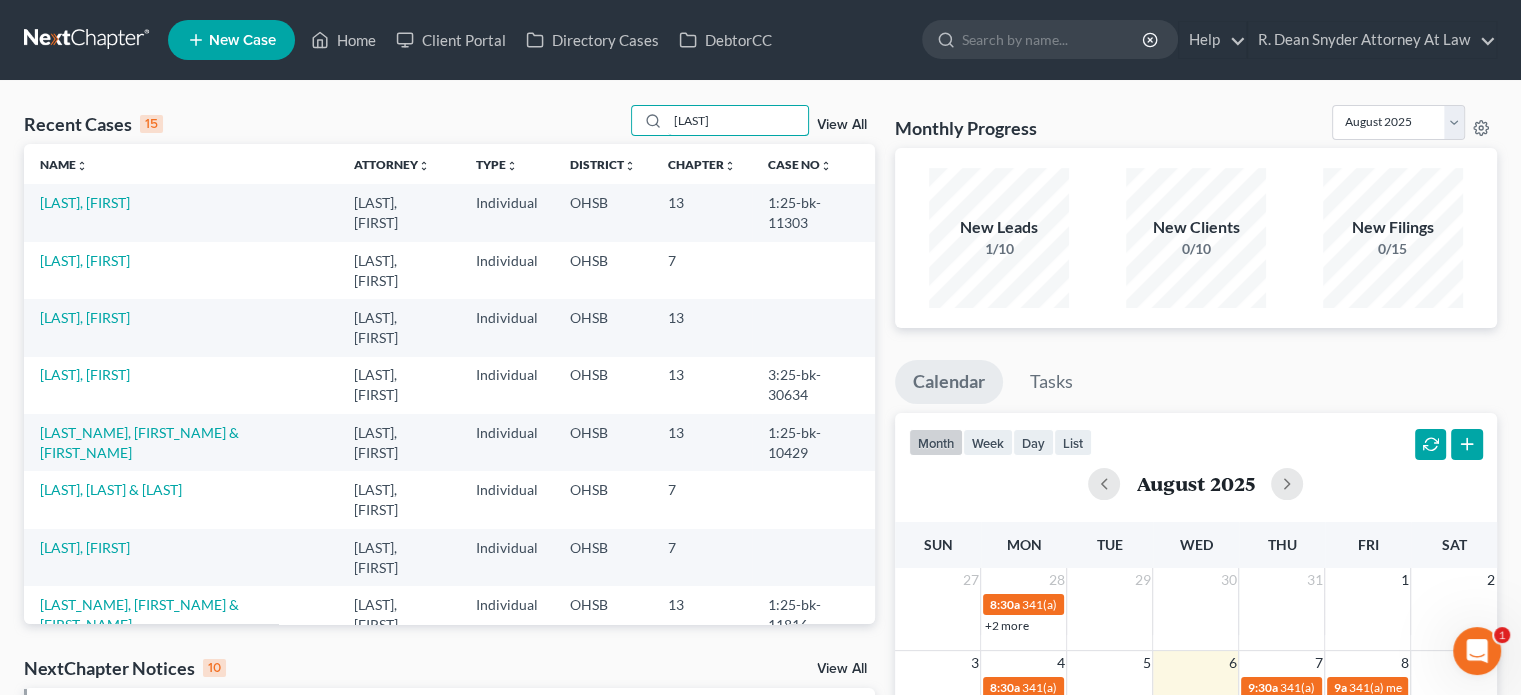 type on "[LAST]" 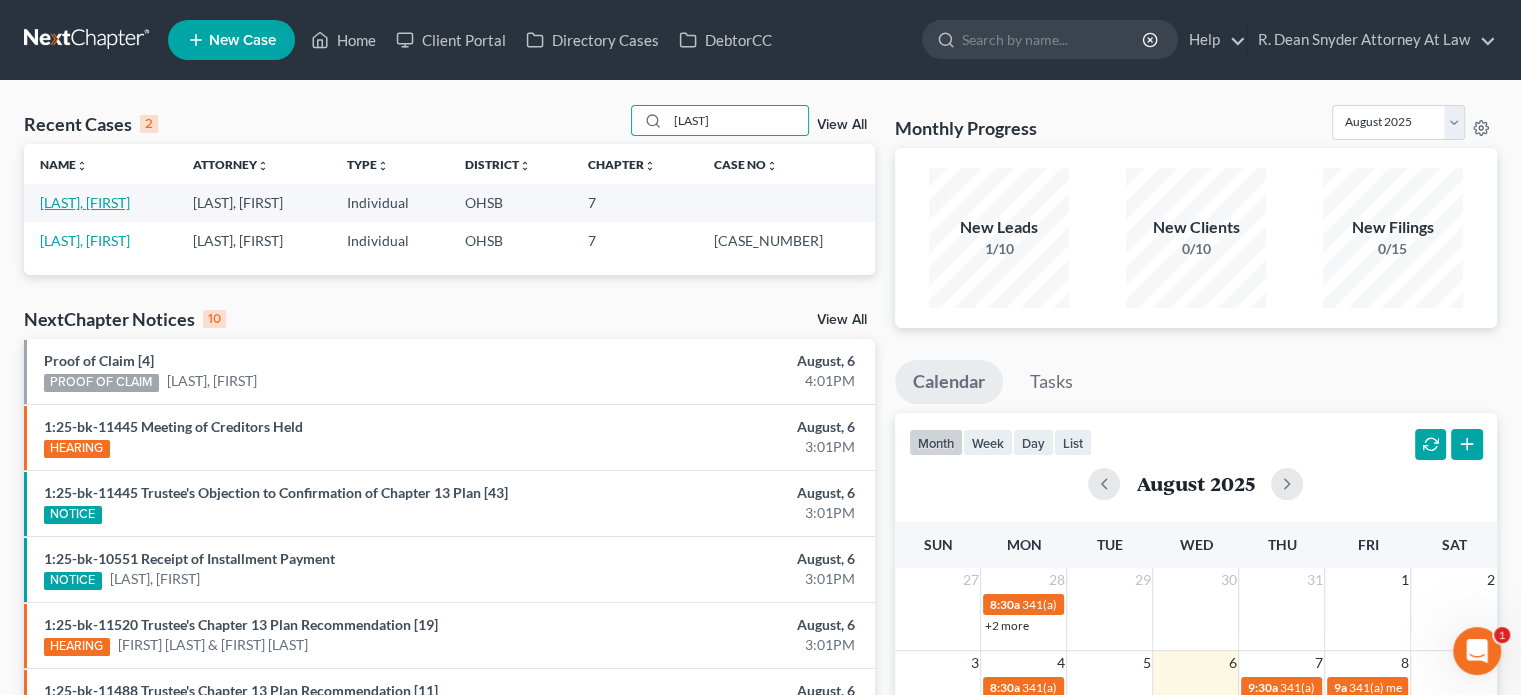 click on "[LAST], [FIRST]" at bounding box center (85, 202) 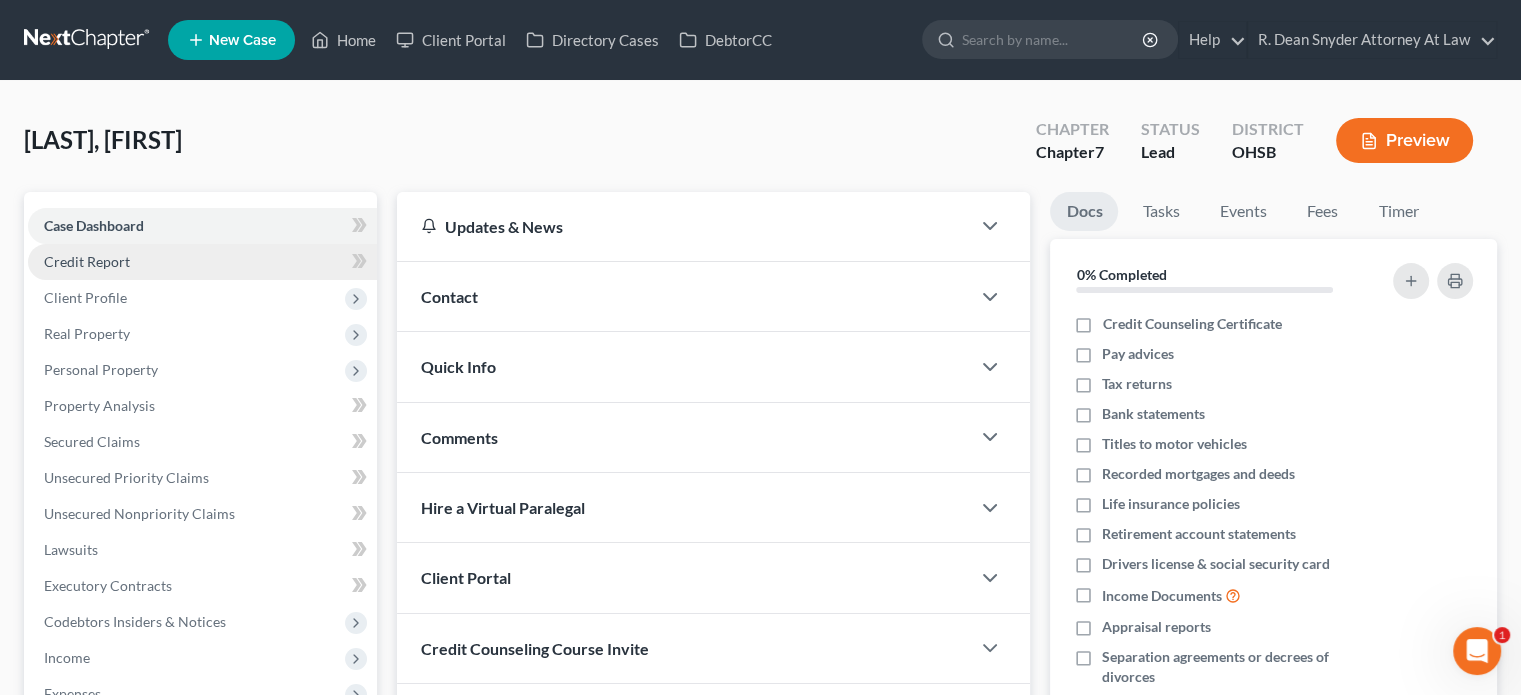 click on "Credit Report" at bounding box center [202, 262] 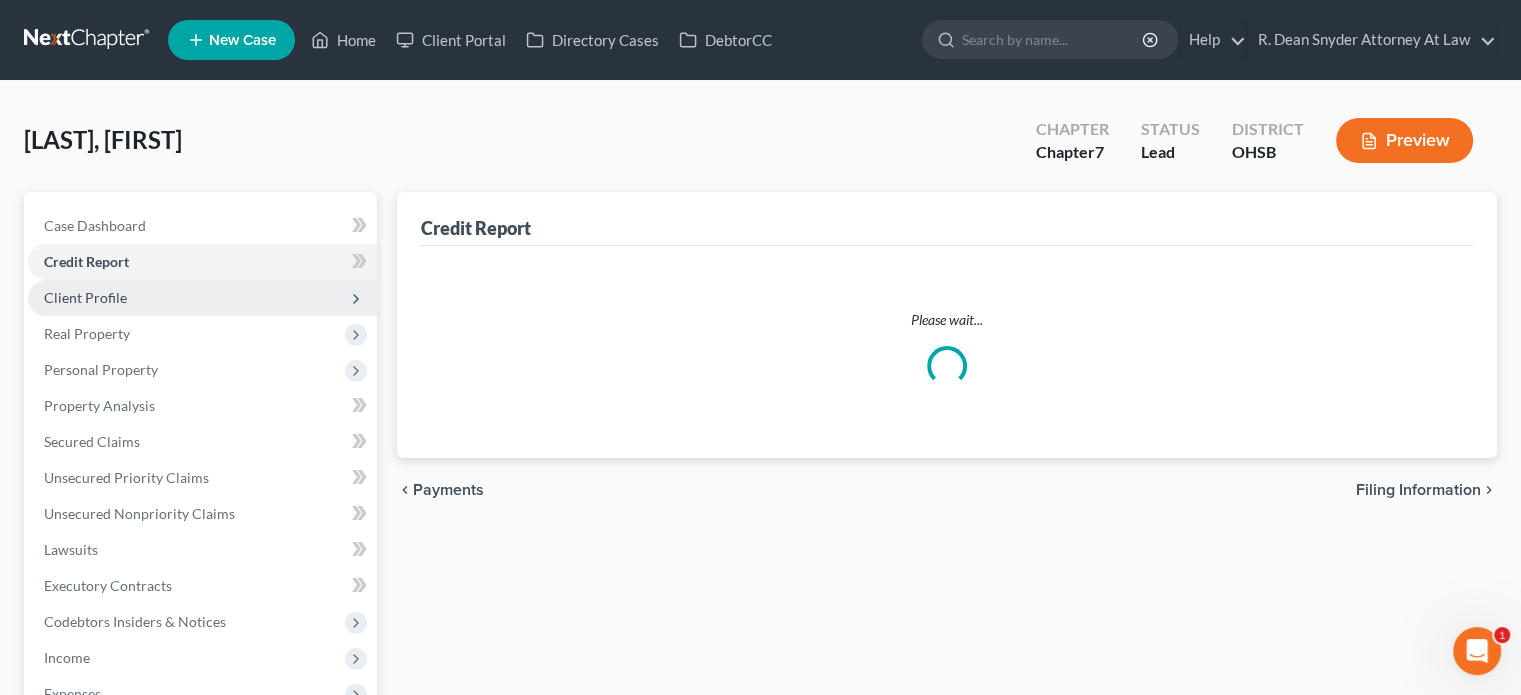 click on "Client Profile" at bounding box center (85, 297) 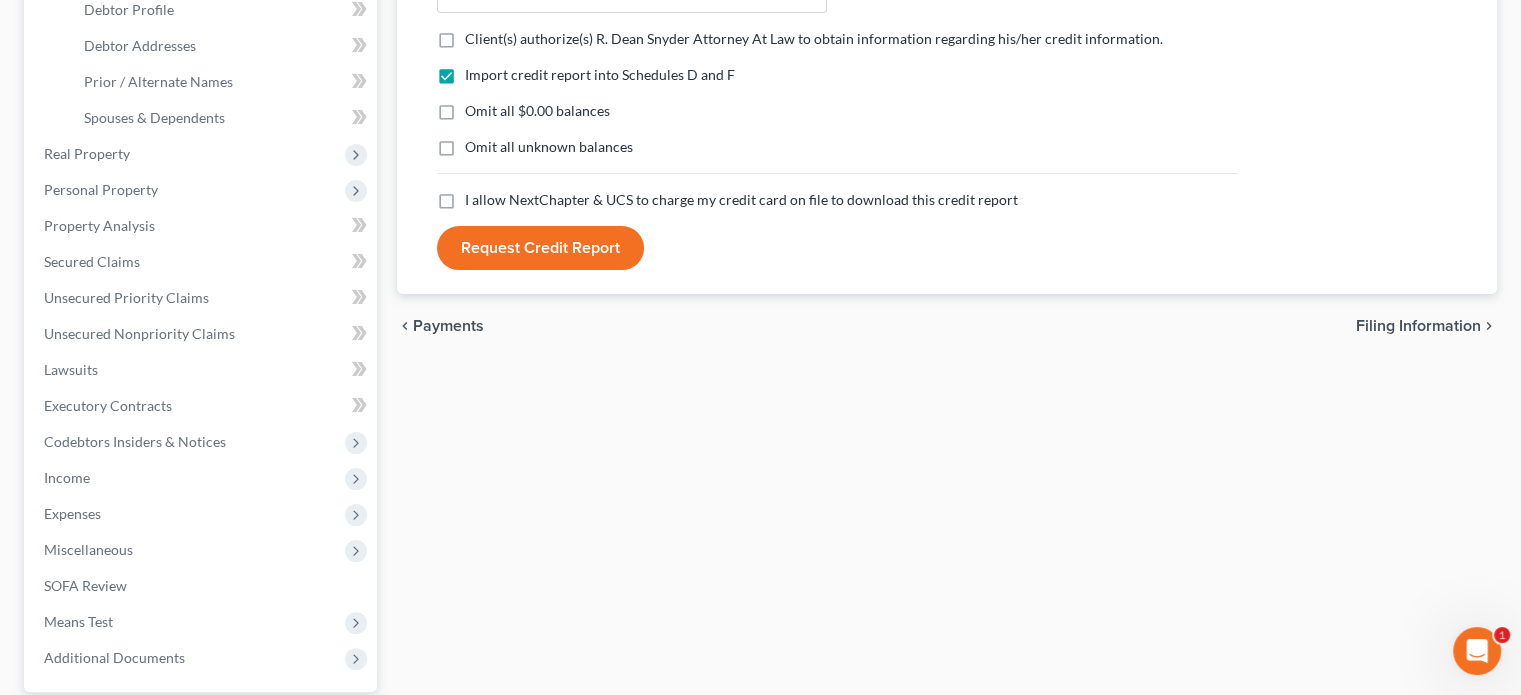 scroll, scrollTop: 400, scrollLeft: 0, axis: vertical 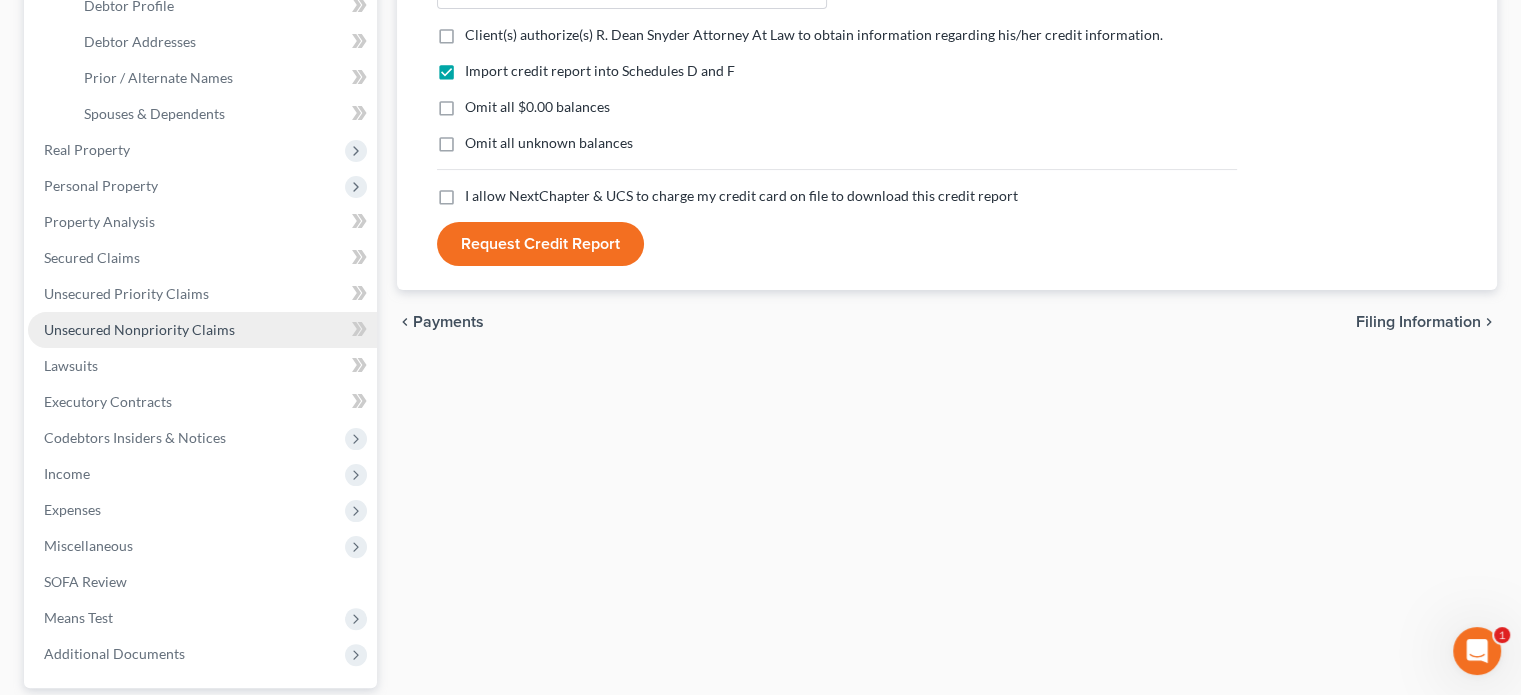 click on "Unsecured Nonpriority Claims" at bounding box center (139, 329) 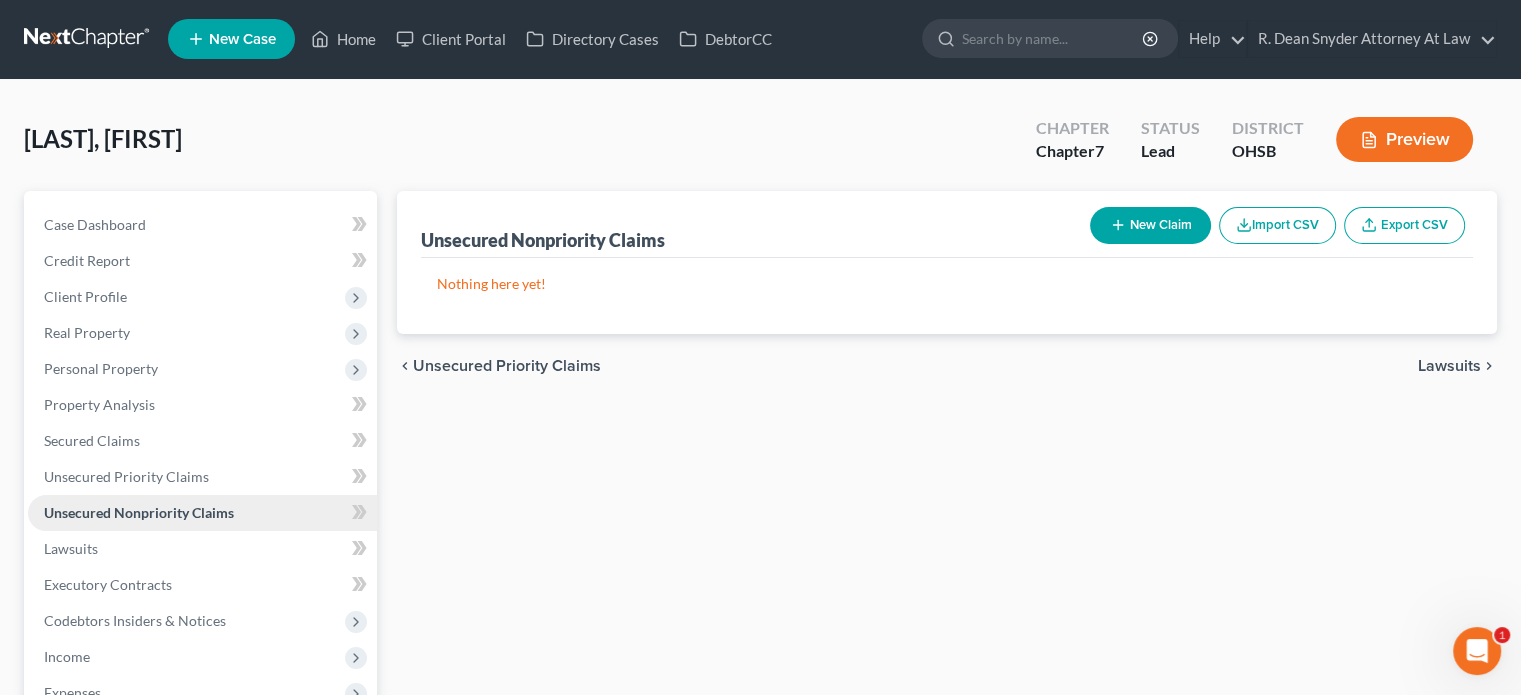 scroll, scrollTop: 0, scrollLeft: 0, axis: both 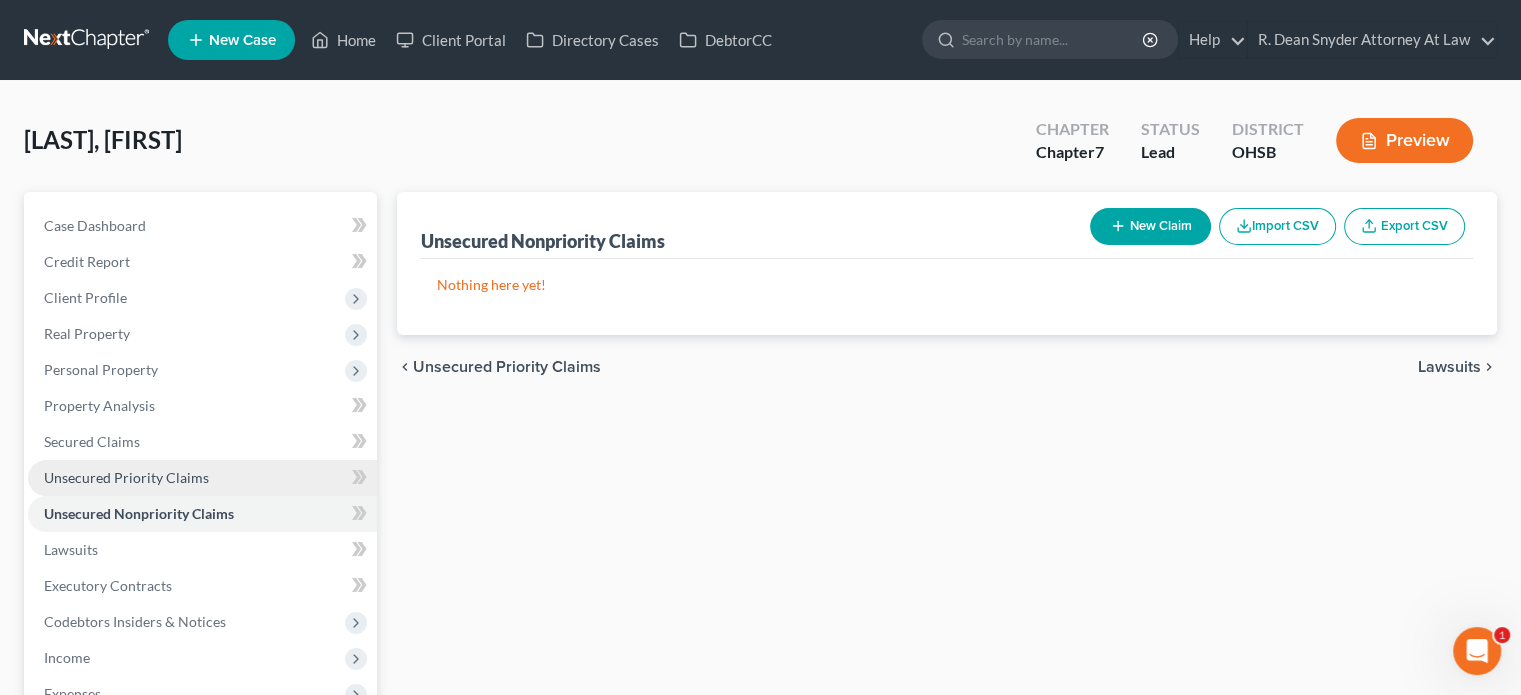 click on "Unsecured Priority Claims" at bounding box center (126, 477) 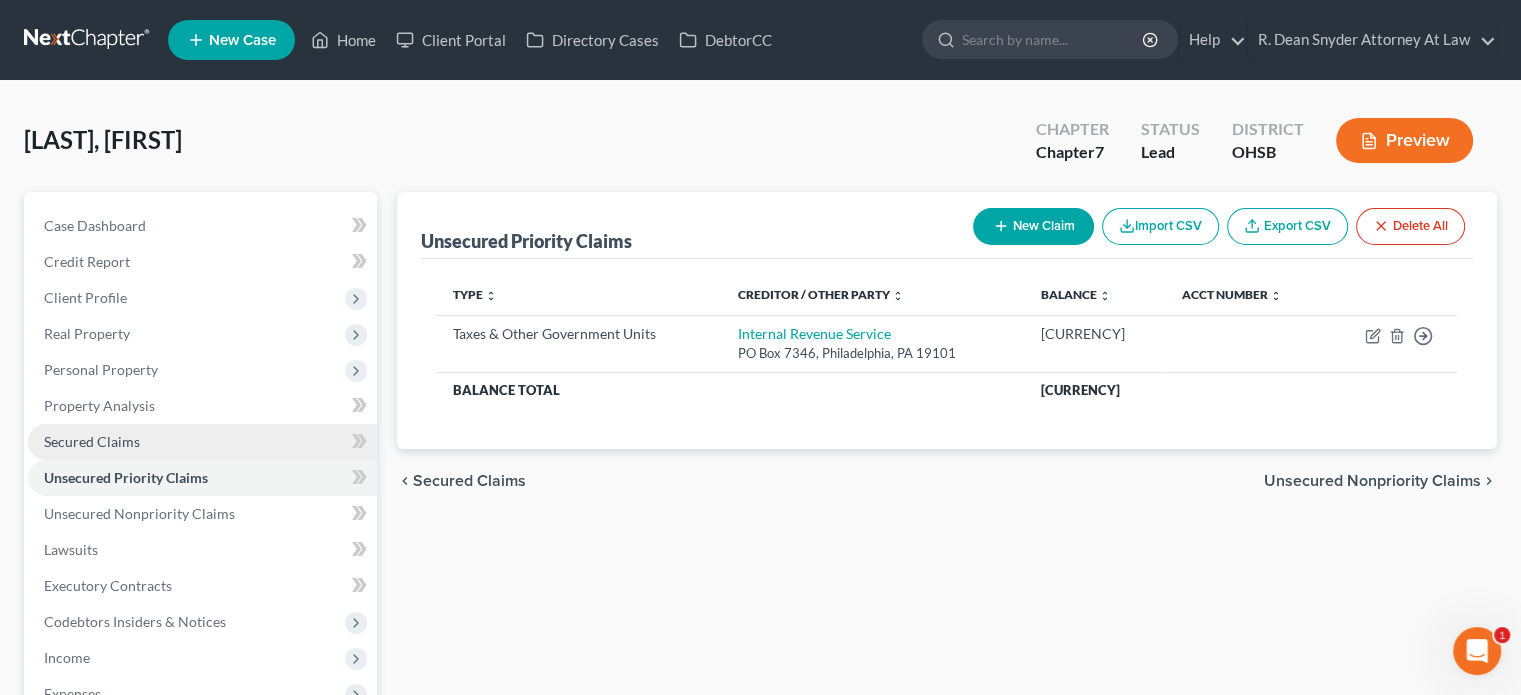 click on "Secured Claims" at bounding box center (92, 441) 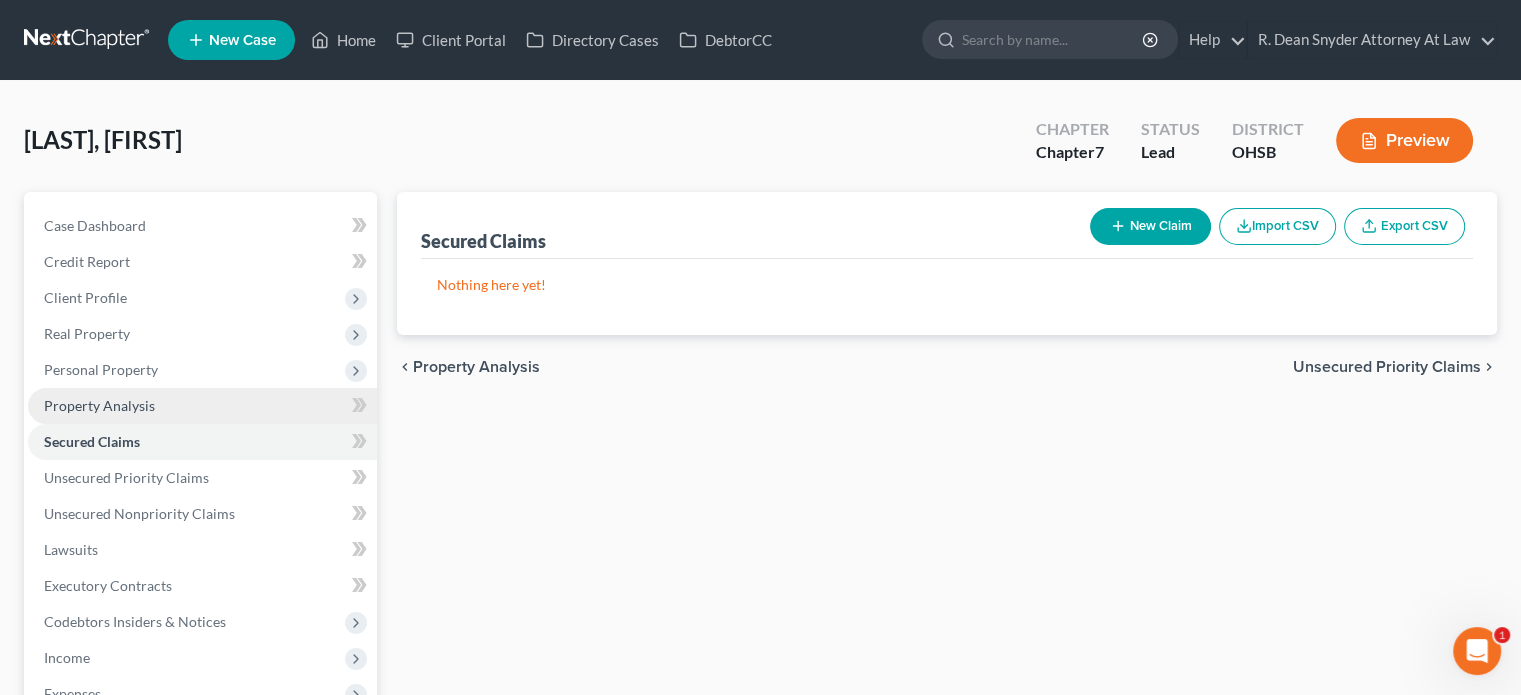click on "Property Analysis" at bounding box center (99, 405) 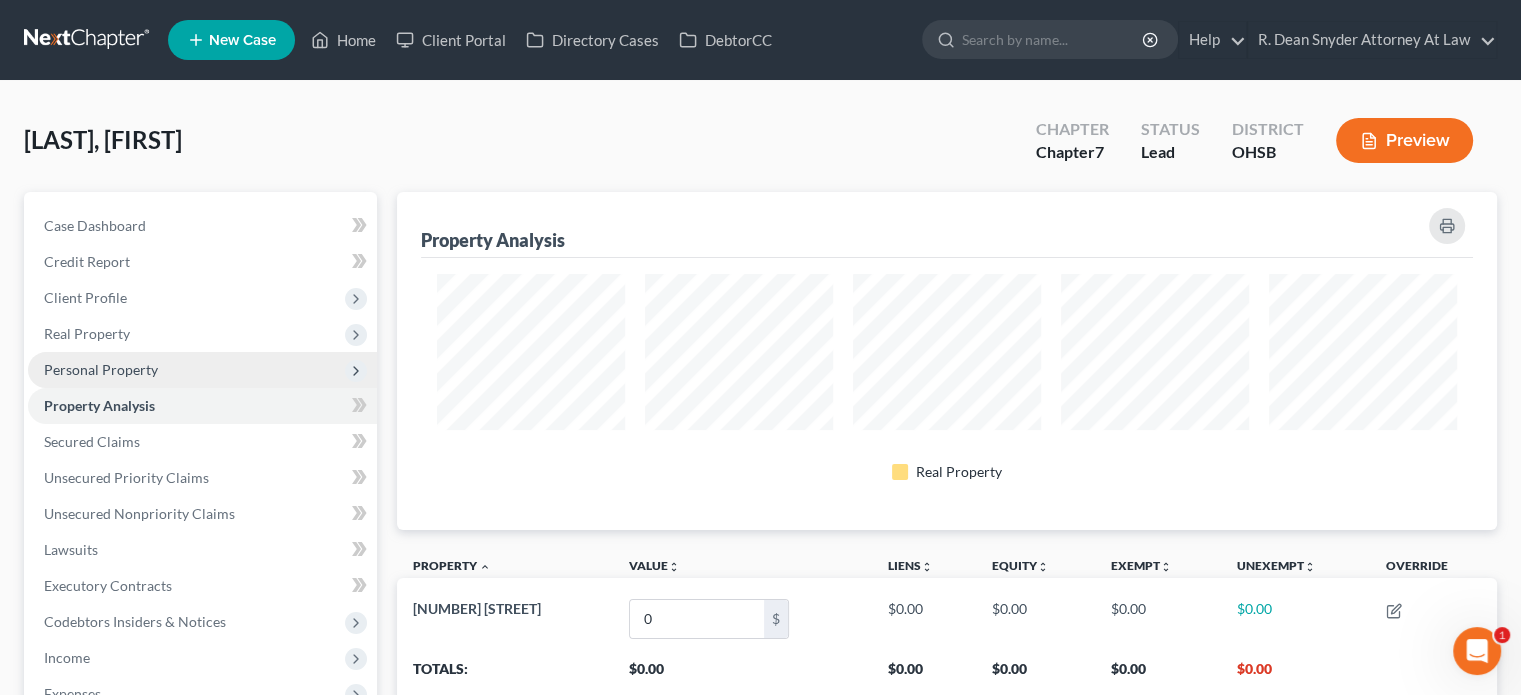 scroll, scrollTop: 999662, scrollLeft: 998900, axis: both 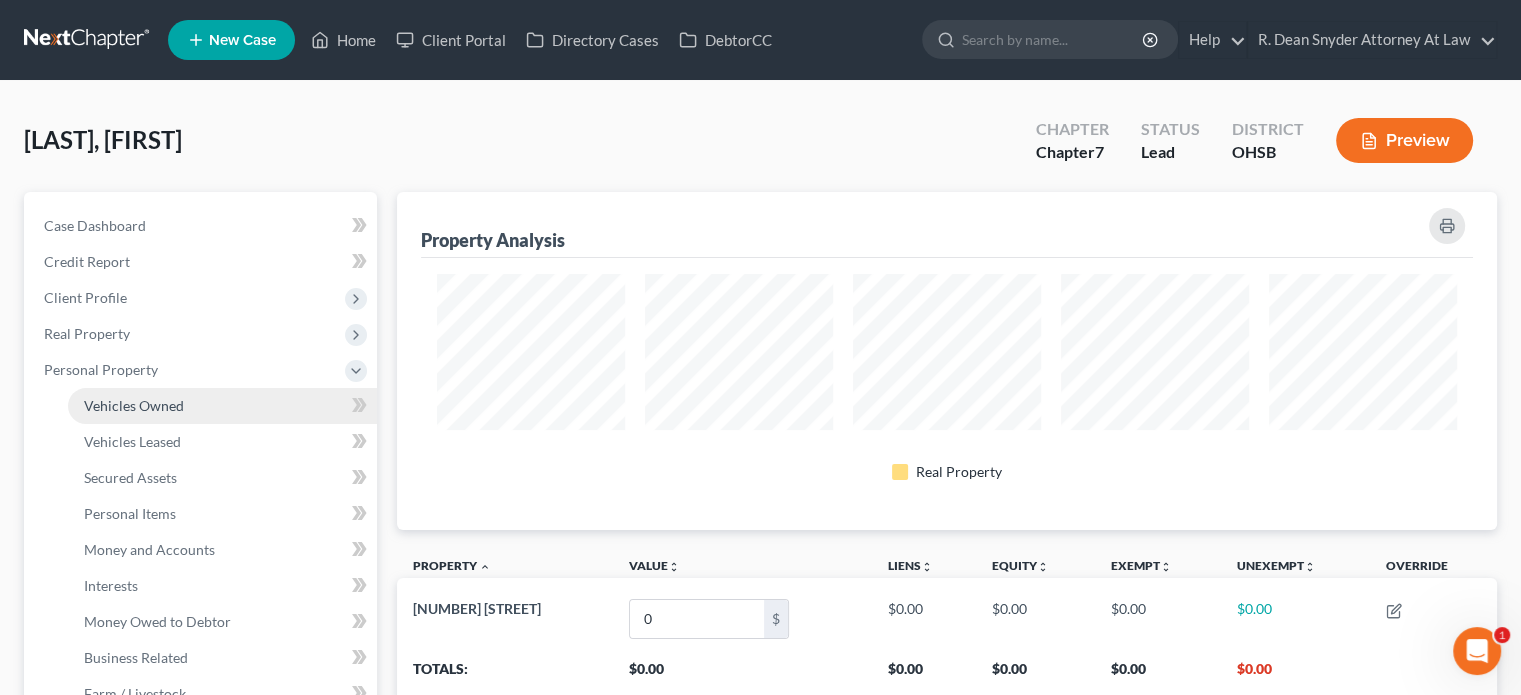 click on "Vehicles Owned" at bounding box center (134, 405) 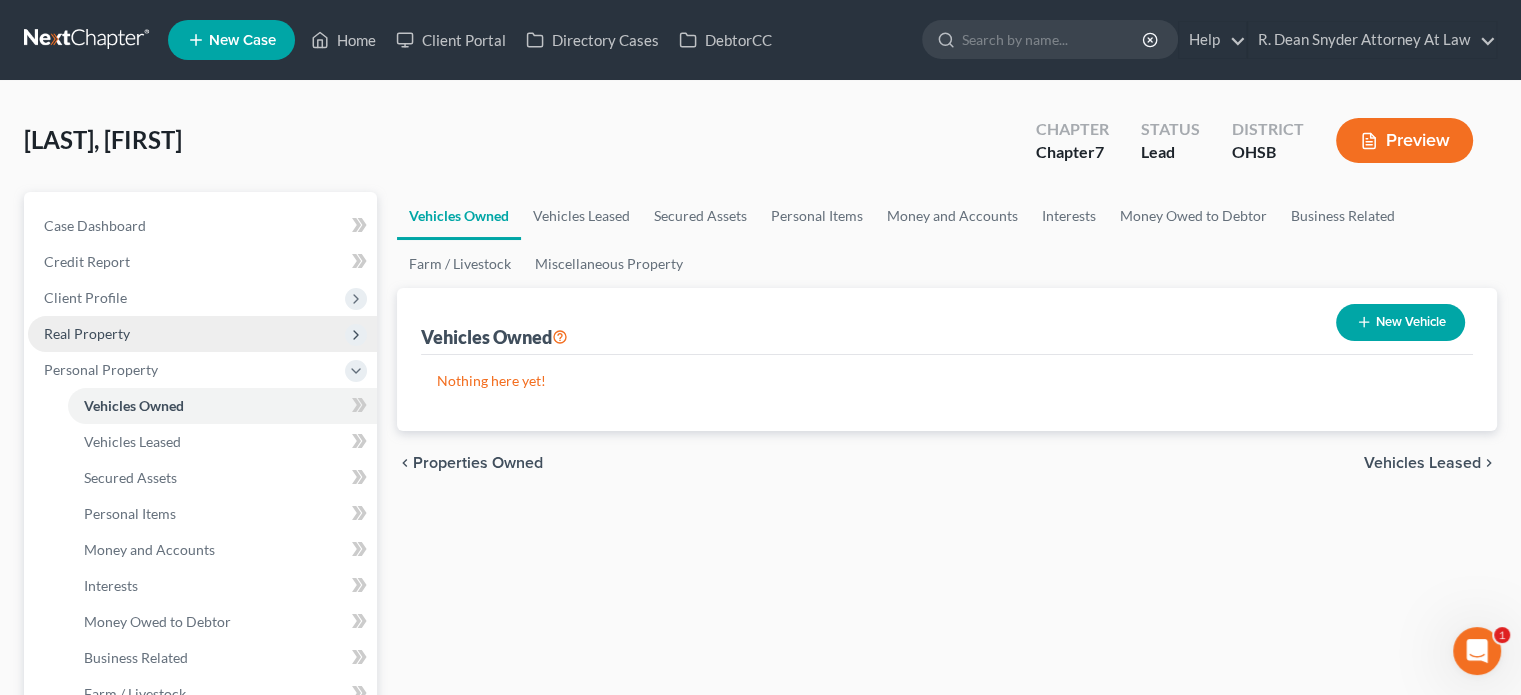 click on "Real Property" at bounding box center (202, 334) 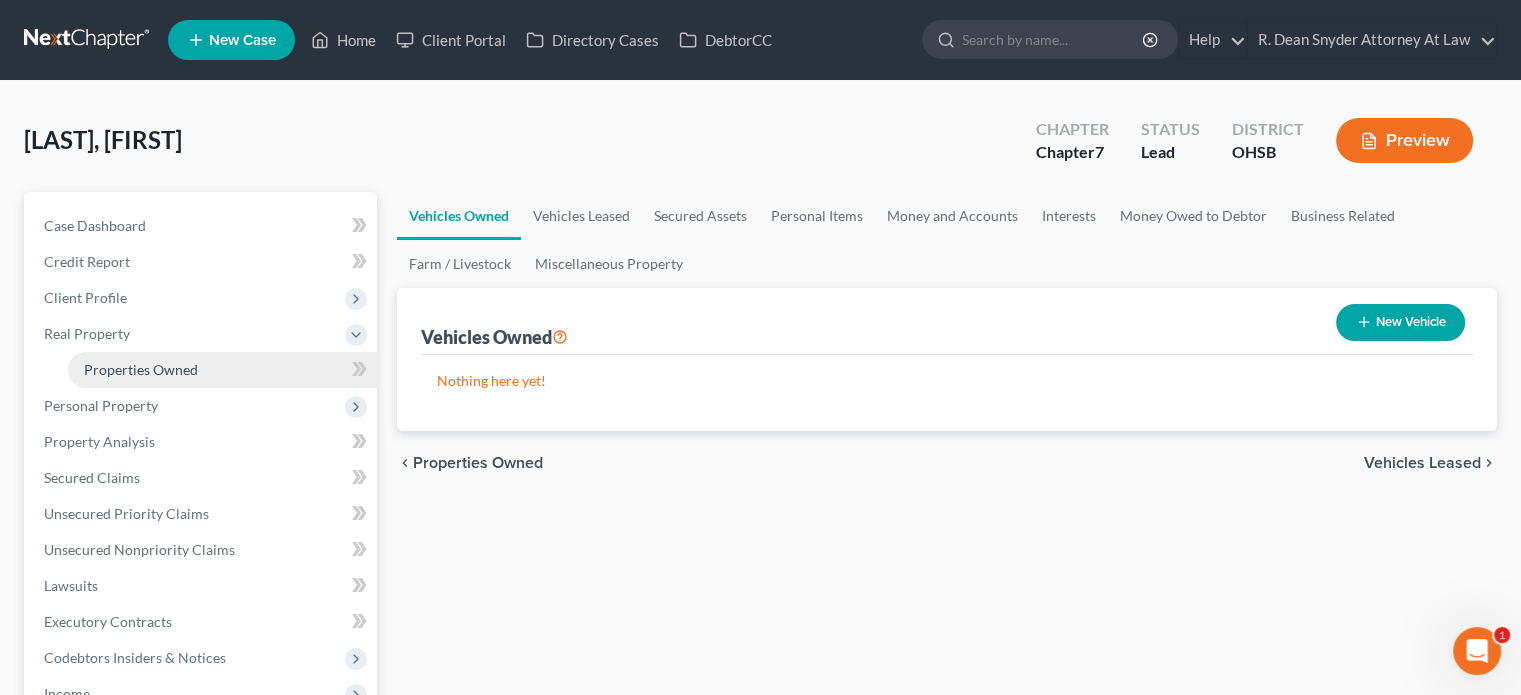 click on "Properties Owned" at bounding box center (141, 369) 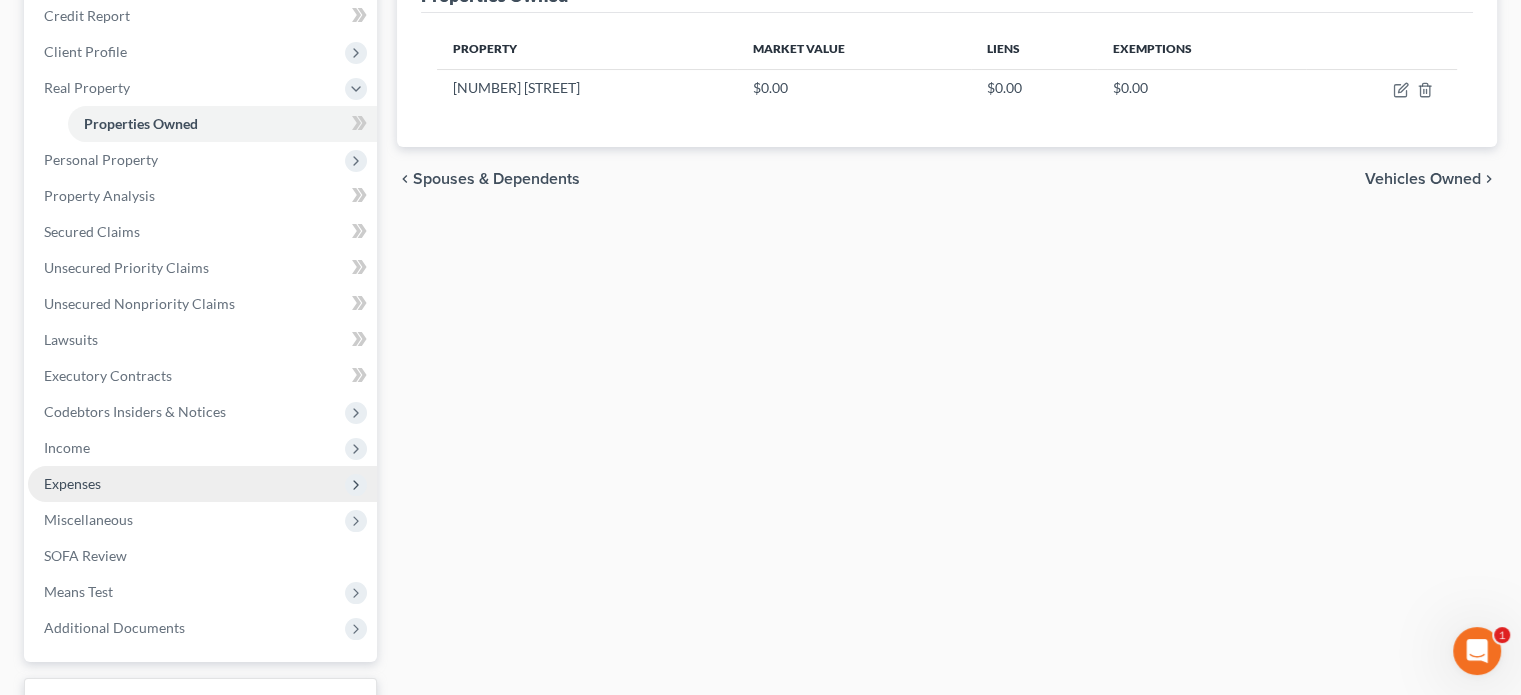 scroll, scrollTop: 300, scrollLeft: 0, axis: vertical 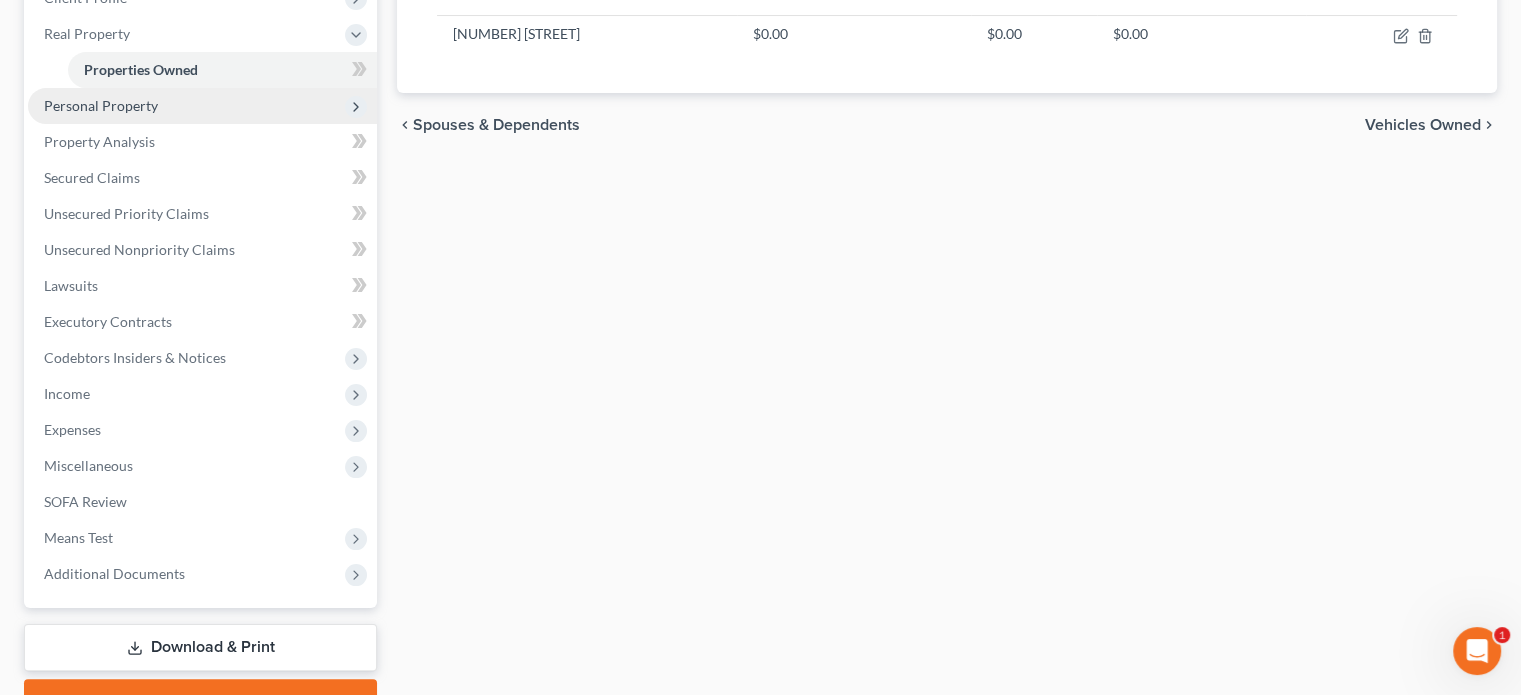 click on "Personal Property" at bounding box center [101, 105] 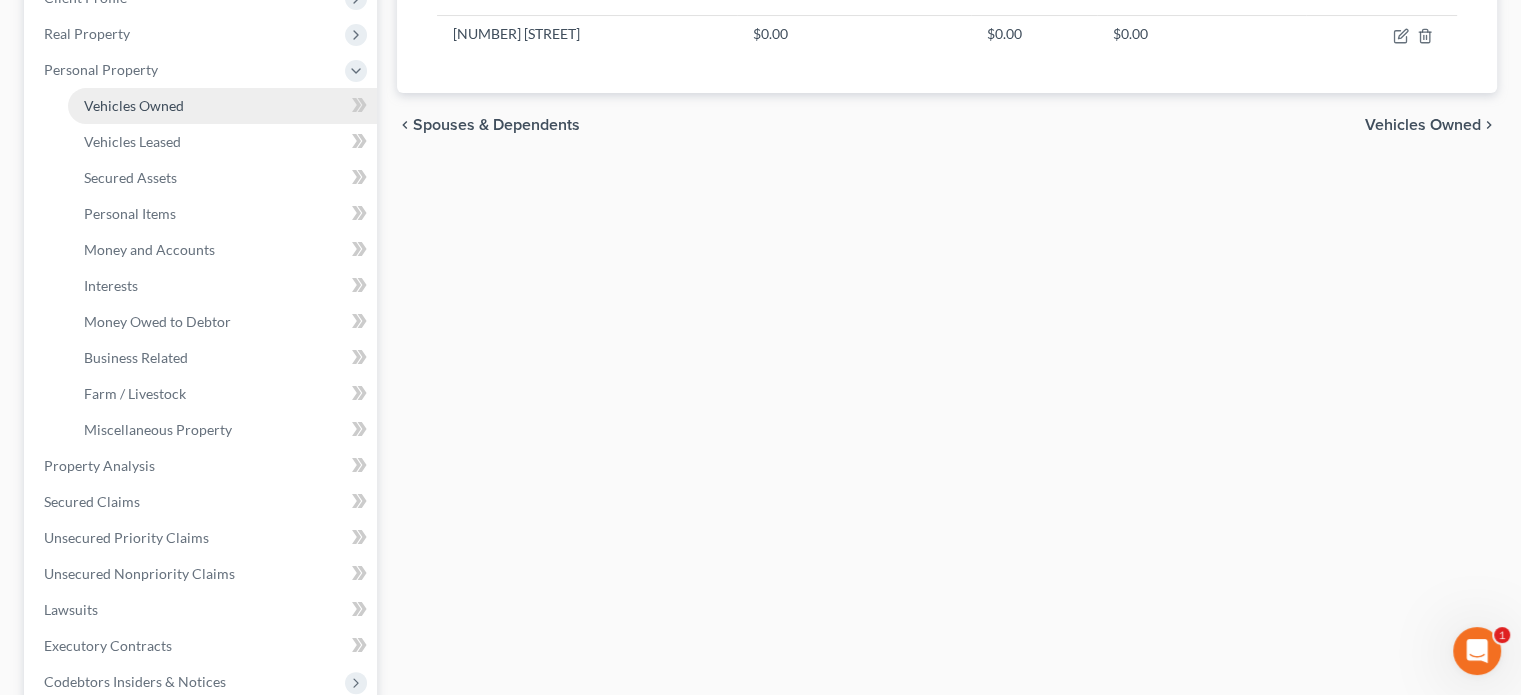 click on "Vehicles Owned" at bounding box center [134, 105] 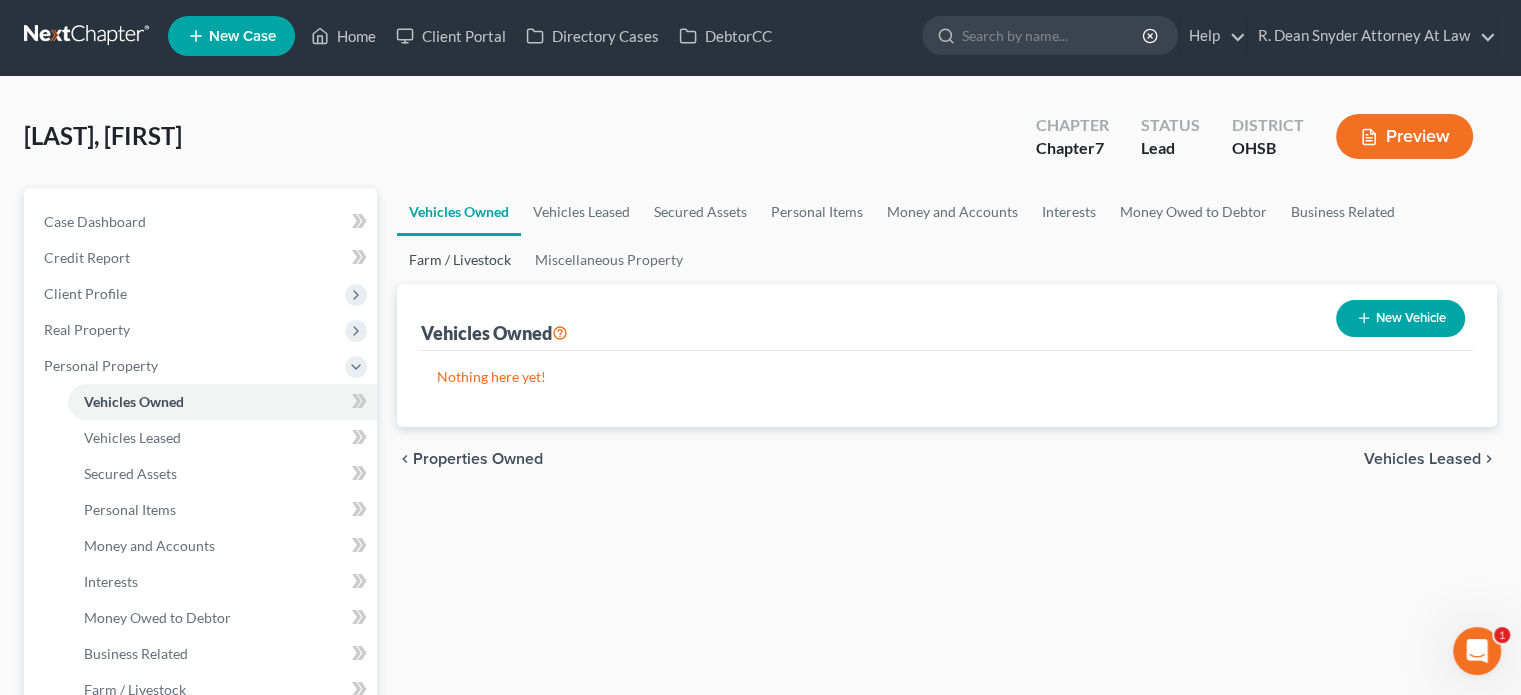 scroll, scrollTop: 0, scrollLeft: 0, axis: both 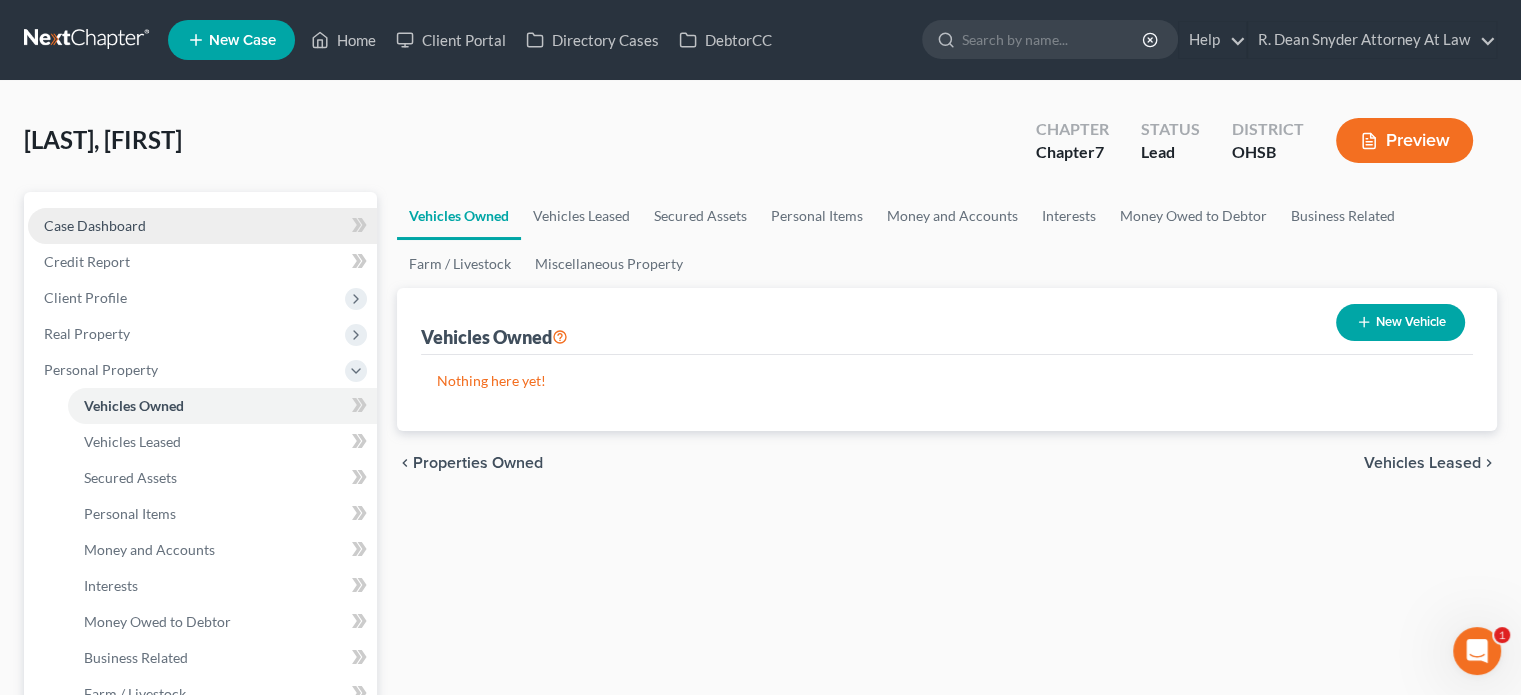 click on "Case Dashboard" at bounding box center (95, 225) 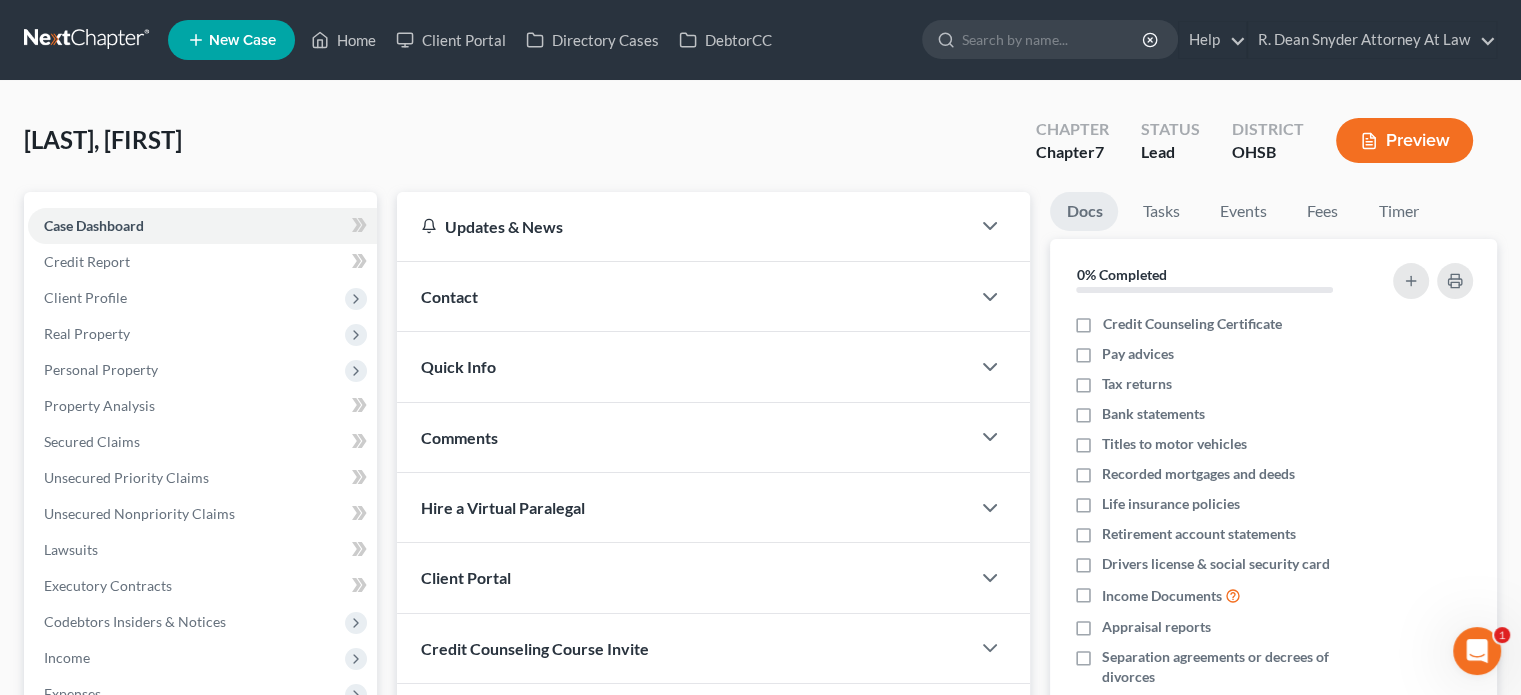click on "[LAST], [FIRST]" at bounding box center (103, 139) 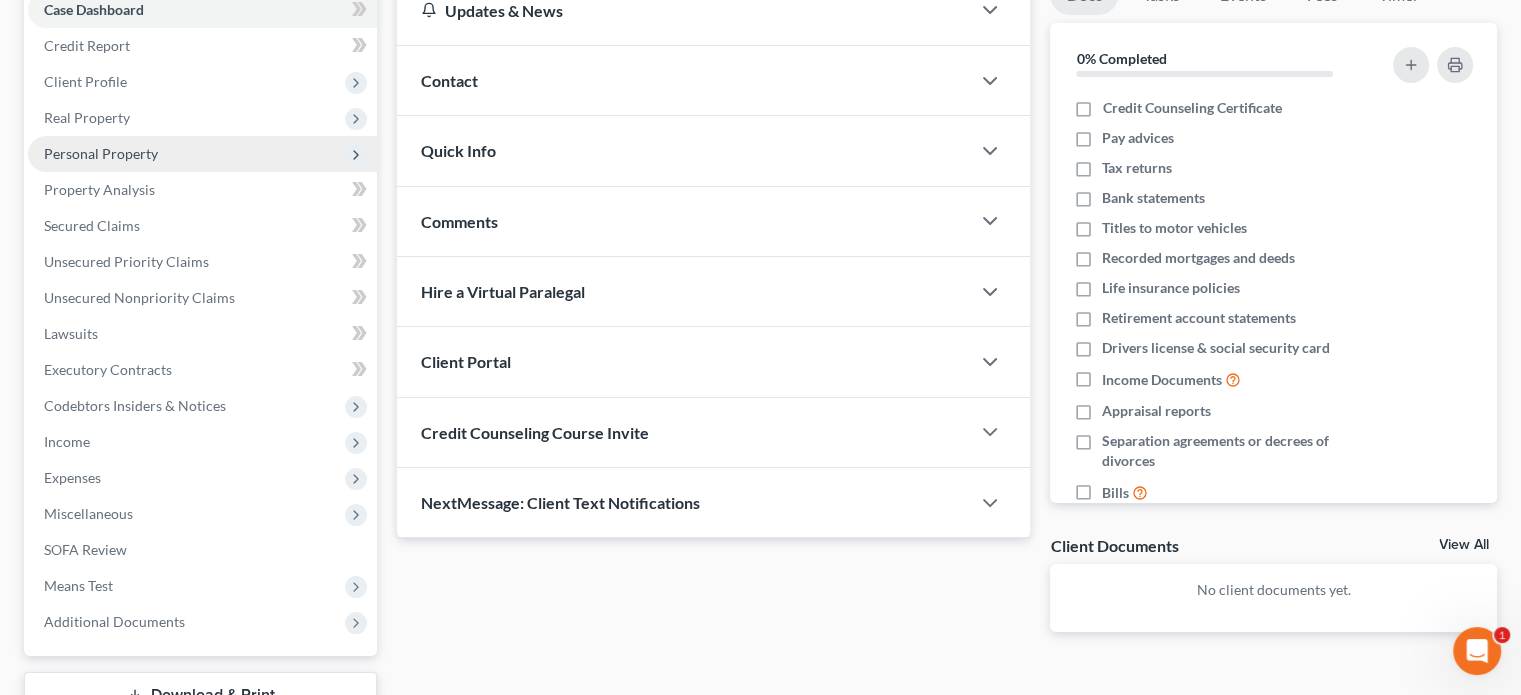 scroll, scrollTop: 166, scrollLeft: 0, axis: vertical 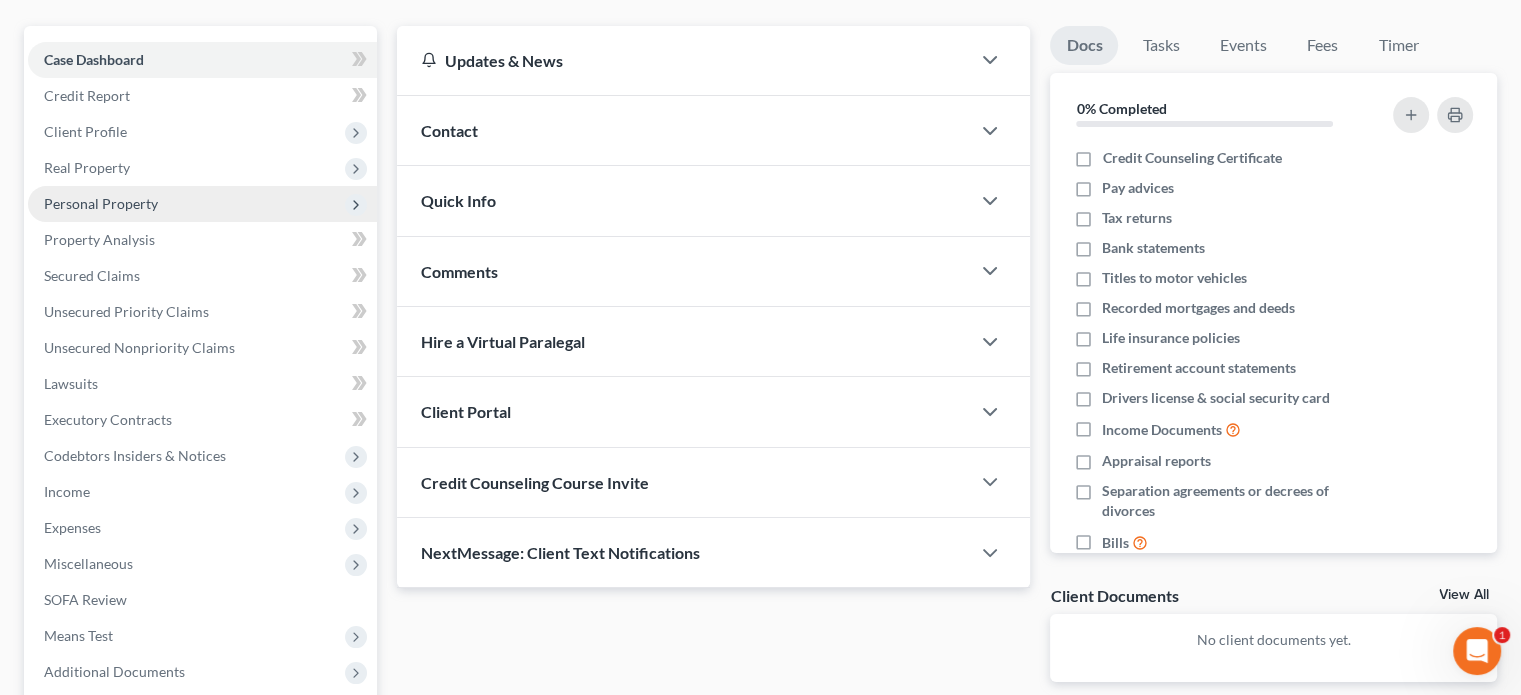 click on "Personal Property" at bounding box center (101, 203) 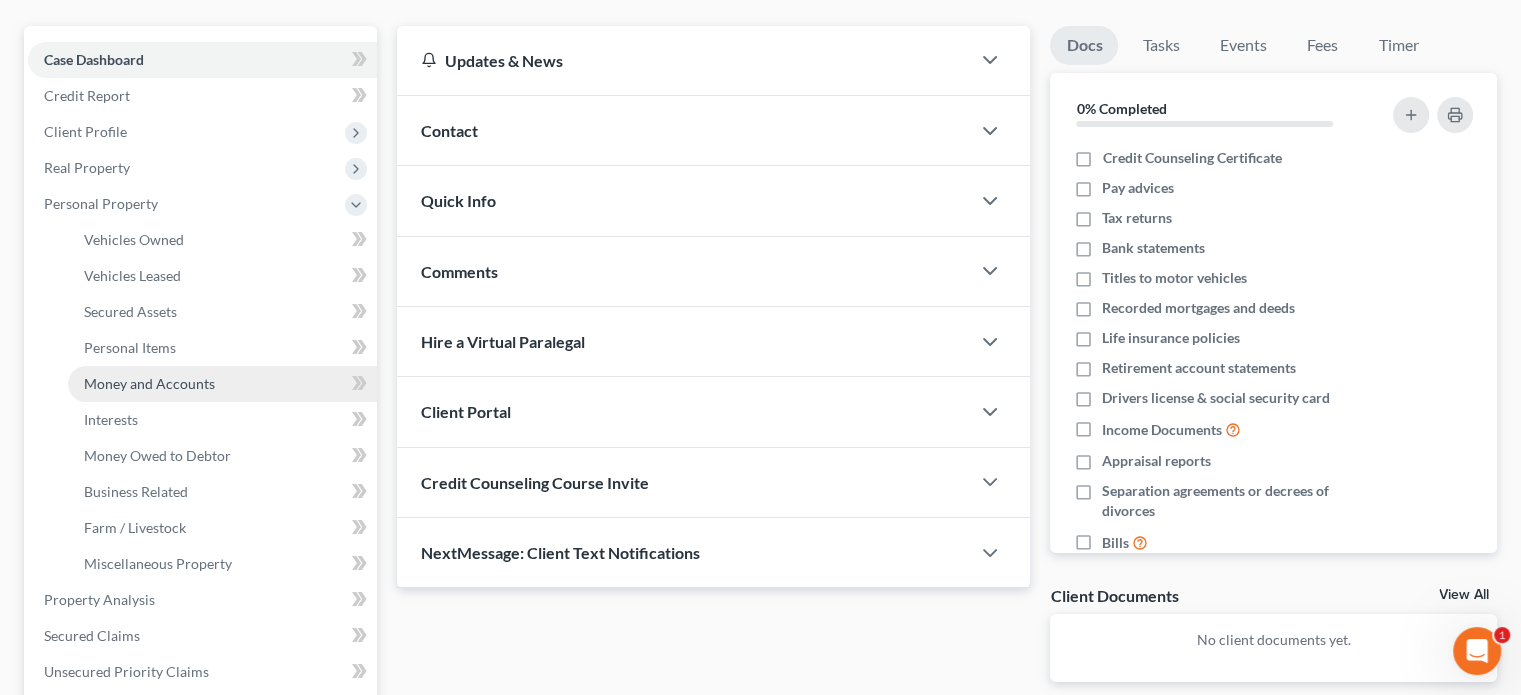 click on "Money and Accounts" at bounding box center [149, 383] 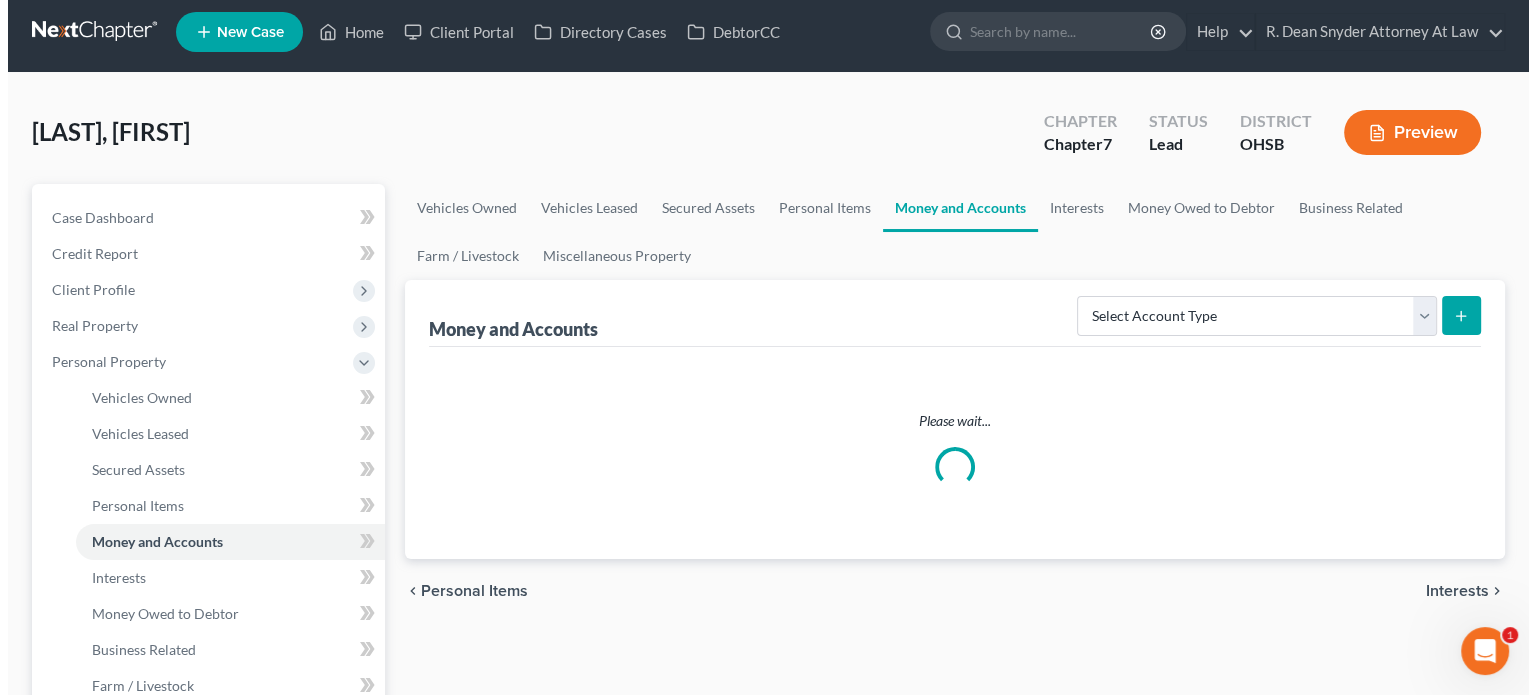 scroll, scrollTop: 0, scrollLeft: 0, axis: both 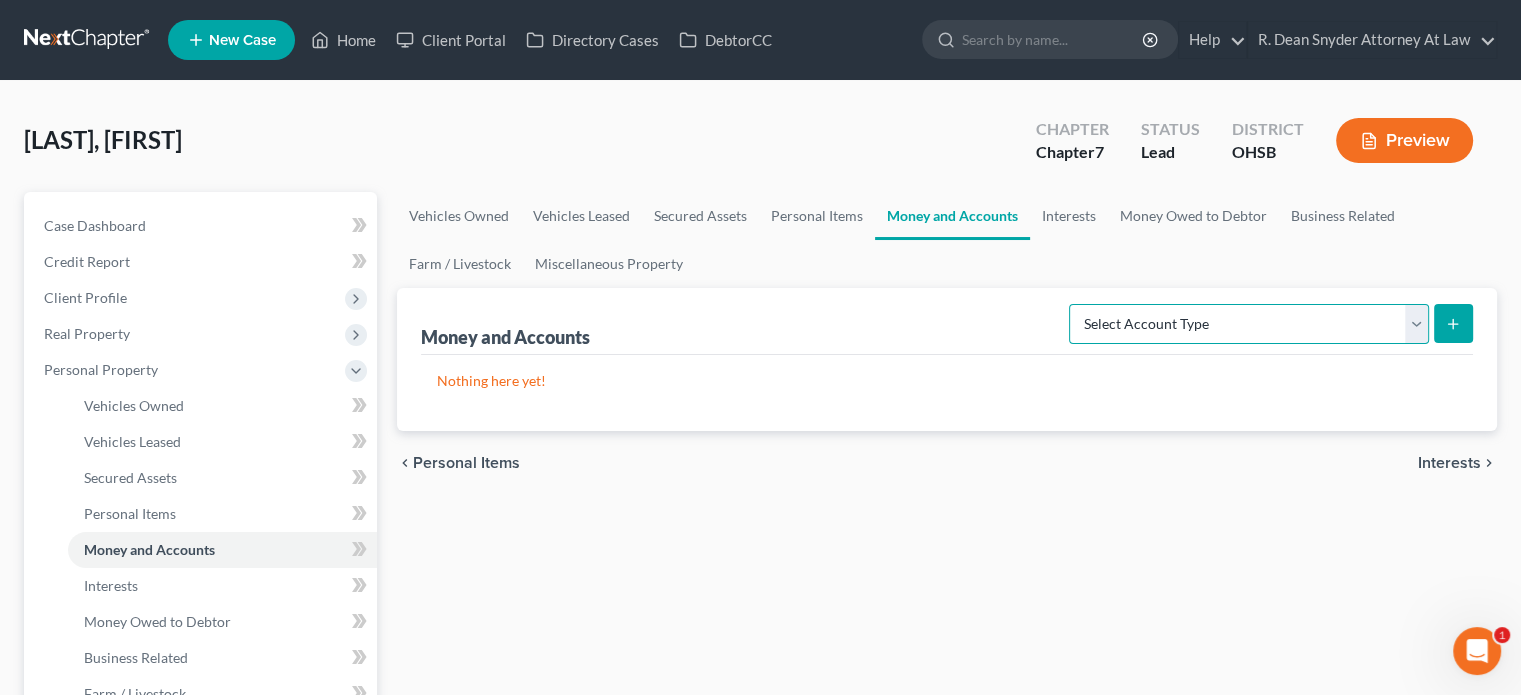 click on "Select Account Type Brokerage Cash on Hand Certificates of Deposit Checking Account Money Market Other (Credit Union, Health Savings Account, etc) Safe Deposit Box Savings Account Security Deposits or Prepayments" at bounding box center [1249, 324] 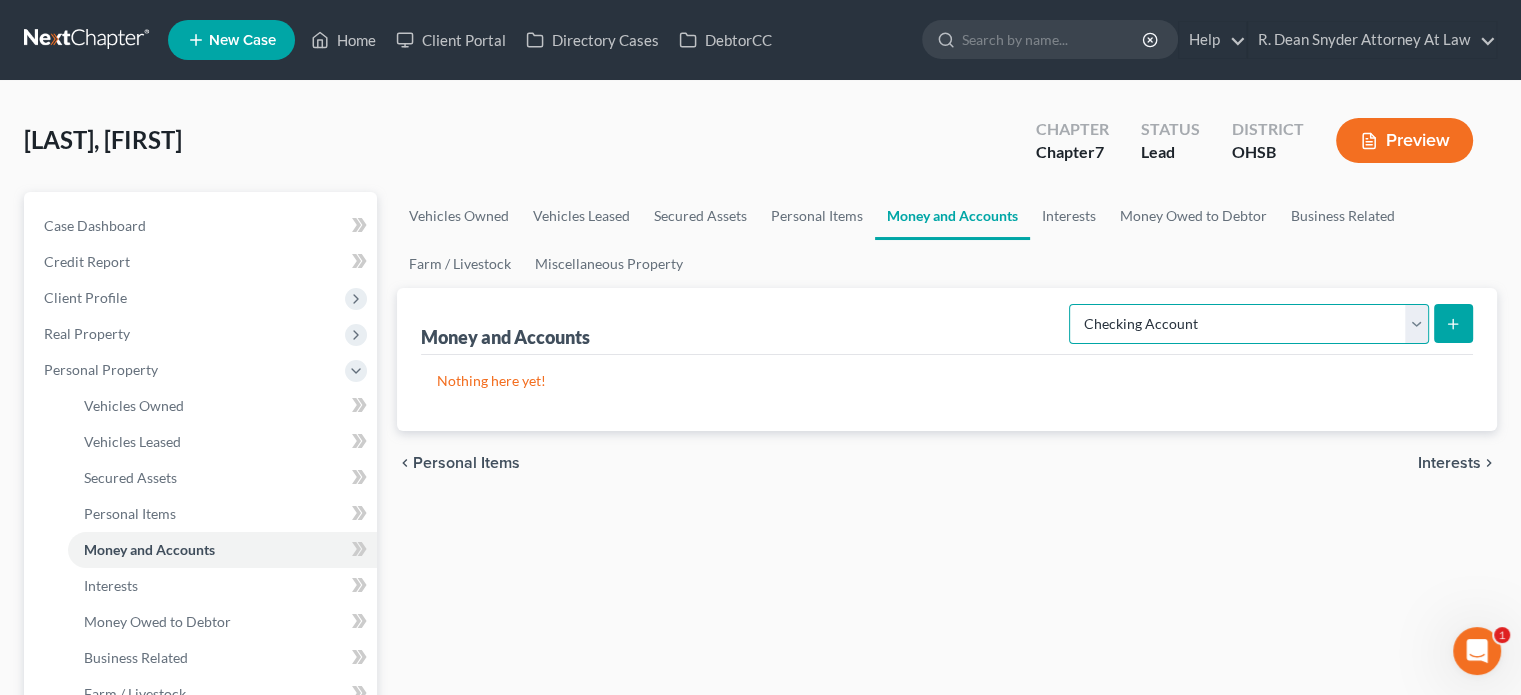 click on "Select Account Type Brokerage Cash on Hand Certificates of Deposit Checking Account Money Market Other (Credit Union, Health Savings Account, etc) Safe Deposit Box Savings Account Security Deposits or Prepayments" at bounding box center (1249, 324) 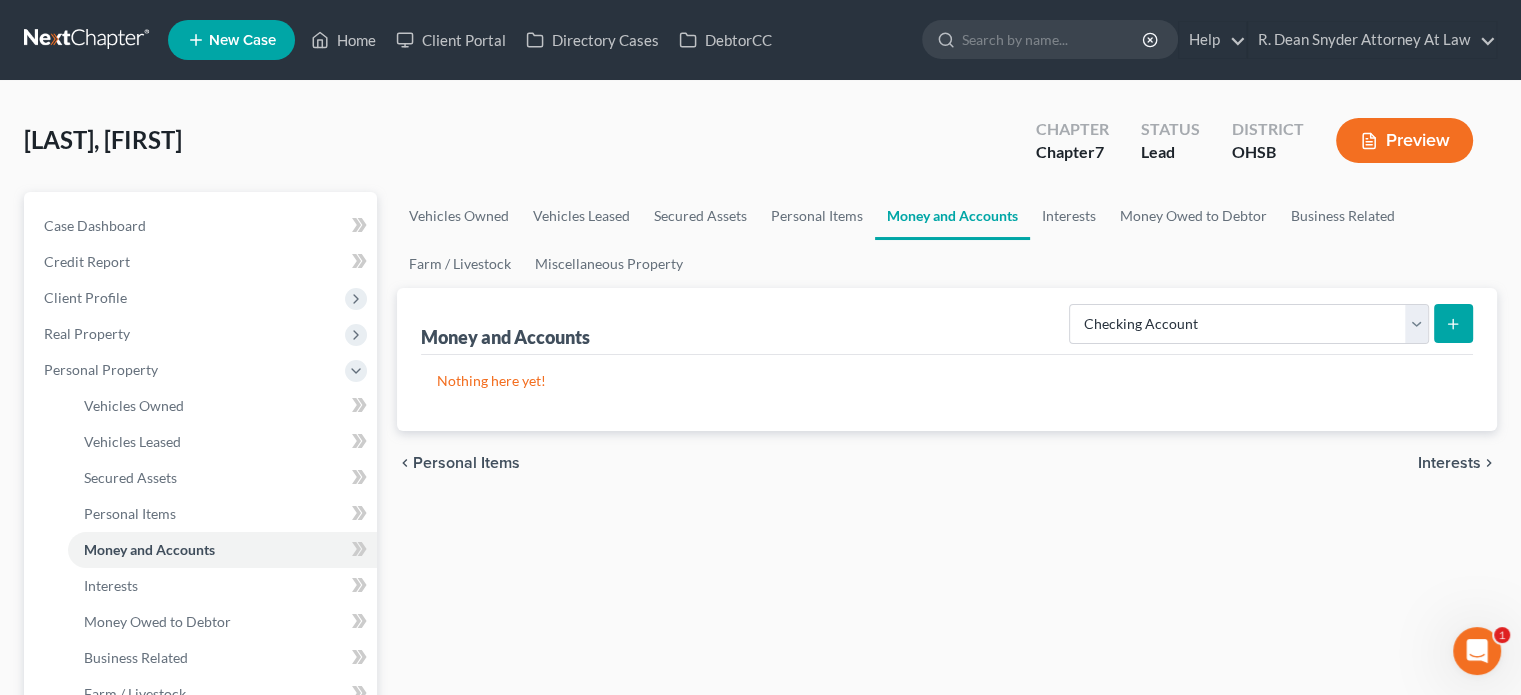 click 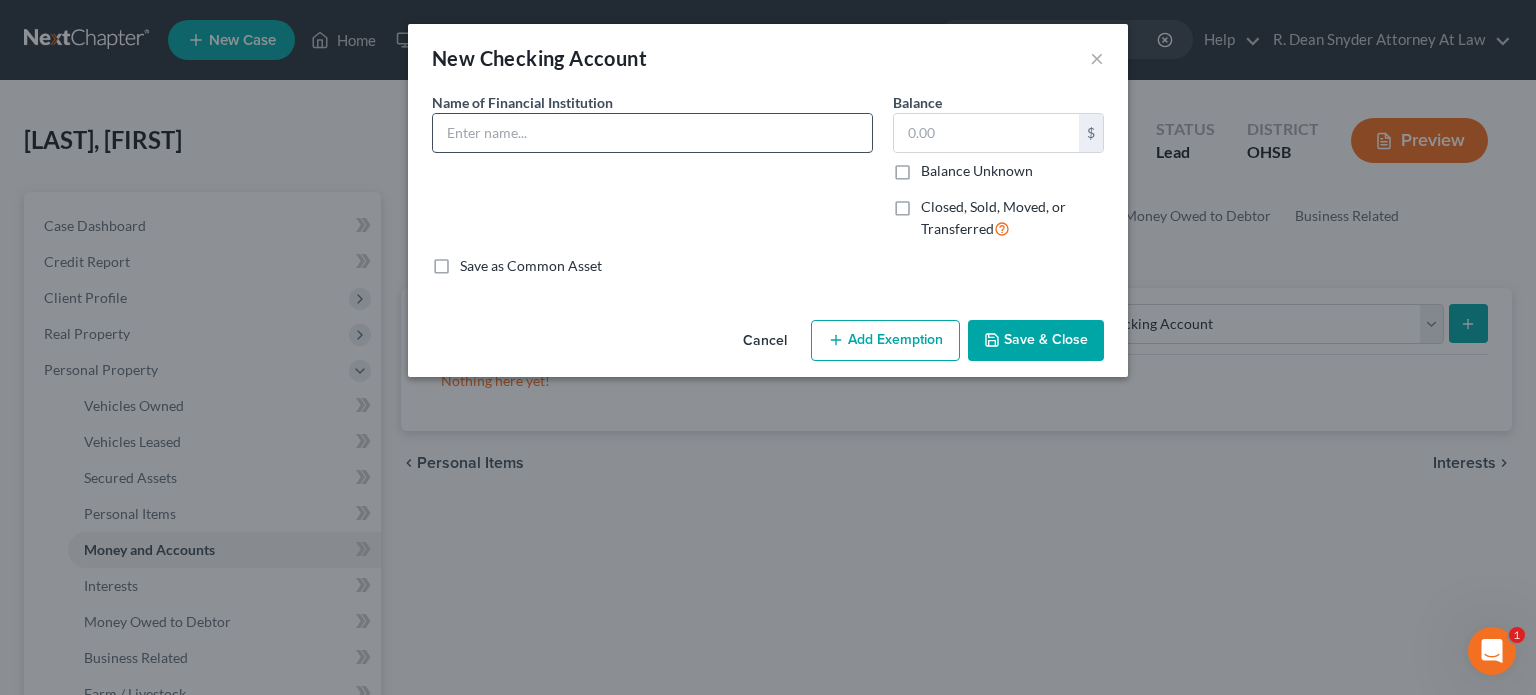 click at bounding box center [652, 133] 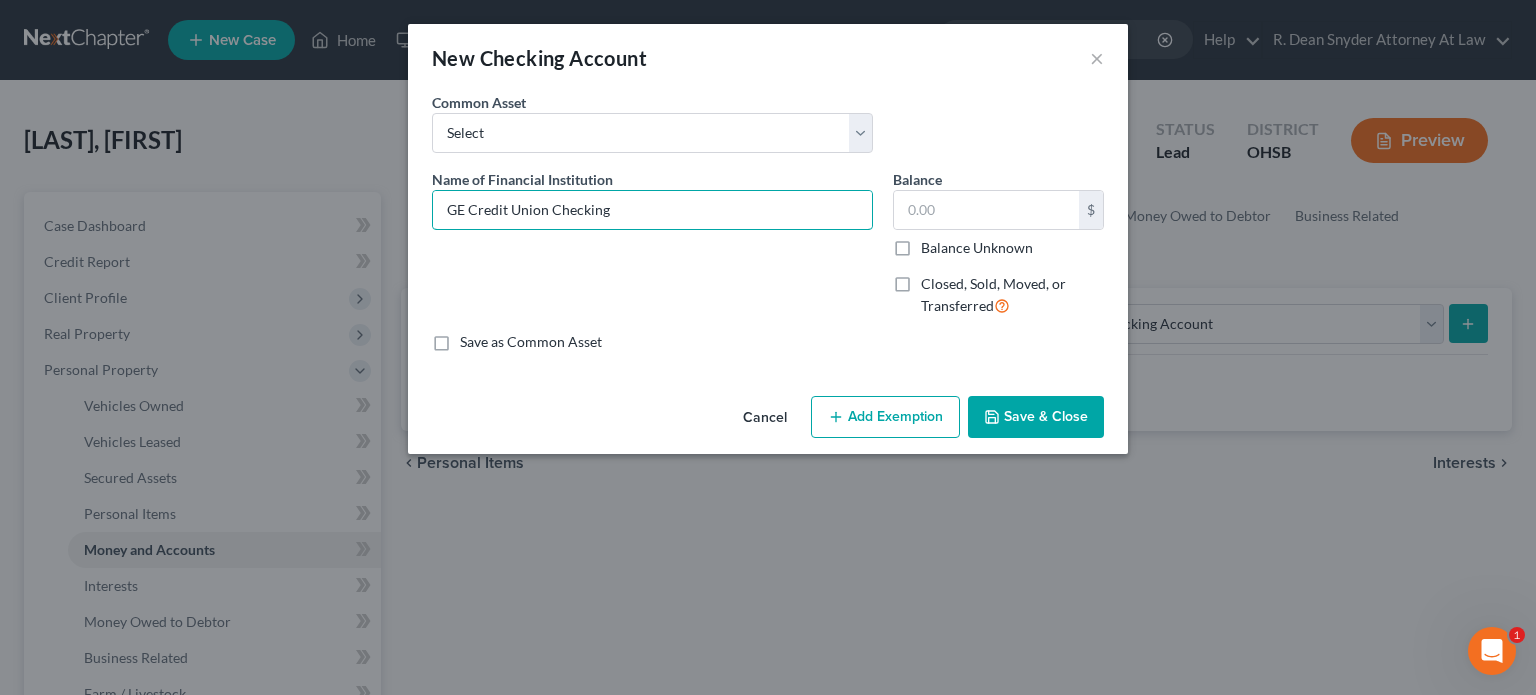 type on "GE Credit Union Checking" 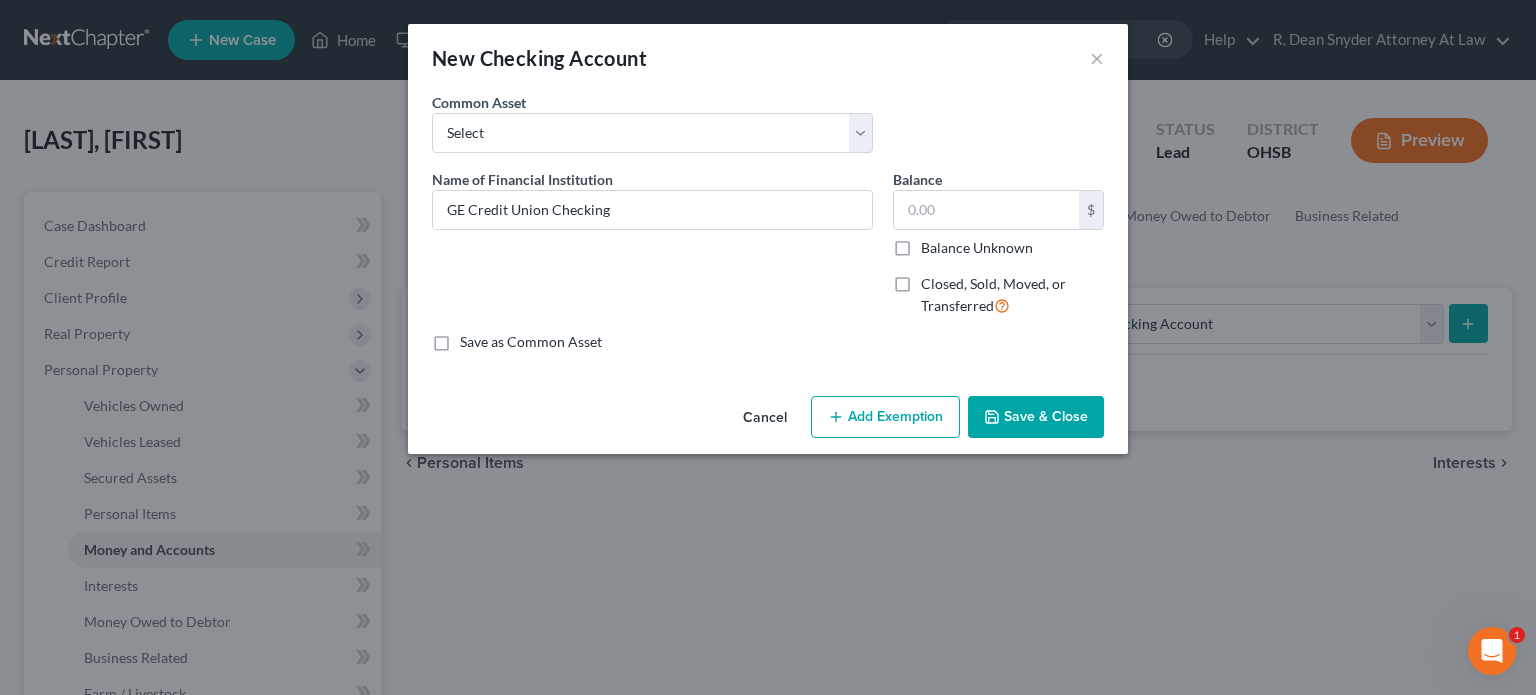 click on "Save & Close" at bounding box center (1036, 417) 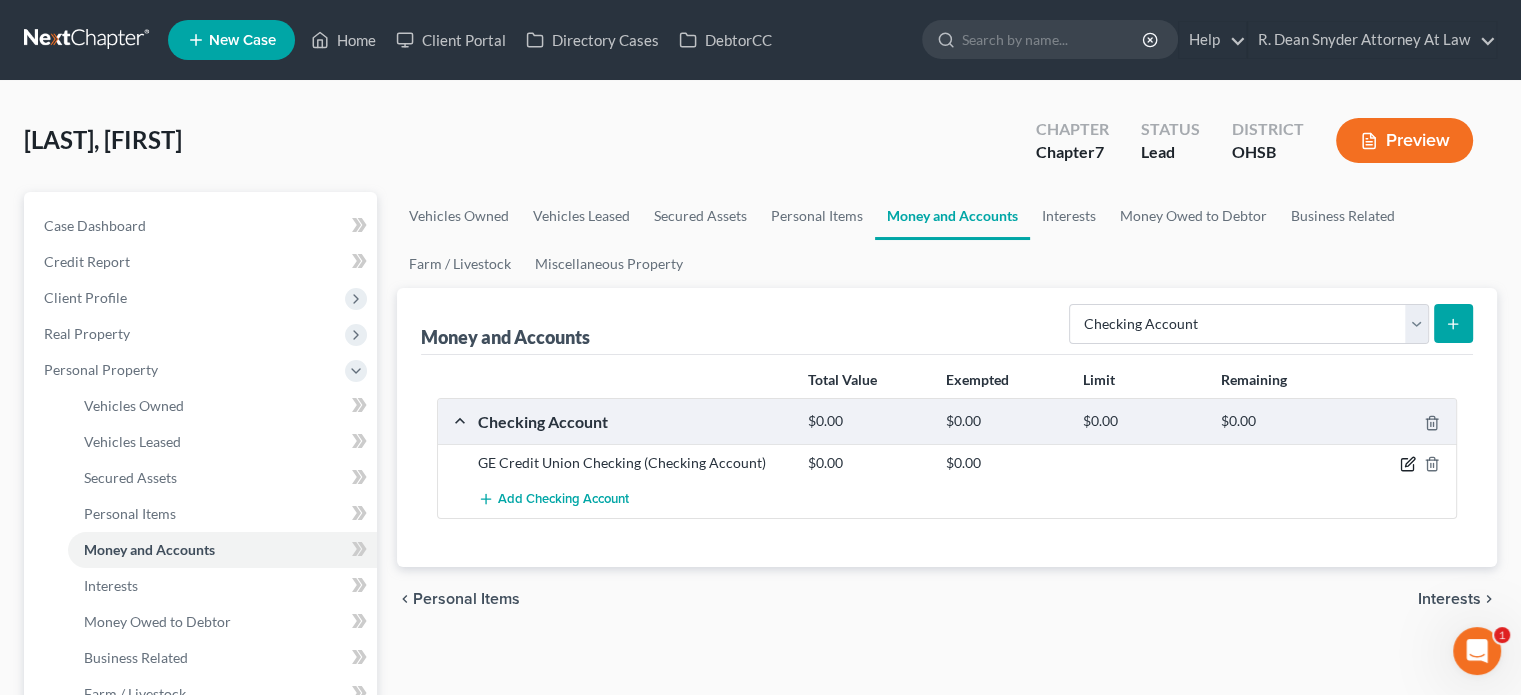 click 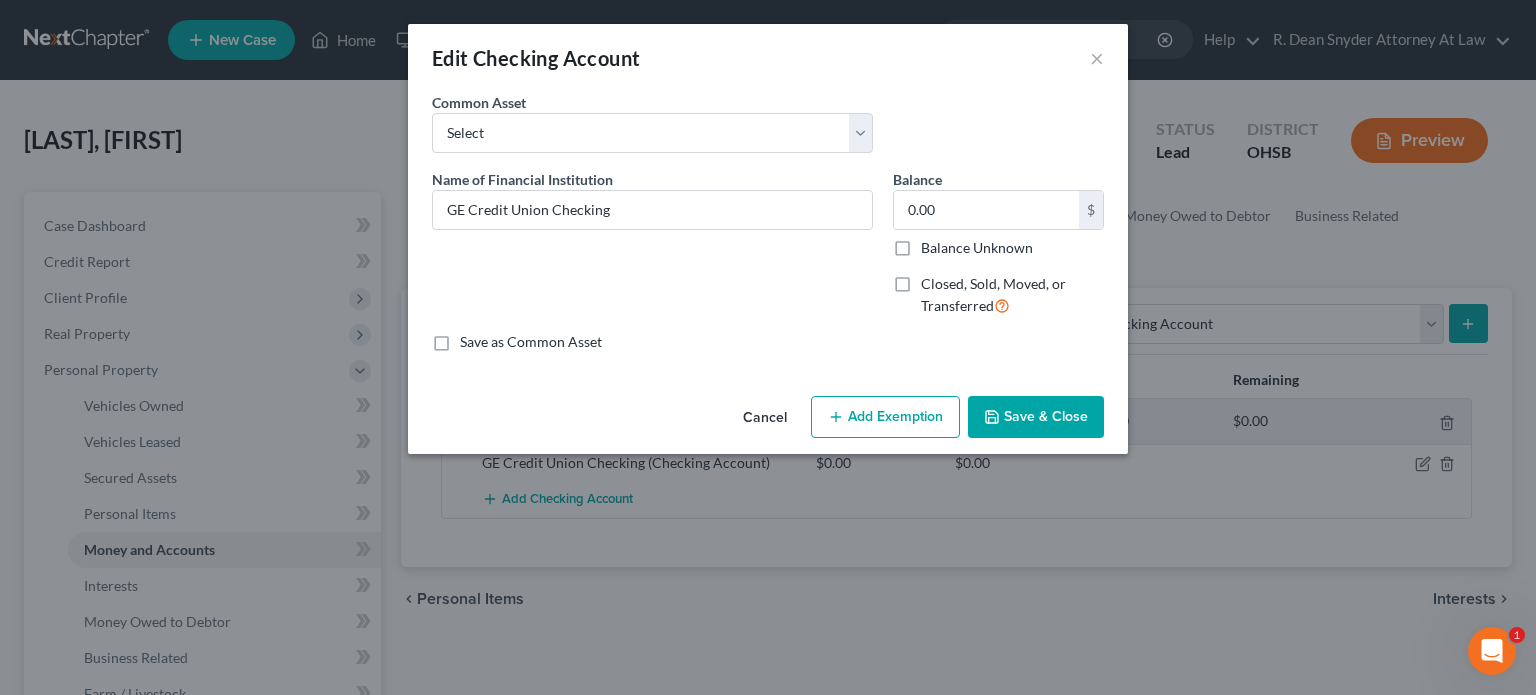 click on "Closed, Sold, Moved, or Transferred" at bounding box center (1012, 295) 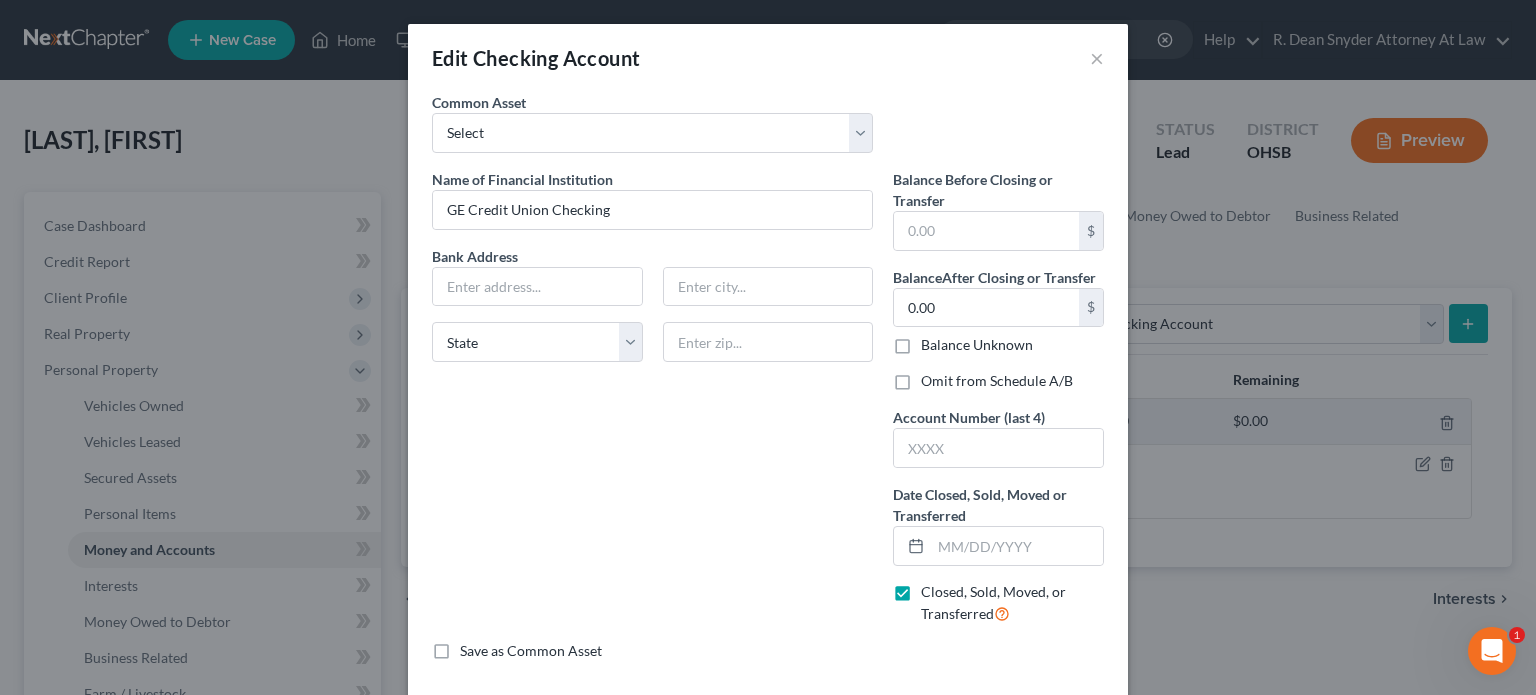 drag, startPoint x: 893, startPoint y: 375, endPoint x: 923, endPoint y: 424, distance: 57.45433 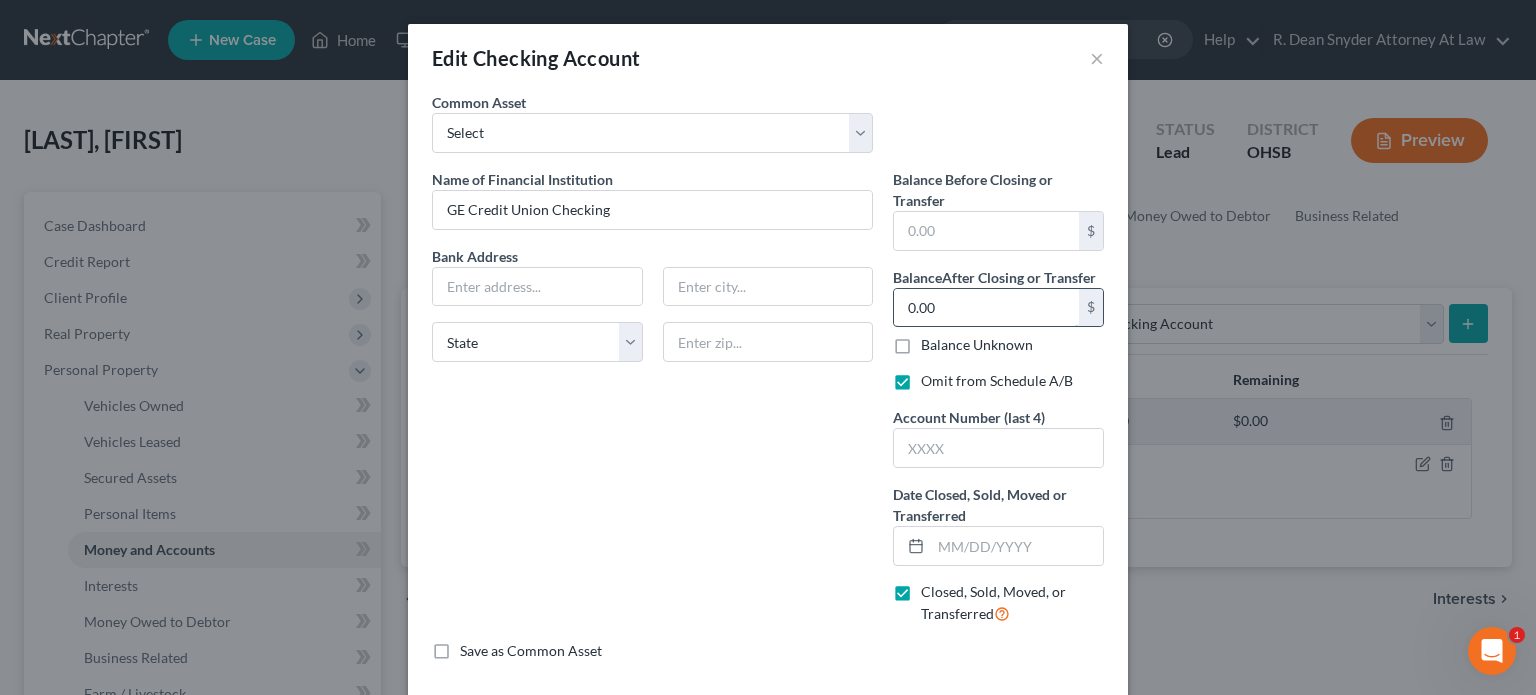 click on "0.00" at bounding box center [986, 308] 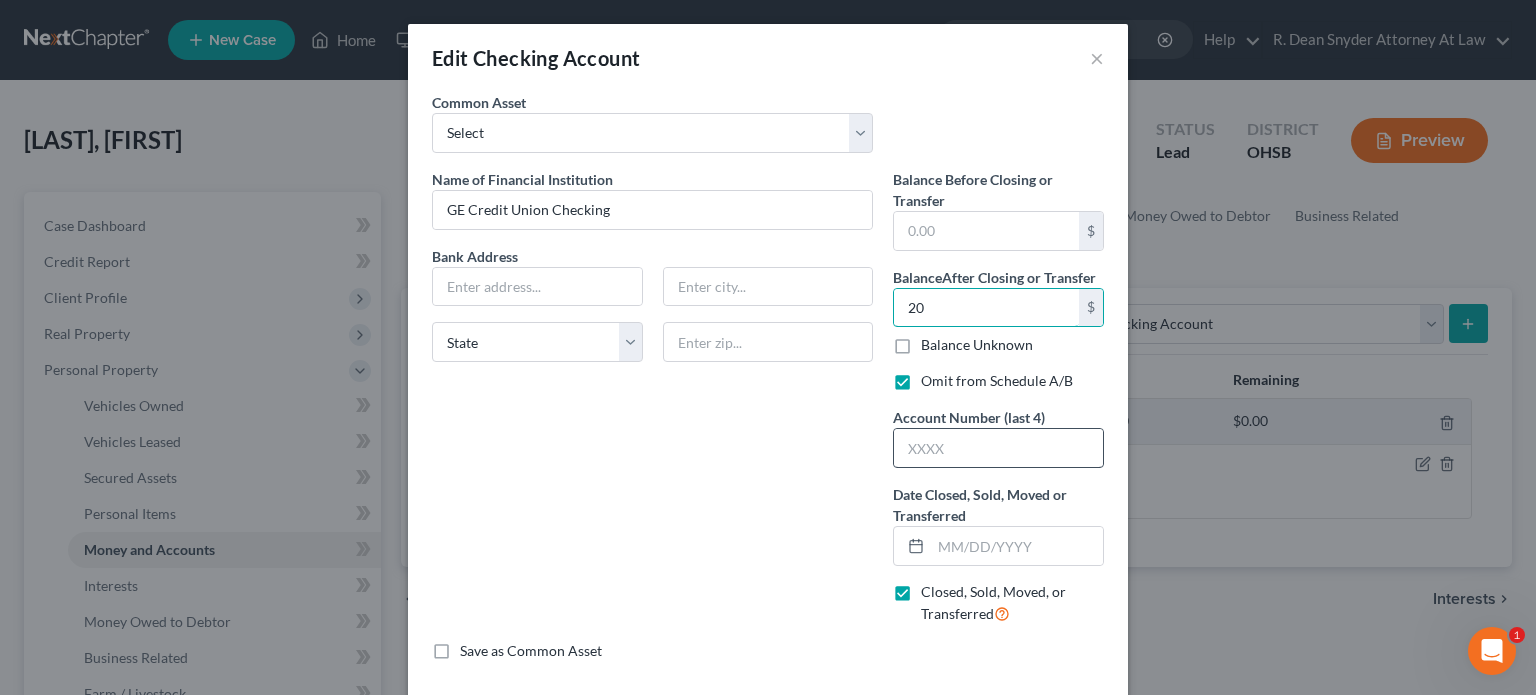 type on "20" 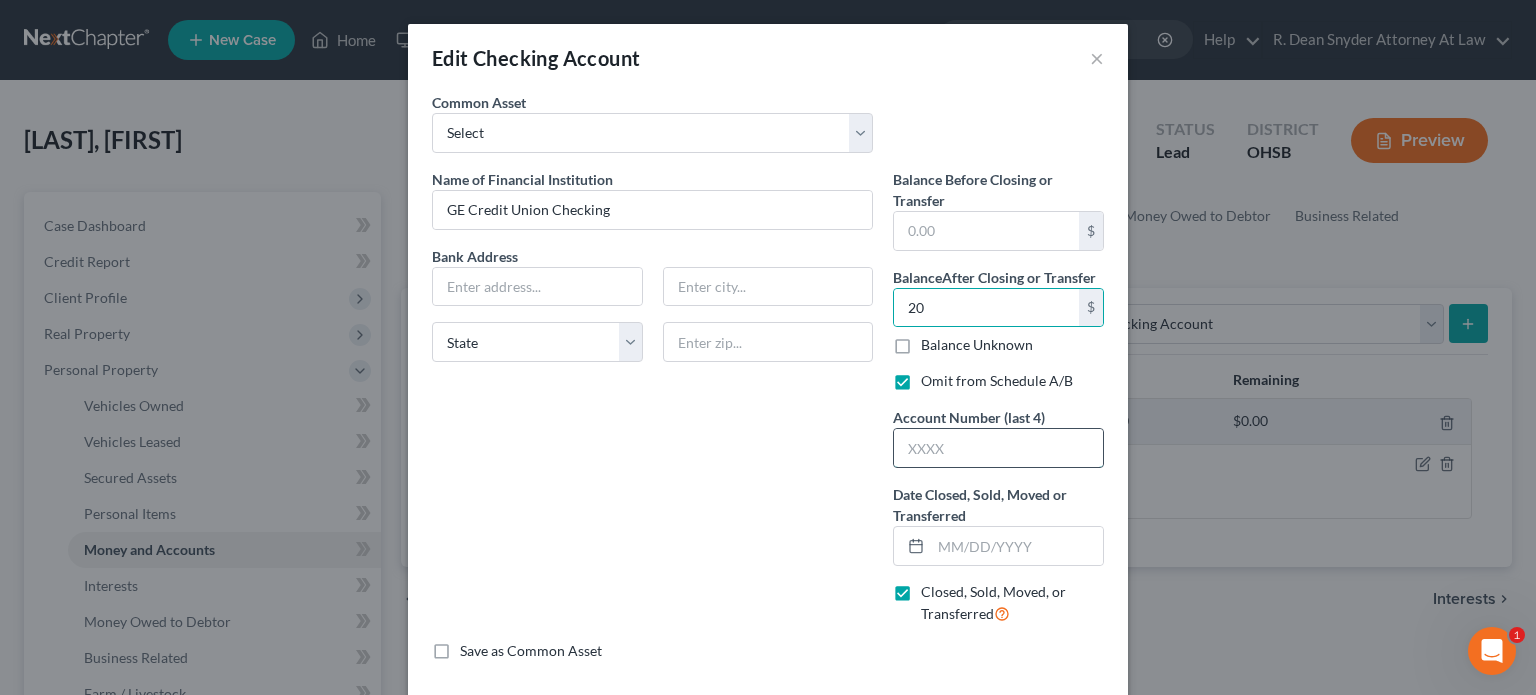 click at bounding box center [998, 448] 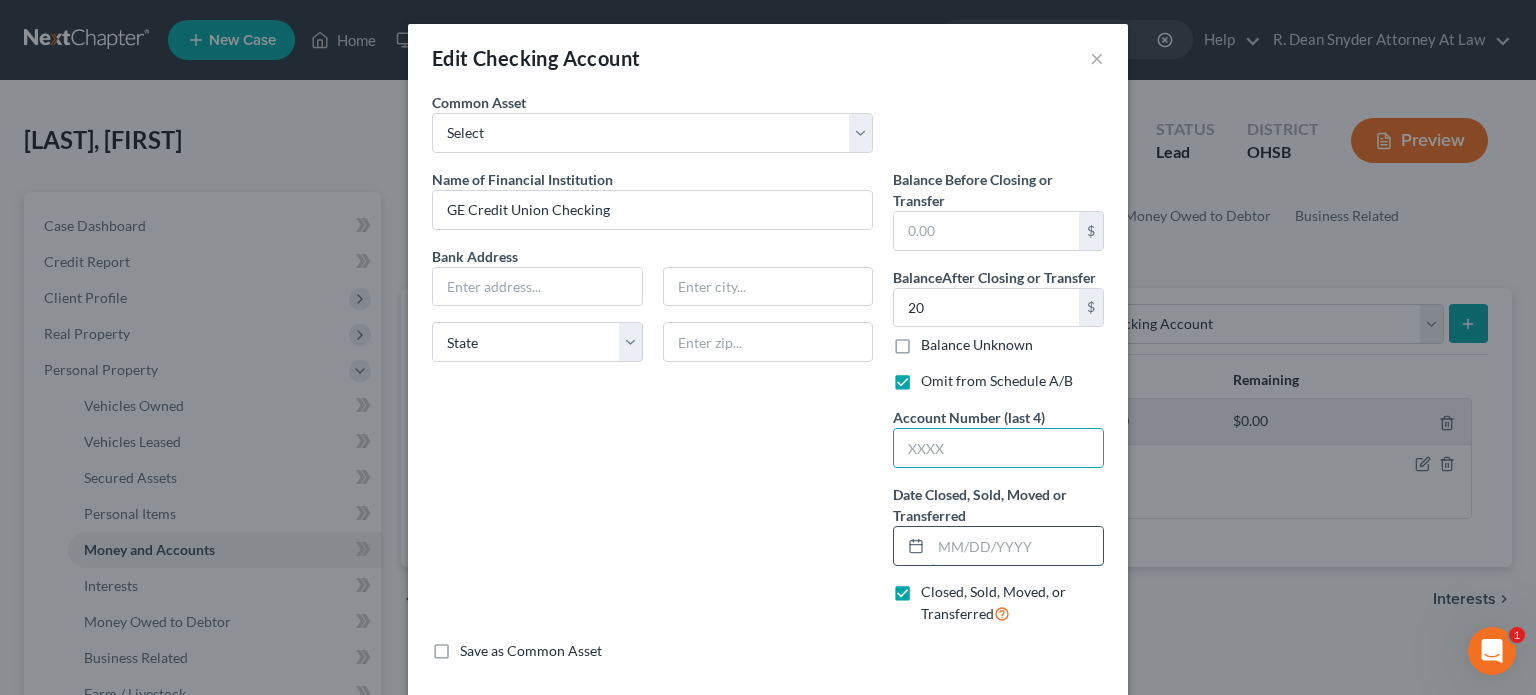 click at bounding box center (1017, 546) 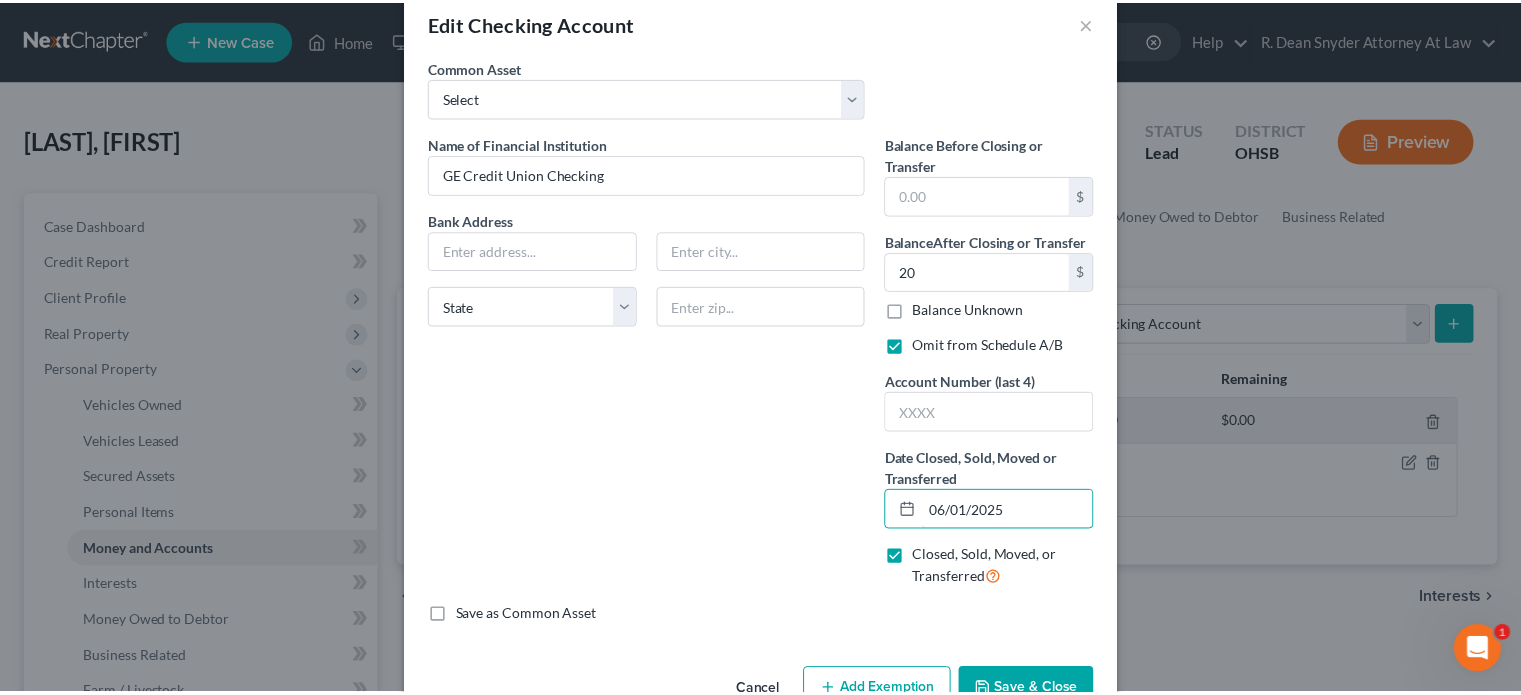 scroll, scrollTop: 89, scrollLeft: 0, axis: vertical 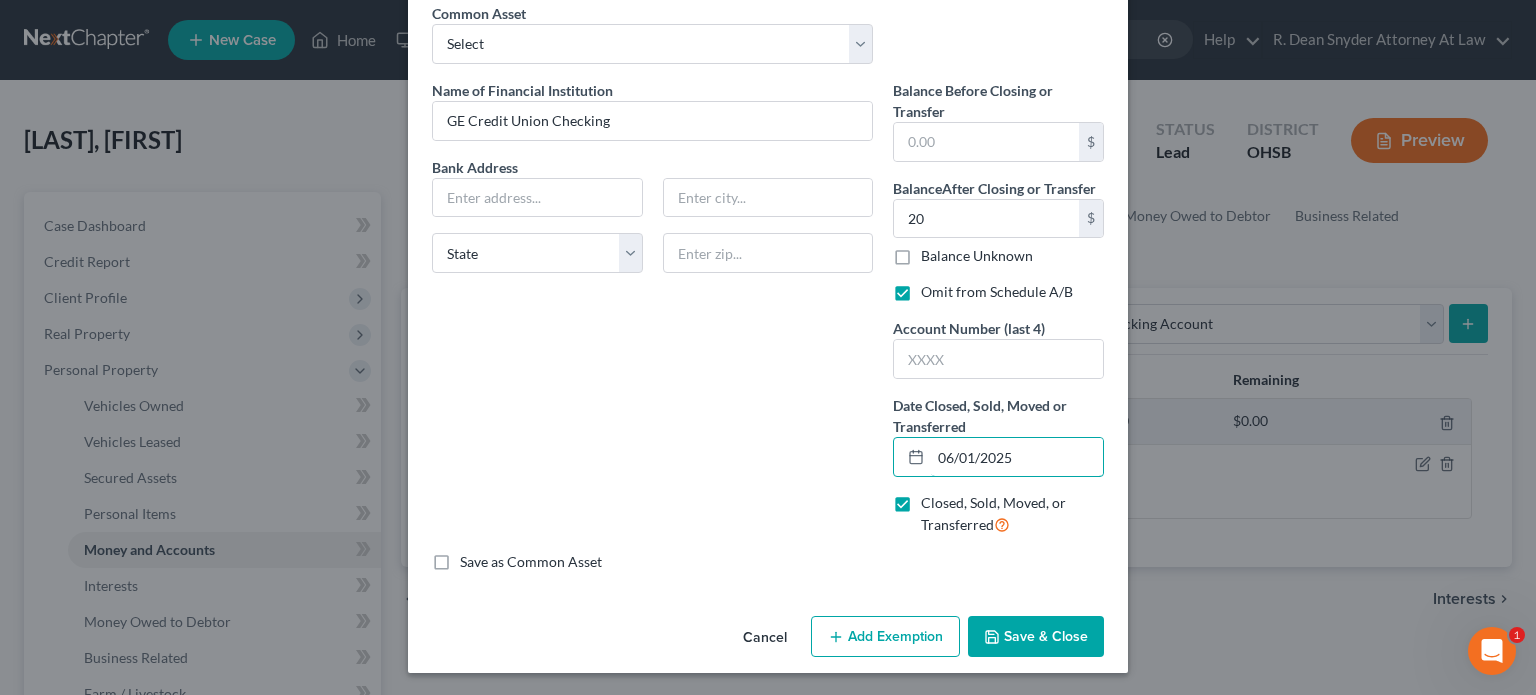 type on "06/01/2025" 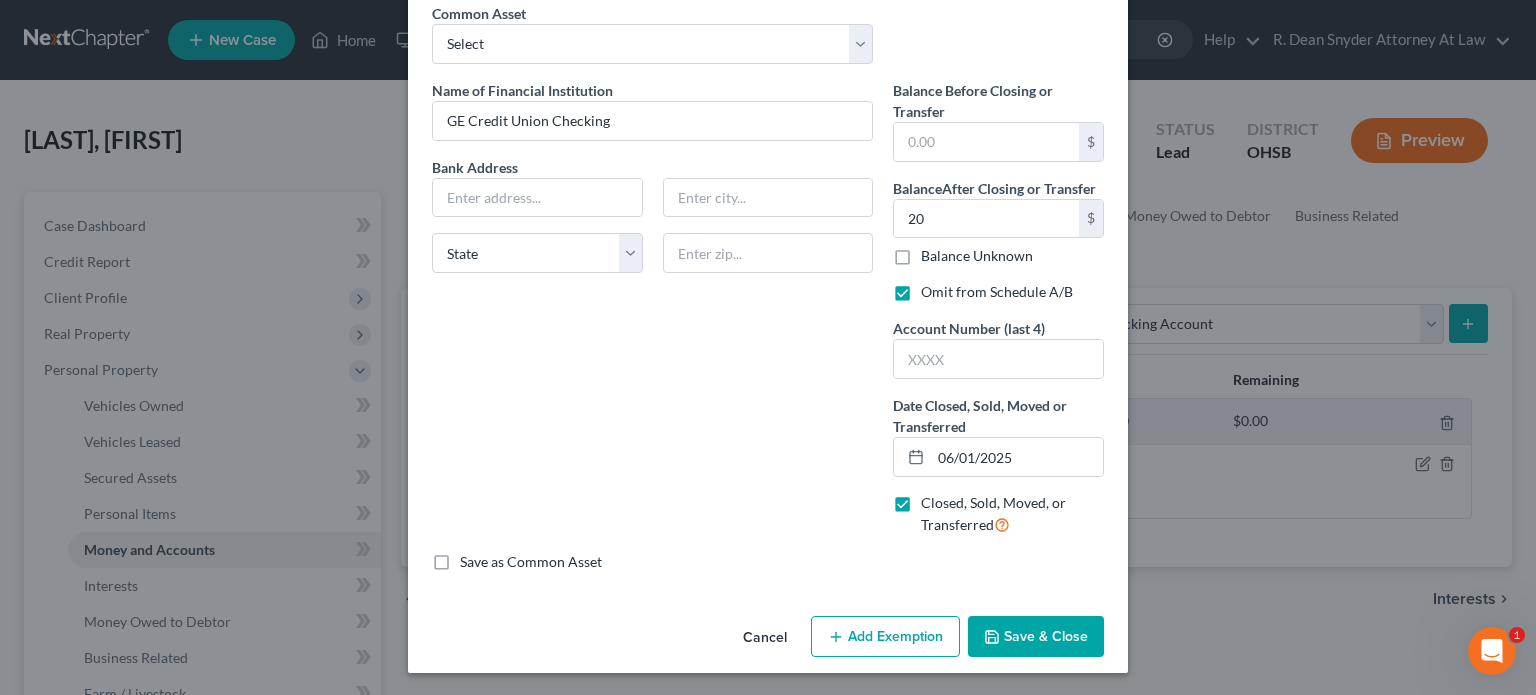 click 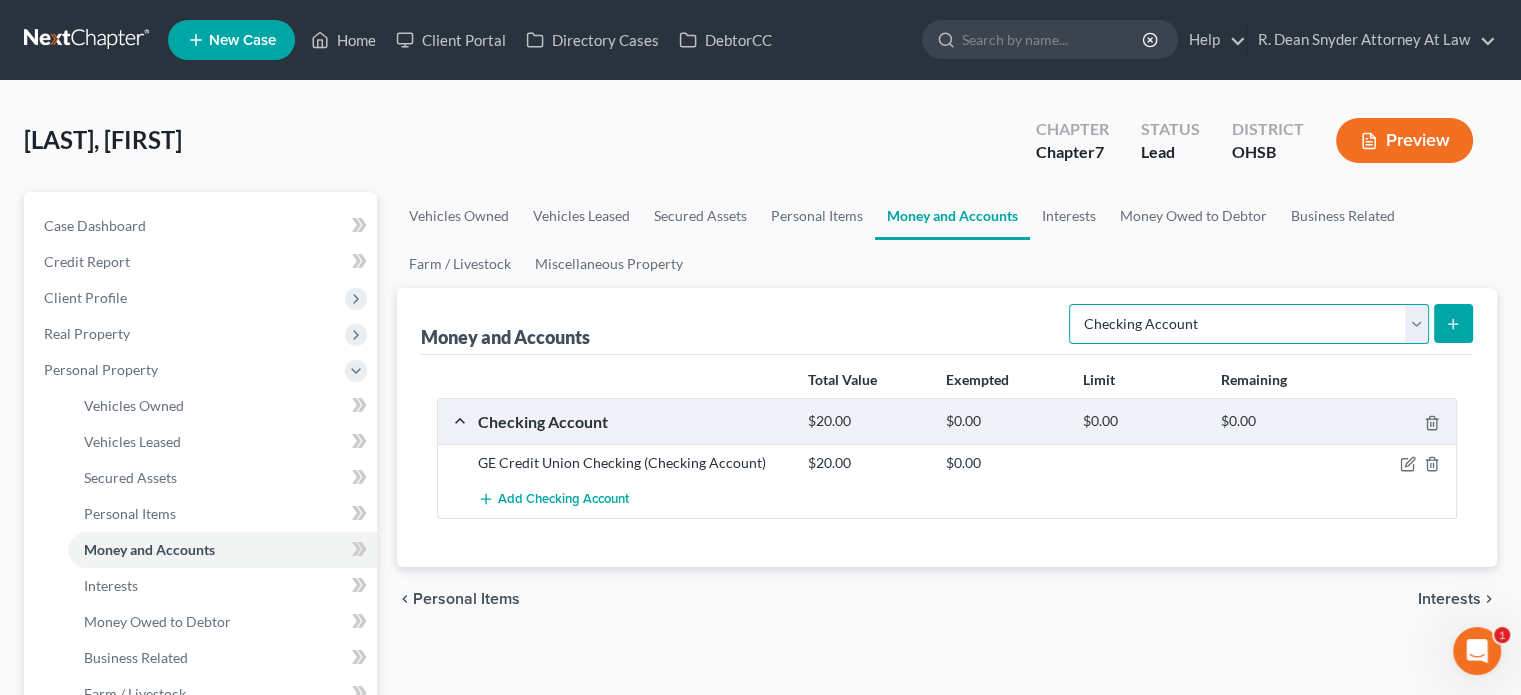 click on "Select Account Type Brokerage Cash on Hand Certificates of Deposit Checking Account Money Market Other (Credit Union, Health Savings Account, etc) Safe Deposit Box Savings Account Security Deposits or Prepayments" at bounding box center [1249, 324] 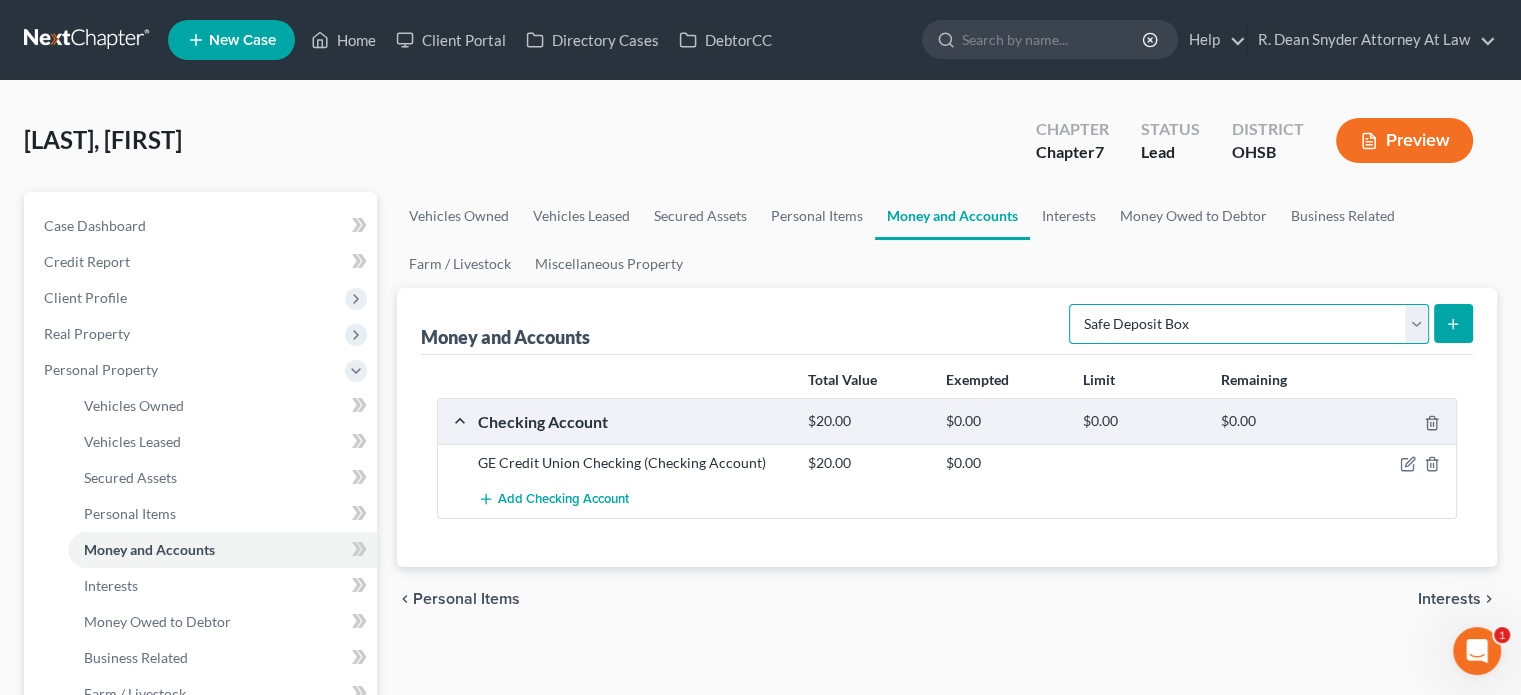 click on "Select Account Type Brokerage Cash on Hand Certificates of Deposit Checking Account Money Market Other (Credit Union, Health Savings Account, etc) Safe Deposit Box Savings Account Security Deposits or Prepayments" at bounding box center (1249, 324) 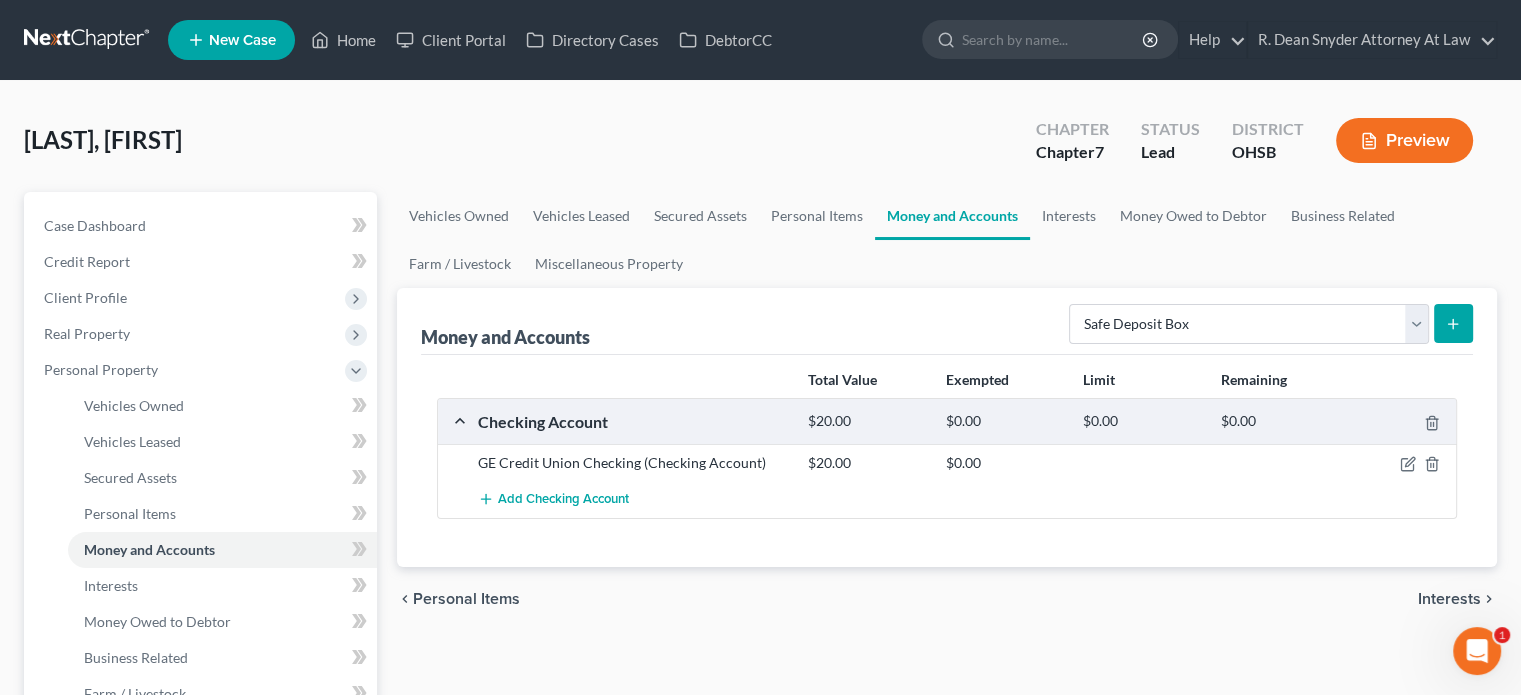 click 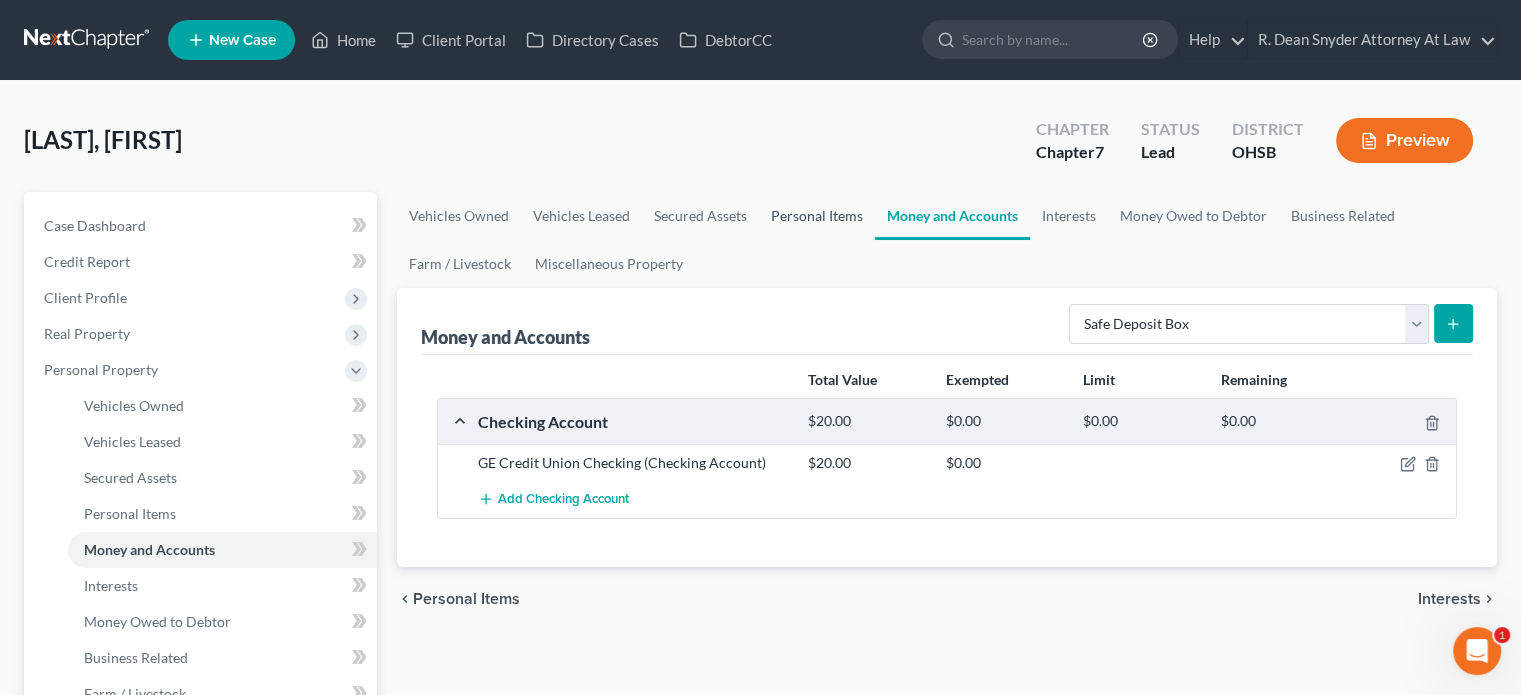 click on "Personal Items" at bounding box center [817, 216] 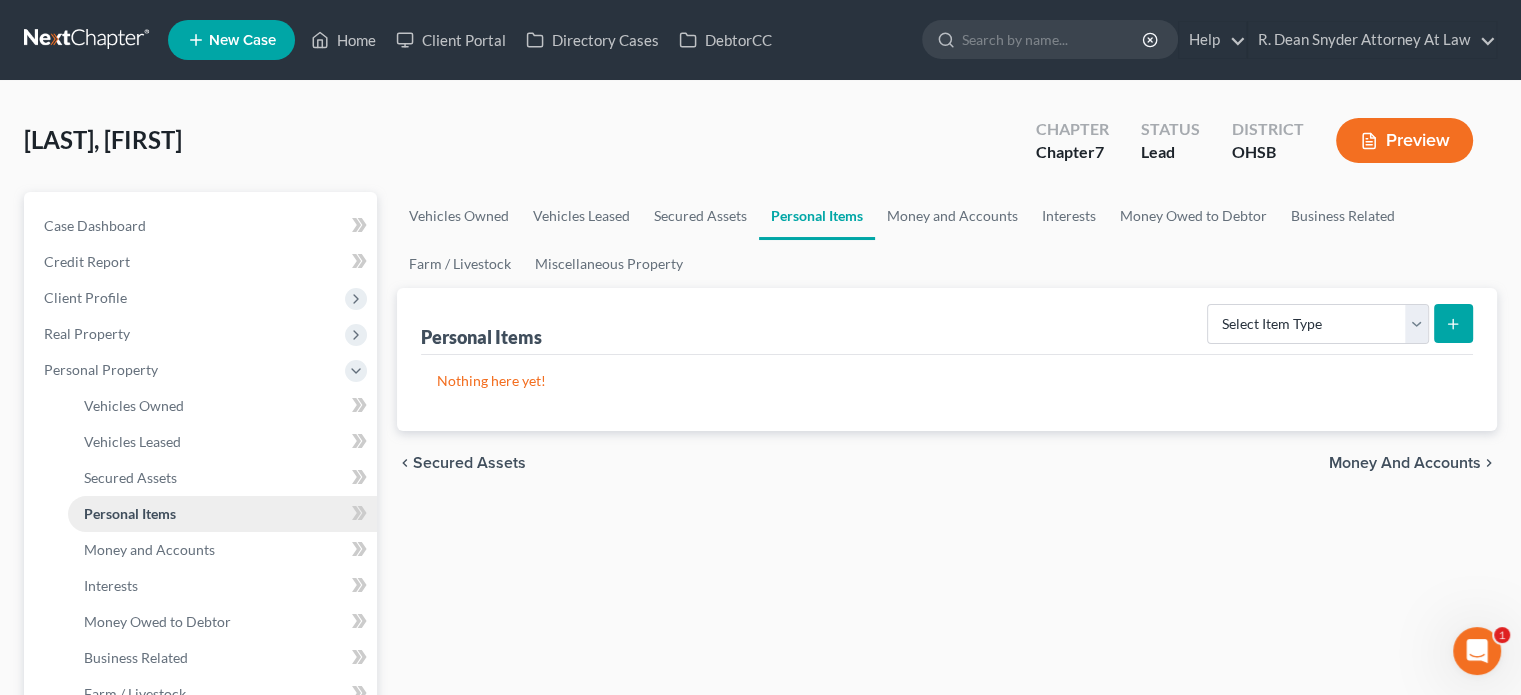 click on "Personal Items" at bounding box center [130, 513] 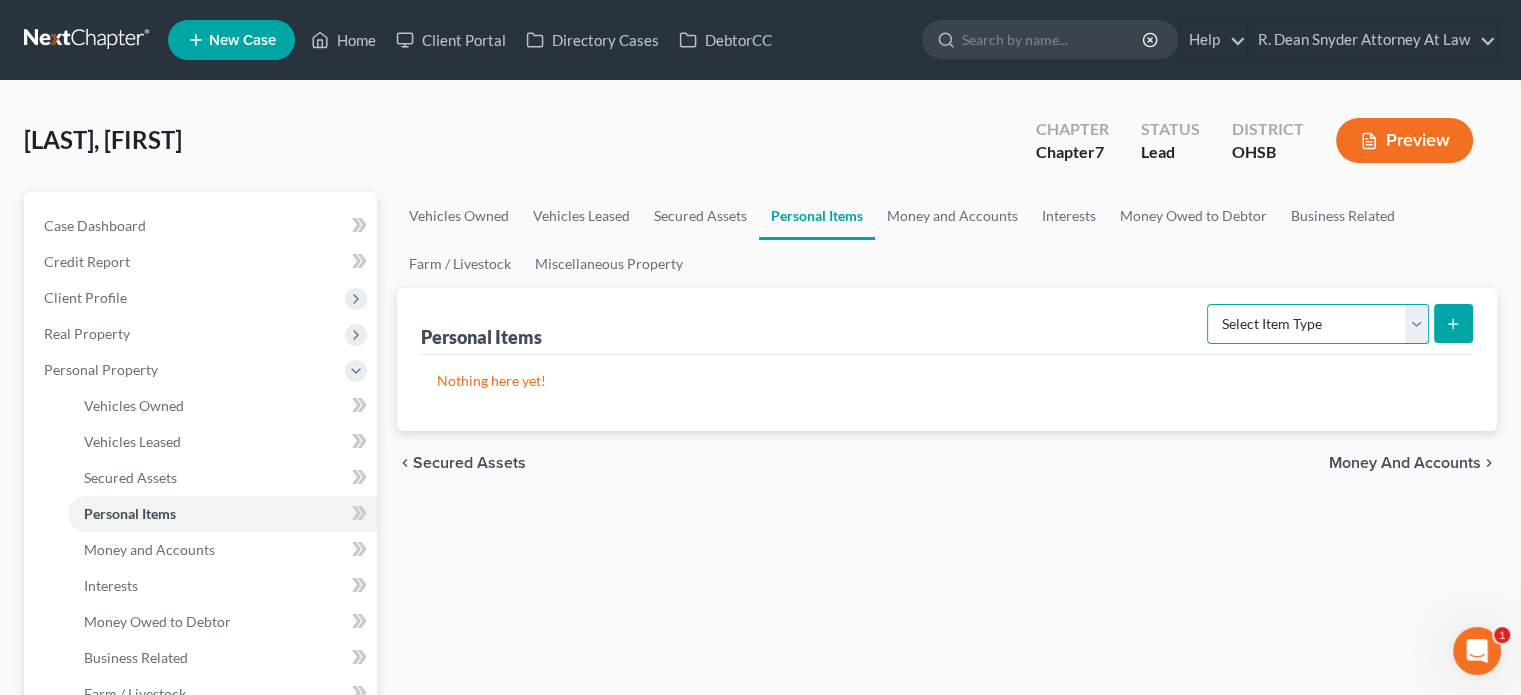 click on "Select Item Type Clothing Collectibles Of Value Electronics Firearms Household Goods Jewelry Other Pet(s) Sports & Hobby Equipment" at bounding box center (1318, 324) 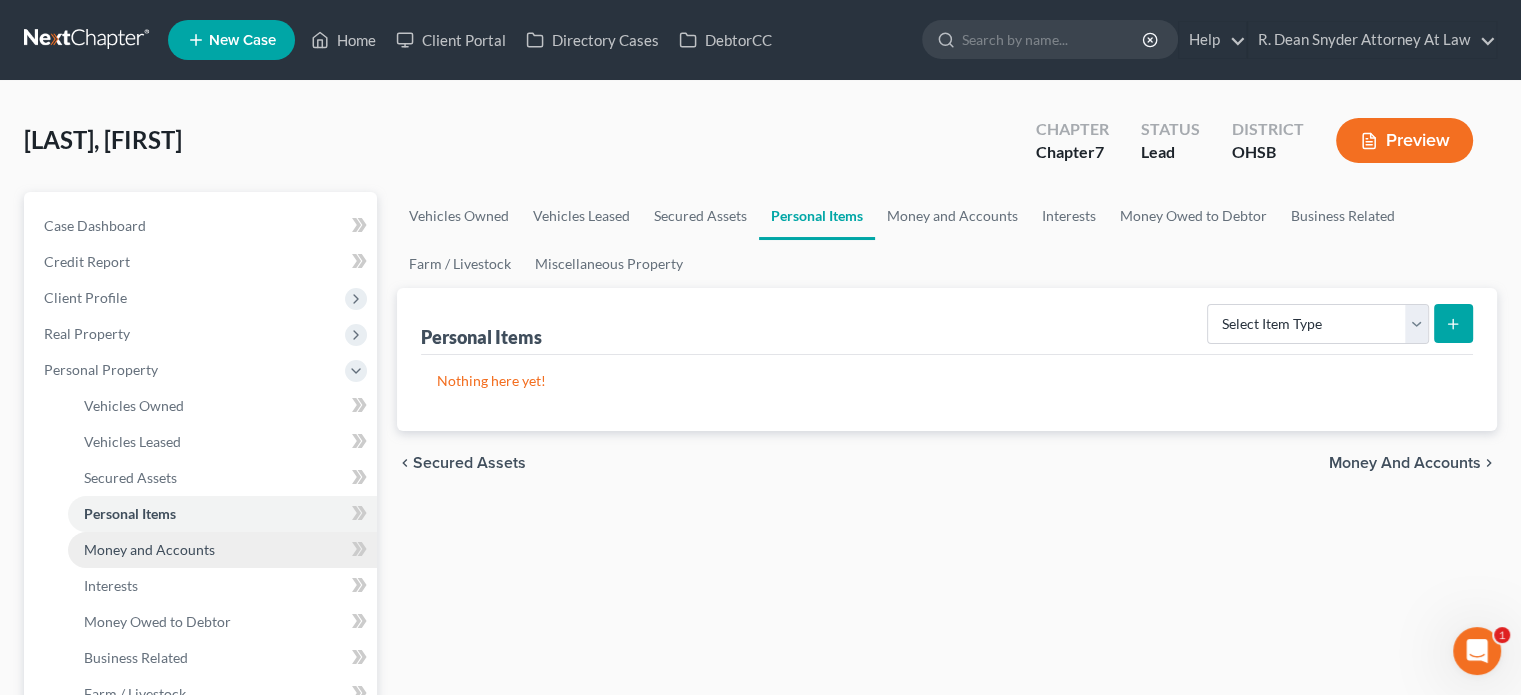 click on "Money and Accounts" at bounding box center [149, 549] 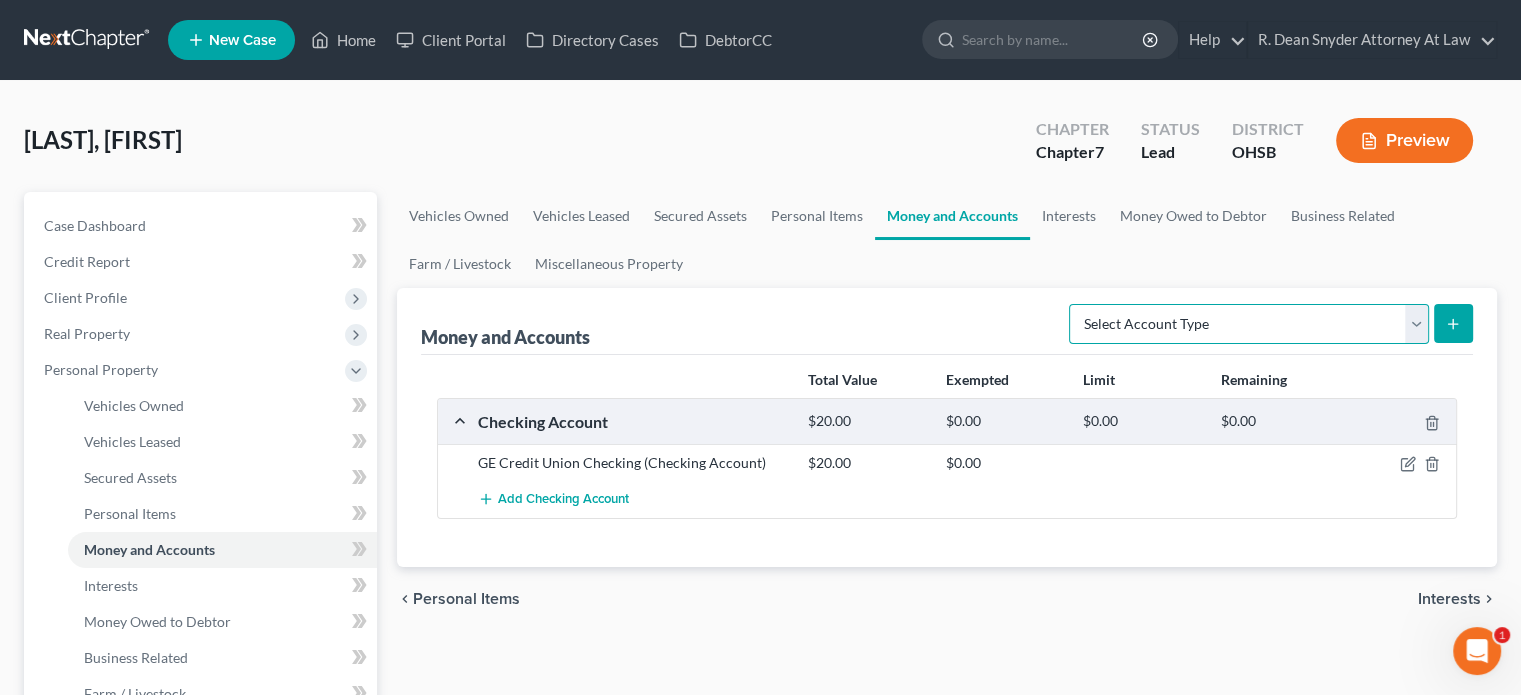 click on "Select Account Type Brokerage Cash on Hand Certificates of Deposit Checking Account Money Market Other (Credit Union, Health Savings Account, etc) Safe Deposit Box Savings Account Security Deposits or Prepayments" at bounding box center [1249, 324] 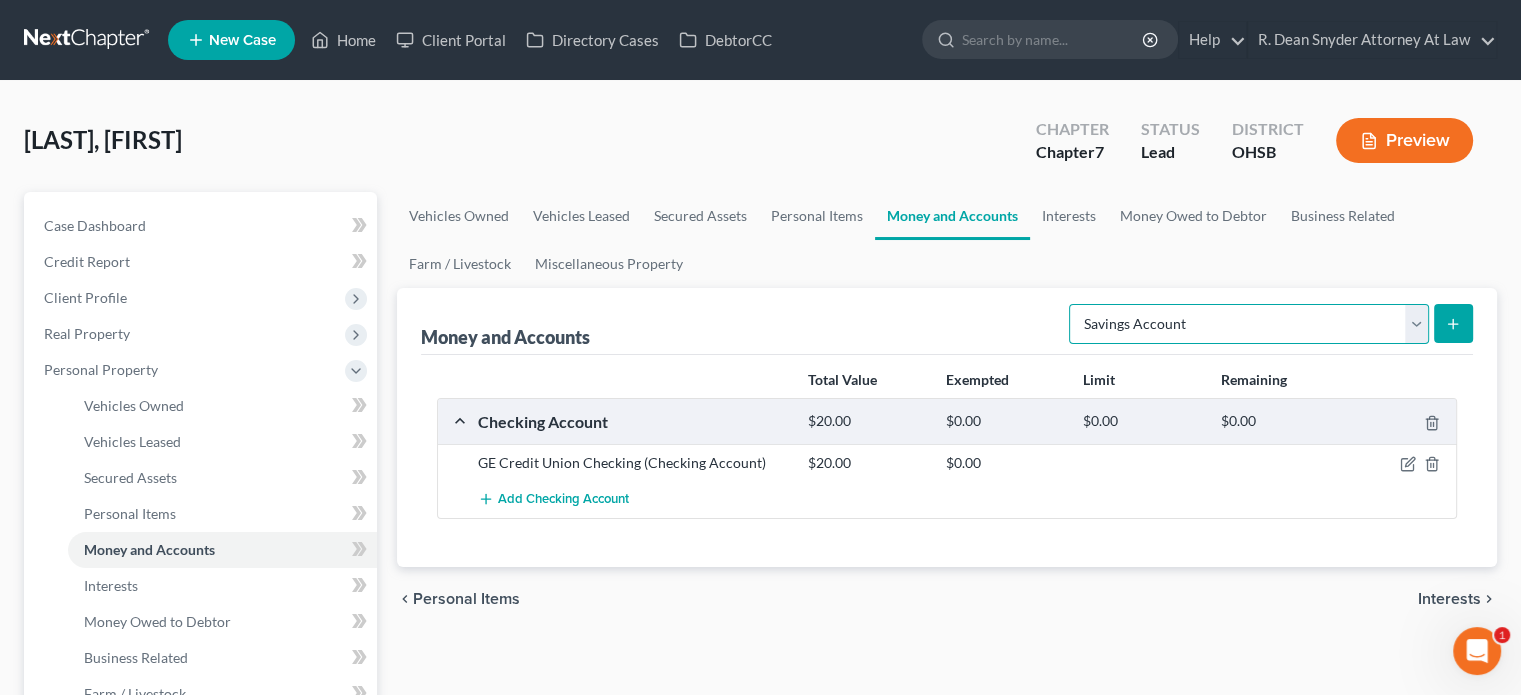click on "Select Account Type Brokerage Cash on Hand Certificates of Deposit Checking Account Money Market Other (Credit Union, Health Savings Account, etc) Safe Deposit Box Savings Account Security Deposits or Prepayments" at bounding box center [1249, 324] 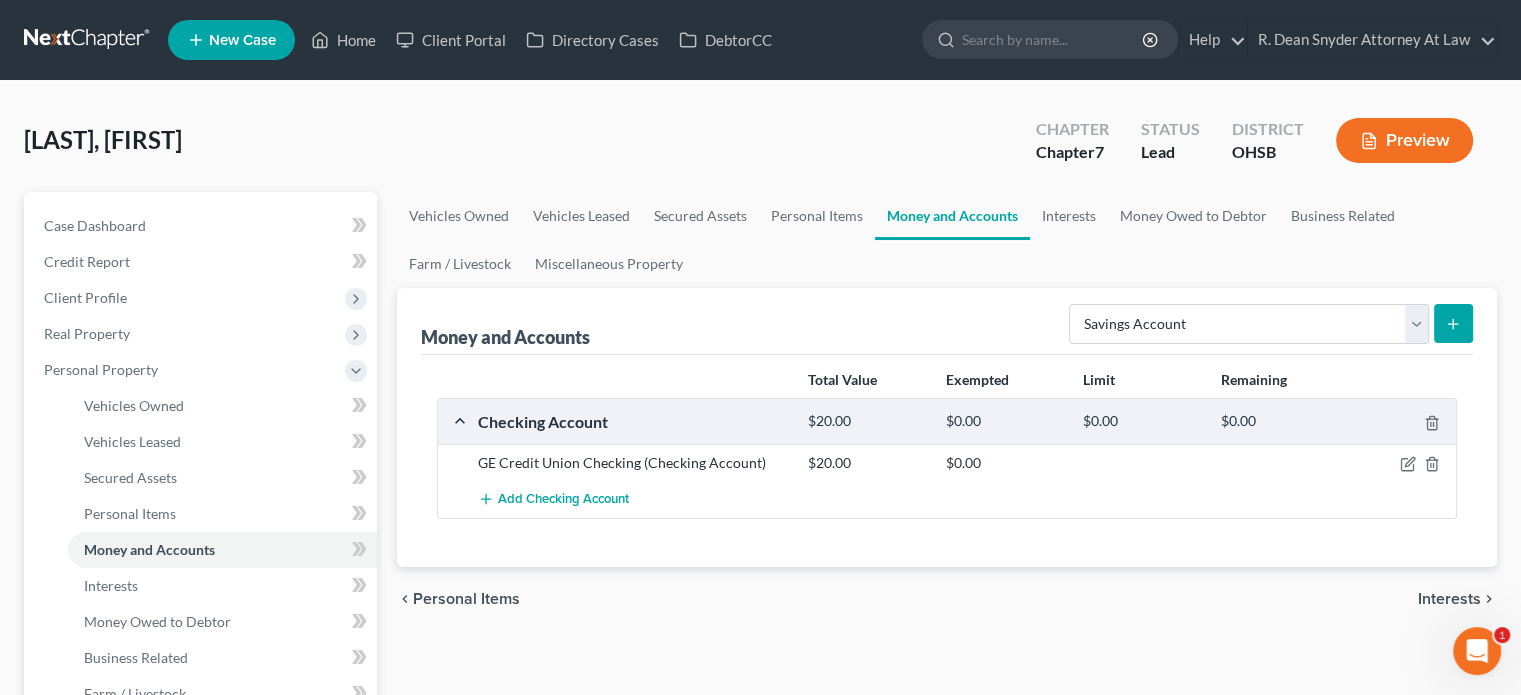click 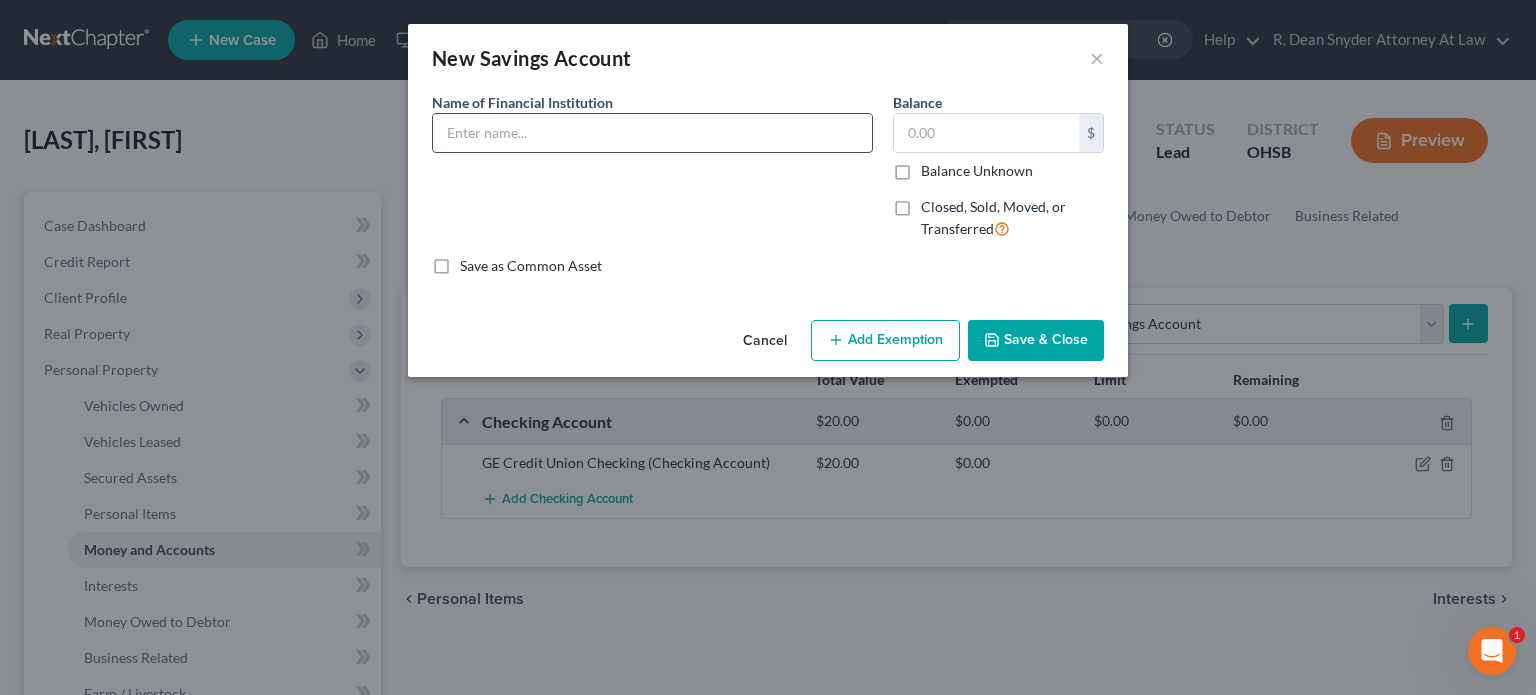 click at bounding box center (652, 133) 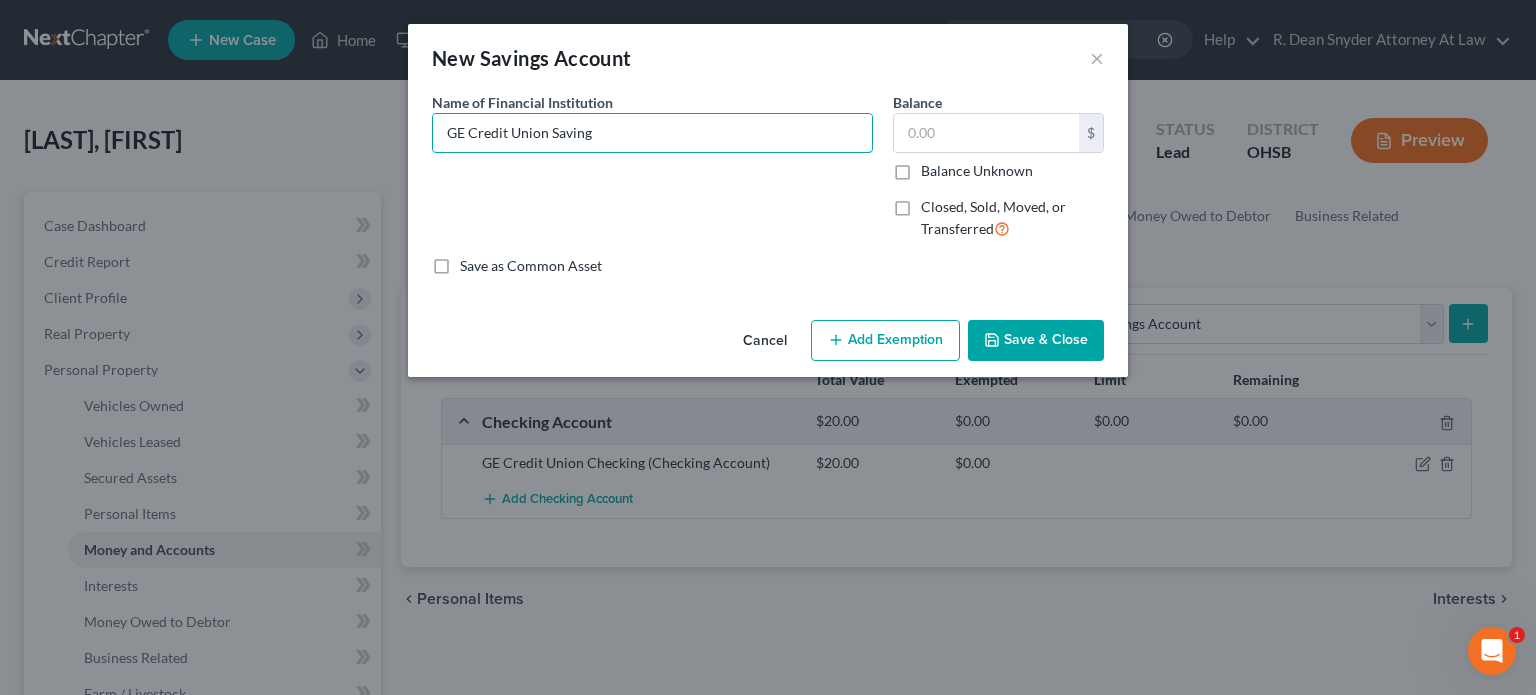 type on "GE Credit Union Saving" 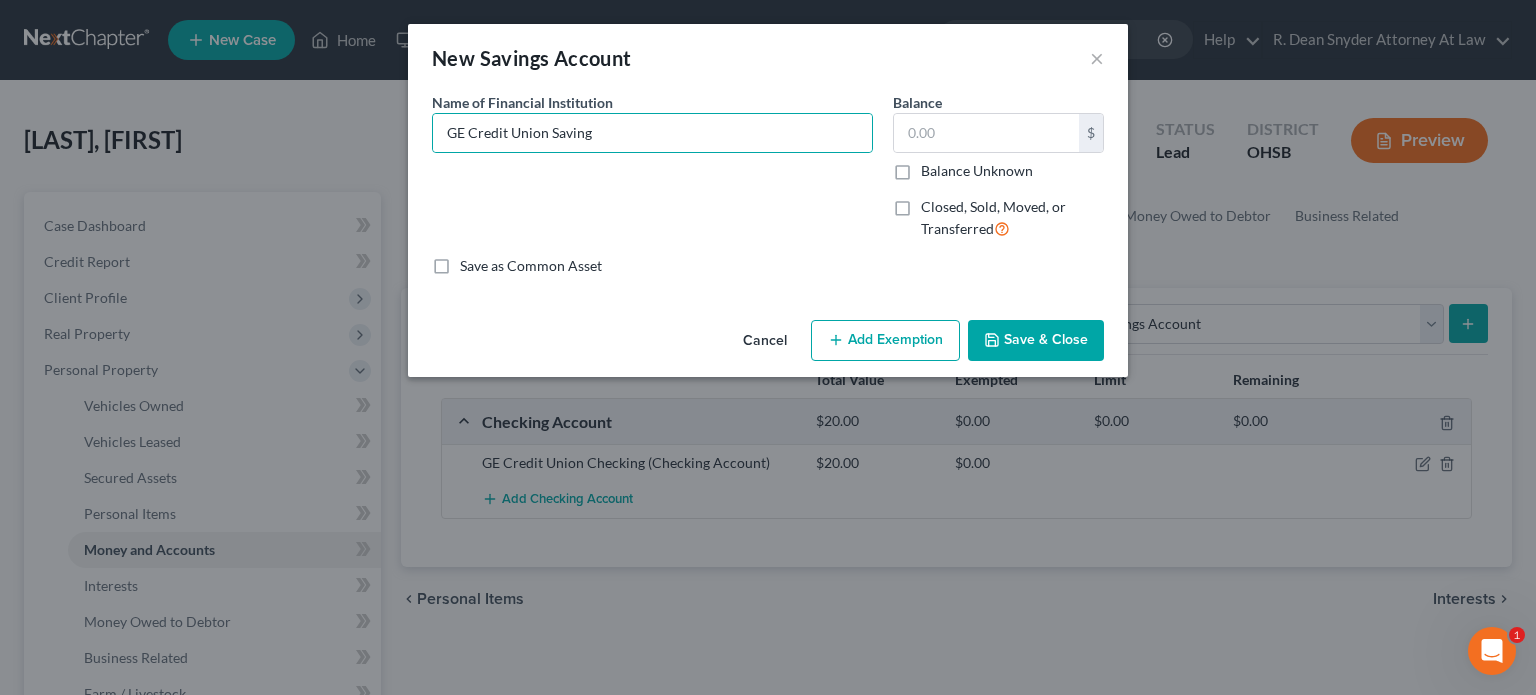 drag, startPoint x: 1051, startPoint y: 341, endPoint x: 1034, endPoint y: 319, distance: 27.802877 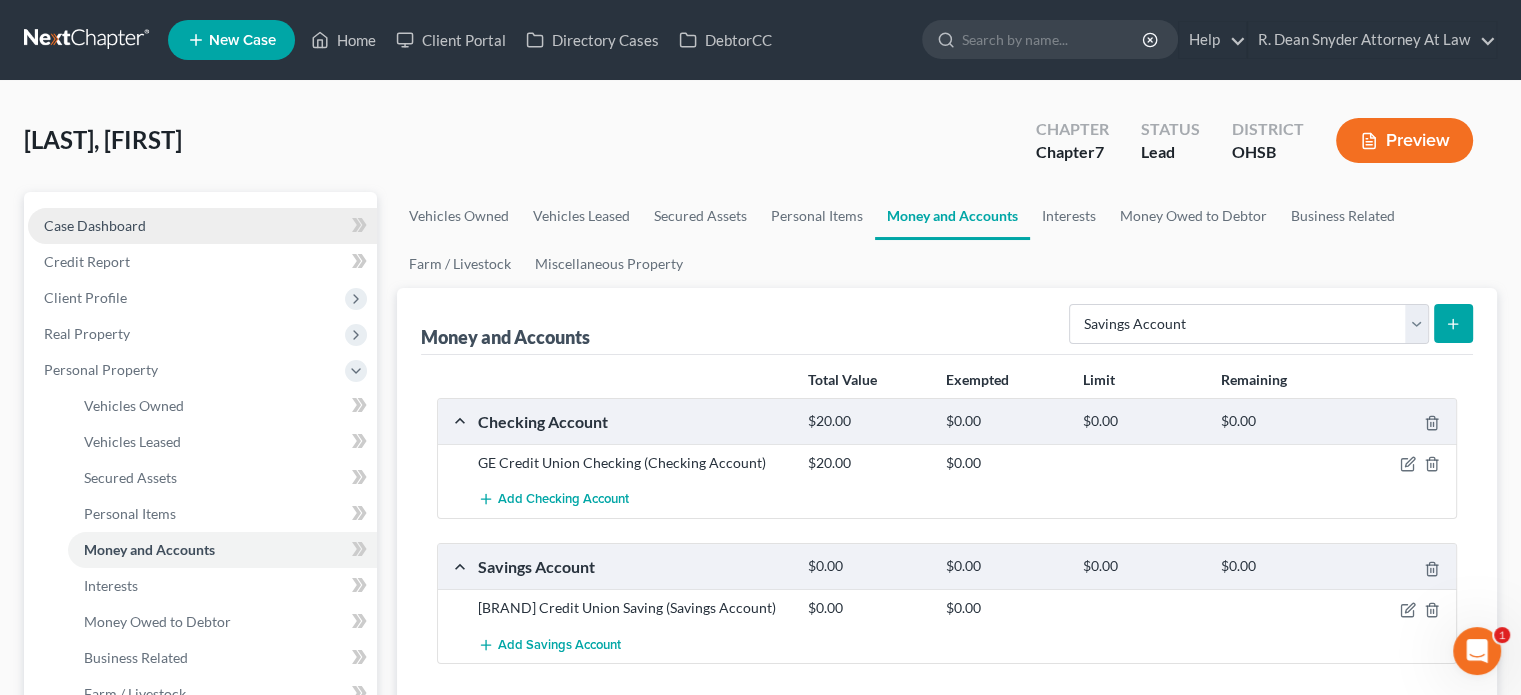 click on "Case Dashboard" at bounding box center [95, 225] 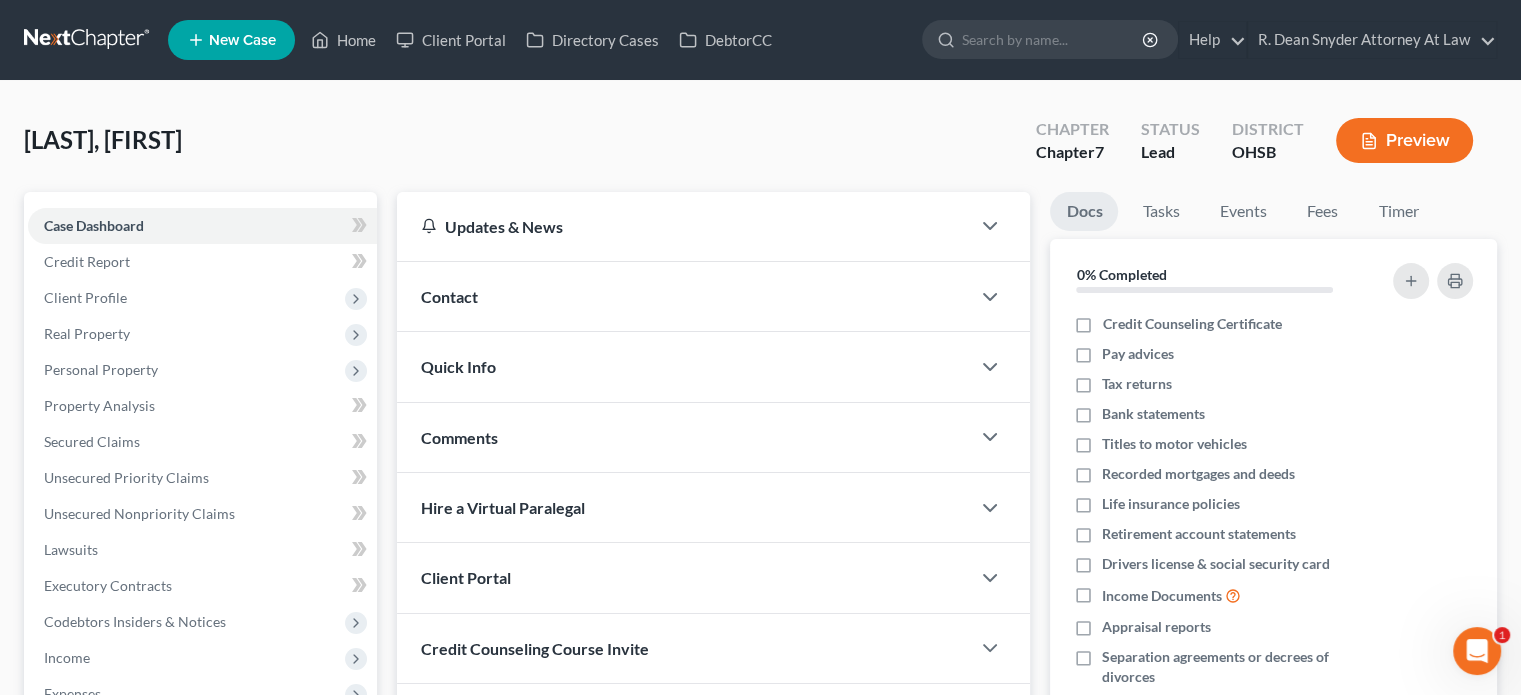 click on "Comments" at bounding box center [459, 437] 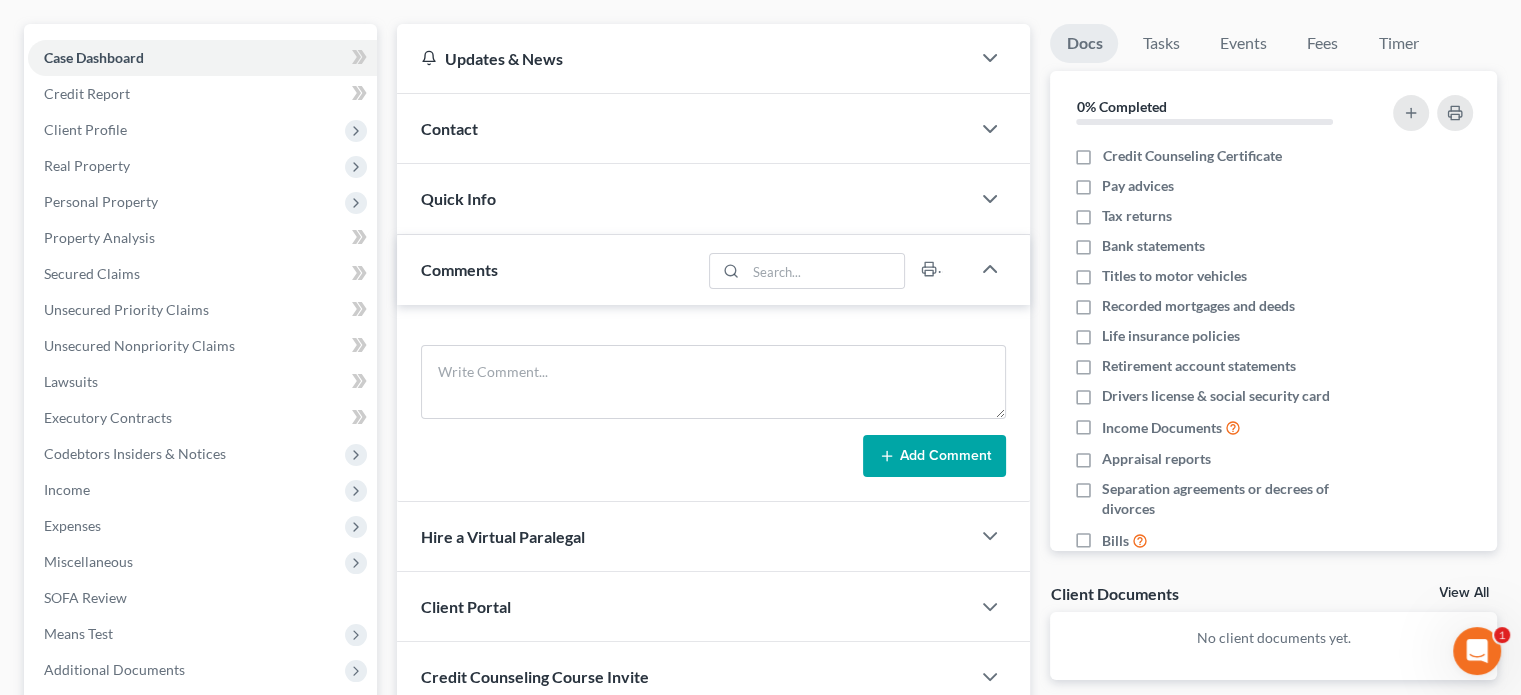 scroll, scrollTop: 200, scrollLeft: 0, axis: vertical 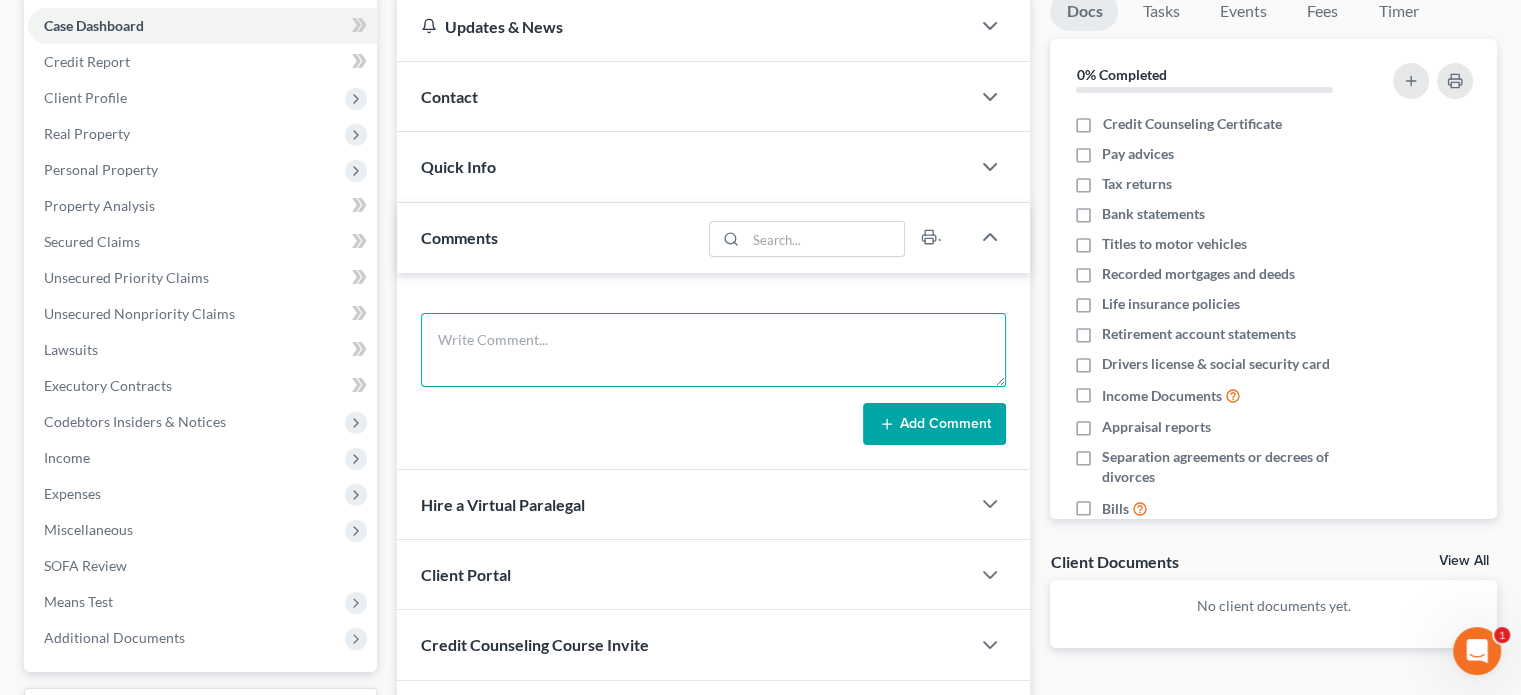 click at bounding box center (713, 350) 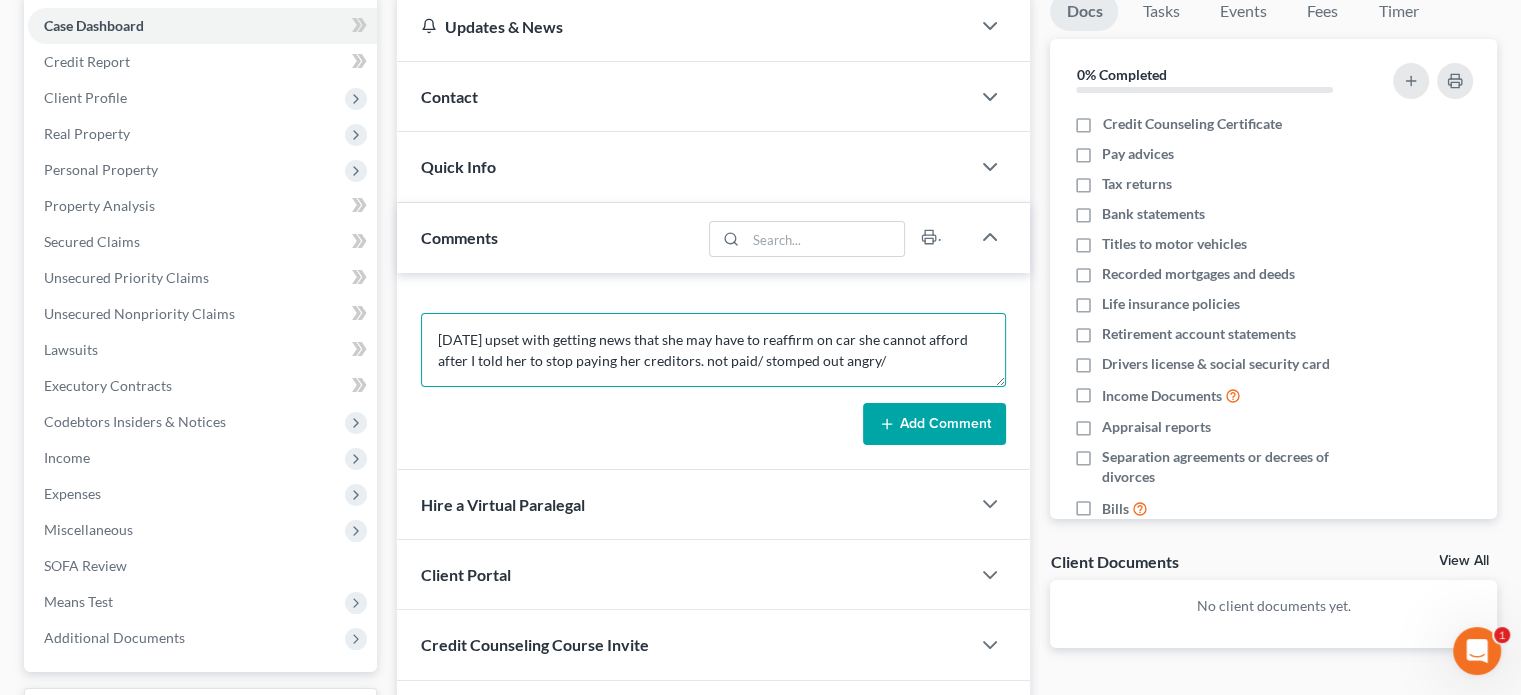 type on "[DATE] upset with getting news that she may have to reaffirm on car she cannot afford after I told her to stop paying her creditors. not paid/ stomped out angry/" 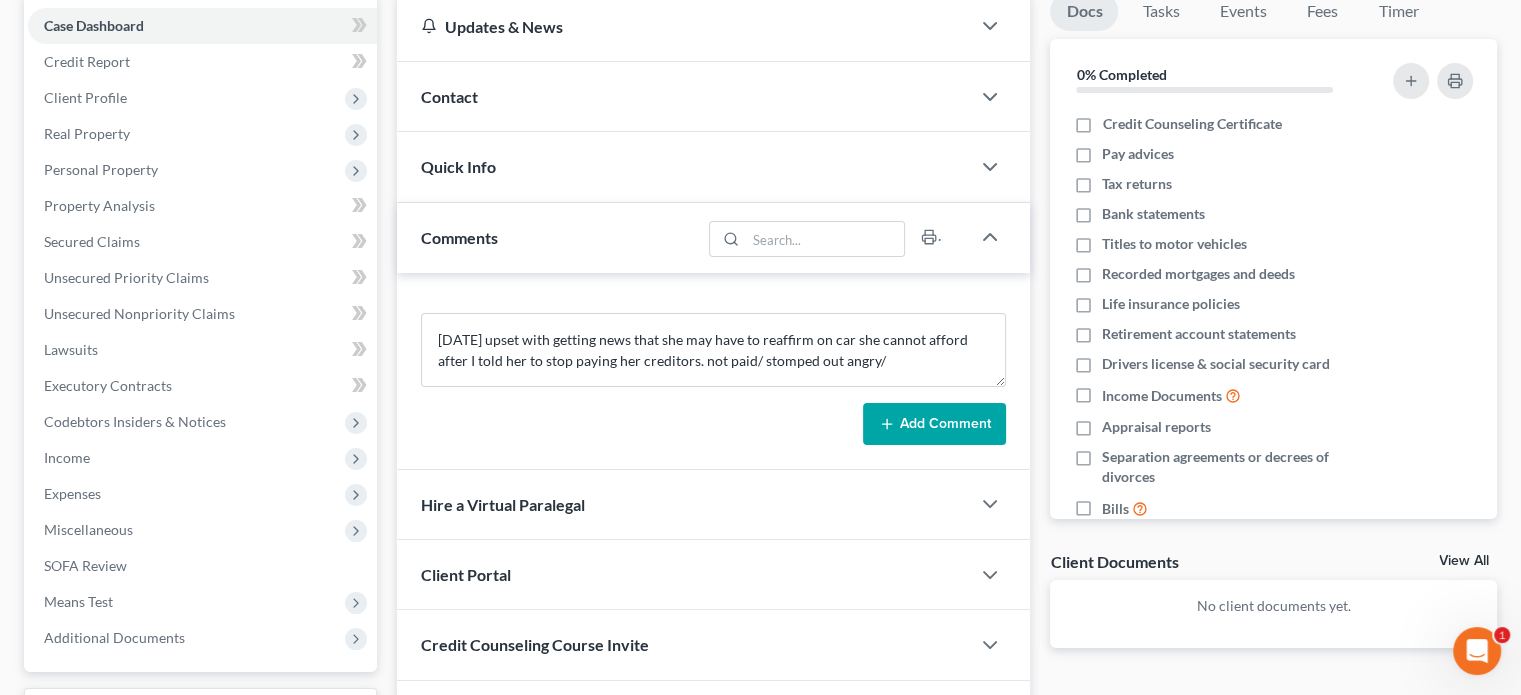 click on "Add Comment" at bounding box center [934, 424] 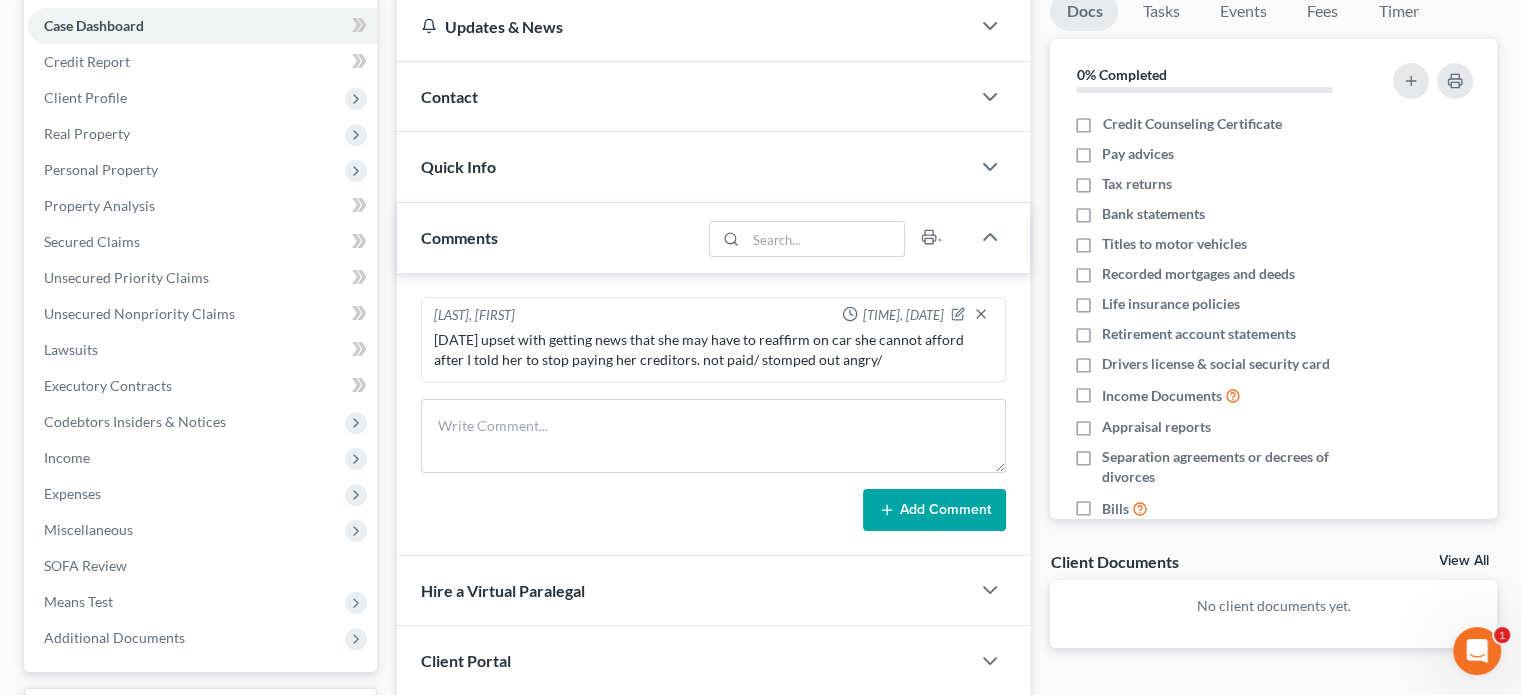 drag, startPoint x: 857, startPoint y: 342, endPoint x: 520, endPoint y: 304, distance: 339.13568 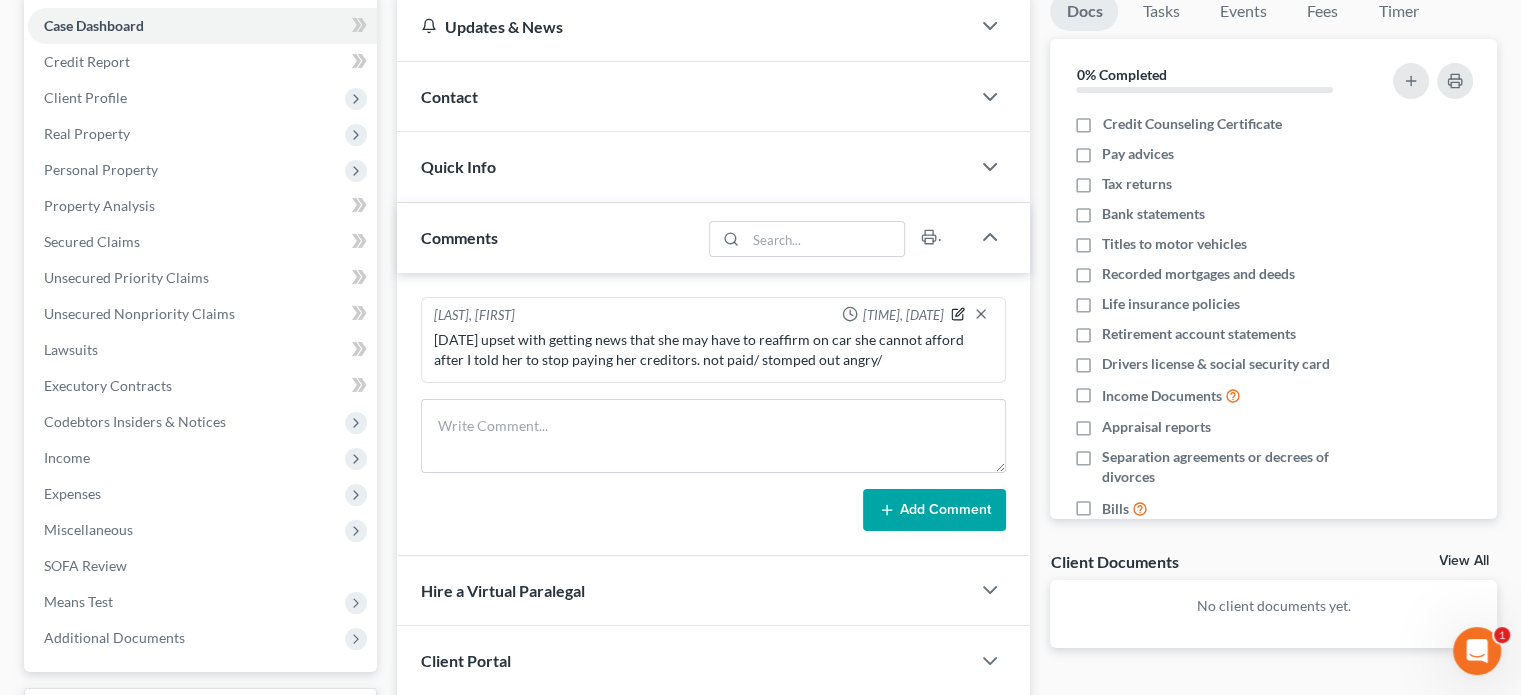 click 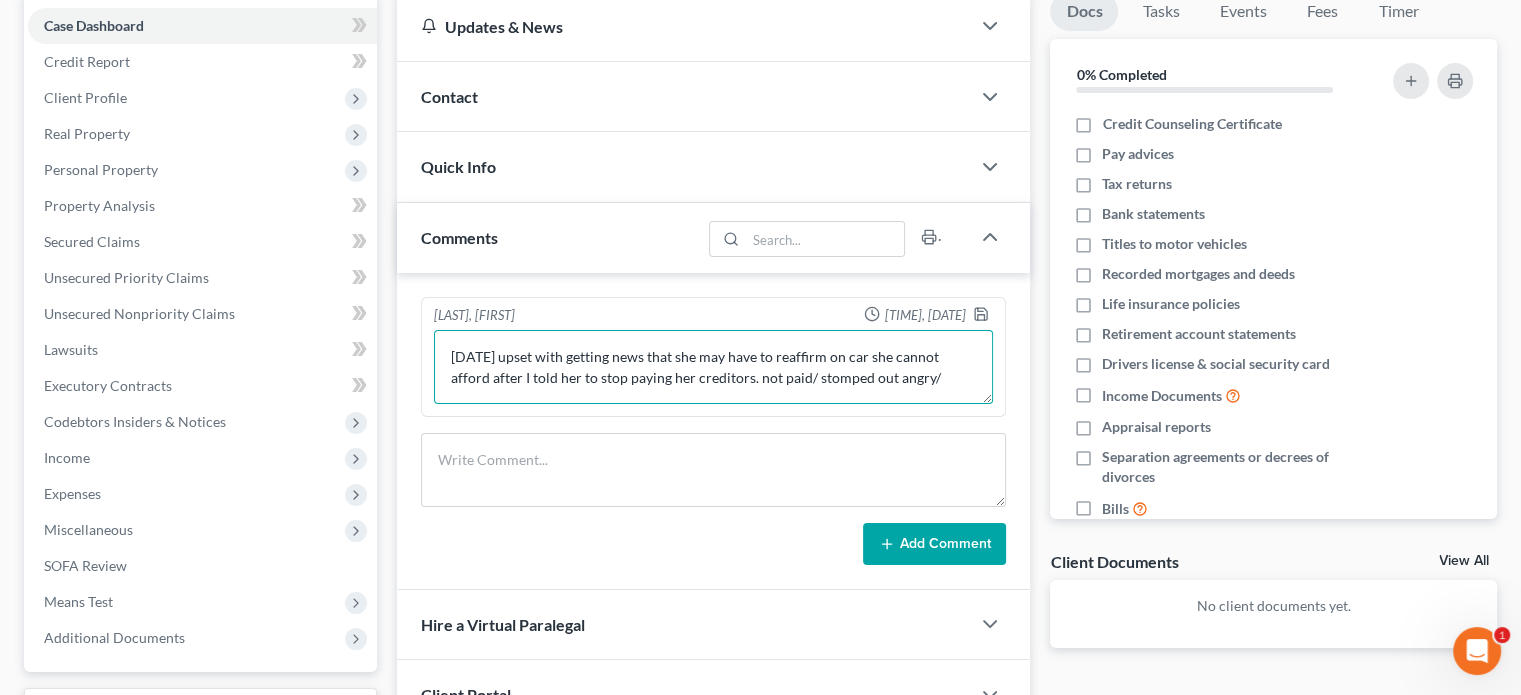 click on "[DATE] upset with getting news that she may have to reaffirm on car she cannot afford after I told her to stop paying her creditors. not paid/ stomped out angry/" at bounding box center (713, 367) 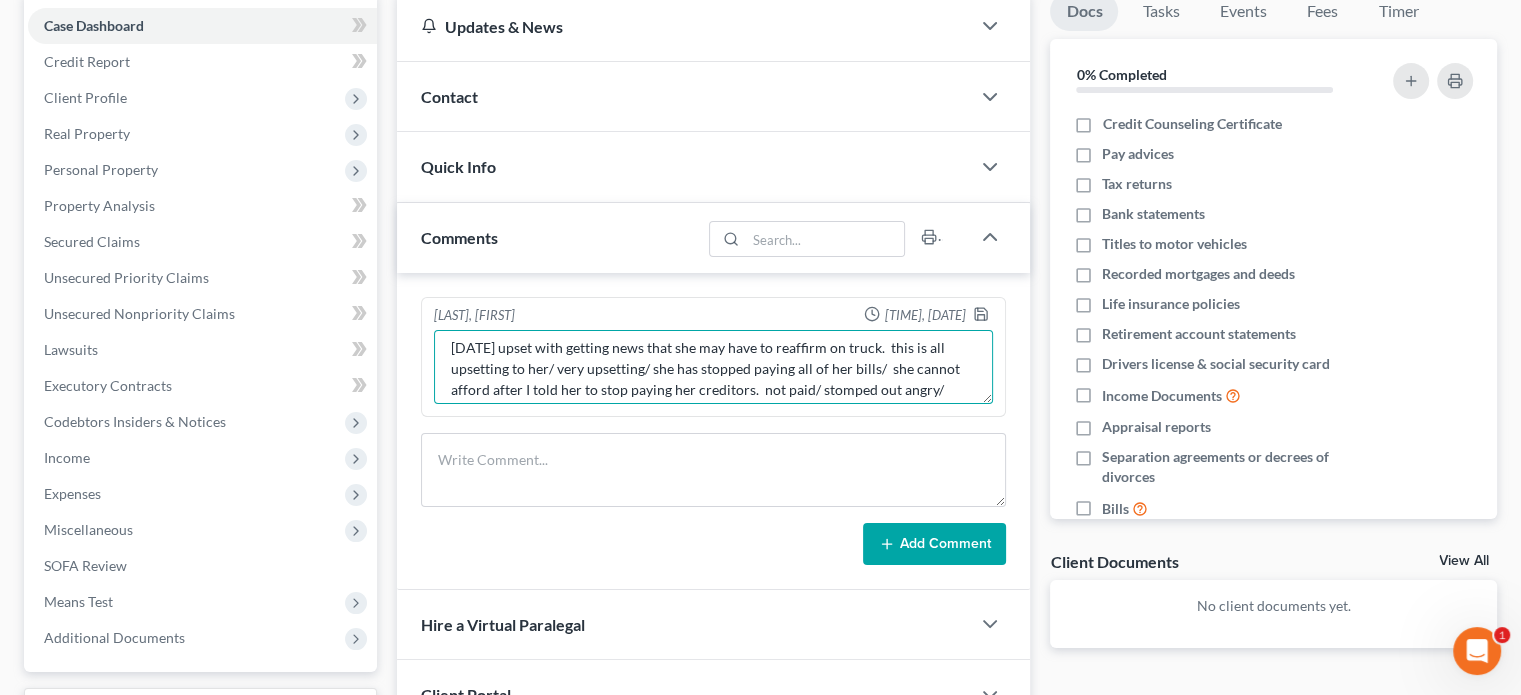 scroll, scrollTop: 20, scrollLeft: 0, axis: vertical 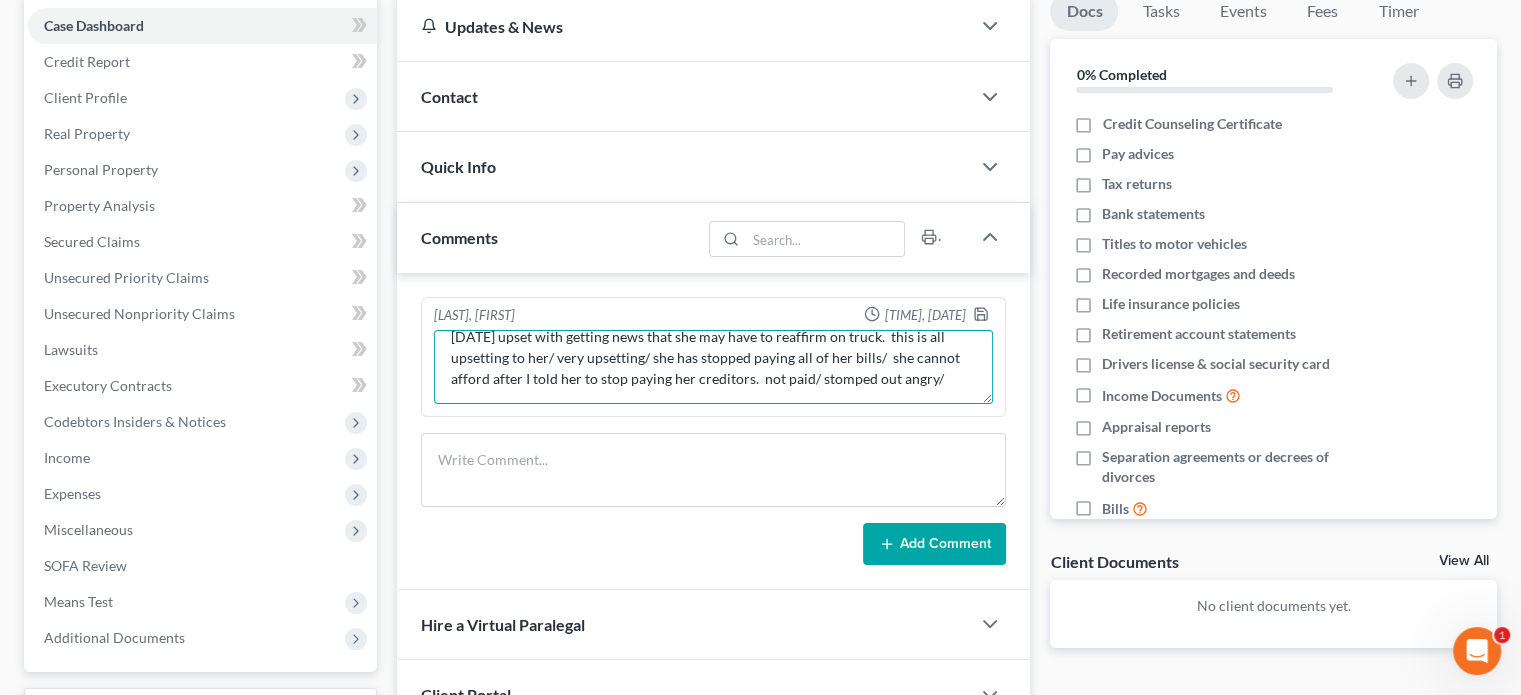 click on "[DATE] upset with getting news that she may have to reaffirm on truck.  this is all upsetting to her/ very upsetting/ she has stopped paying all of her bills/  she cannot afford after I told her to stop paying her creditors.  not paid/ stomped out angry/" at bounding box center [713, 367] 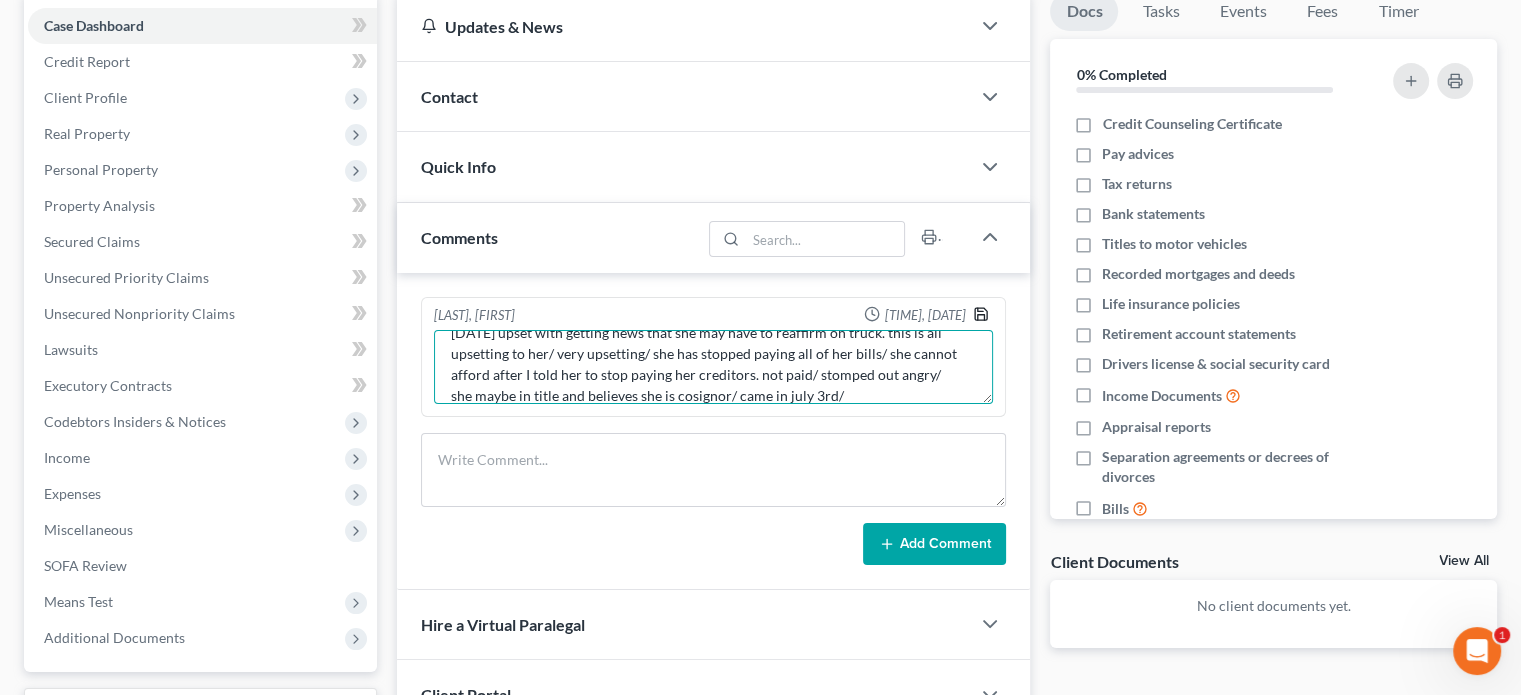 type on "[DATE] upset with getting news that she may have to reaffirm on truck. this is all upsetting to her/ very upsetting/ she has stopped paying all of her bills/ she cannot afford after I told her to stop paying her creditors. not paid/ stomped out angry/
she maybe in title and believes she is cosignor/ came in july 3rd/" 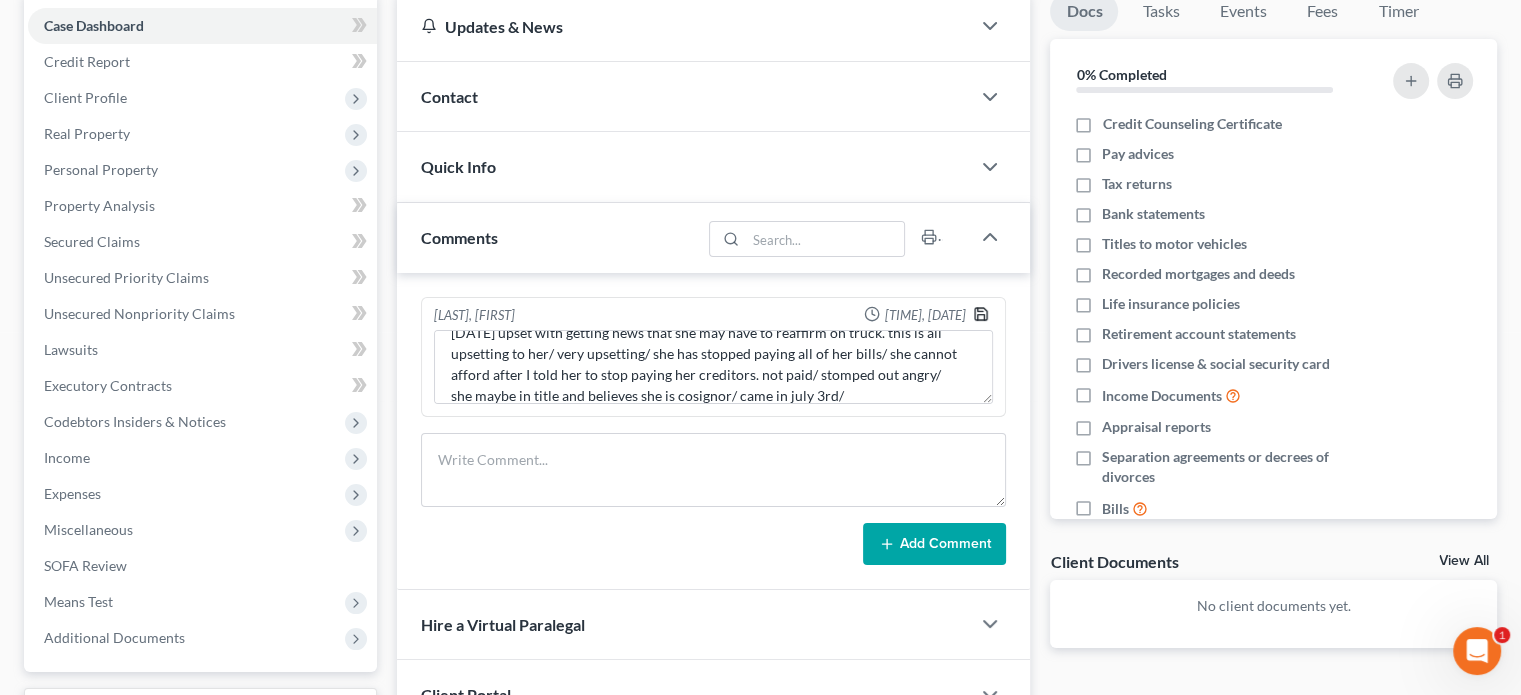 click 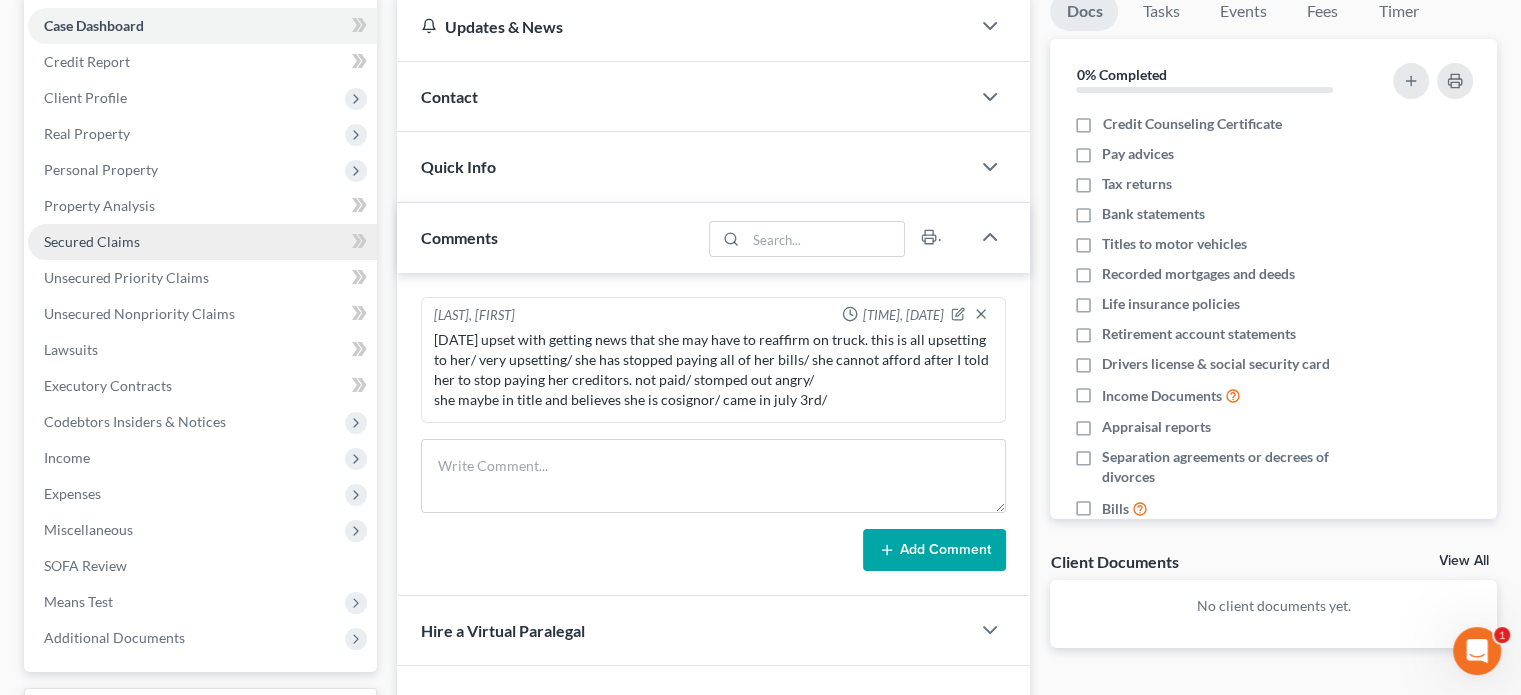 click on "Secured Claims" at bounding box center [92, 241] 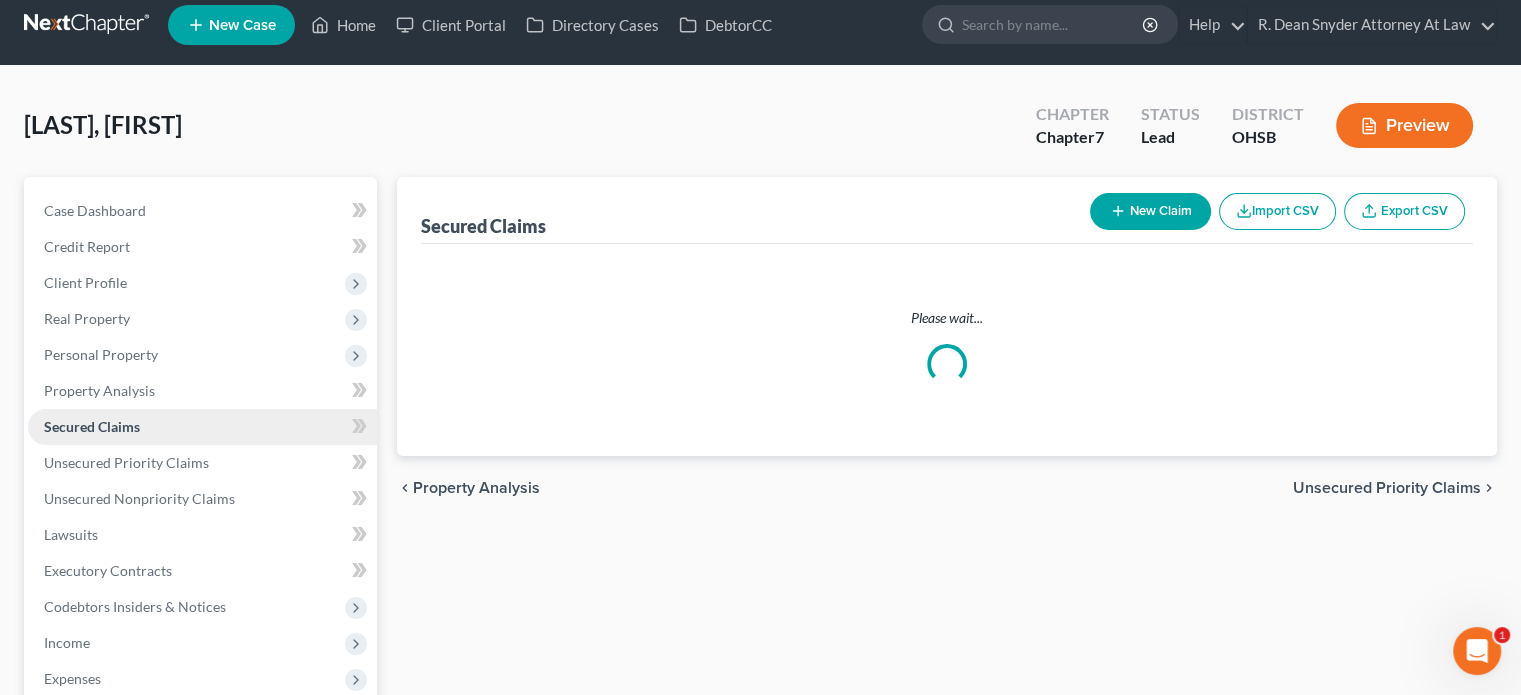 scroll, scrollTop: 0, scrollLeft: 0, axis: both 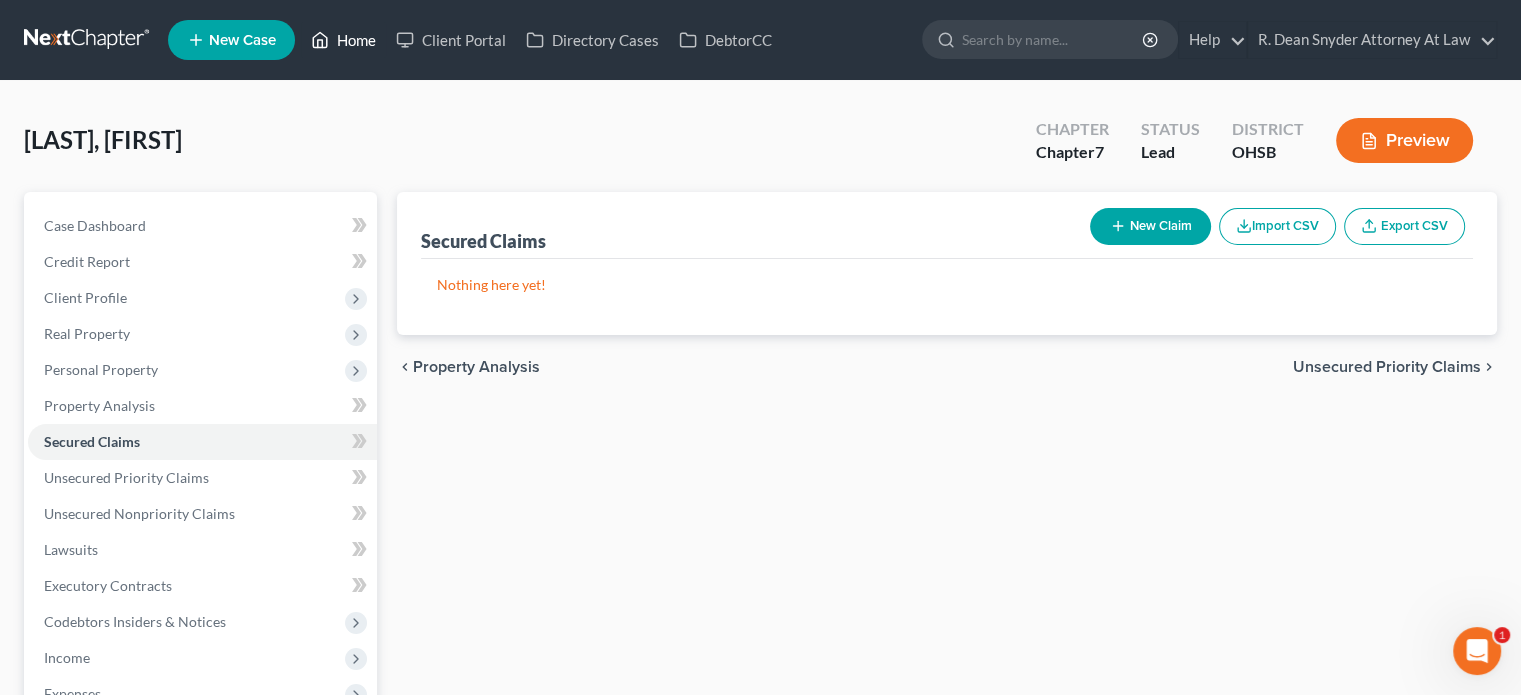 drag, startPoint x: 358, startPoint y: 43, endPoint x: 429, endPoint y: 47, distance: 71.11259 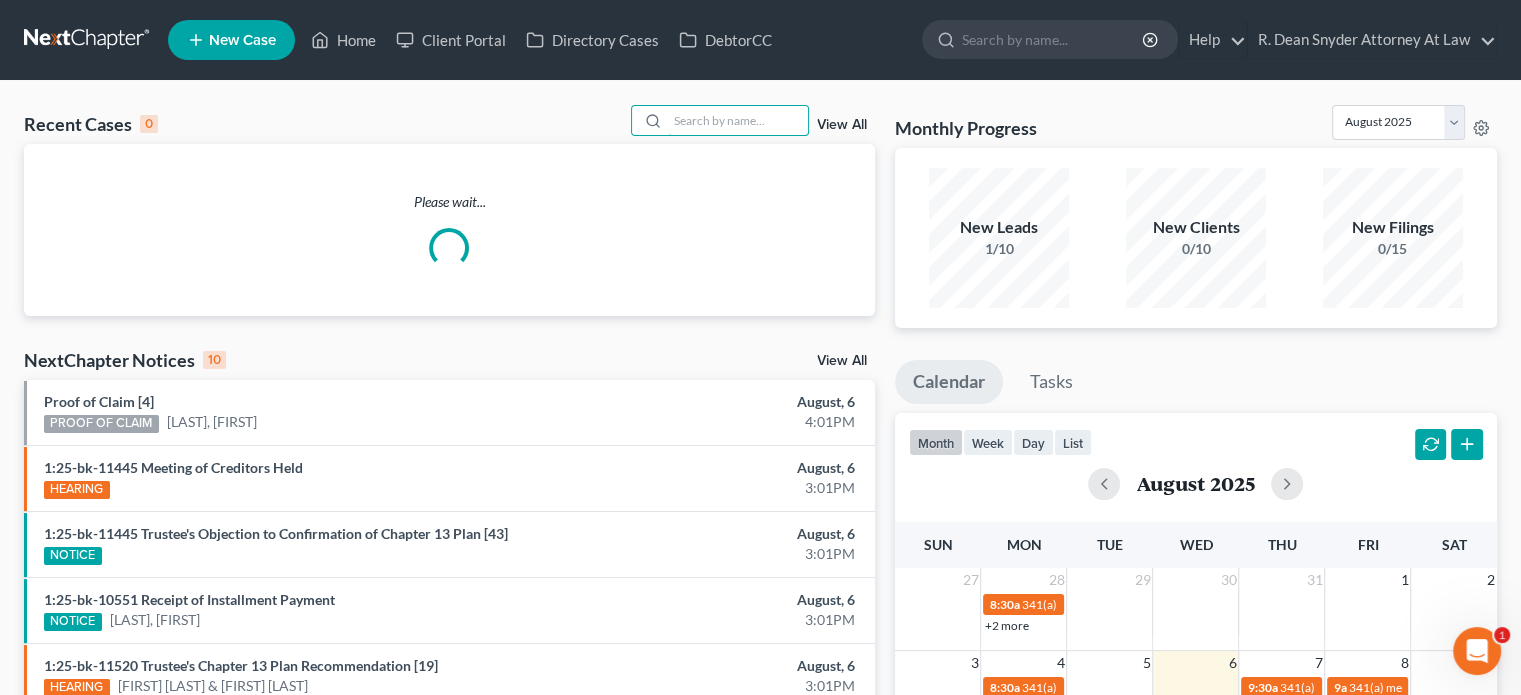 drag, startPoint x: 726, startPoint y: 114, endPoint x: 706, endPoint y: 86, distance: 34.4093 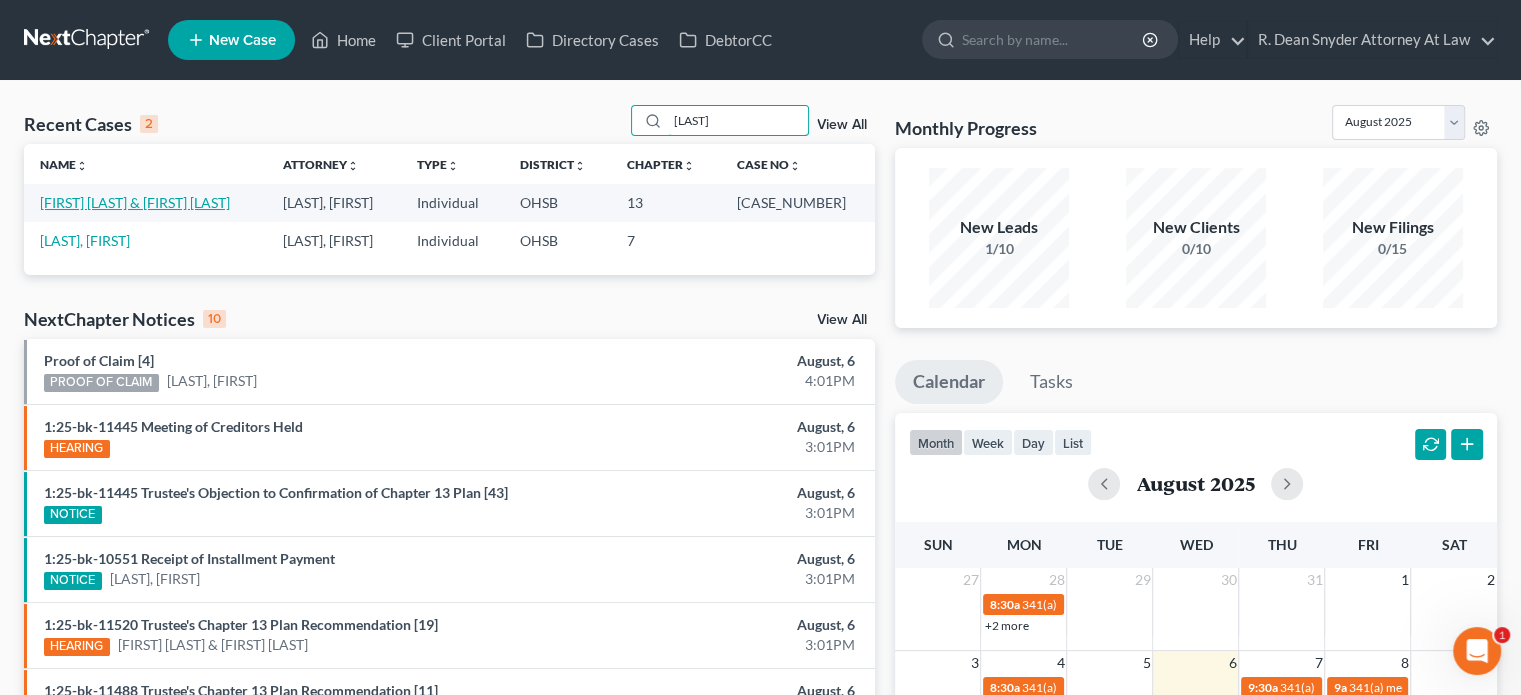 type on "[LAST]" 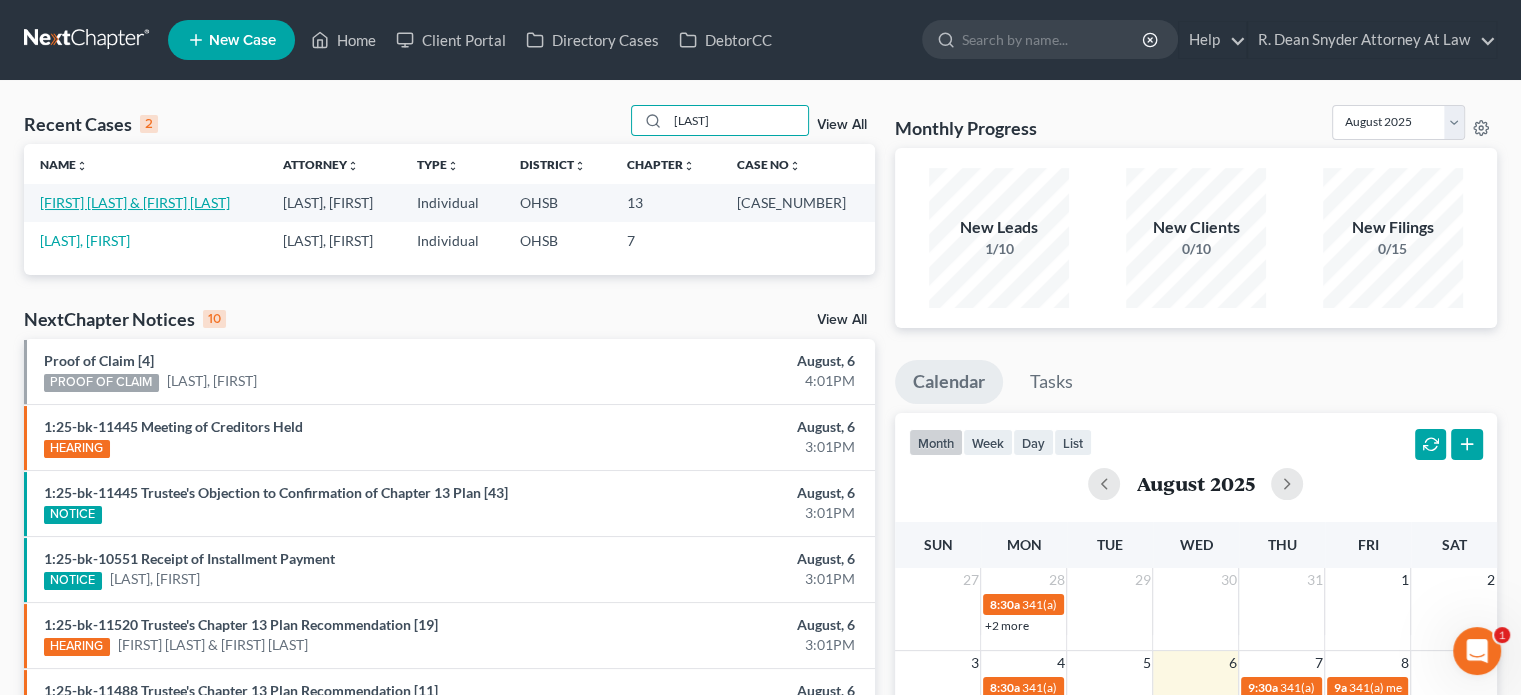 click on "[FIRST] [LAST] & [FIRST] [LAST]" at bounding box center [135, 202] 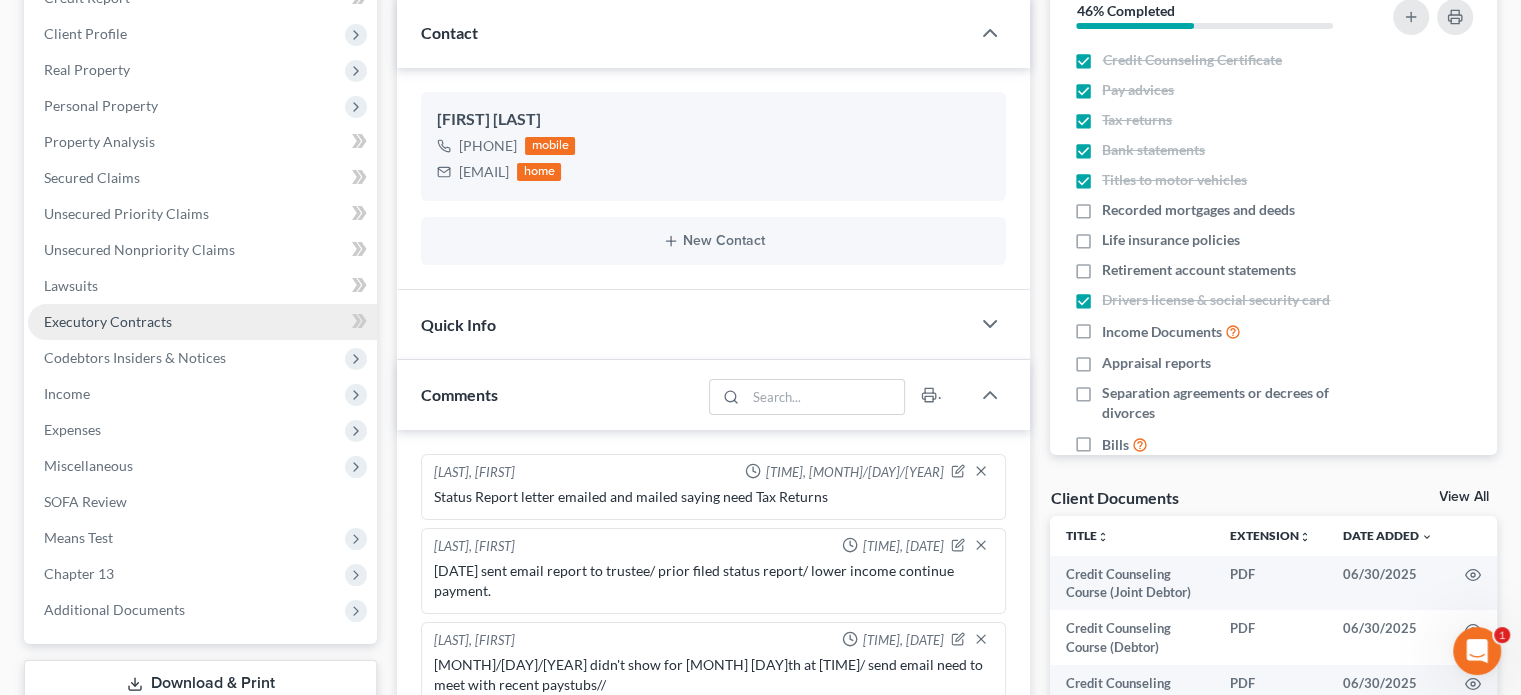 scroll, scrollTop: 300, scrollLeft: 0, axis: vertical 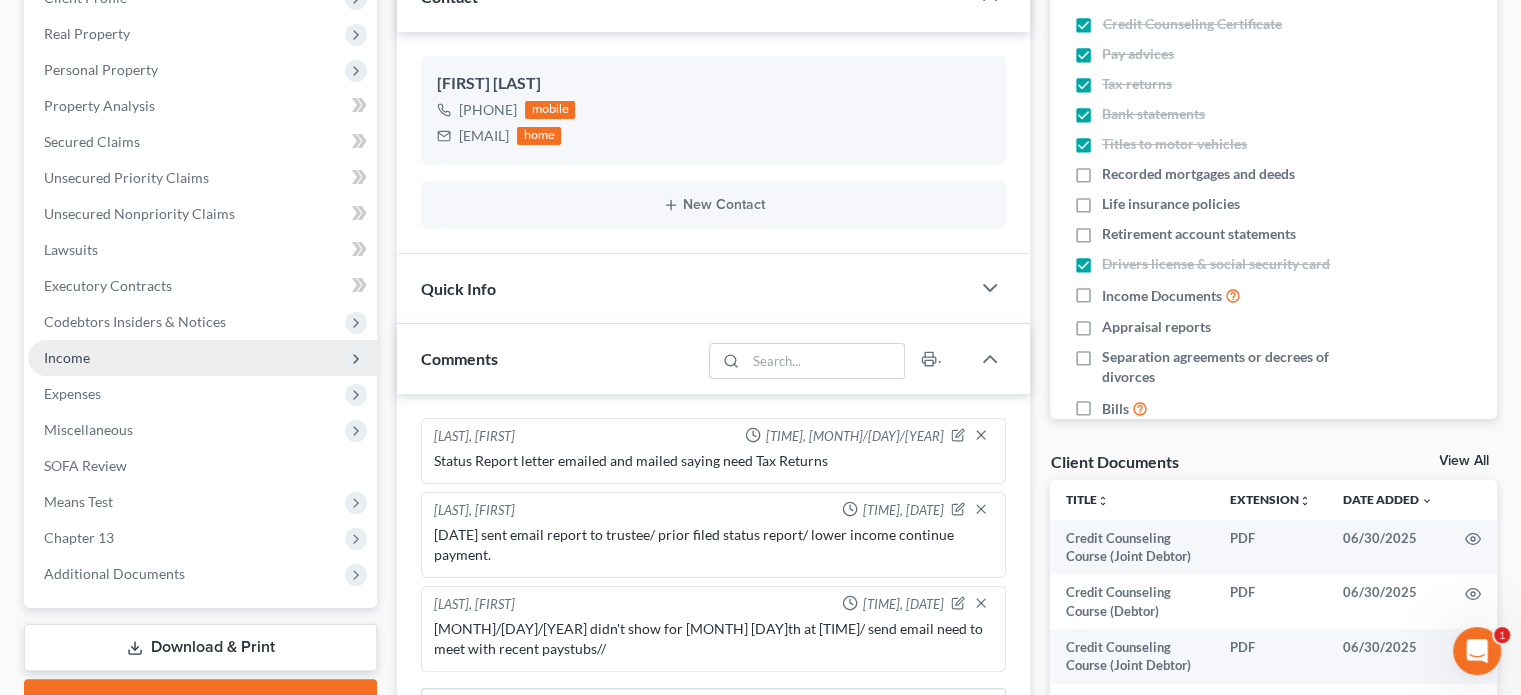 drag, startPoint x: 64, startPoint y: 355, endPoint x: 88, endPoint y: 373, distance: 30 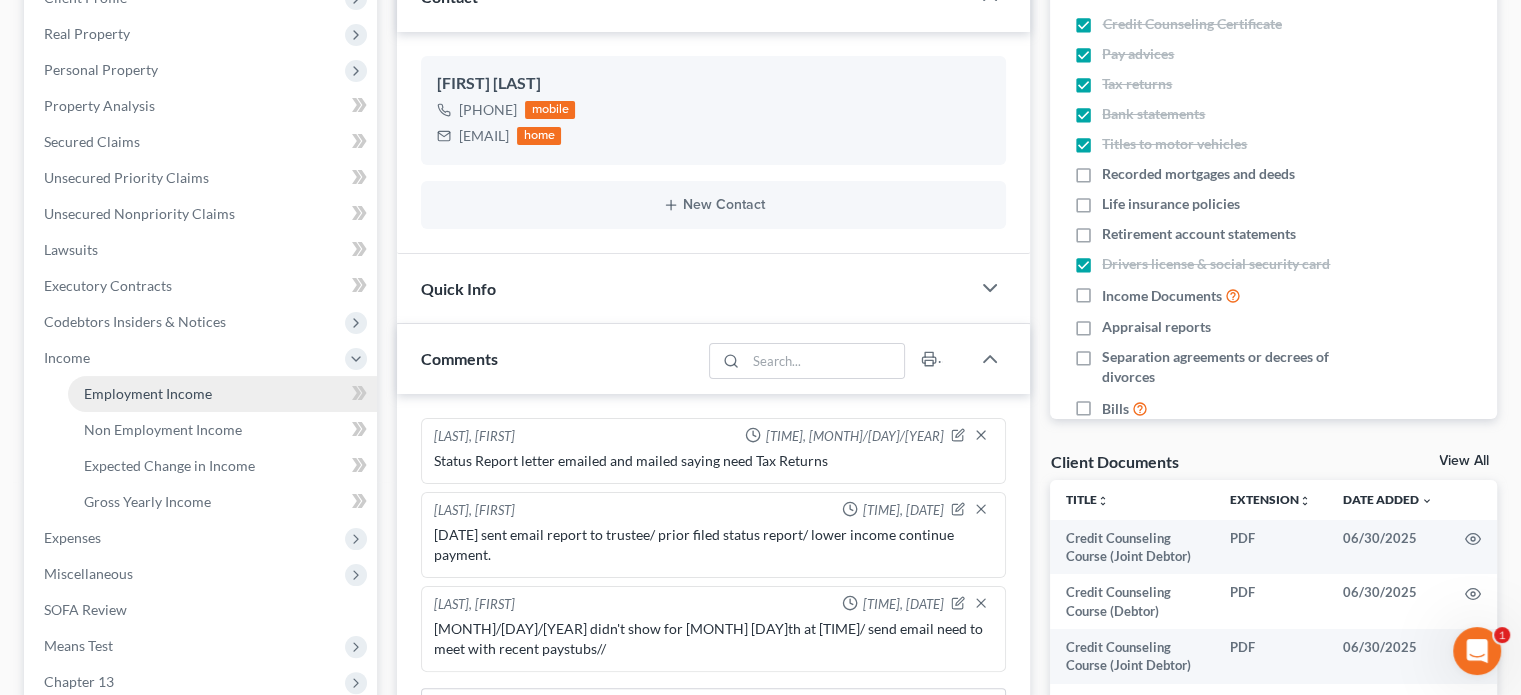 click on "Employment Income" at bounding box center (148, 393) 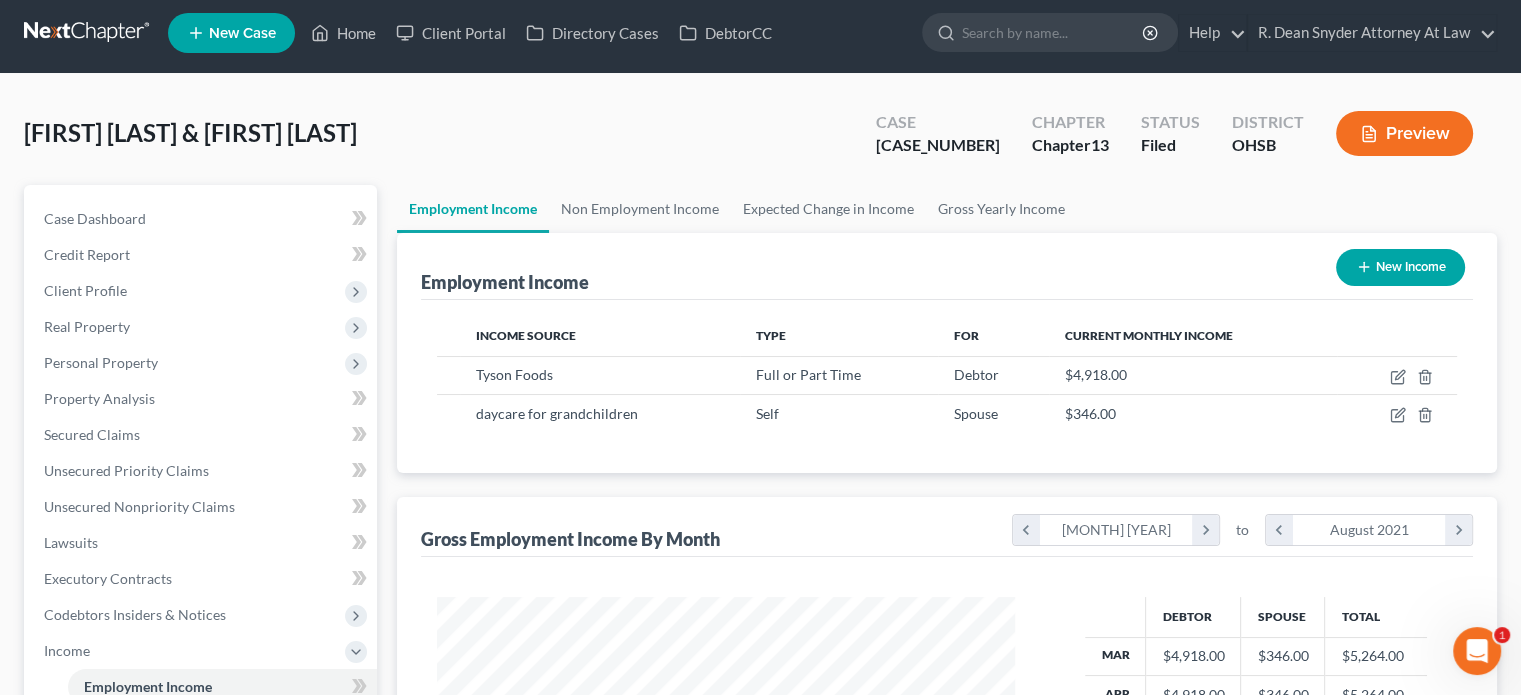 scroll, scrollTop: 0, scrollLeft: 0, axis: both 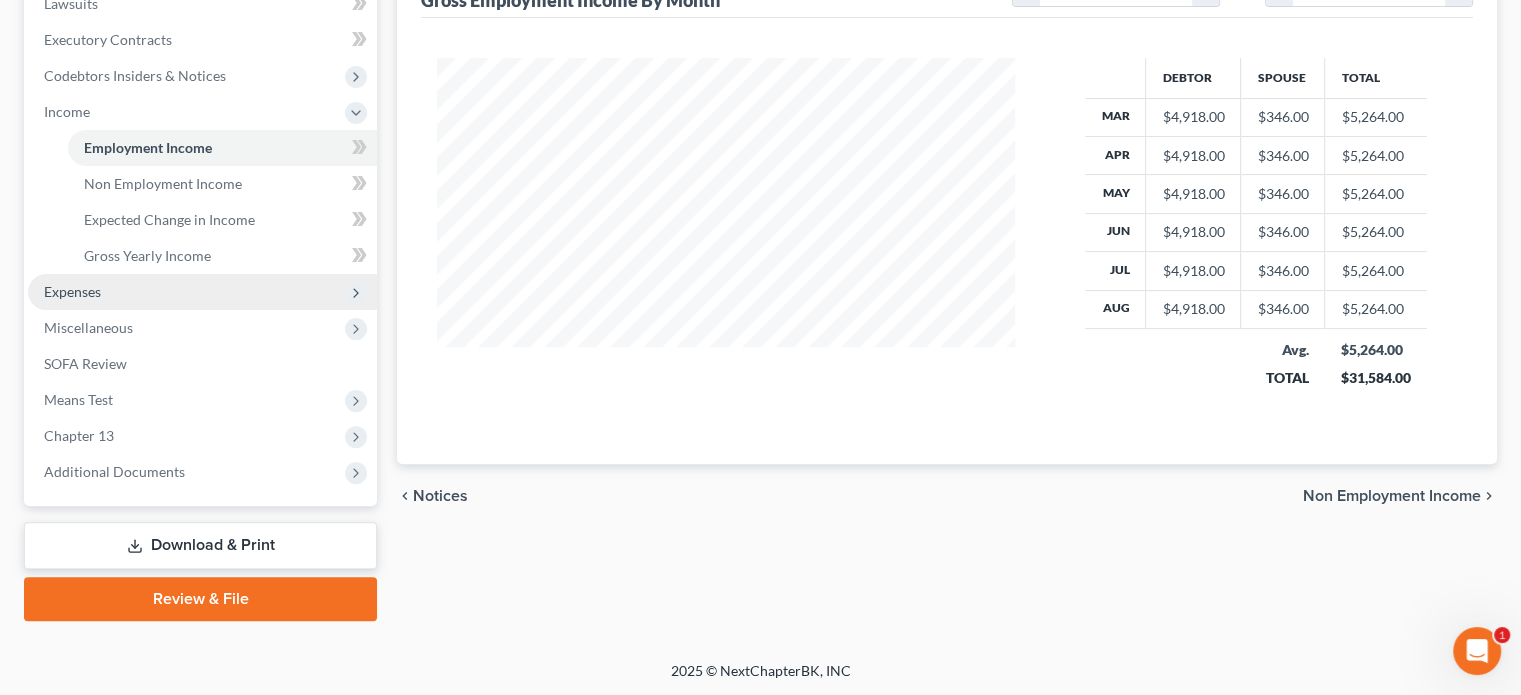 click on "Expenses" at bounding box center (72, 291) 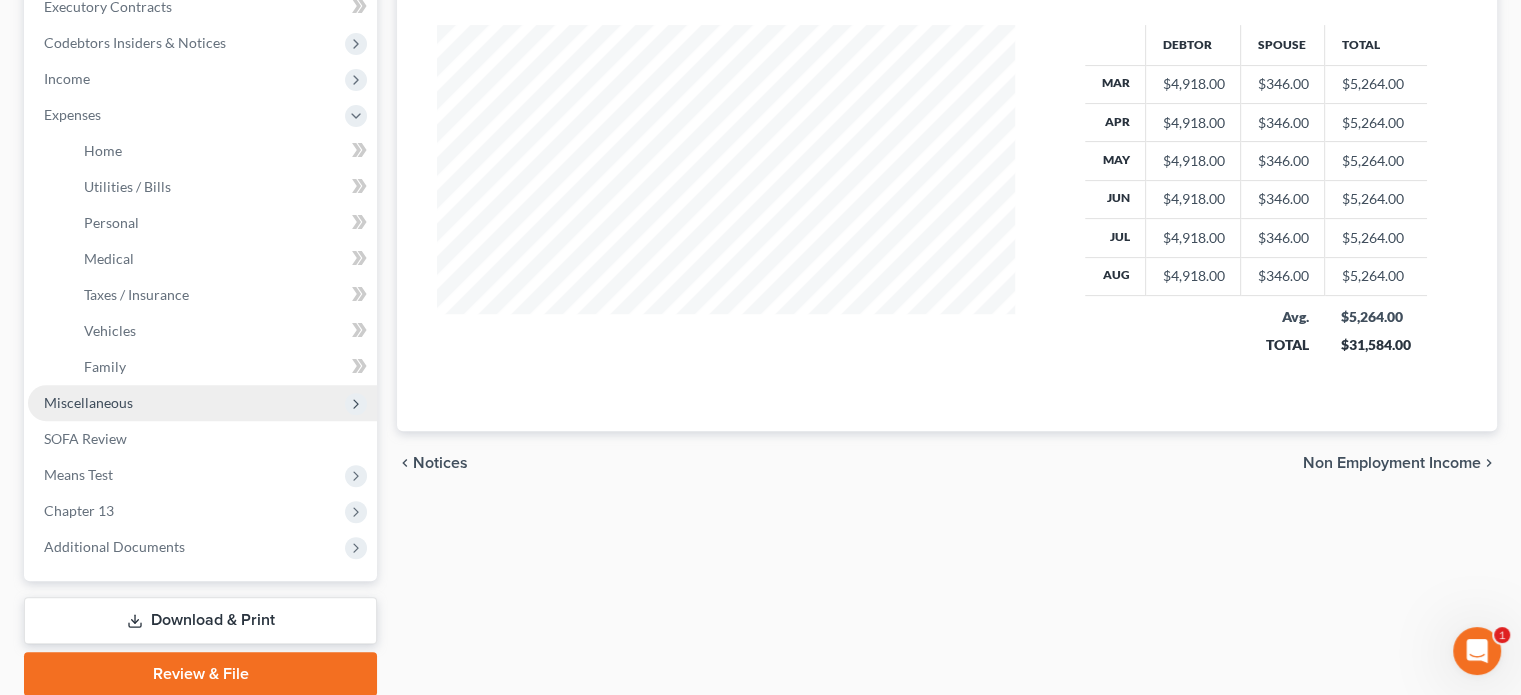 scroll, scrollTop: 654, scrollLeft: 0, axis: vertical 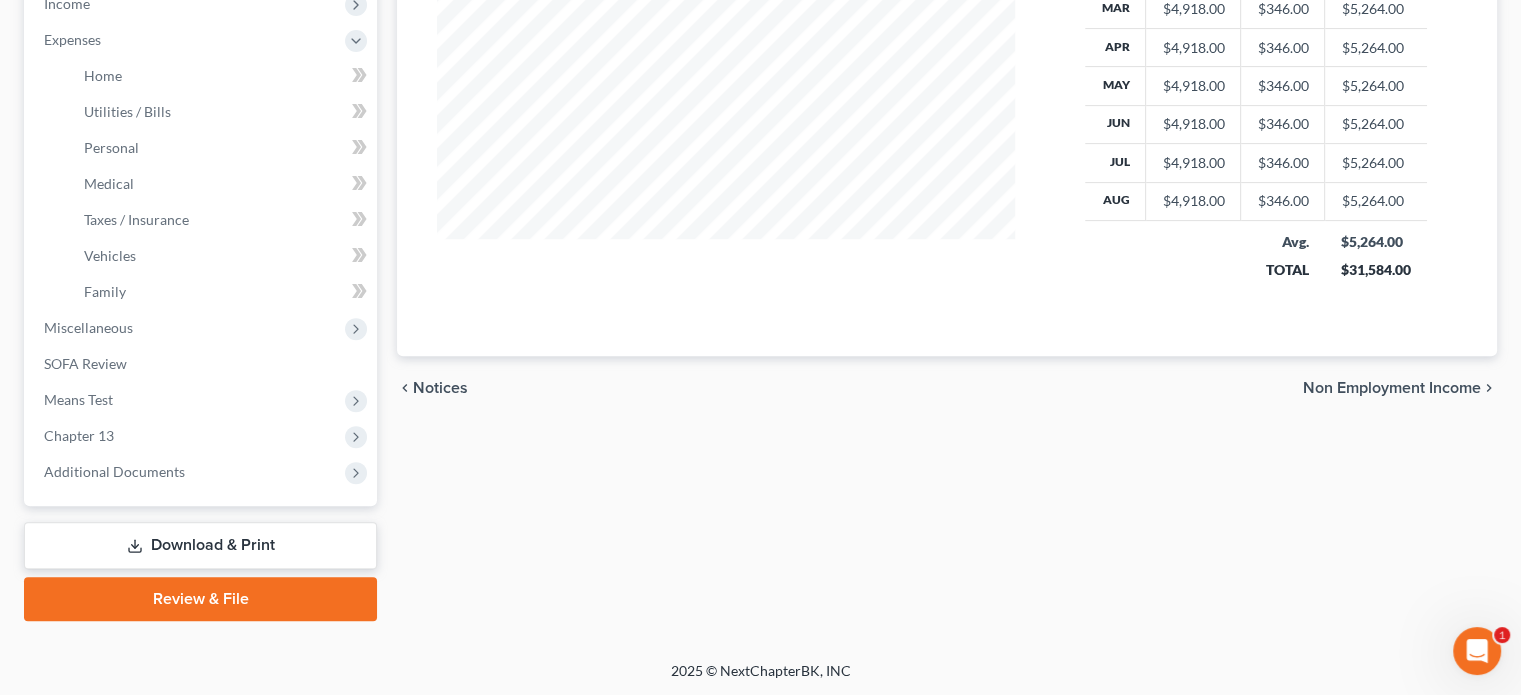 click on "Download & Print" at bounding box center (200, 545) 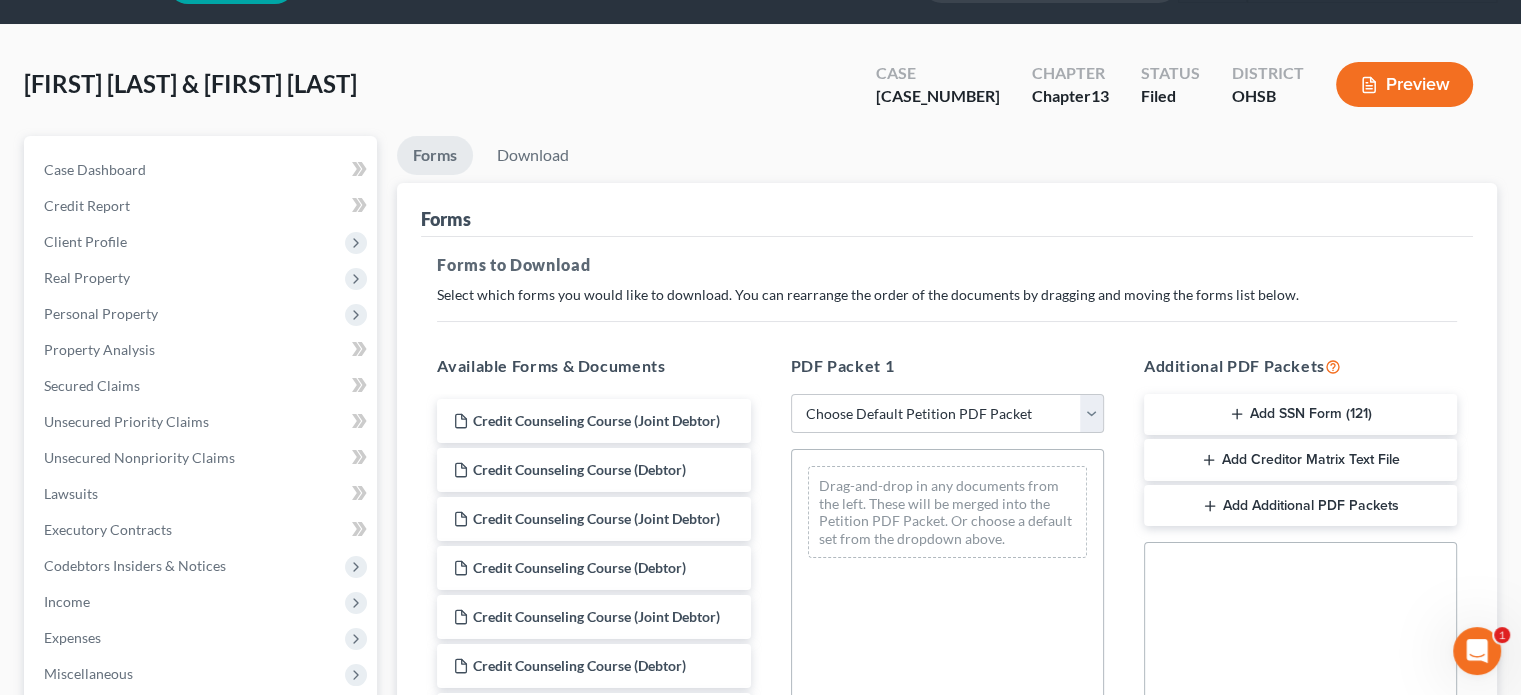scroll, scrollTop: 200, scrollLeft: 0, axis: vertical 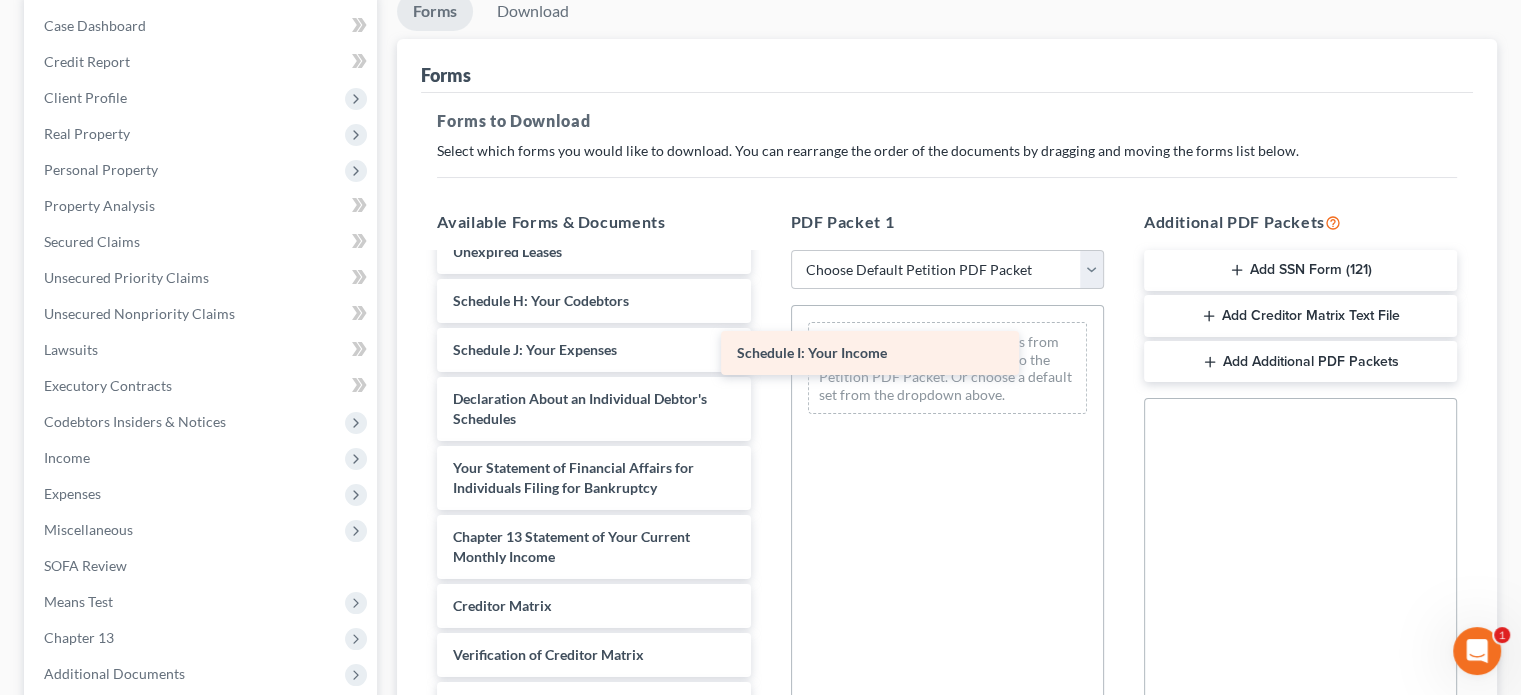 drag, startPoint x: 508, startPoint y: 403, endPoint x: 792, endPoint y: 355, distance: 288.02777 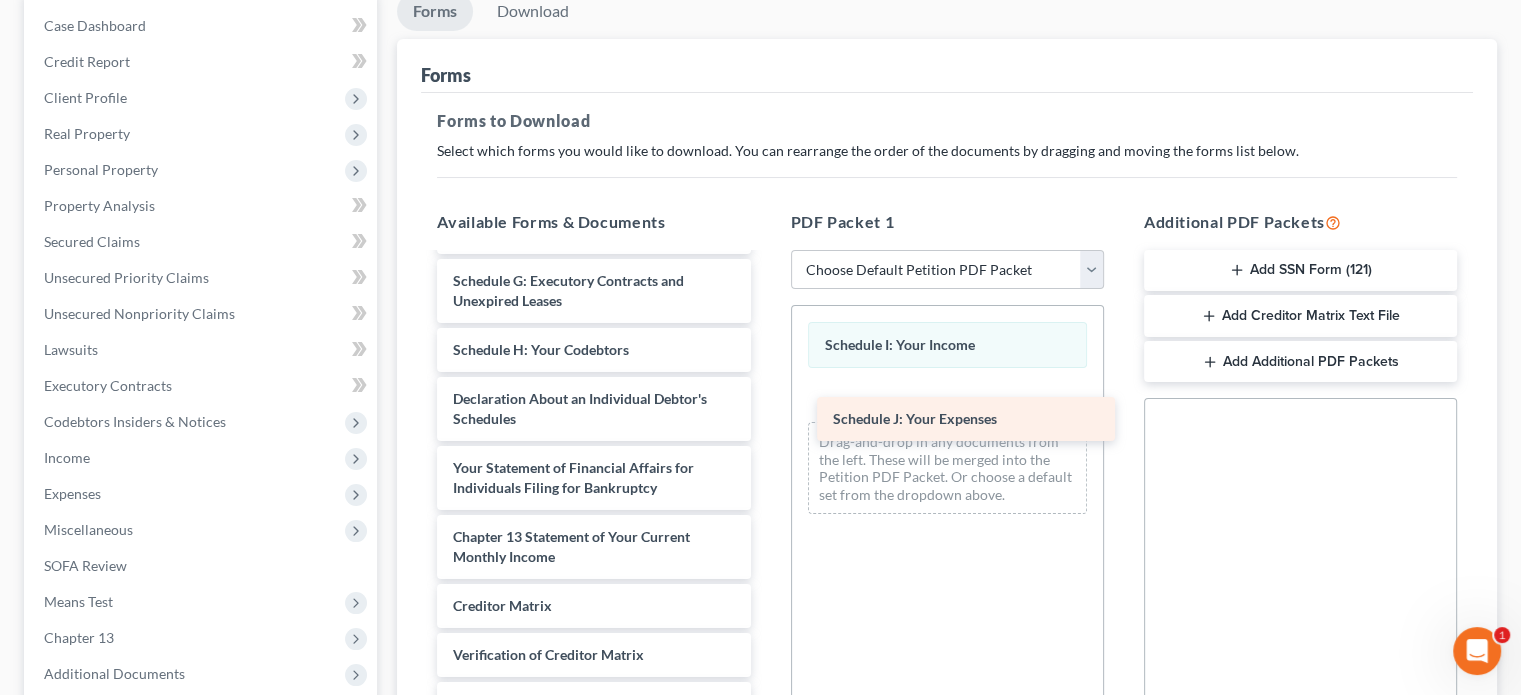 drag, startPoint x: 520, startPoint y: 396, endPoint x: 913, endPoint y: 406, distance: 393.1272 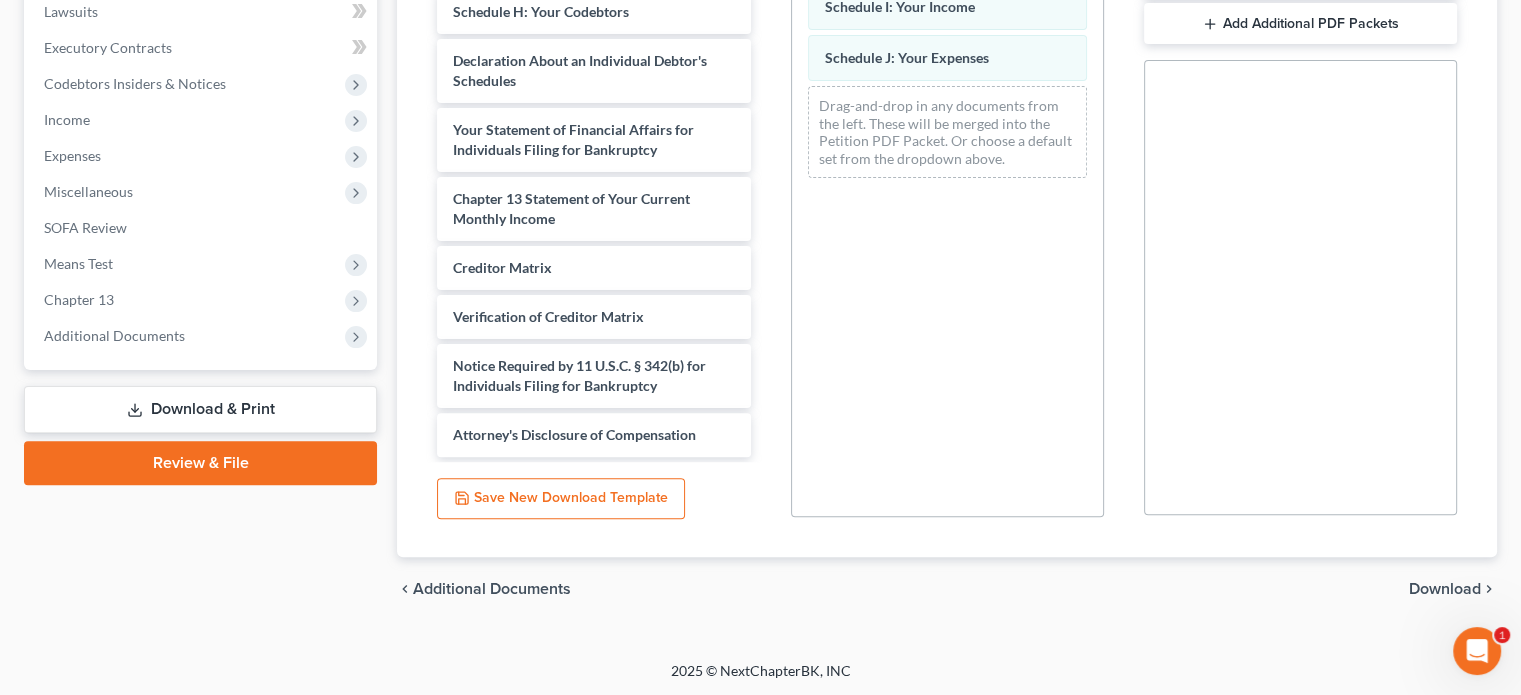 click on "Download" at bounding box center (1445, 589) 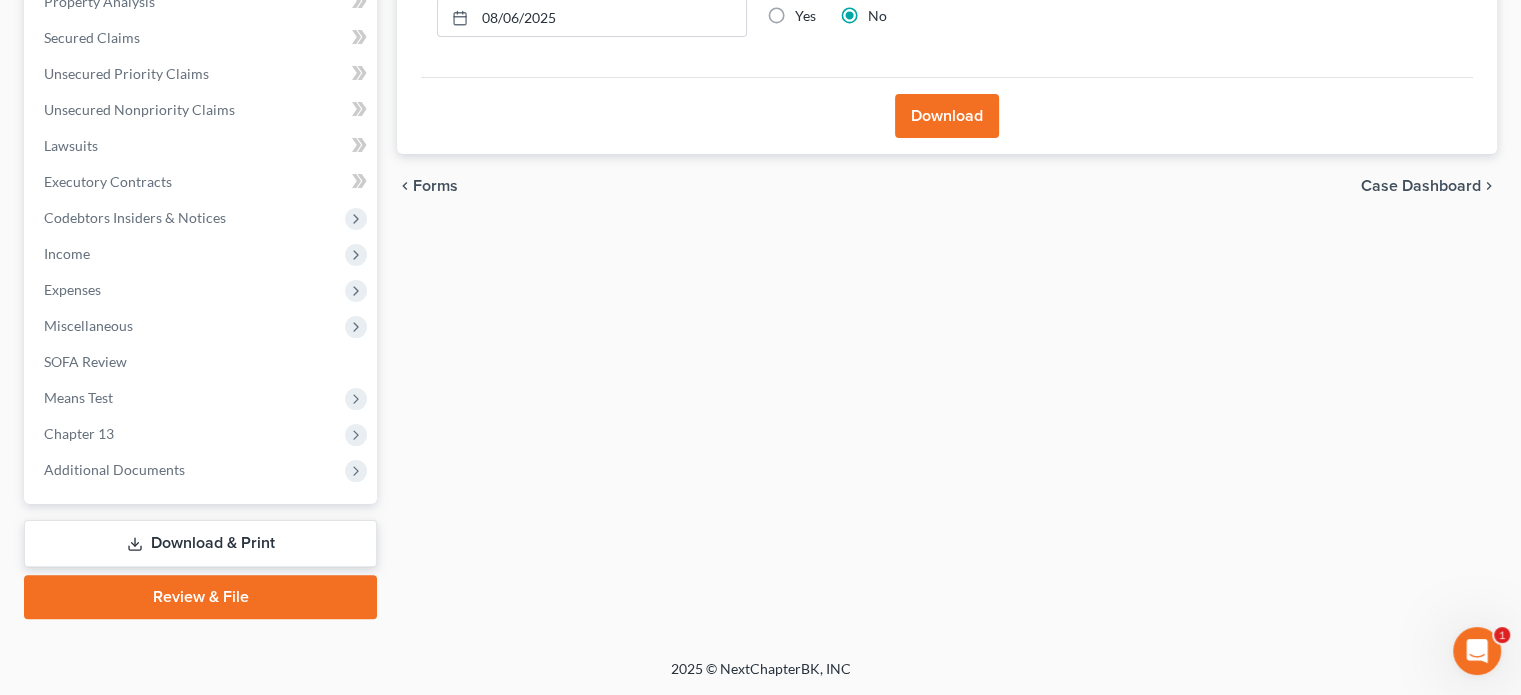 scroll, scrollTop: 402, scrollLeft: 0, axis: vertical 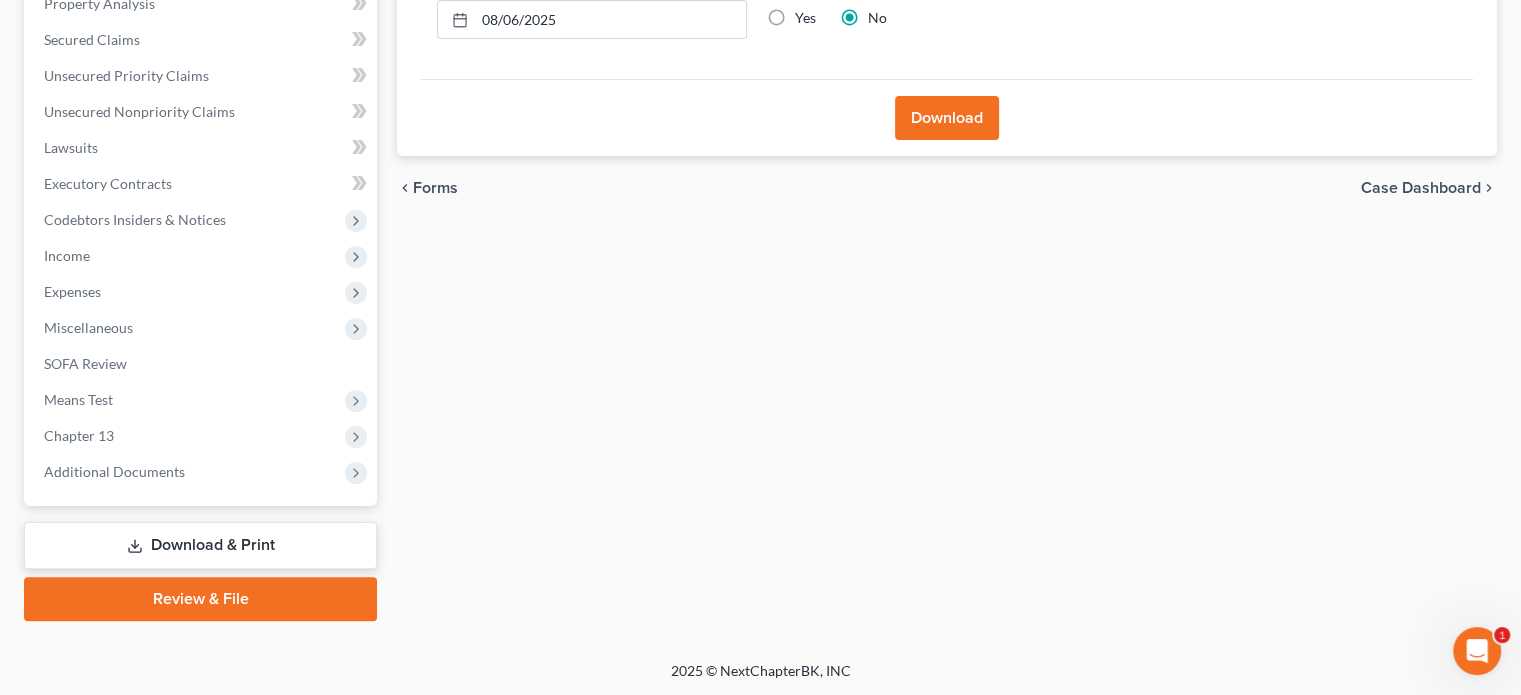 click on "Download" at bounding box center (947, 118) 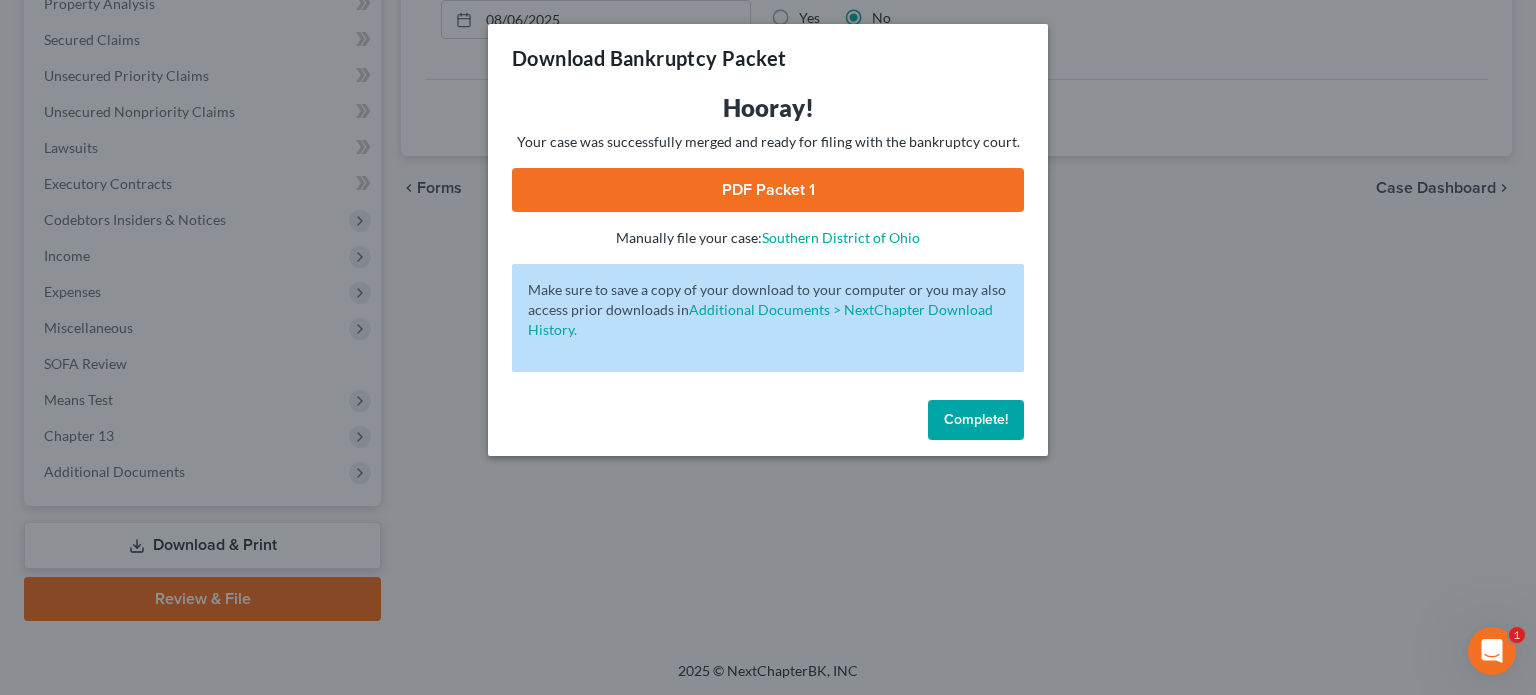 drag, startPoint x: 954, startPoint y: 417, endPoint x: 858, endPoint y: 300, distance: 151.34398 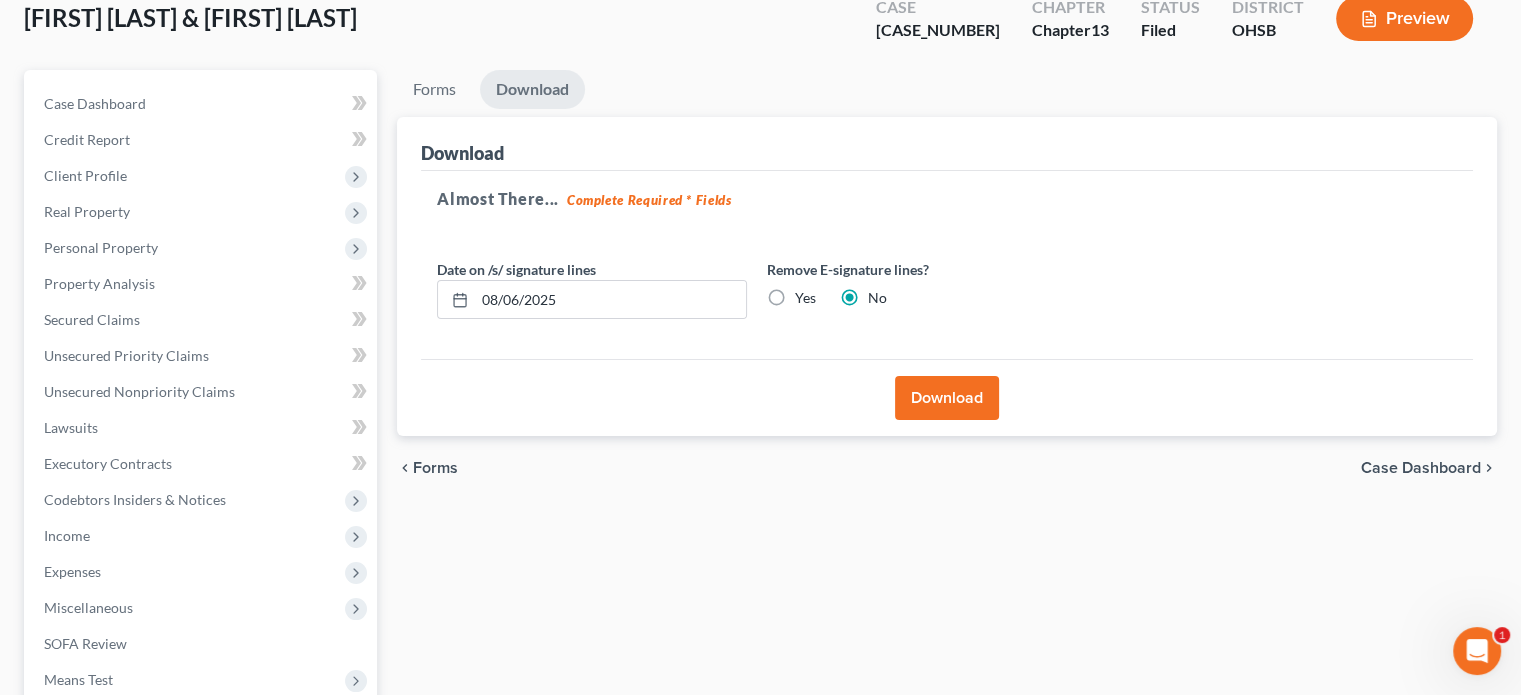 scroll, scrollTop: 0, scrollLeft: 0, axis: both 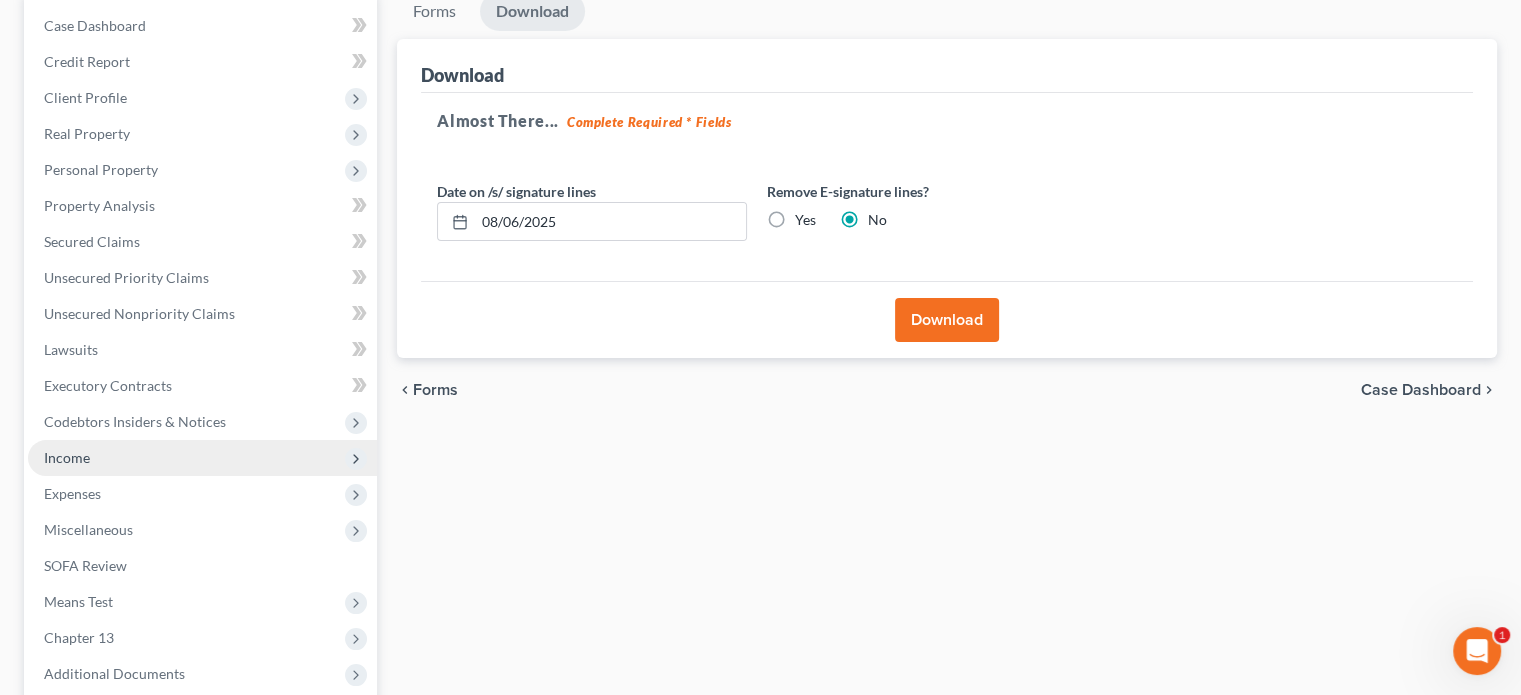 click on "Income" at bounding box center [67, 457] 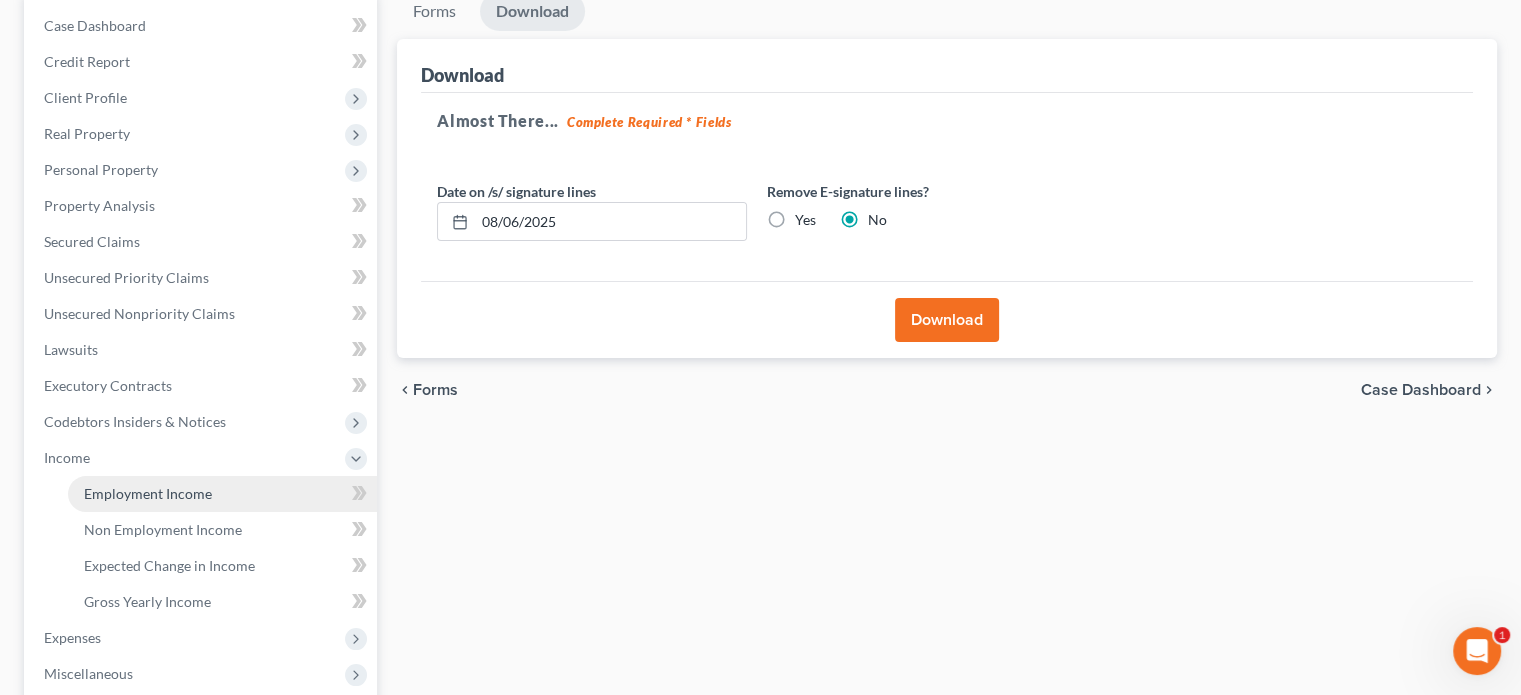click on "Employment Income" at bounding box center (148, 493) 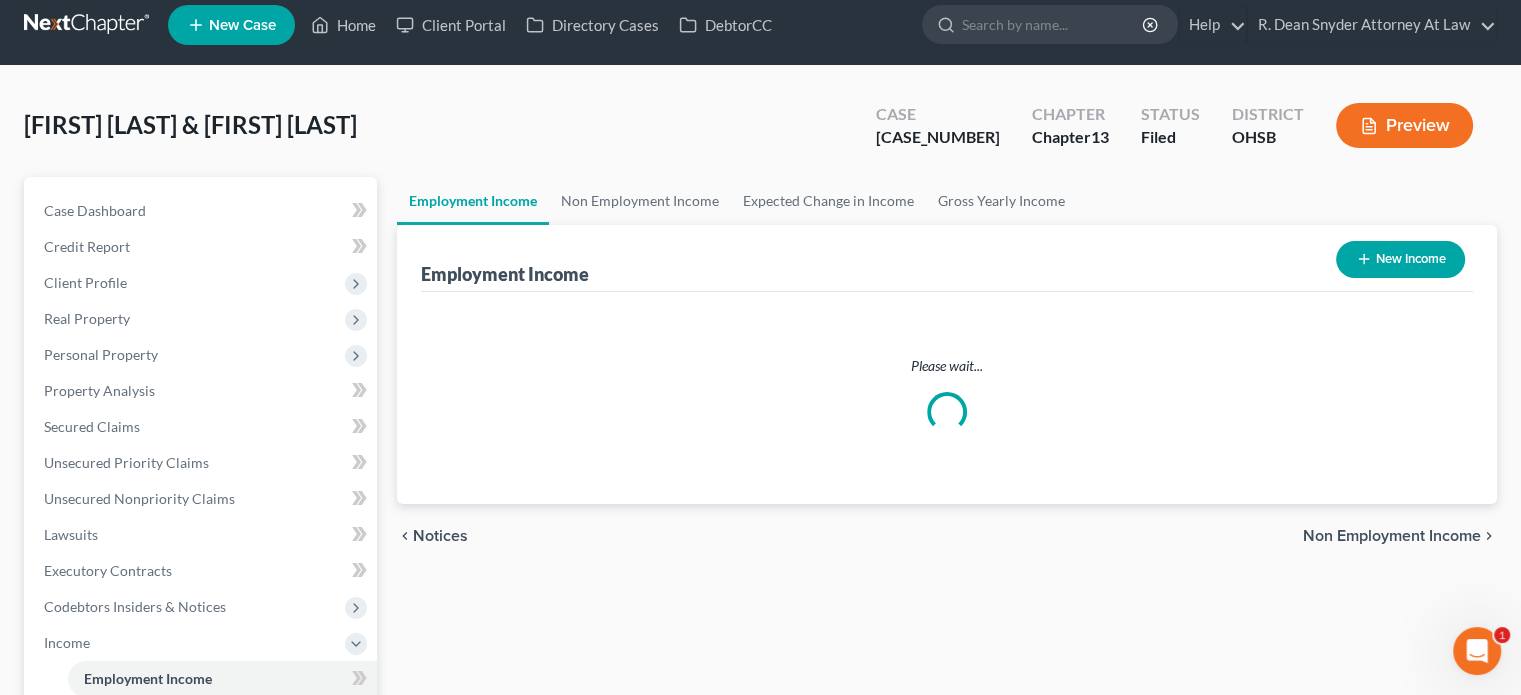 scroll, scrollTop: 0, scrollLeft: 0, axis: both 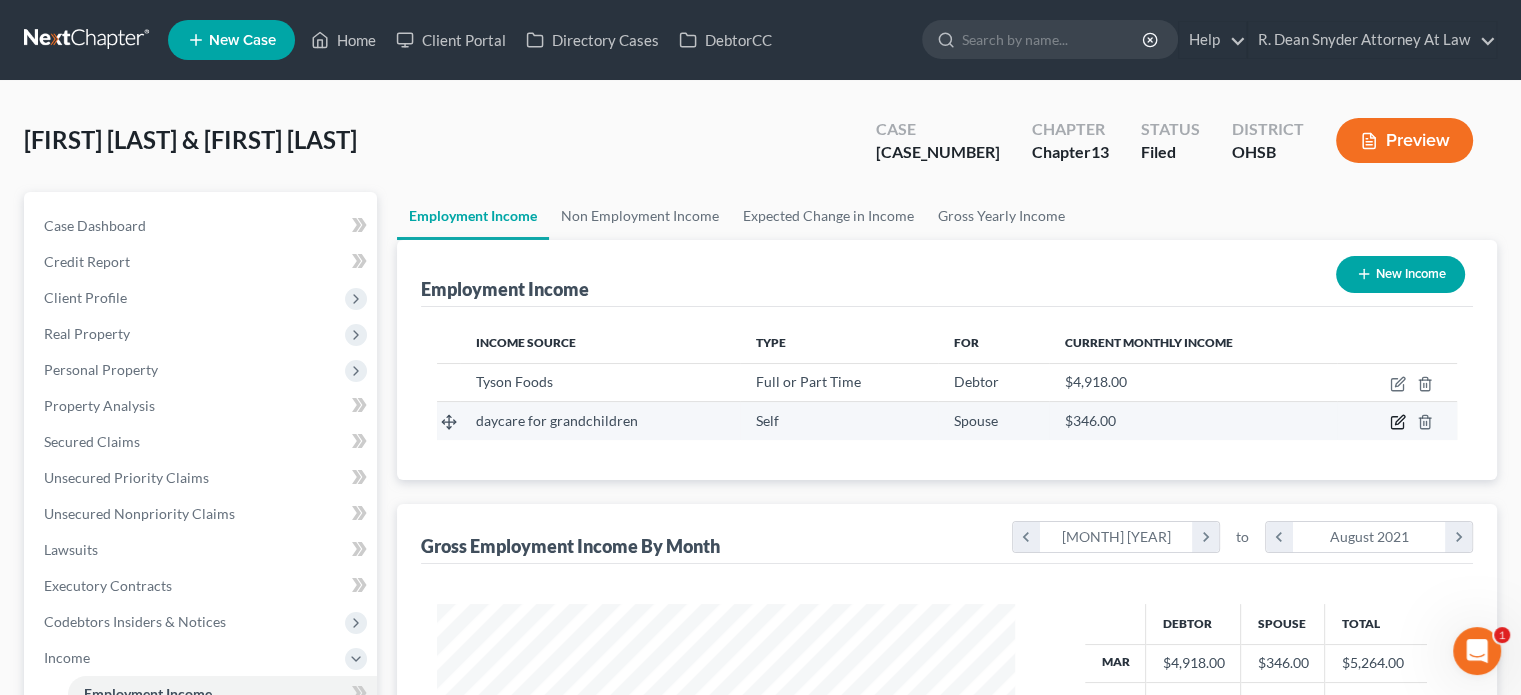 click 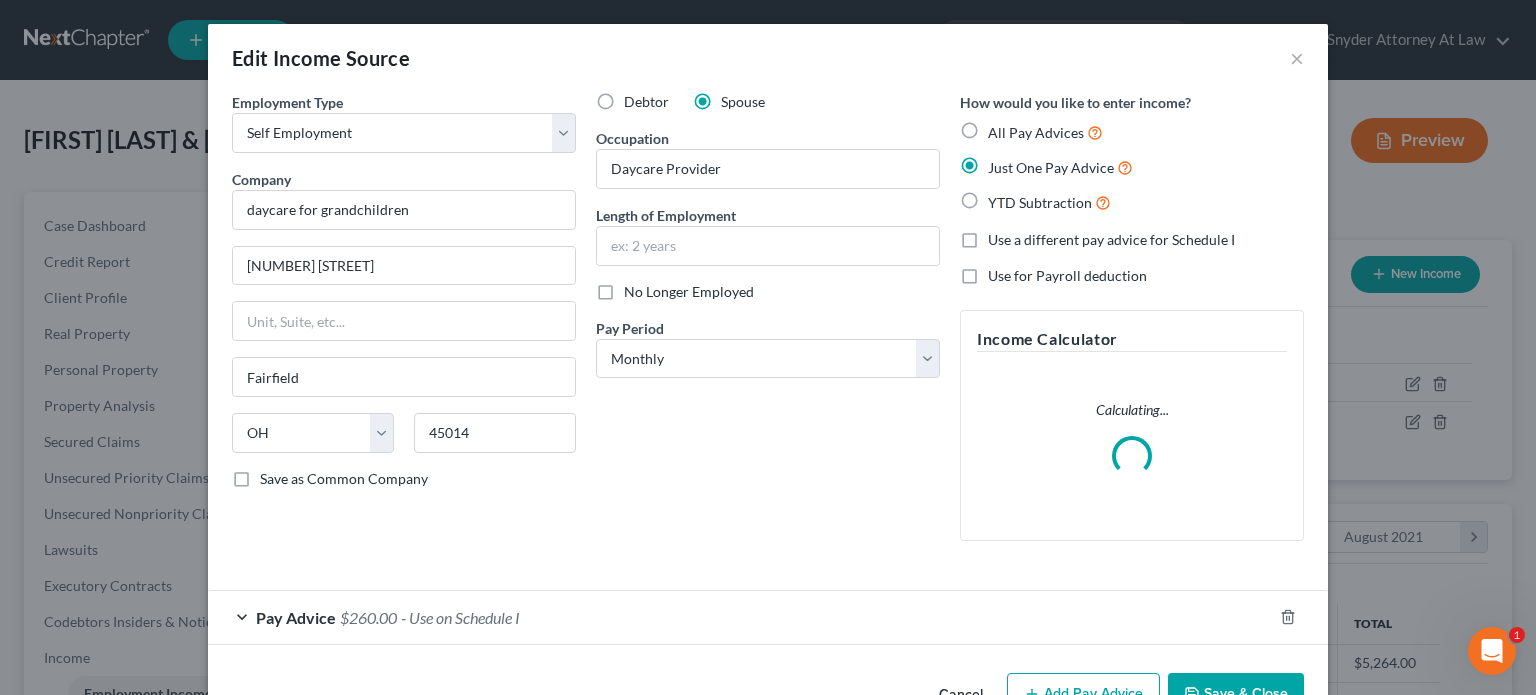 scroll, scrollTop: 999643, scrollLeft: 999375, axis: both 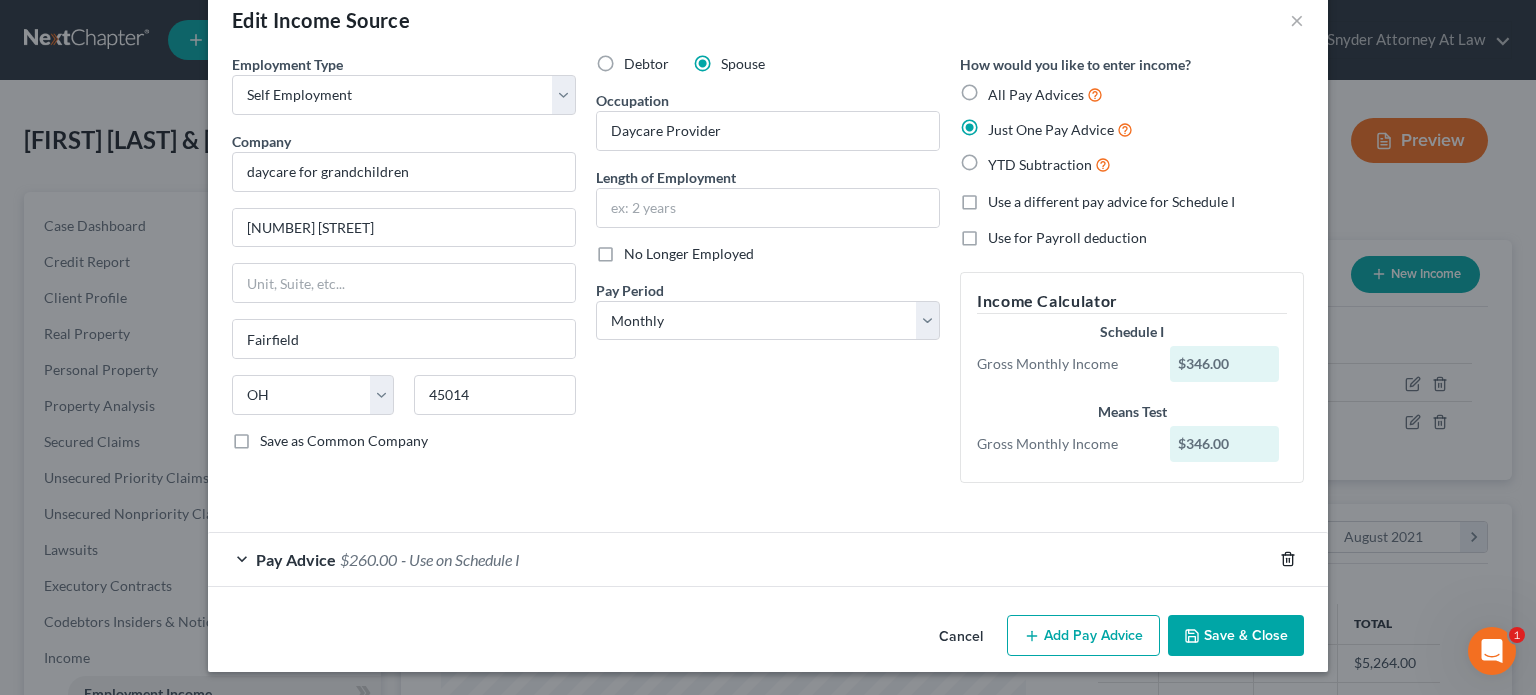 click 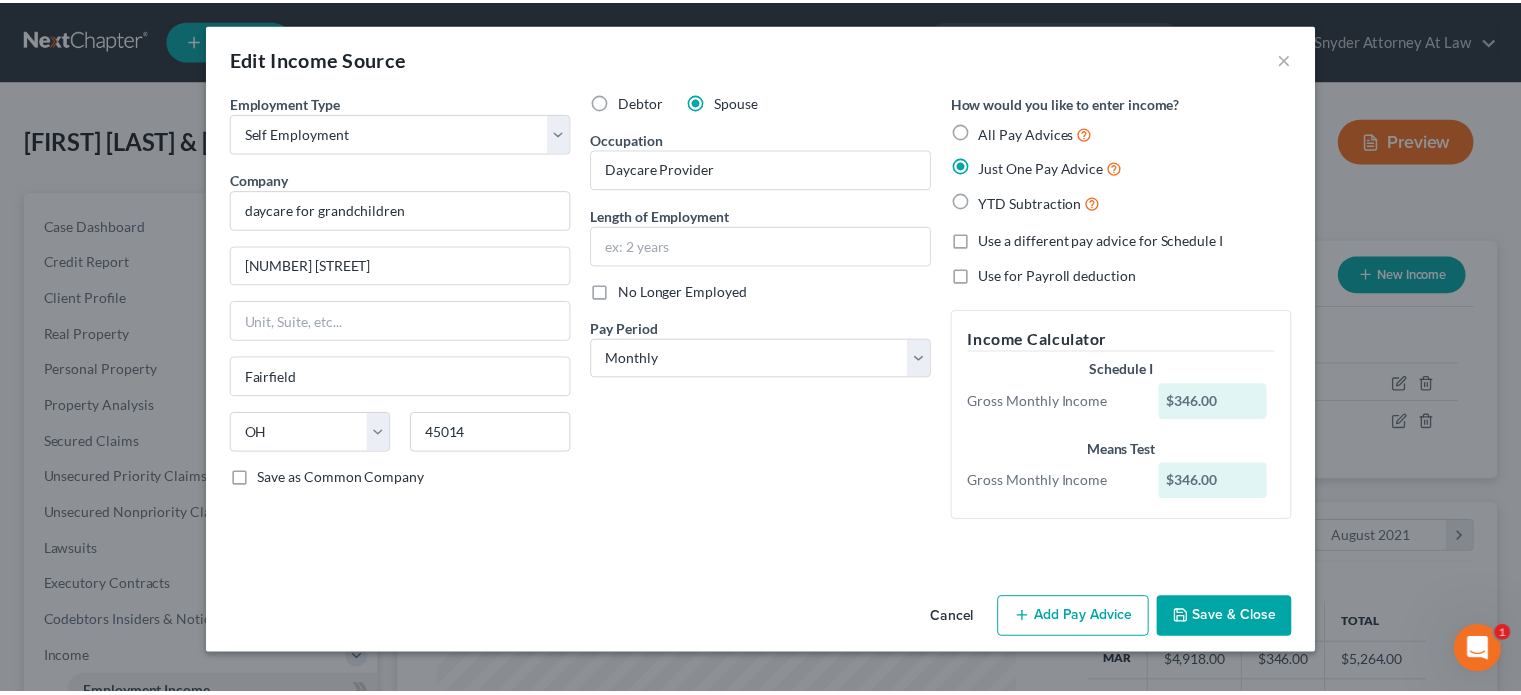 scroll, scrollTop: 0, scrollLeft: 0, axis: both 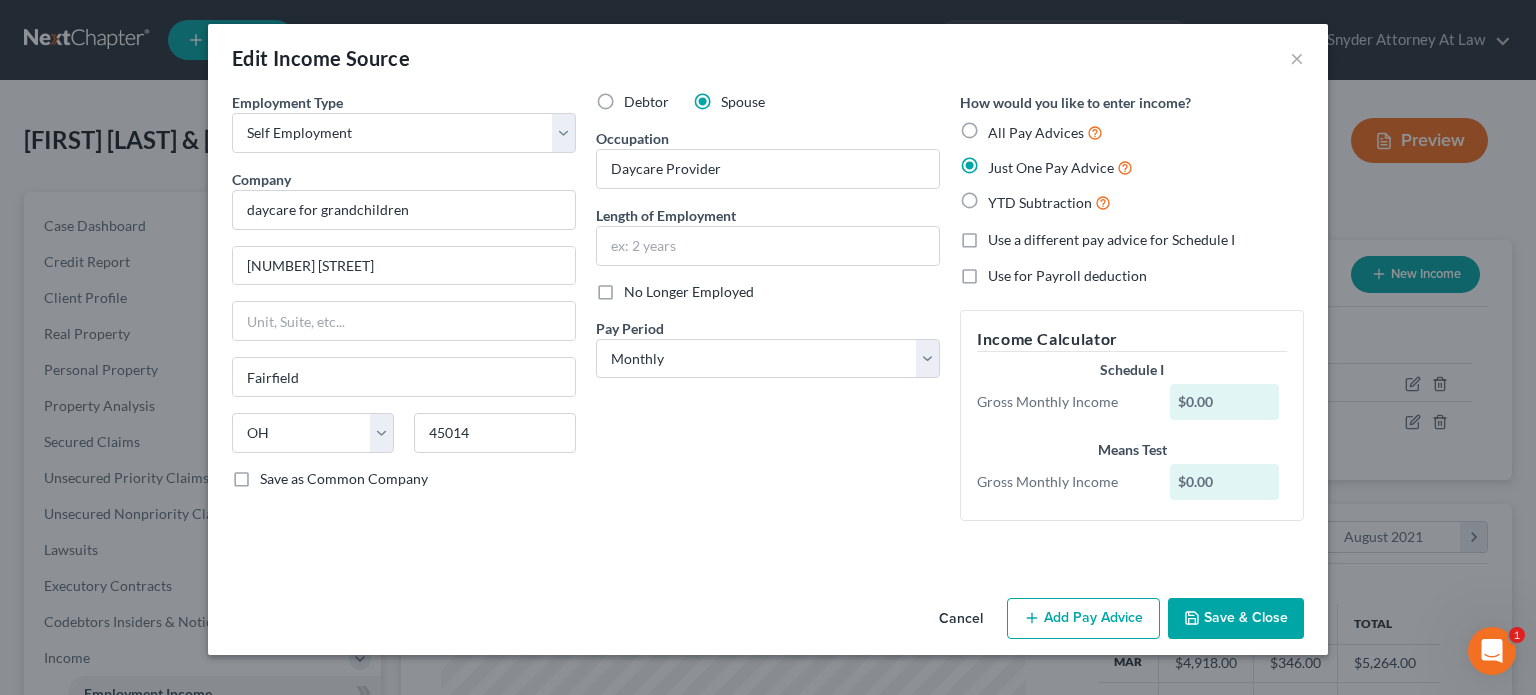 click on "No Longer Employed" at bounding box center [689, 292] 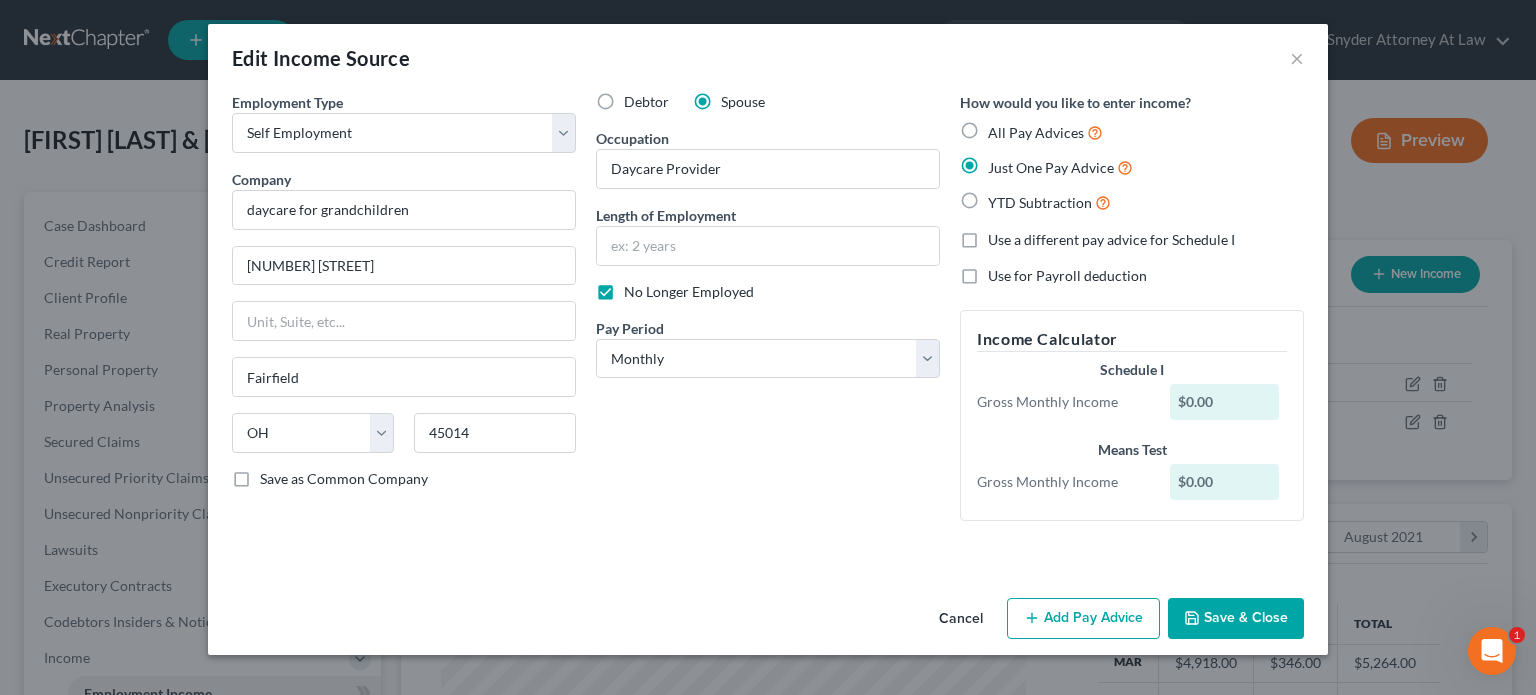 click 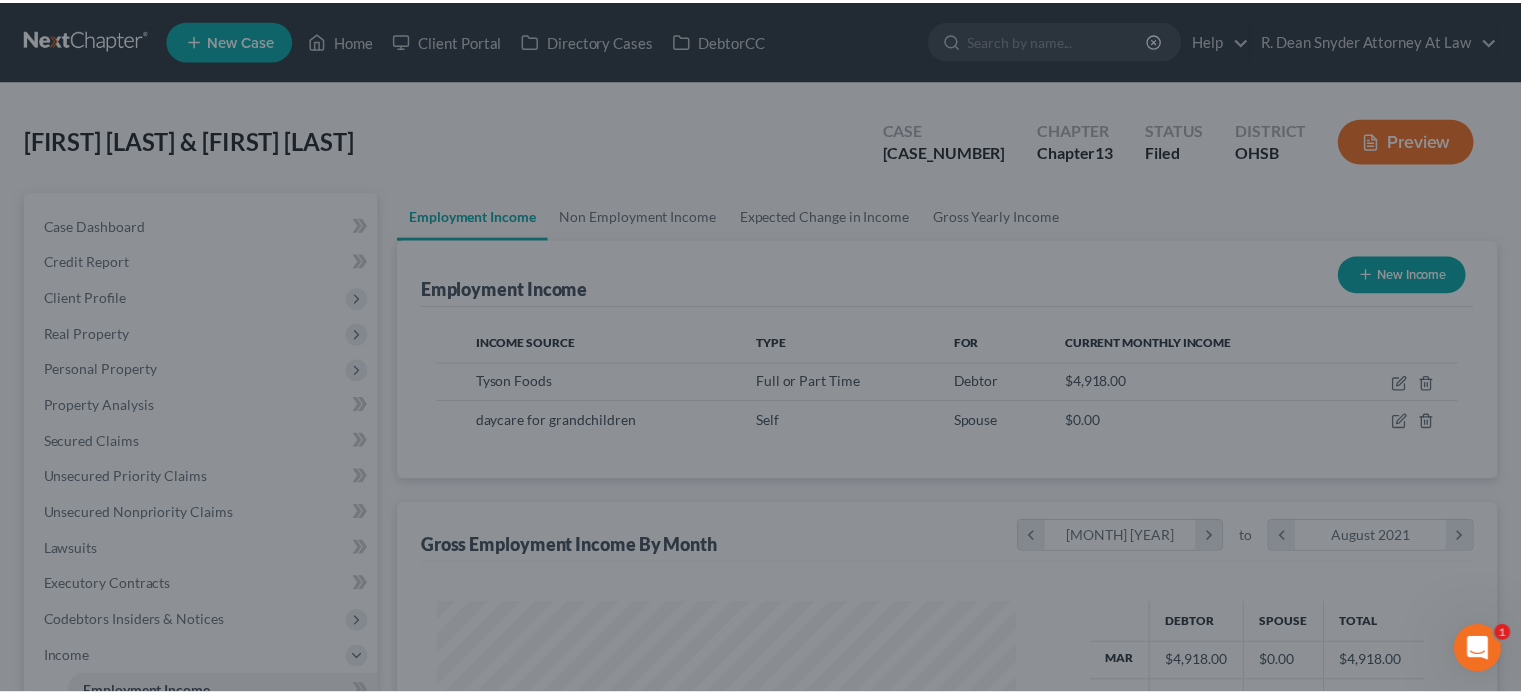 scroll, scrollTop: 356, scrollLeft: 617, axis: both 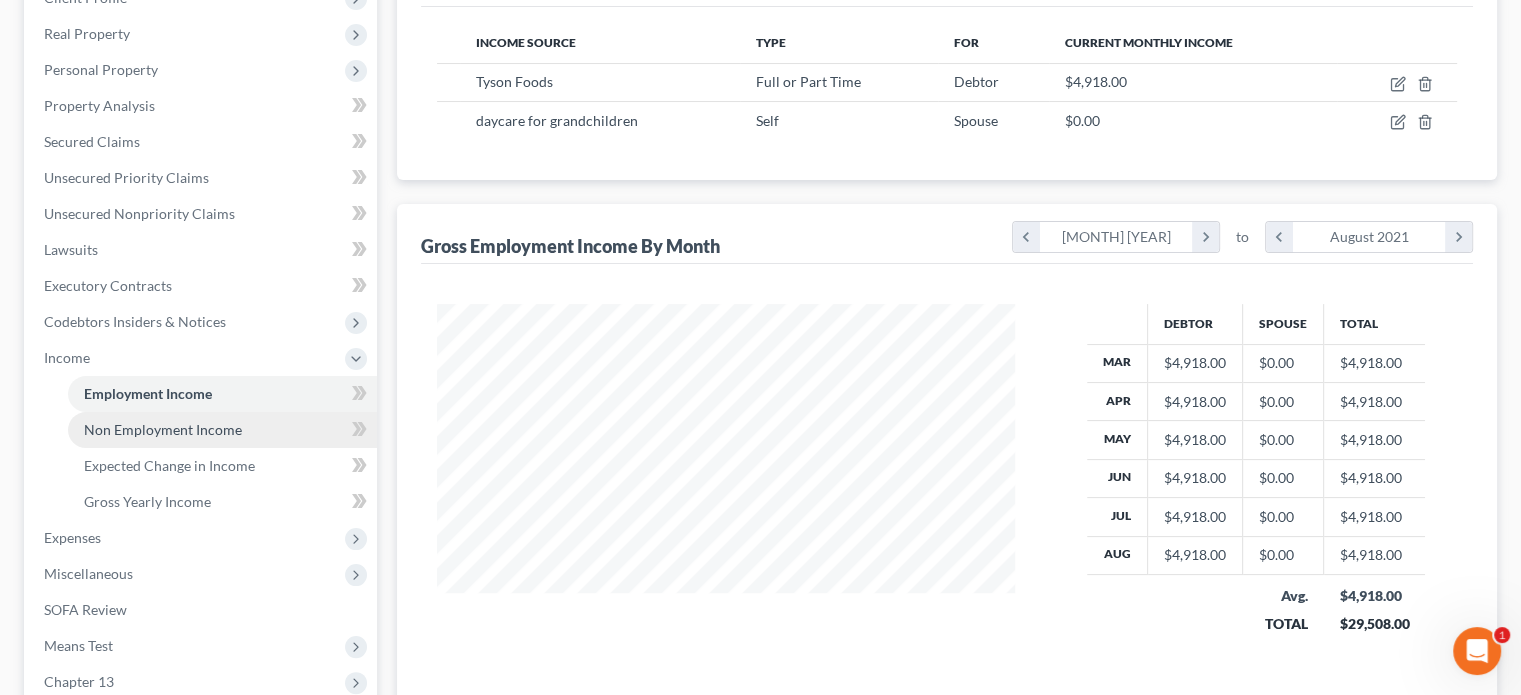 click on "Non Employment Income" at bounding box center [163, 429] 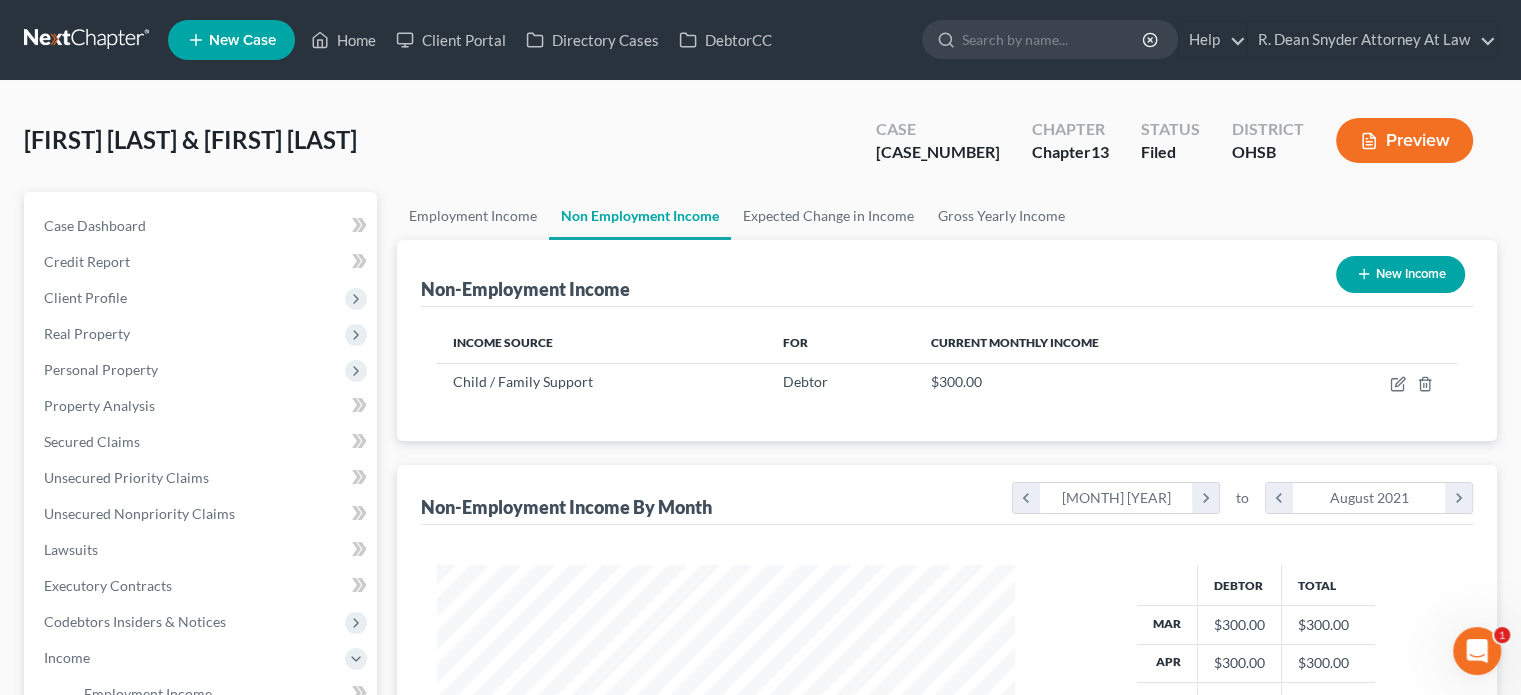 scroll, scrollTop: 0, scrollLeft: 0, axis: both 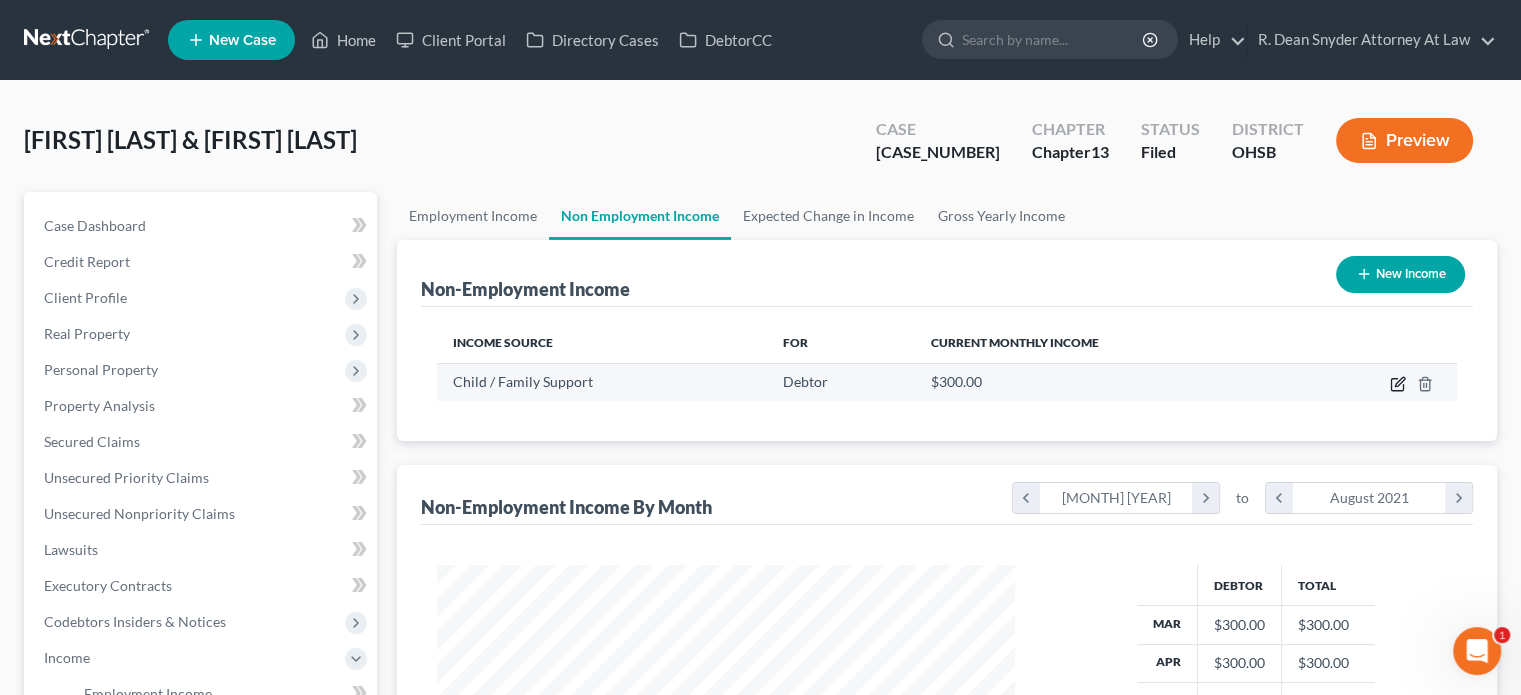 click 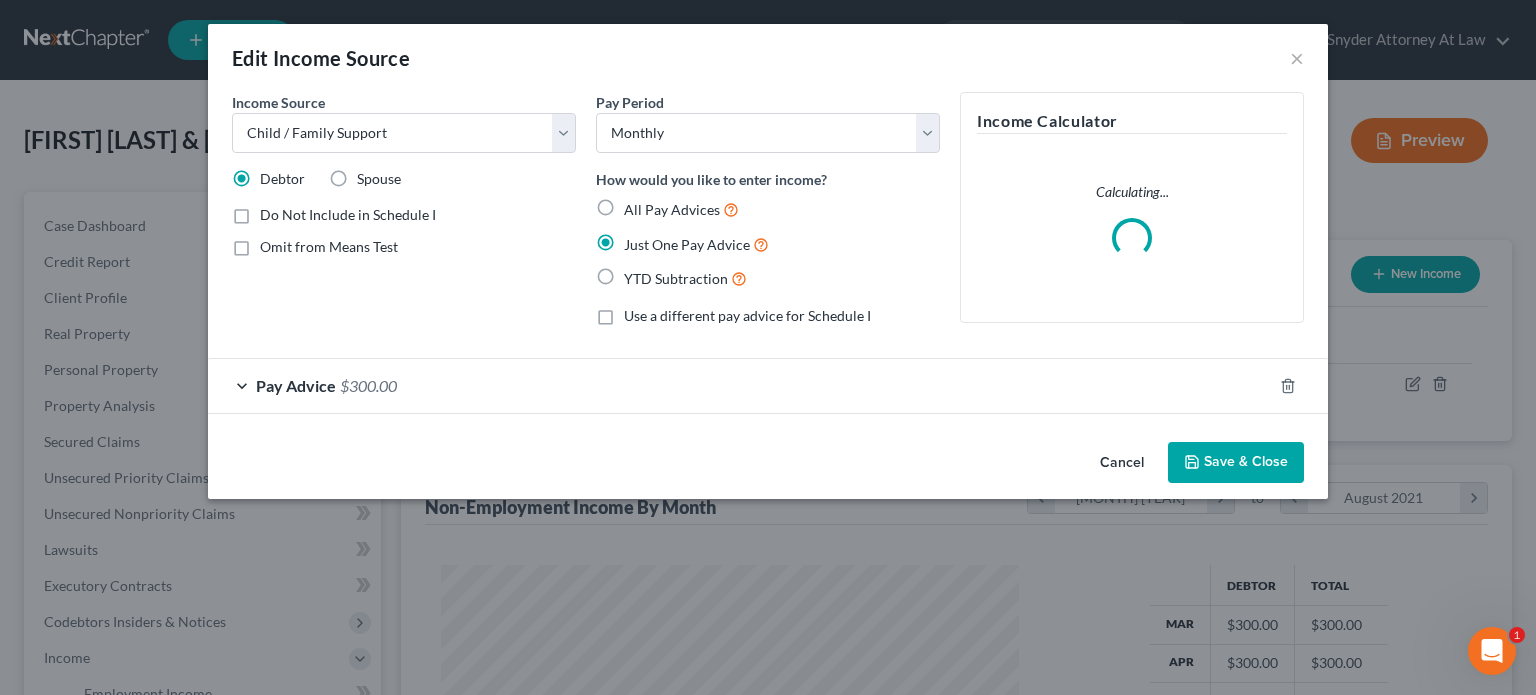 scroll, scrollTop: 999643, scrollLeft: 999375, axis: both 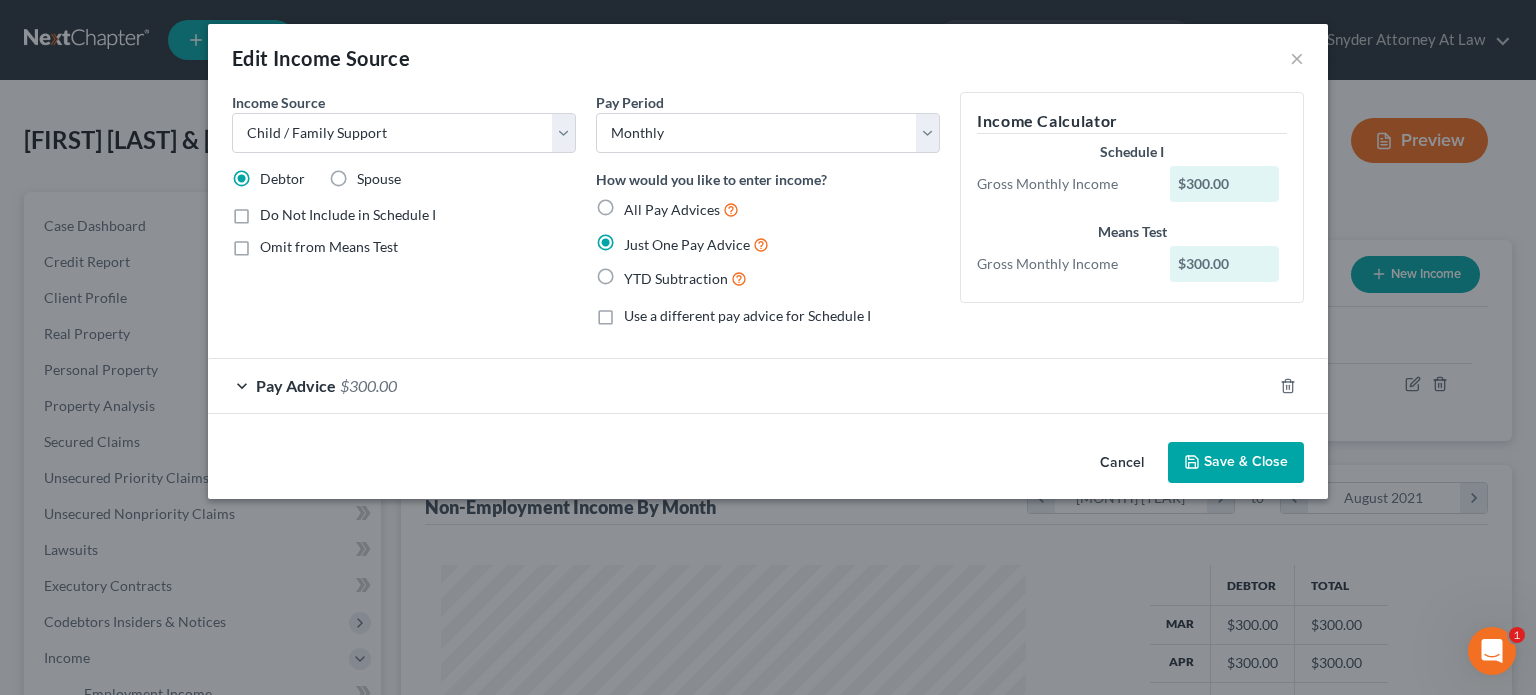click on "Save & Close" at bounding box center [1236, 463] 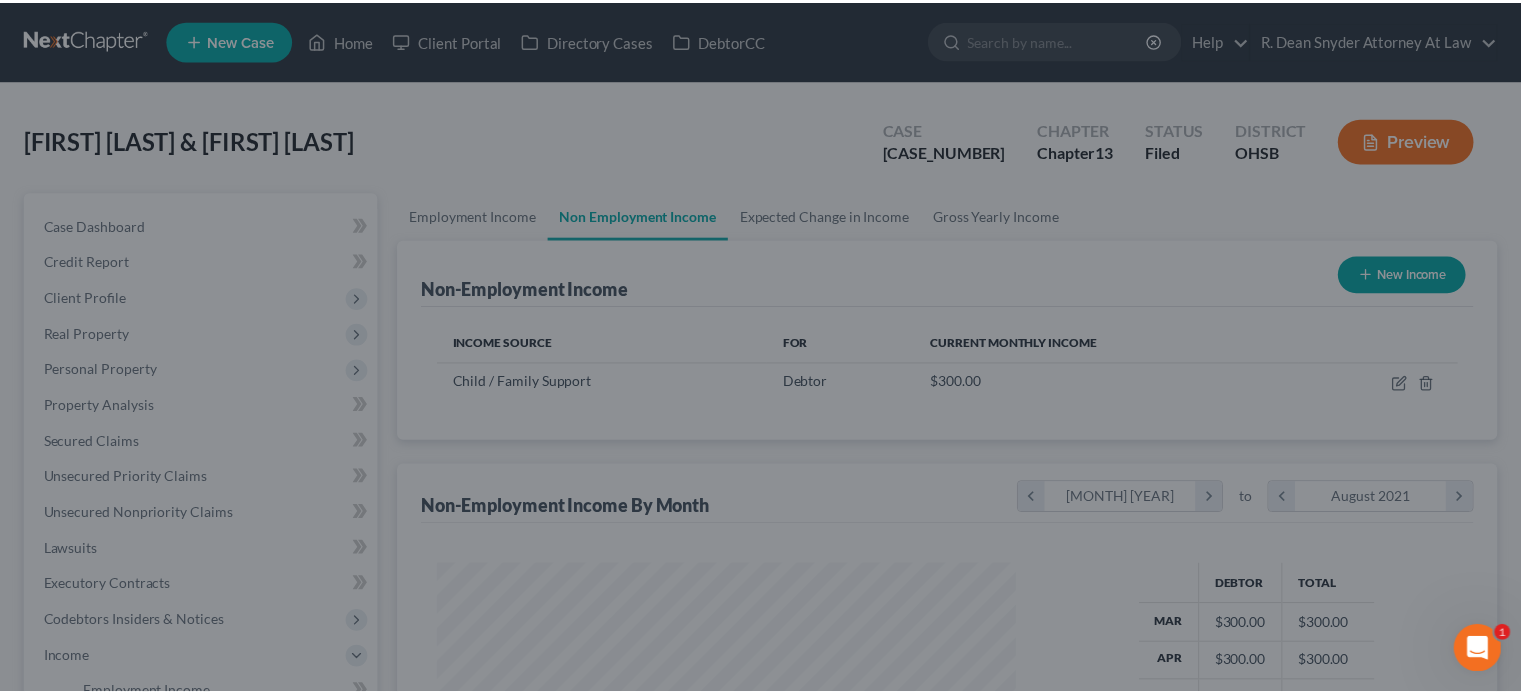 scroll, scrollTop: 356, scrollLeft: 617, axis: both 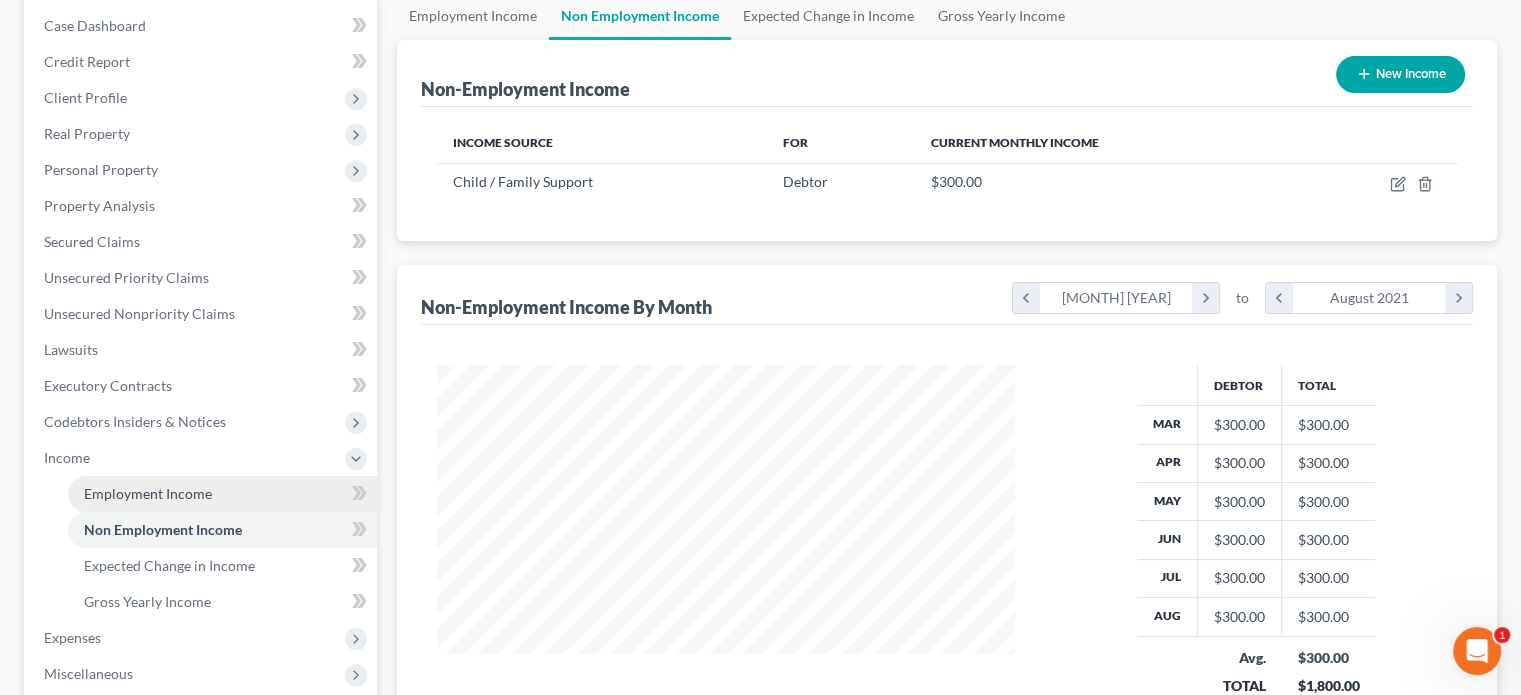 click on "Employment Income" at bounding box center (148, 493) 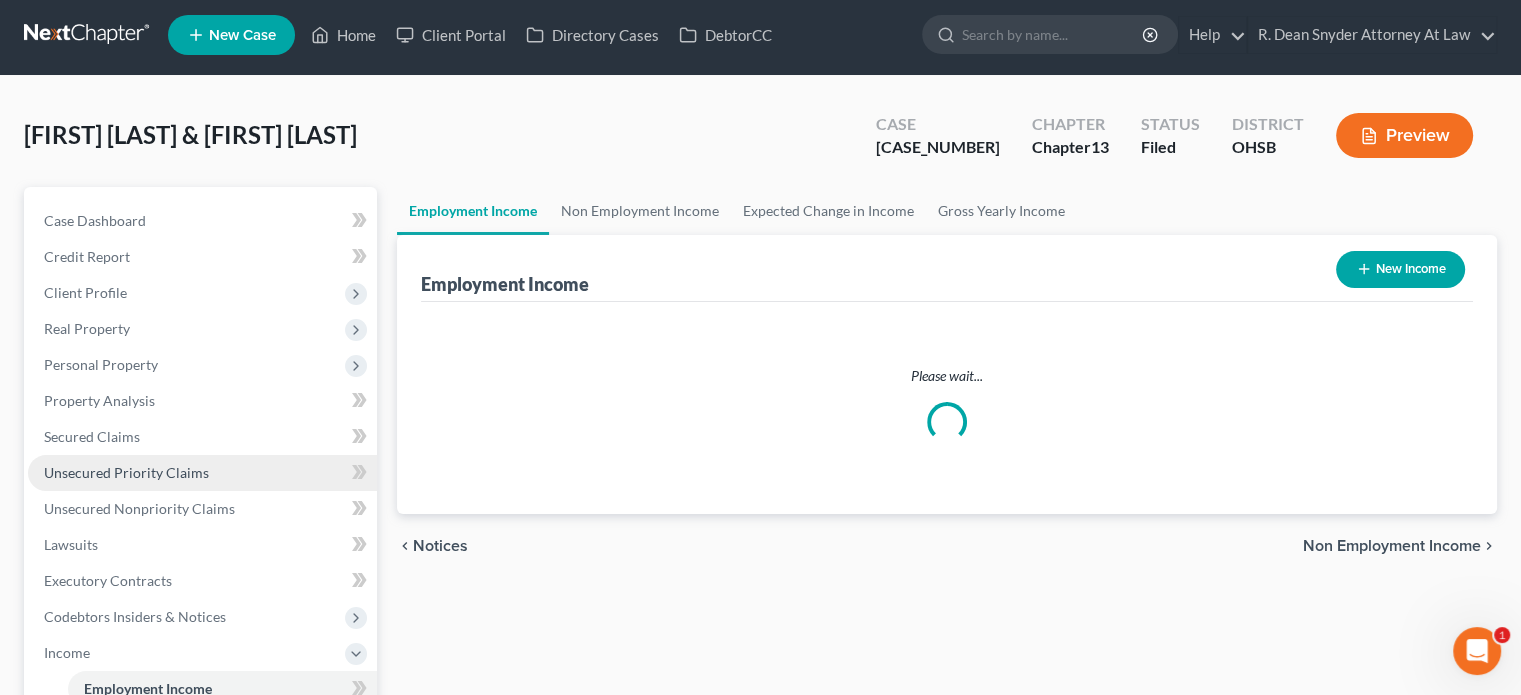 scroll, scrollTop: 0, scrollLeft: 0, axis: both 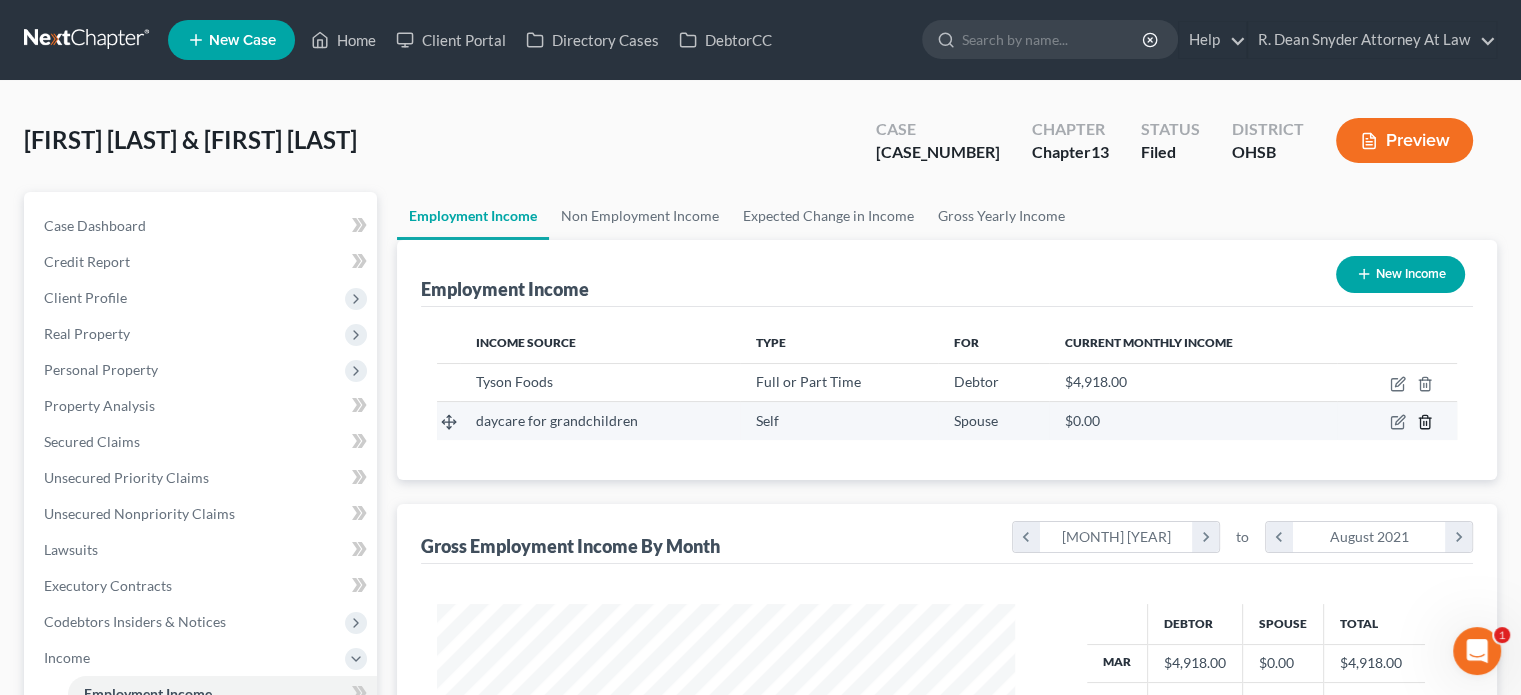 click 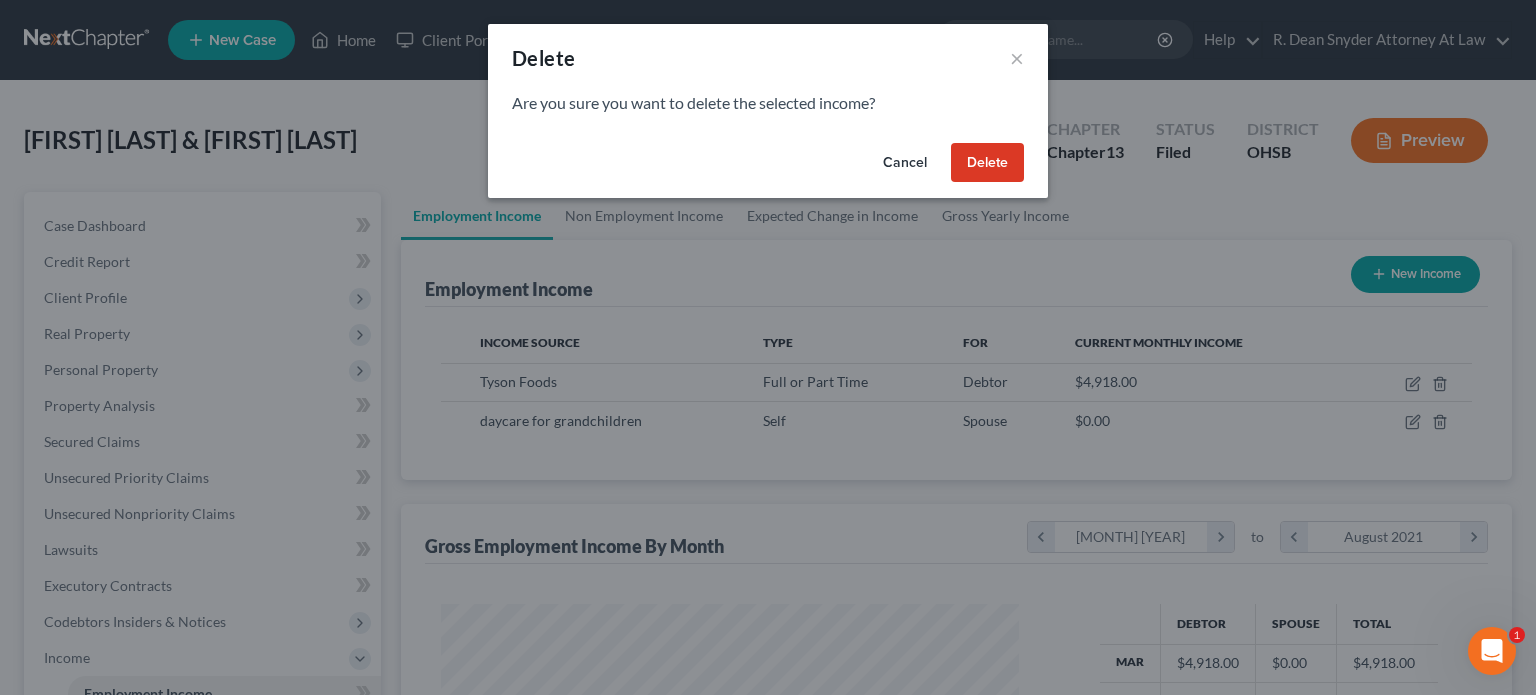 scroll, scrollTop: 999643, scrollLeft: 999375, axis: both 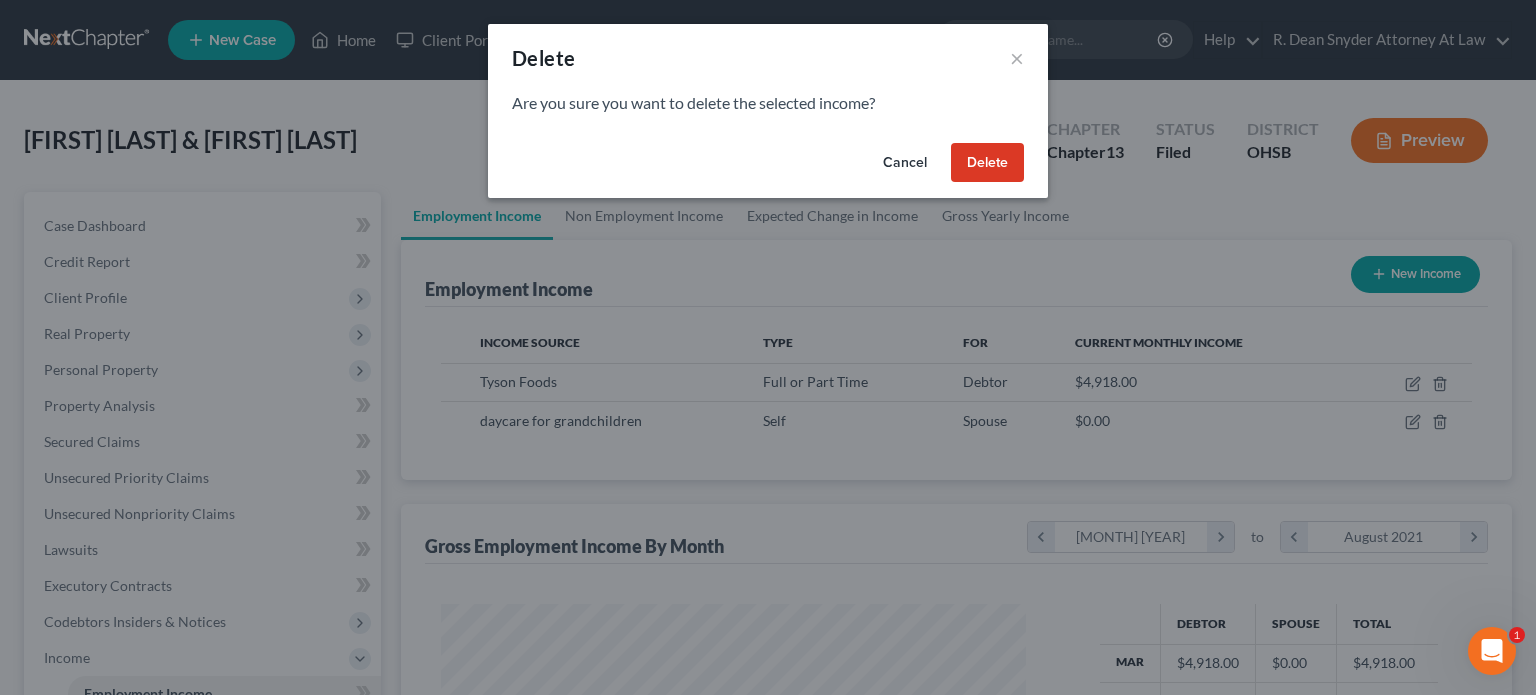 click on "Delete" at bounding box center (987, 163) 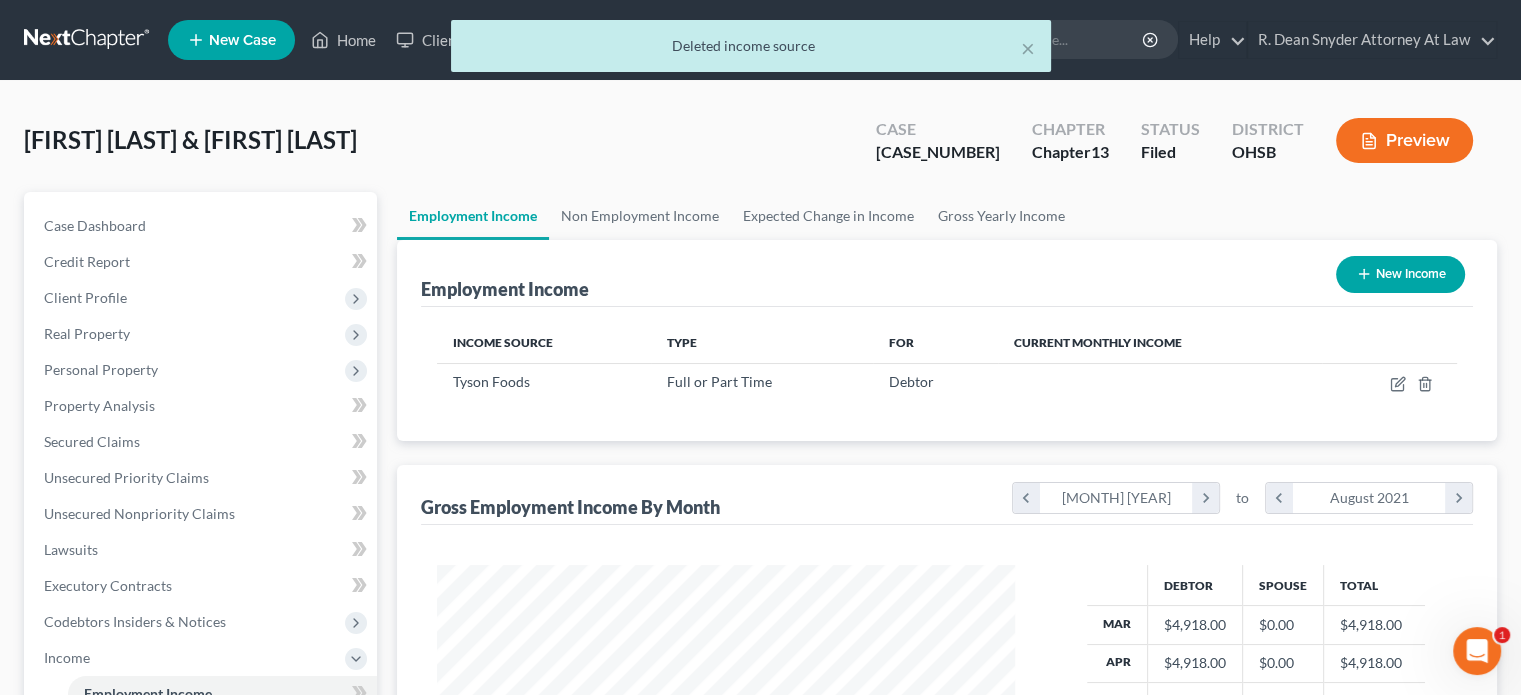 scroll, scrollTop: 356, scrollLeft: 617, axis: both 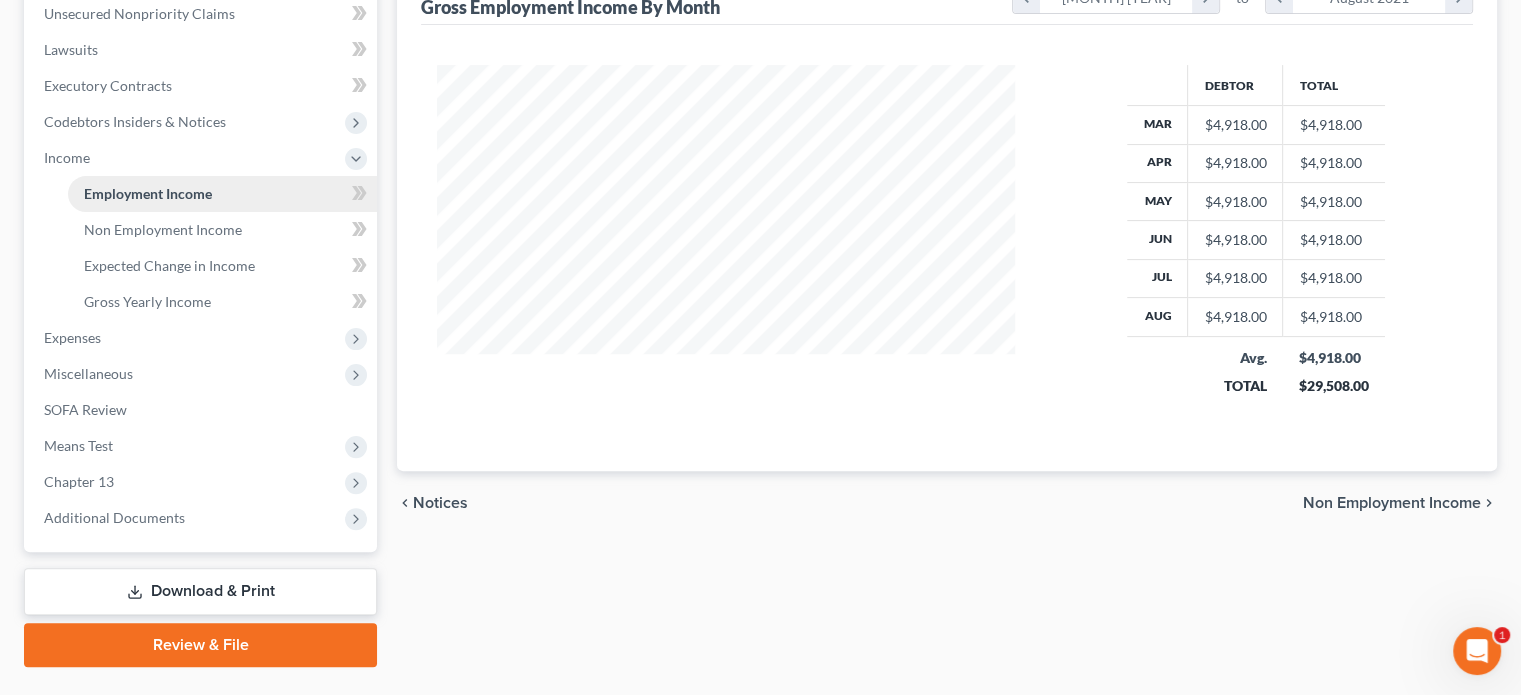 click on "Employment Income" at bounding box center [148, 193] 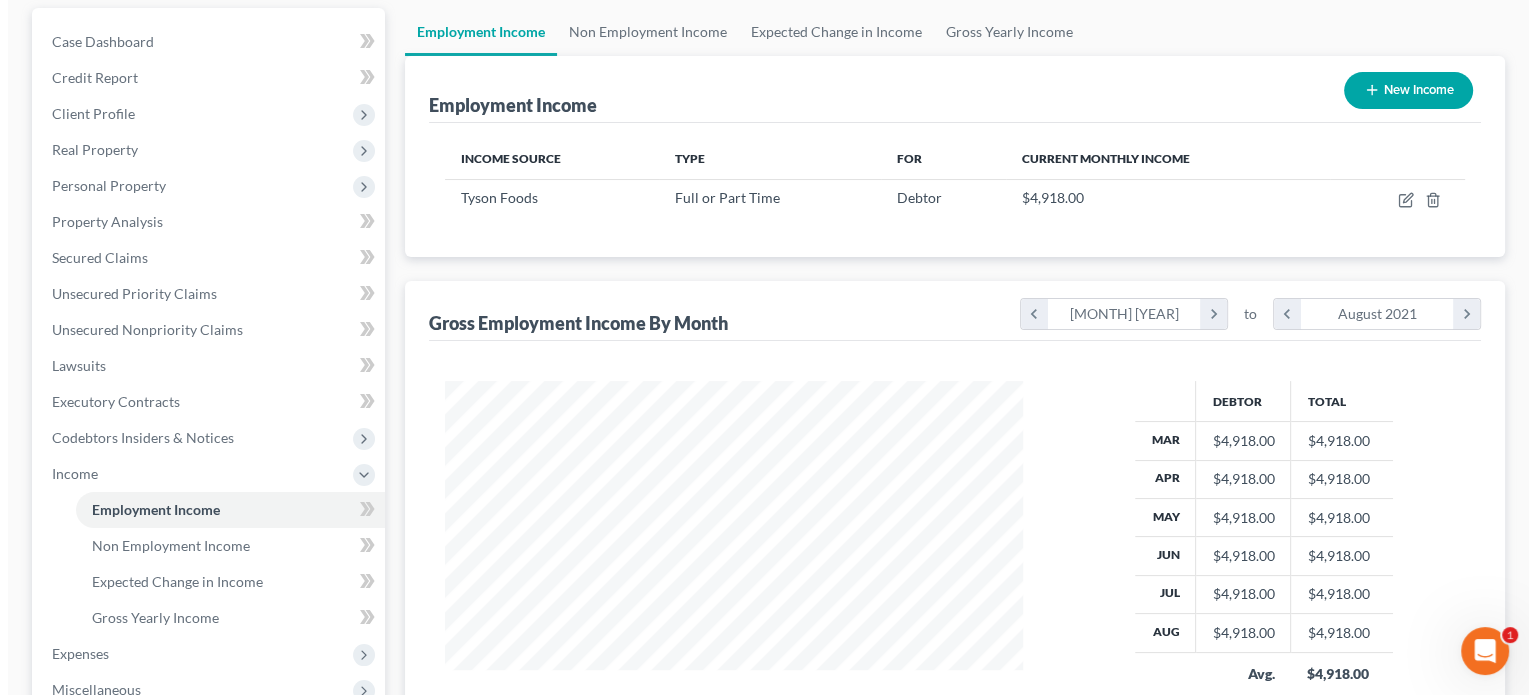 scroll, scrollTop: 100, scrollLeft: 0, axis: vertical 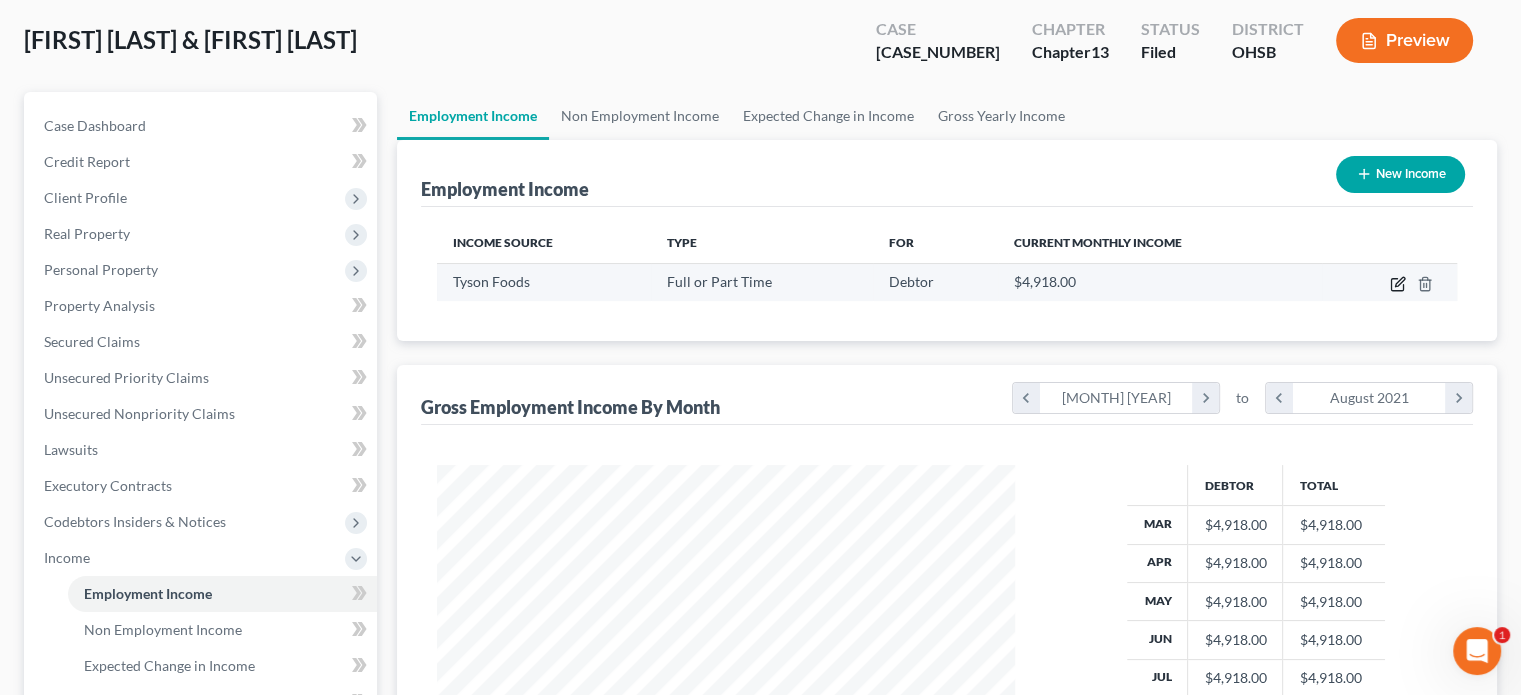 click 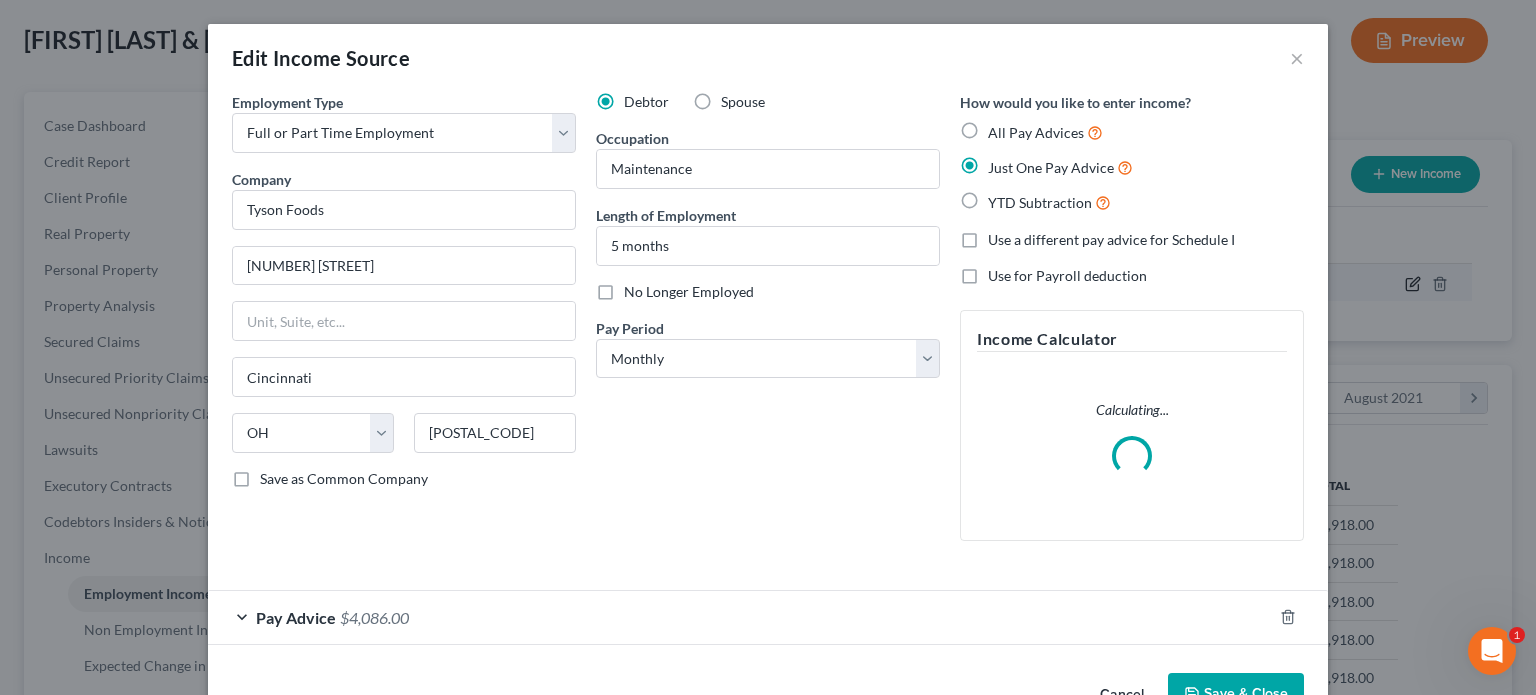 scroll, scrollTop: 999643, scrollLeft: 999375, axis: both 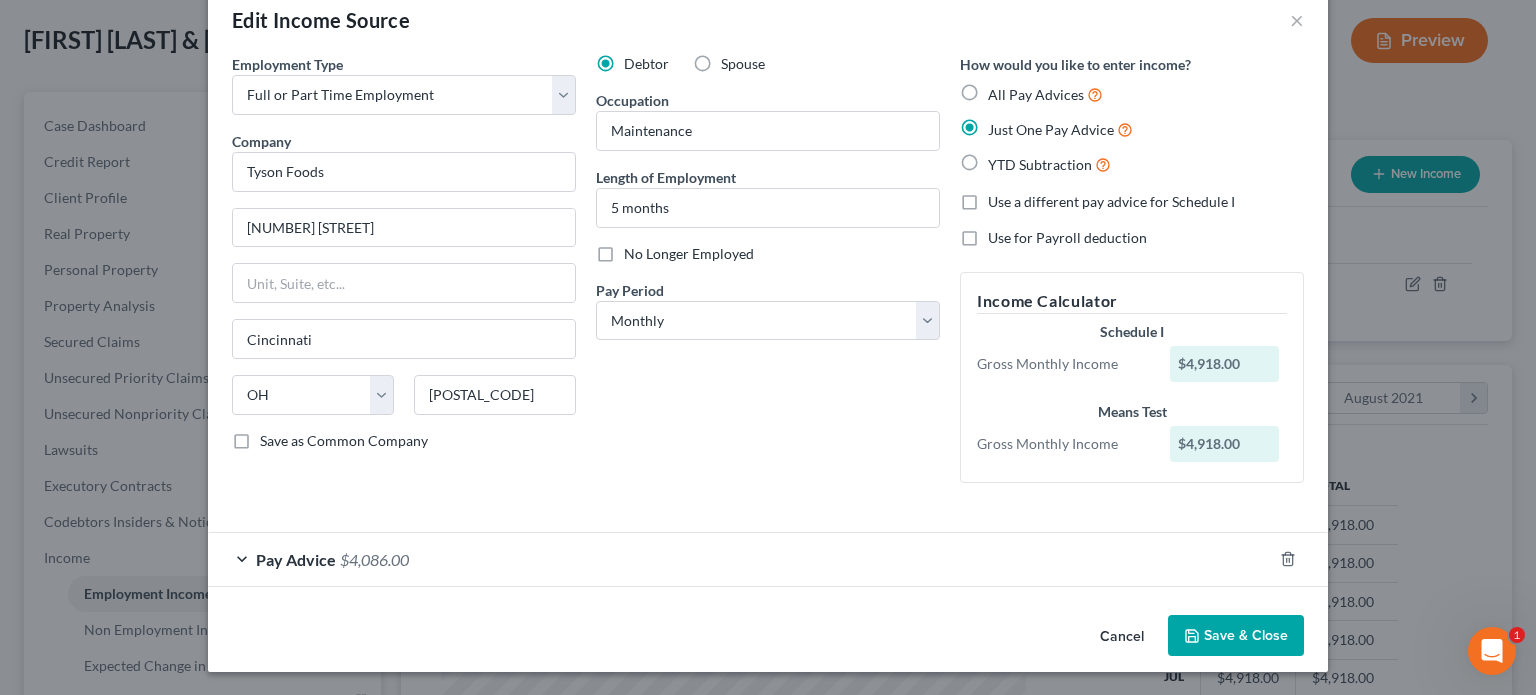 click on "Pay Advice $4,086.00" at bounding box center [740, 559] 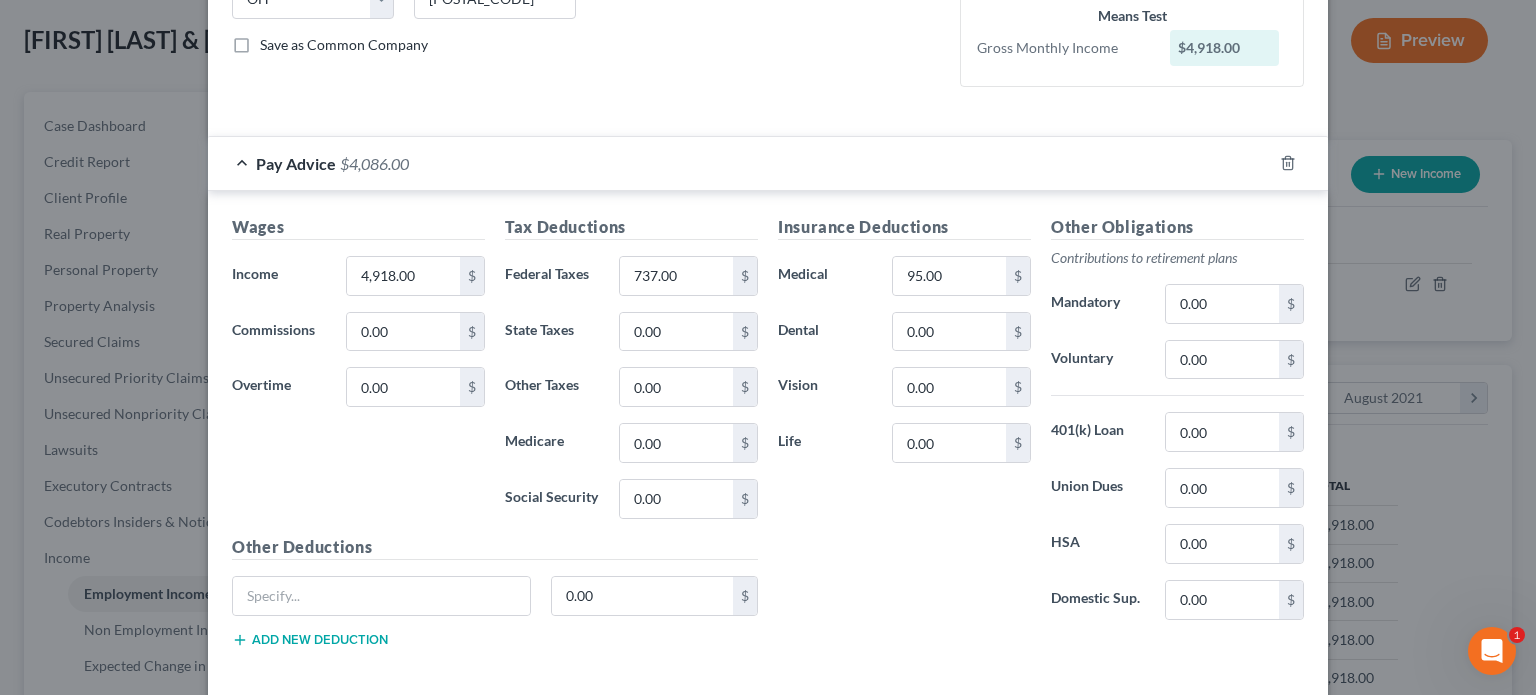 scroll, scrollTop: 438, scrollLeft: 0, axis: vertical 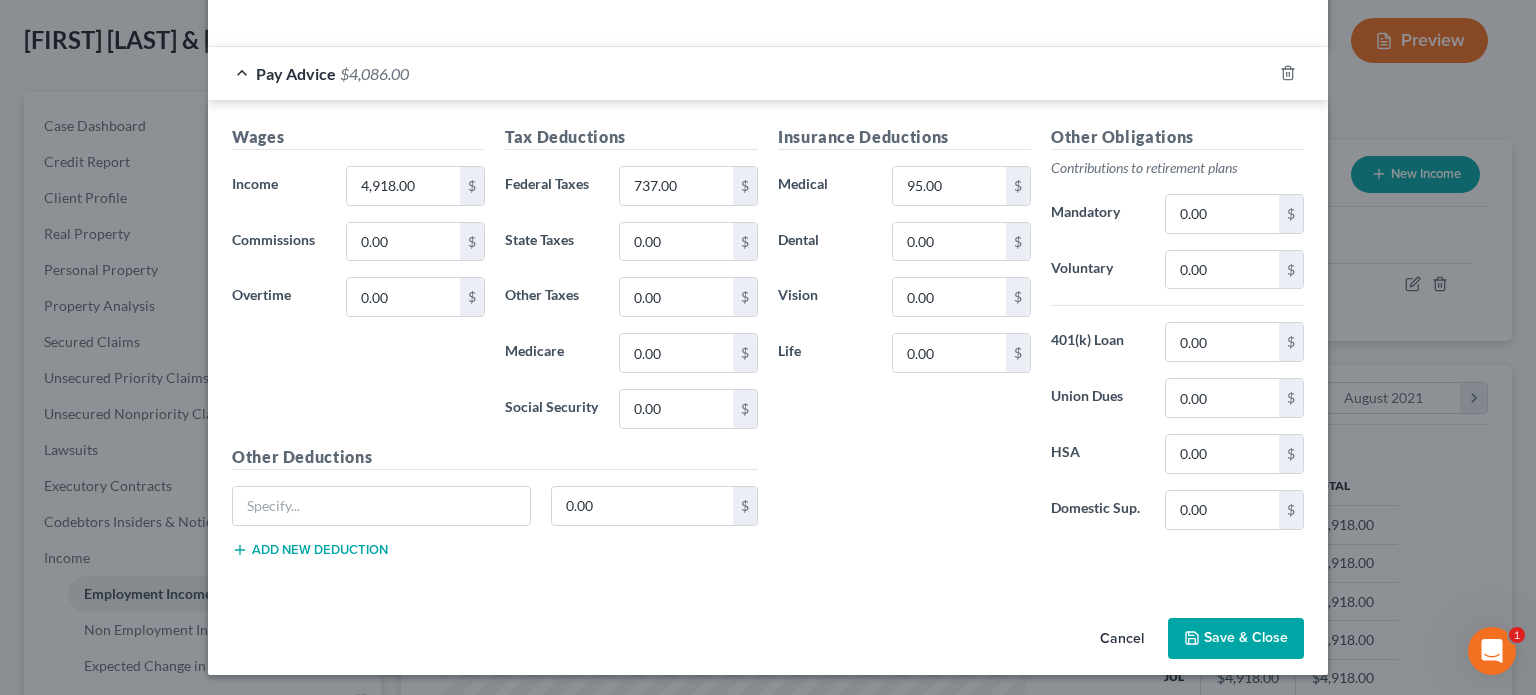 click on "Save & Close" at bounding box center (1236, 639) 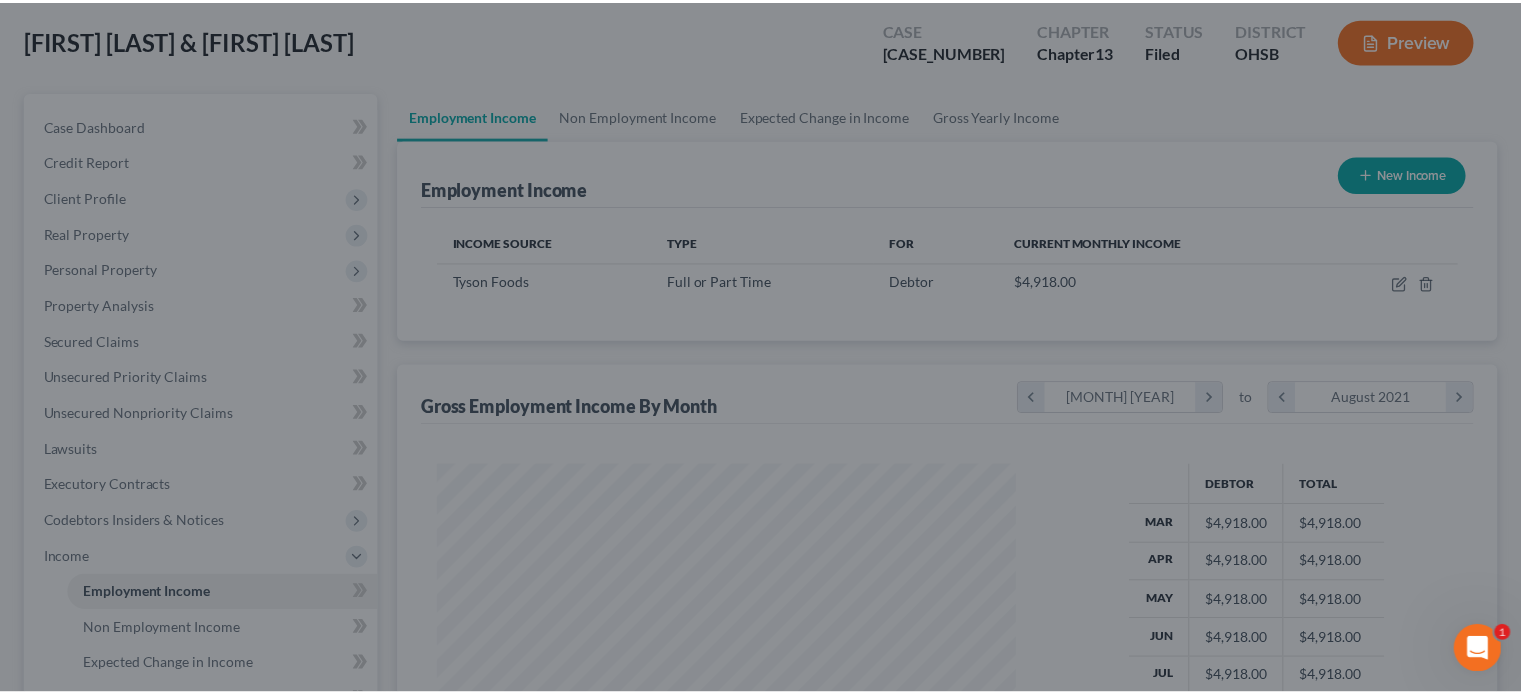 scroll, scrollTop: 356, scrollLeft: 617, axis: both 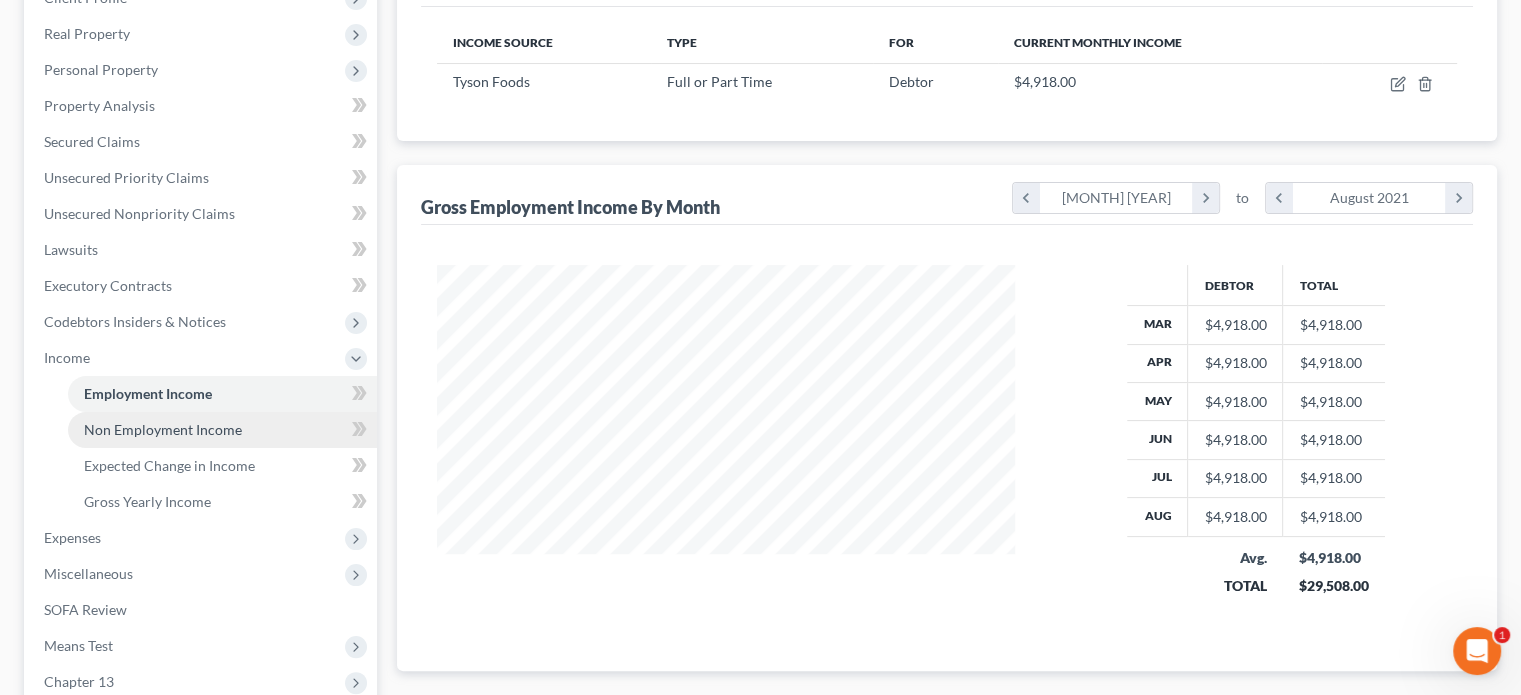 click on "Non Employment Income" at bounding box center (163, 429) 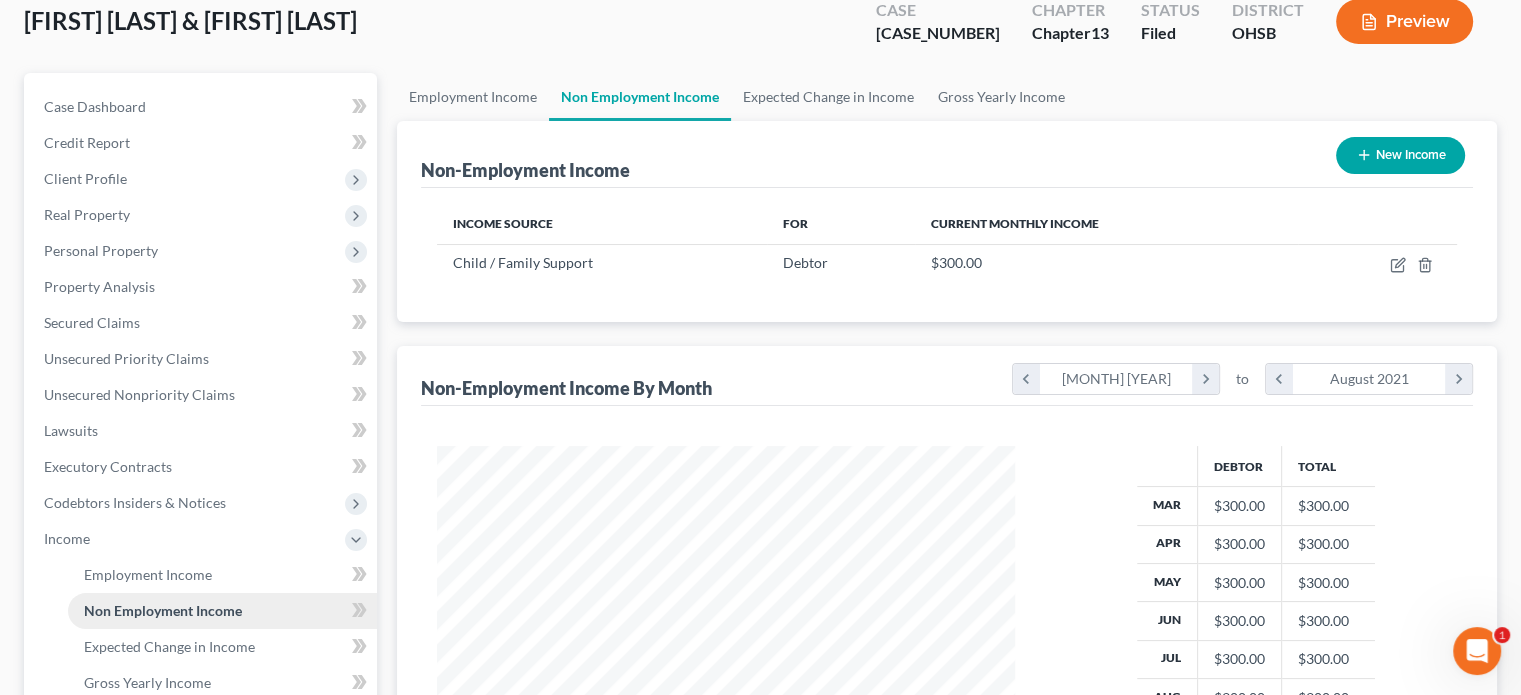 scroll, scrollTop: 223, scrollLeft: 0, axis: vertical 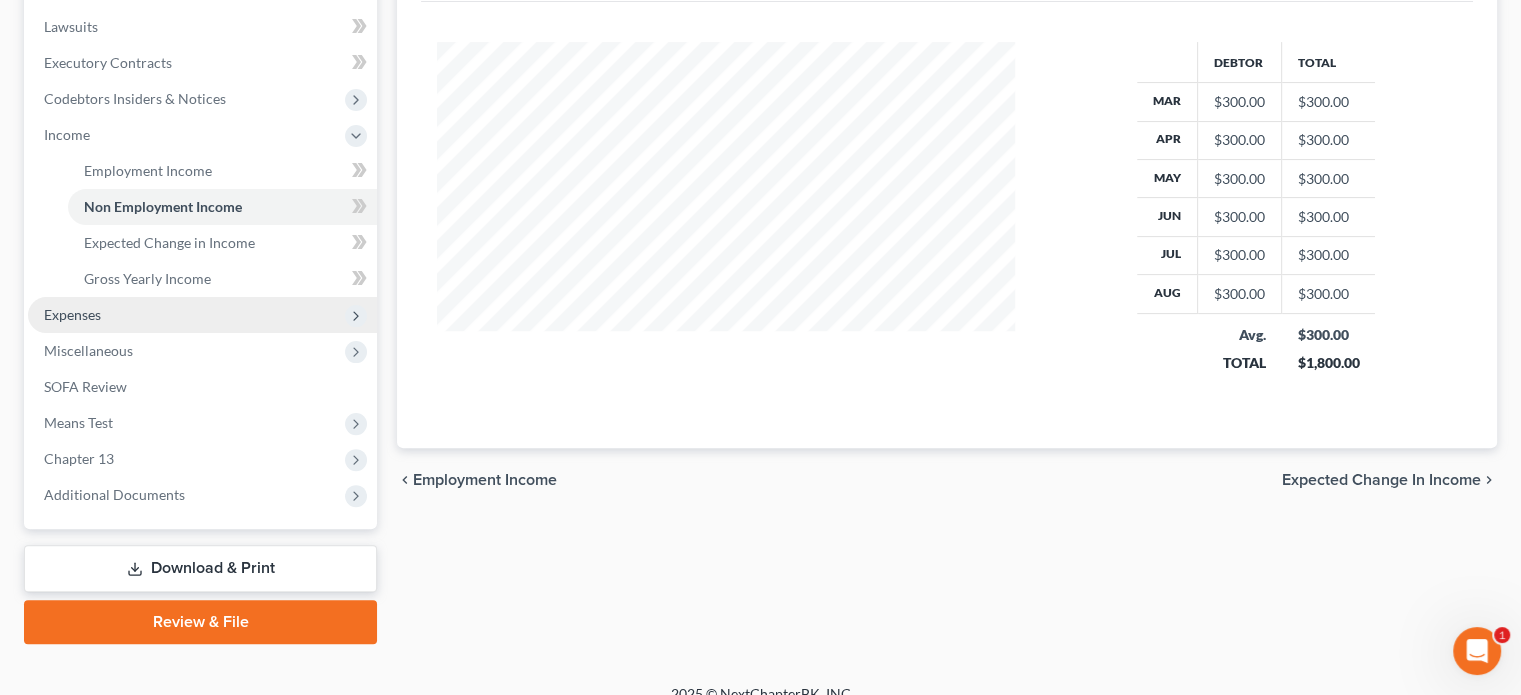 click on "Expenses" at bounding box center [202, 315] 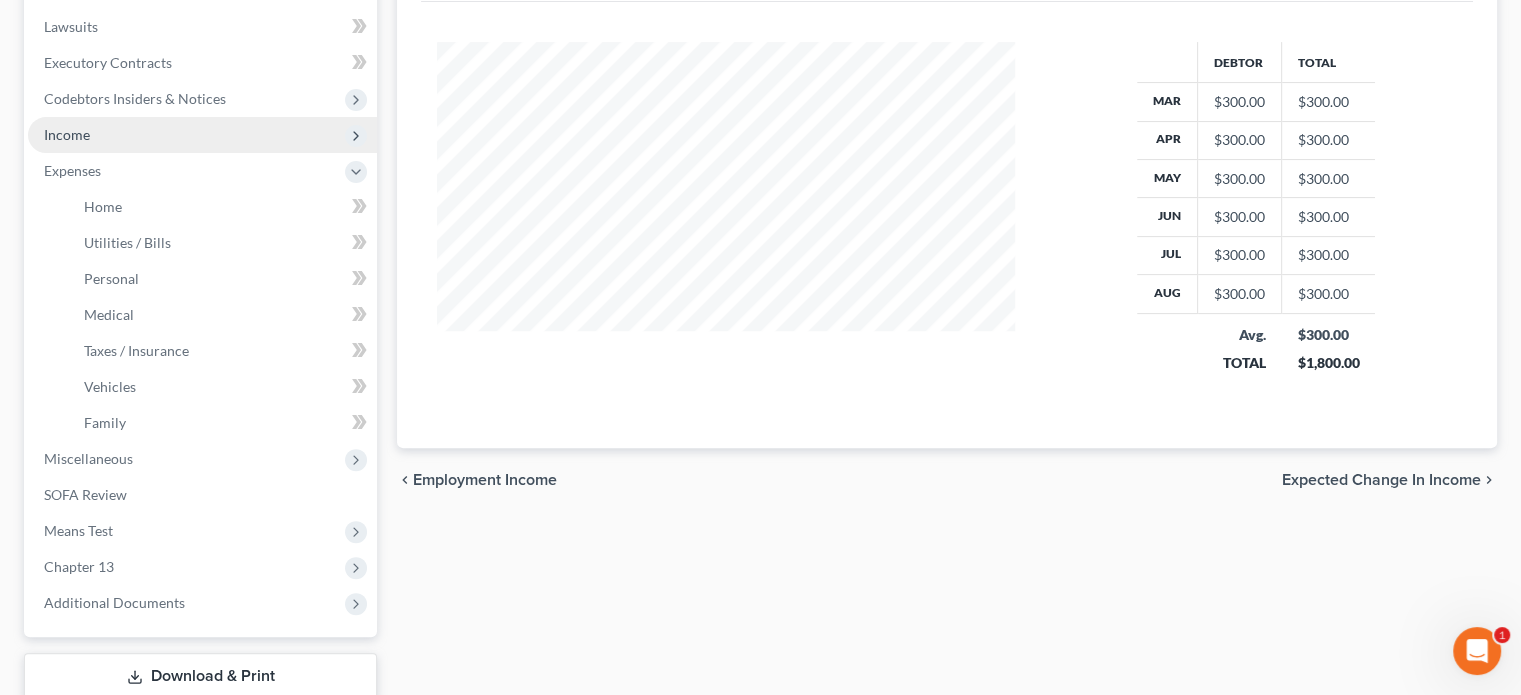 click on "Income" at bounding box center (67, 134) 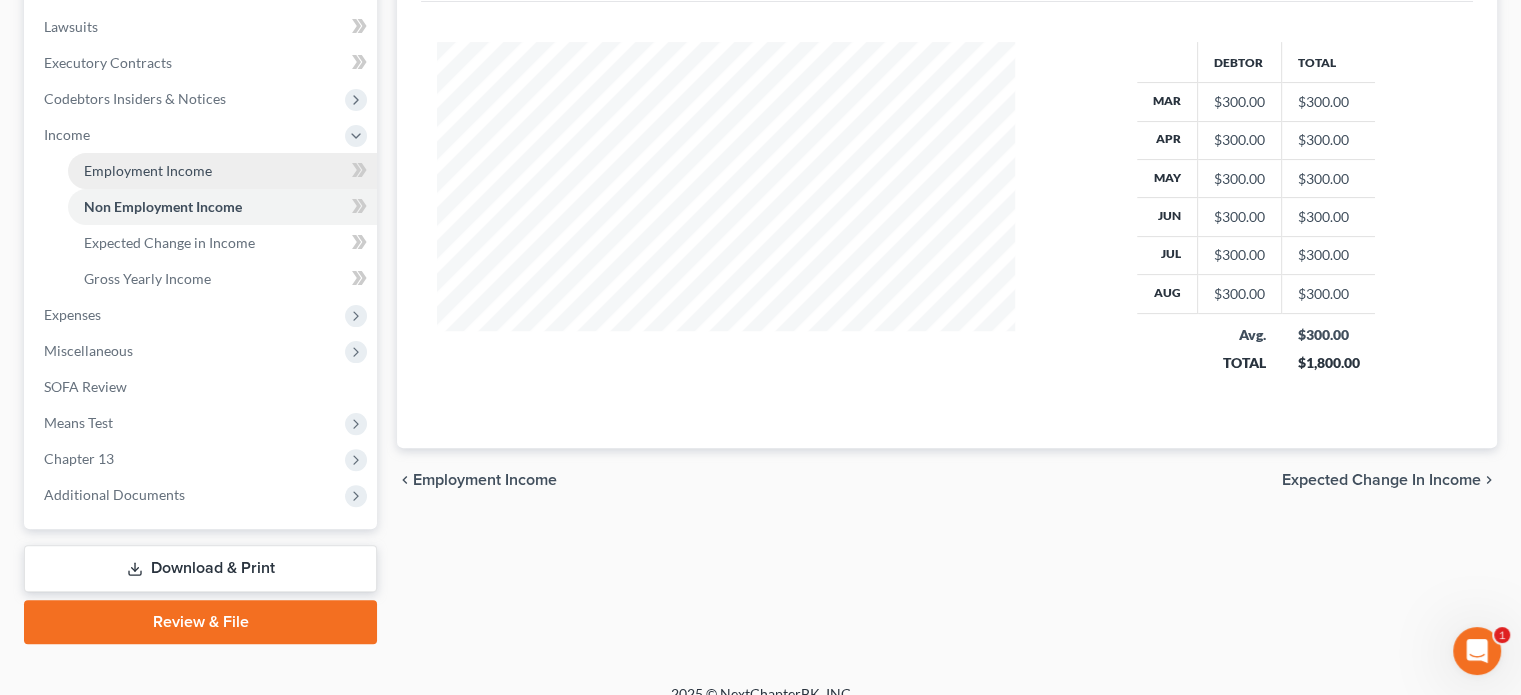 click on "Employment Income" at bounding box center (148, 170) 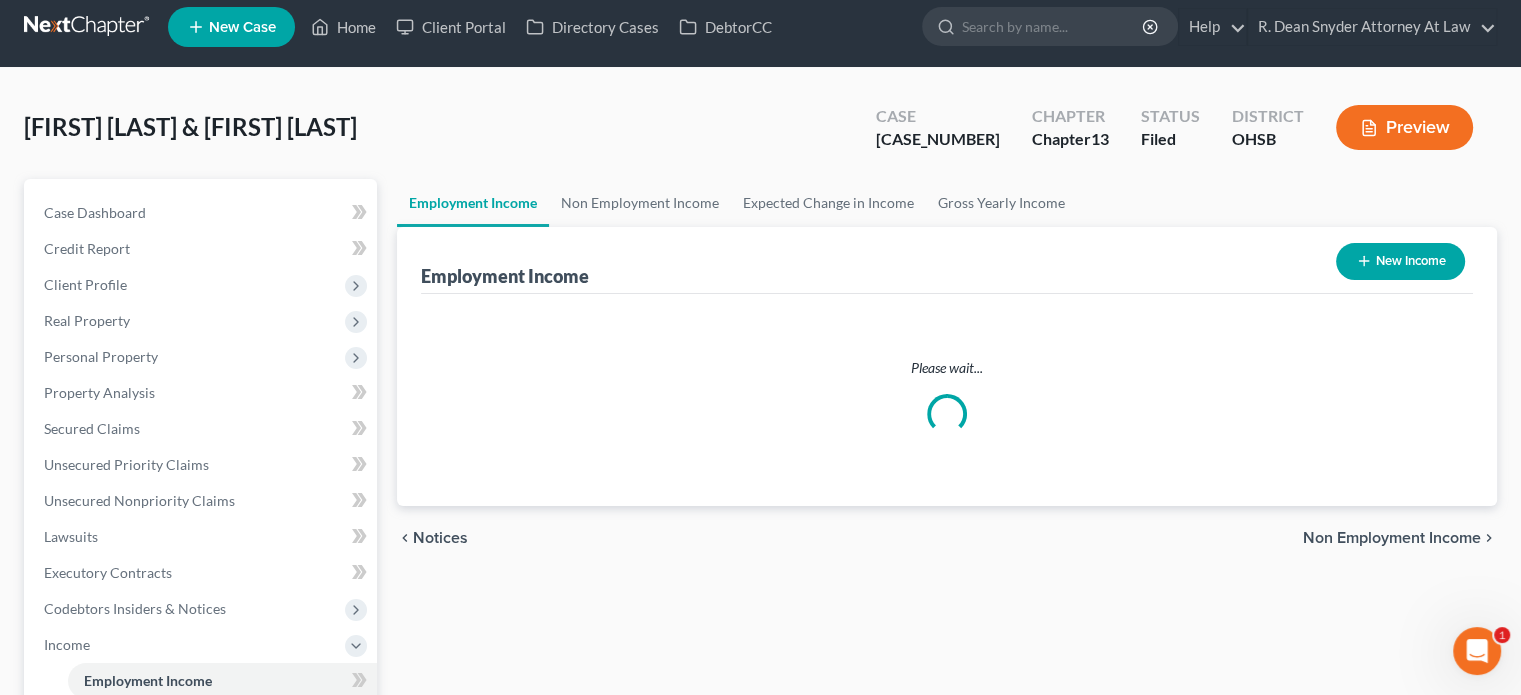 scroll, scrollTop: 0, scrollLeft: 0, axis: both 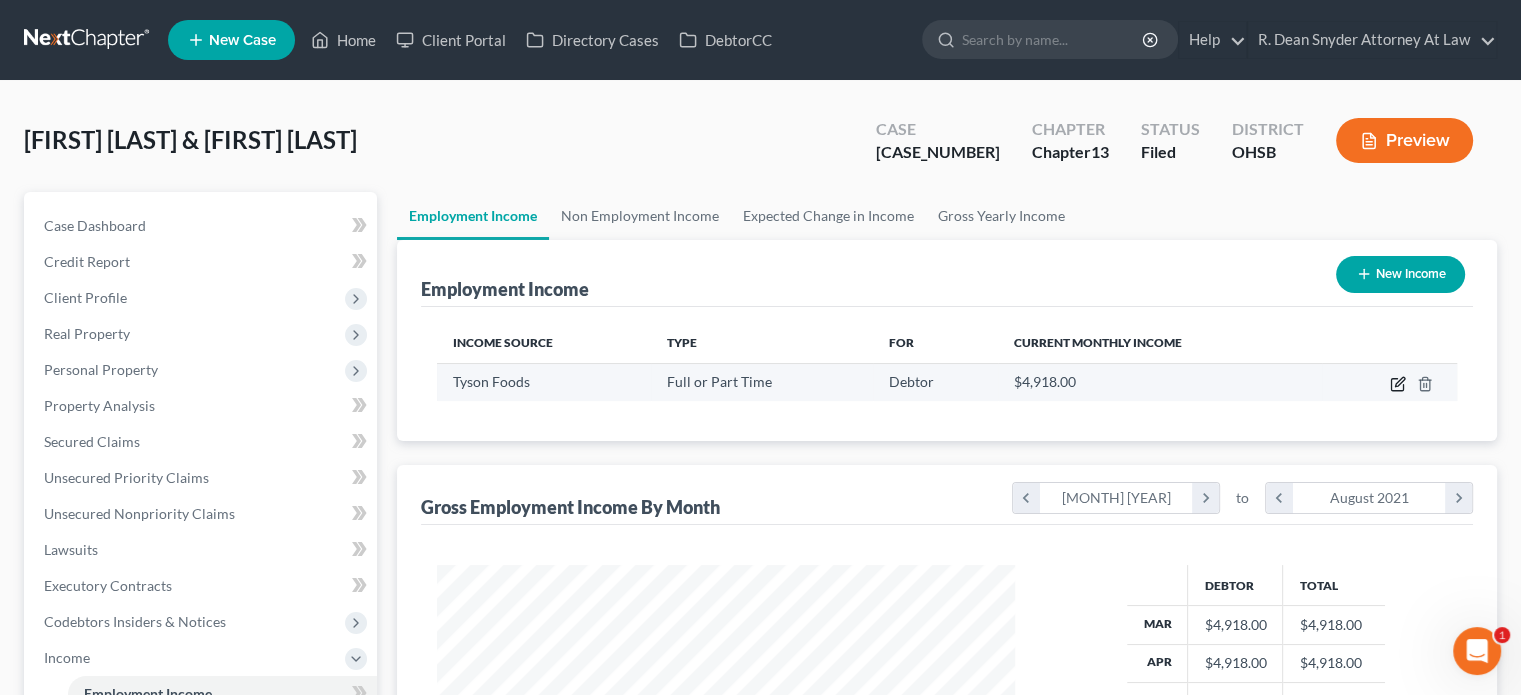 click 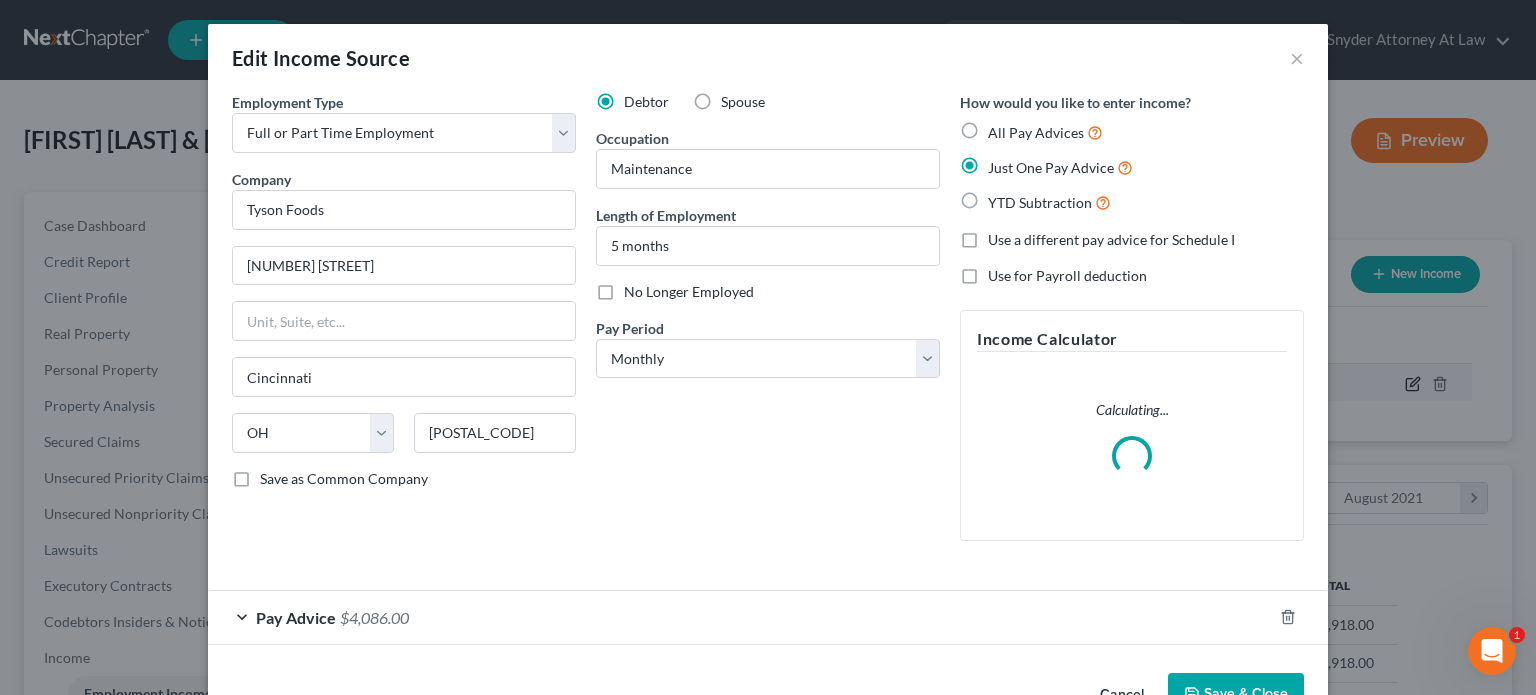 scroll, scrollTop: 999643, scrollLeft: 999375, axis: both 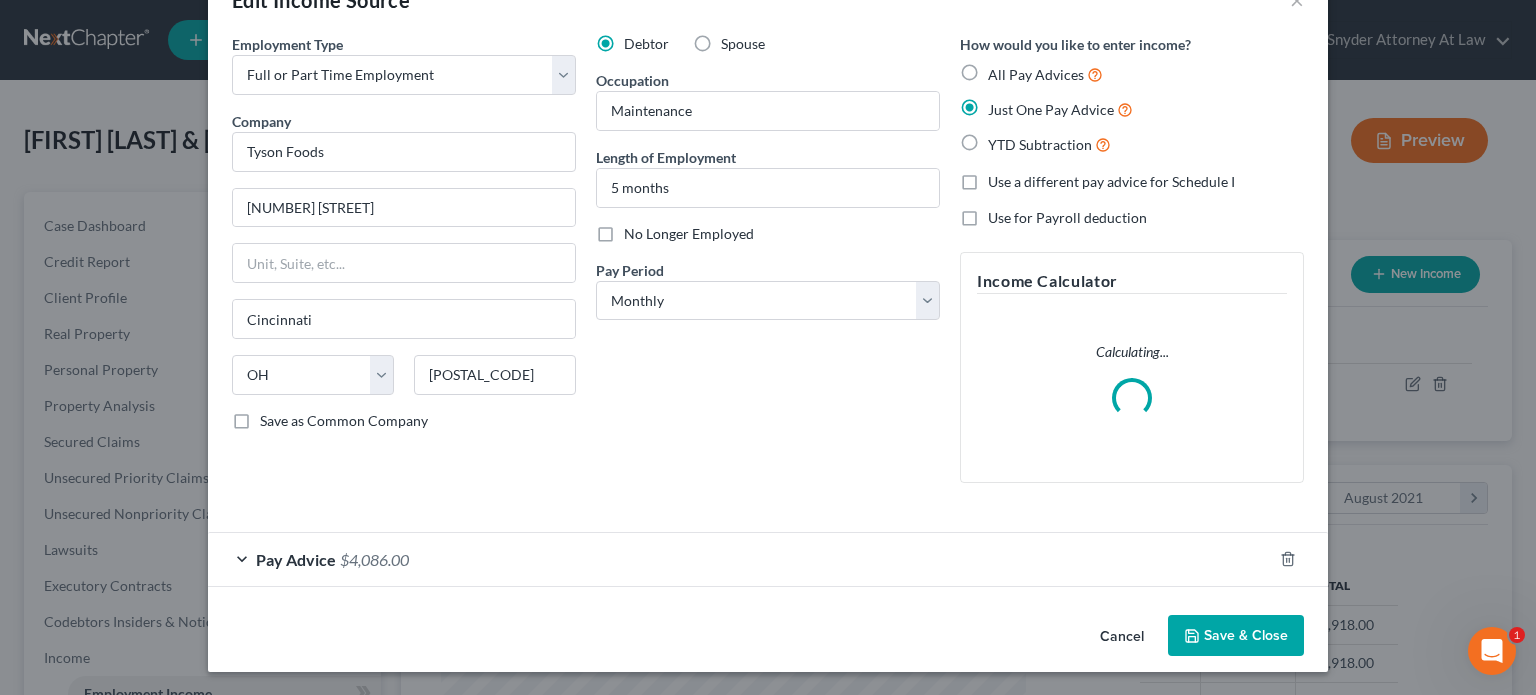 click on "Pay Advice $4,086.00" at bounding box center [740, 559] 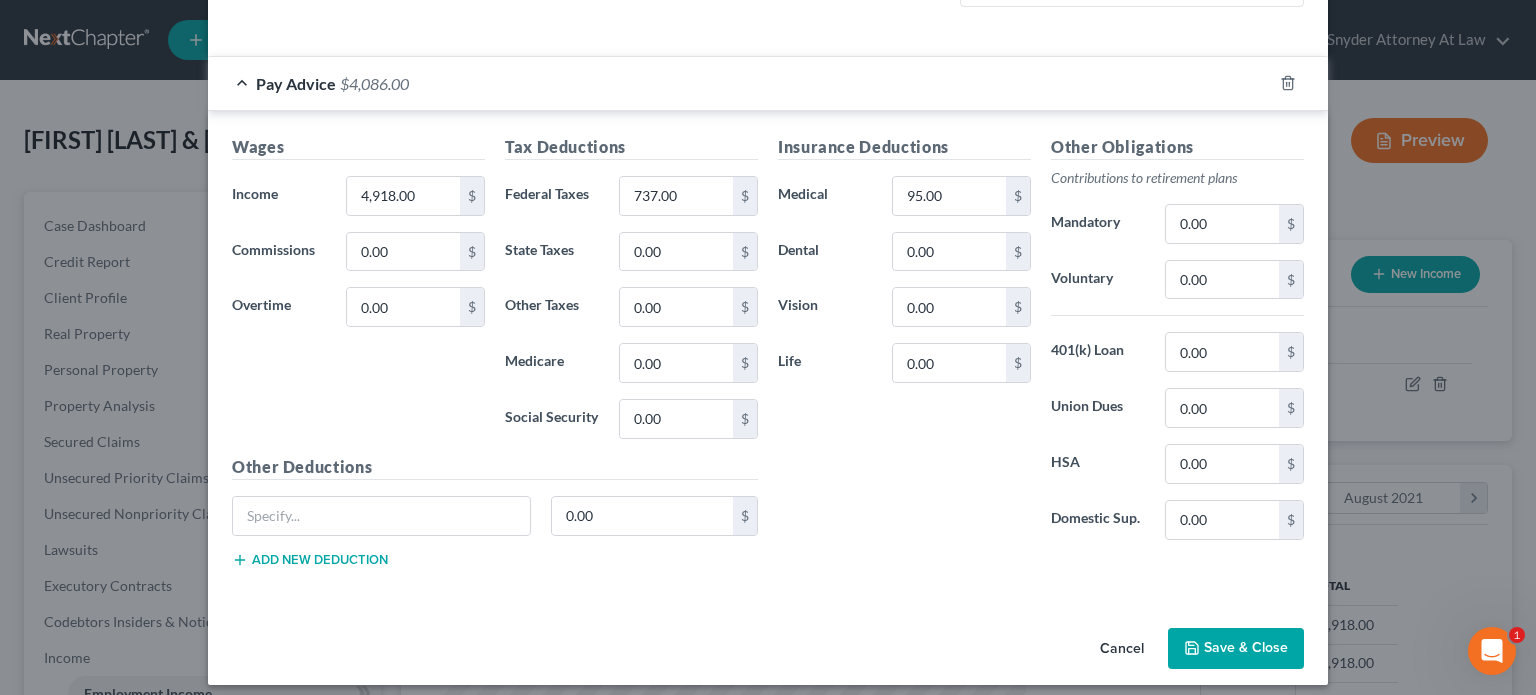 scroll, scrollTop: 544, scrollLeft: 0, axis: vertical 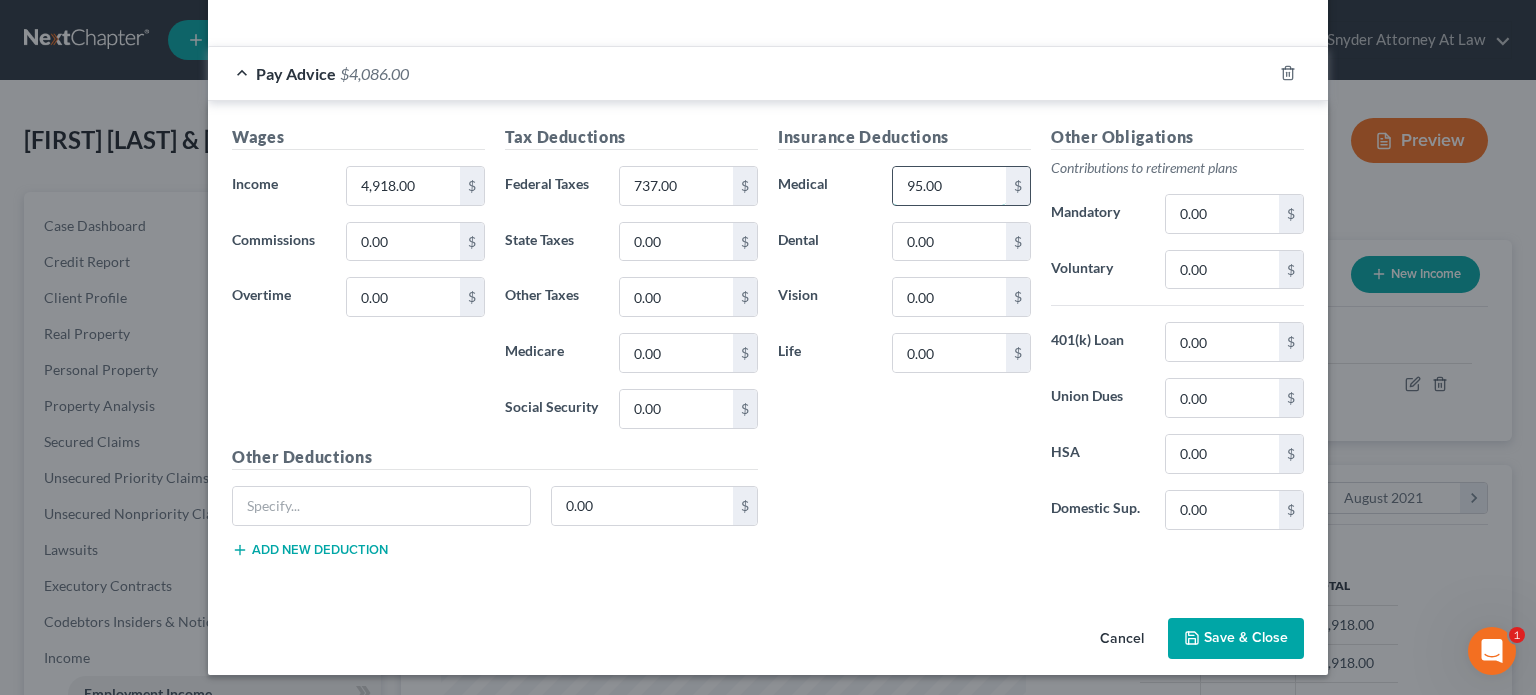 click on "95.00" at bounding box center [949, 186] 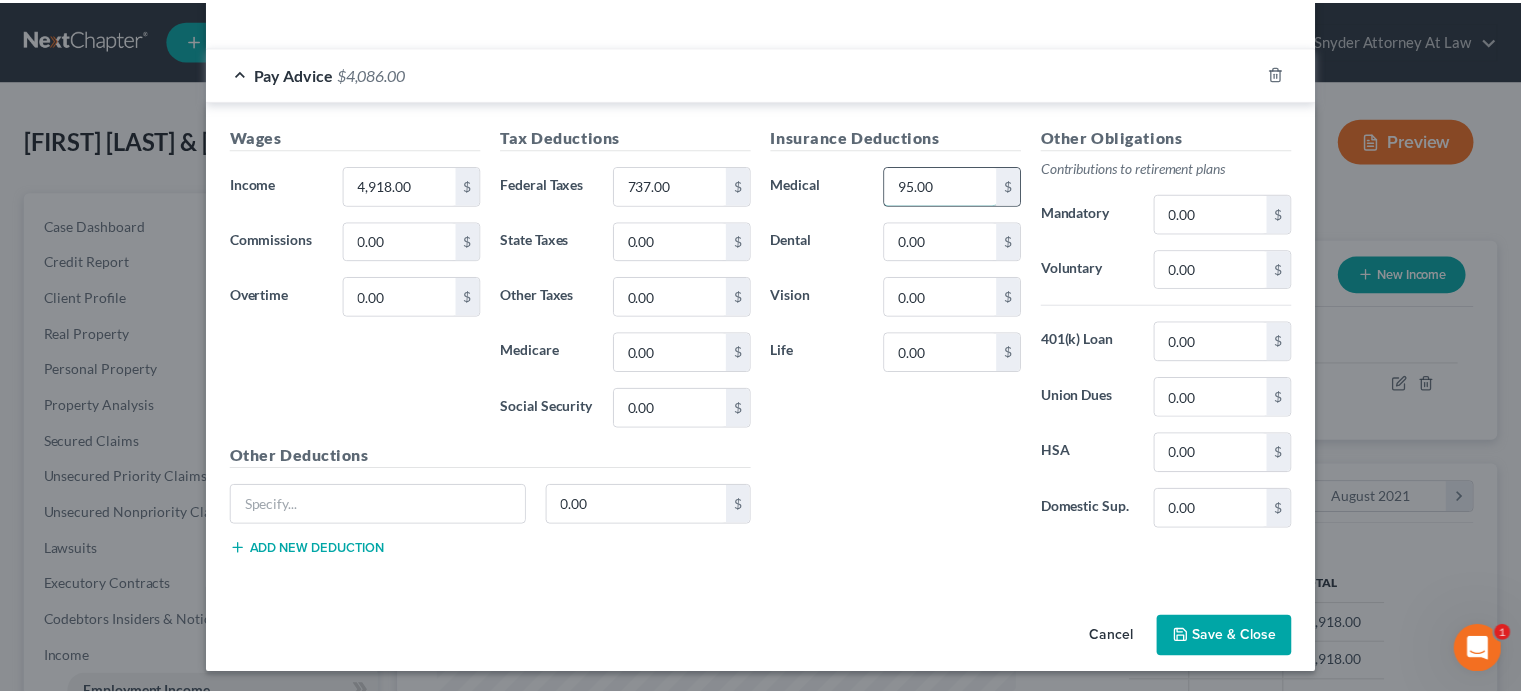 scroll, scrollTop: 524, scrollLeft: 0, axis: vertical 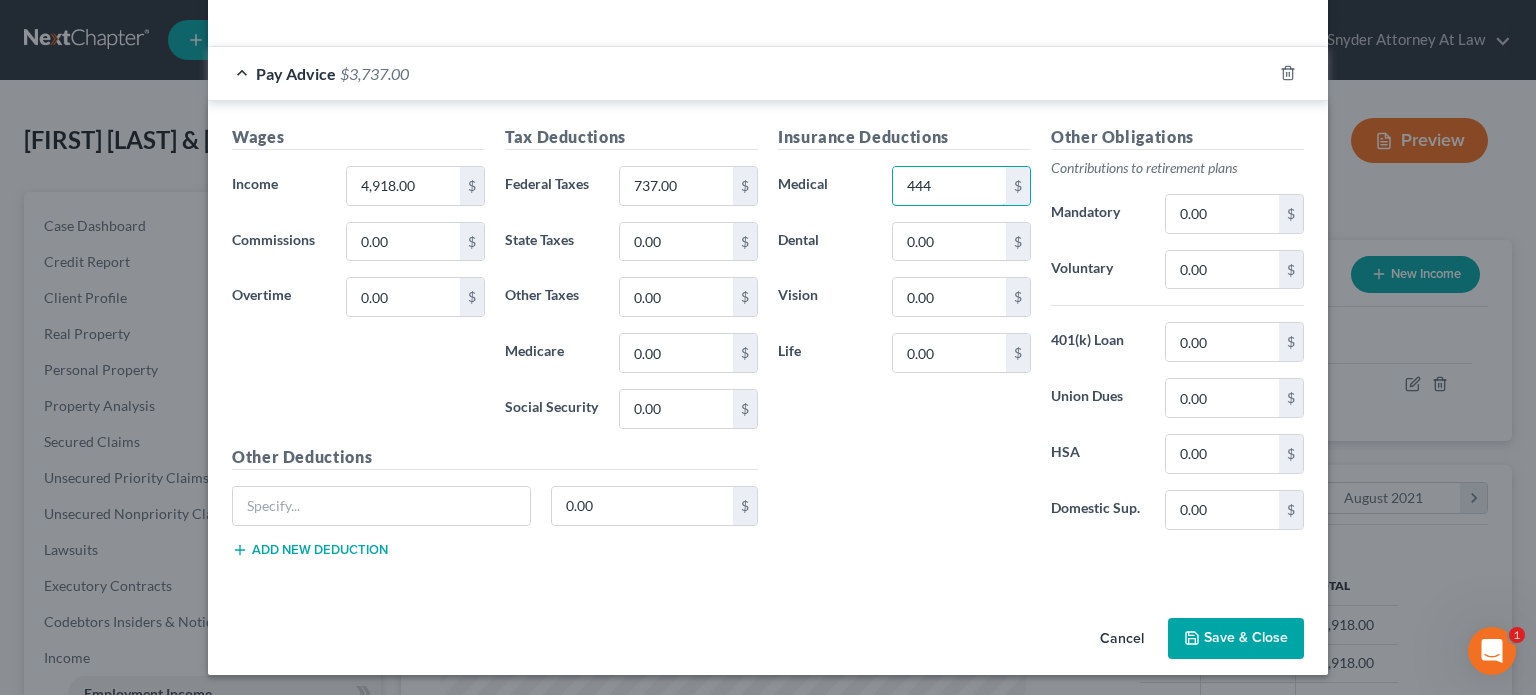 type on "444" 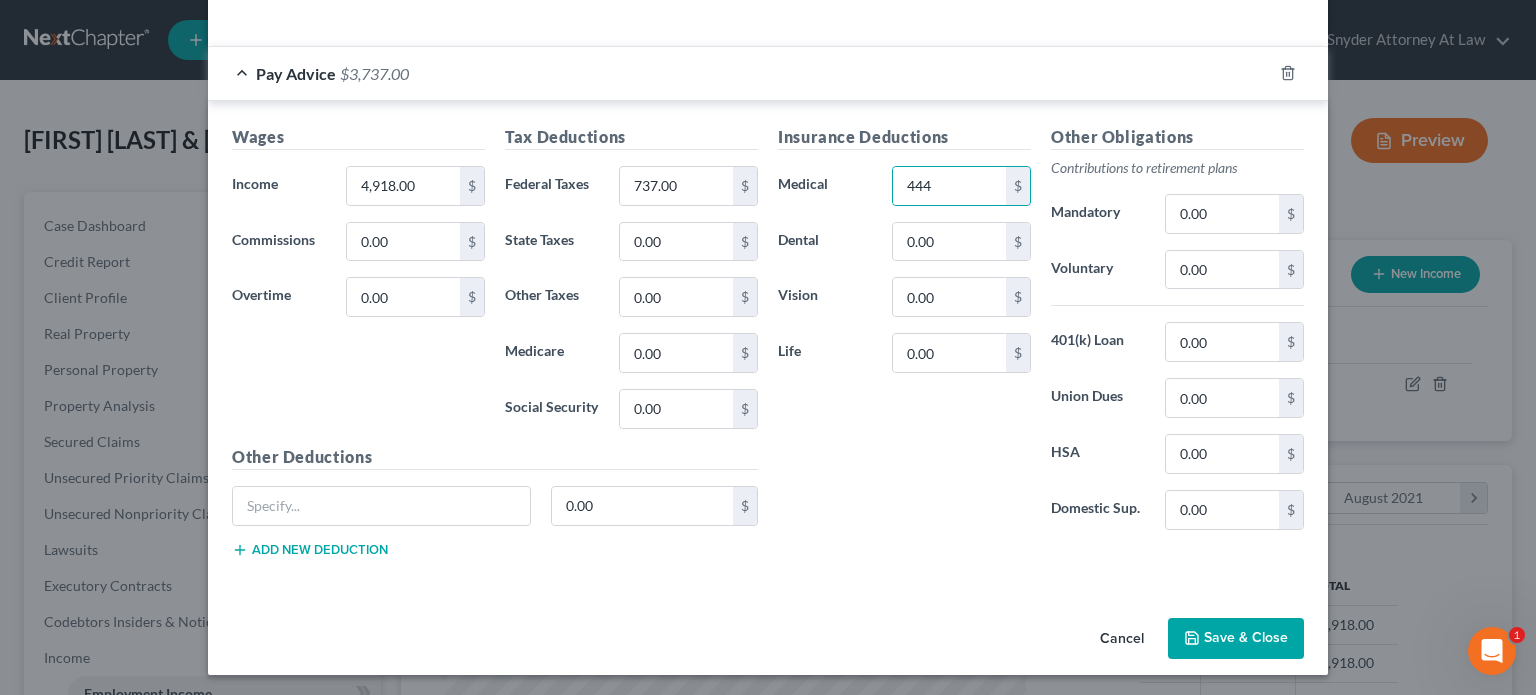 click on "Save & Close" at bounding box center [1236, 639] 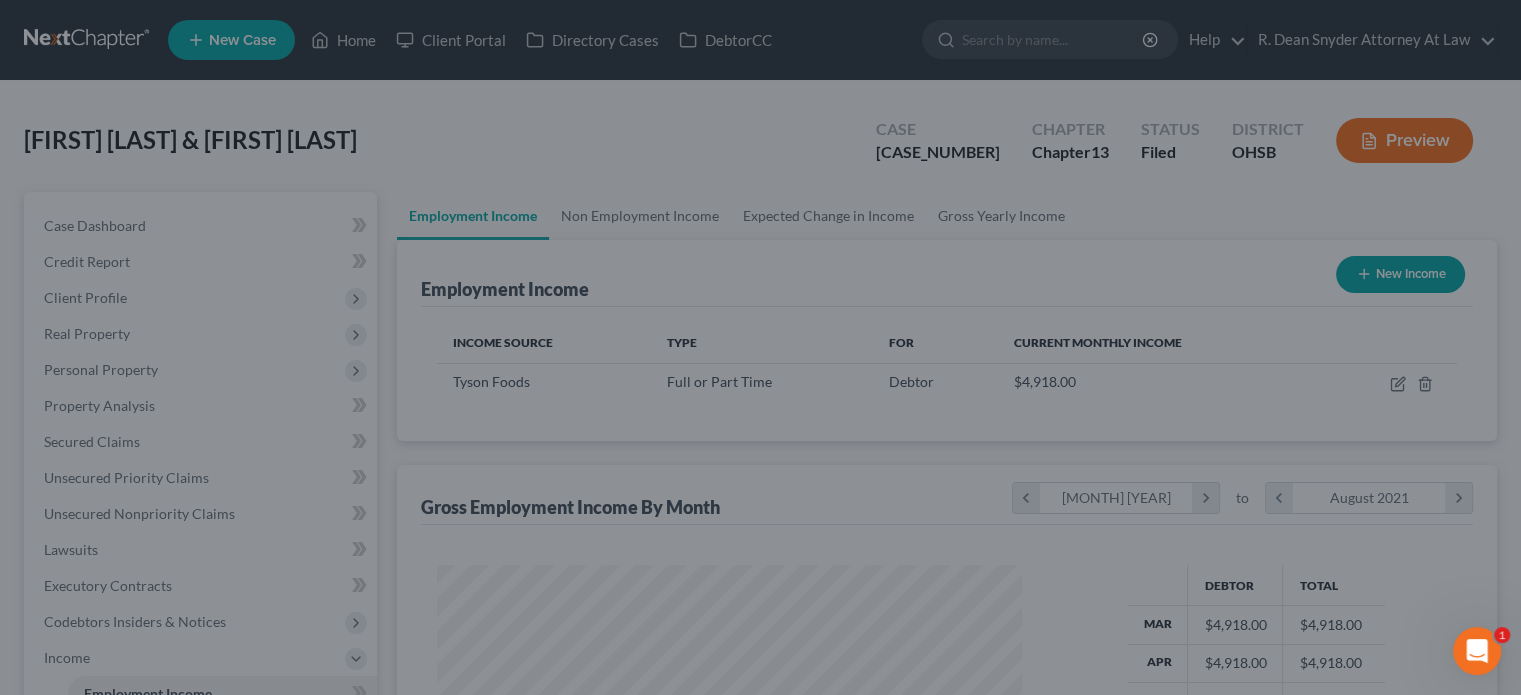 scroll, scrollTop: 356, scrollLeft: 617, axis: both 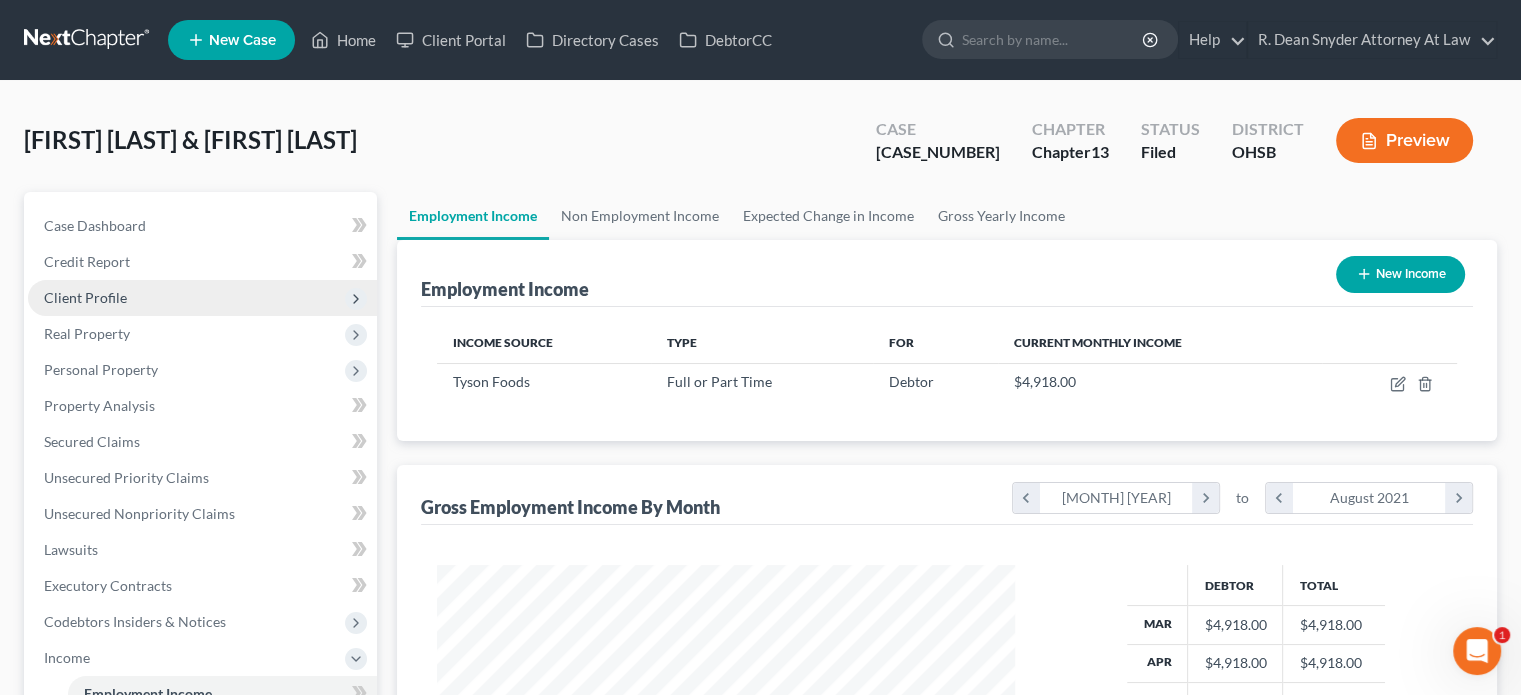 click on "Client Profile" at bounding box center (85, 297) 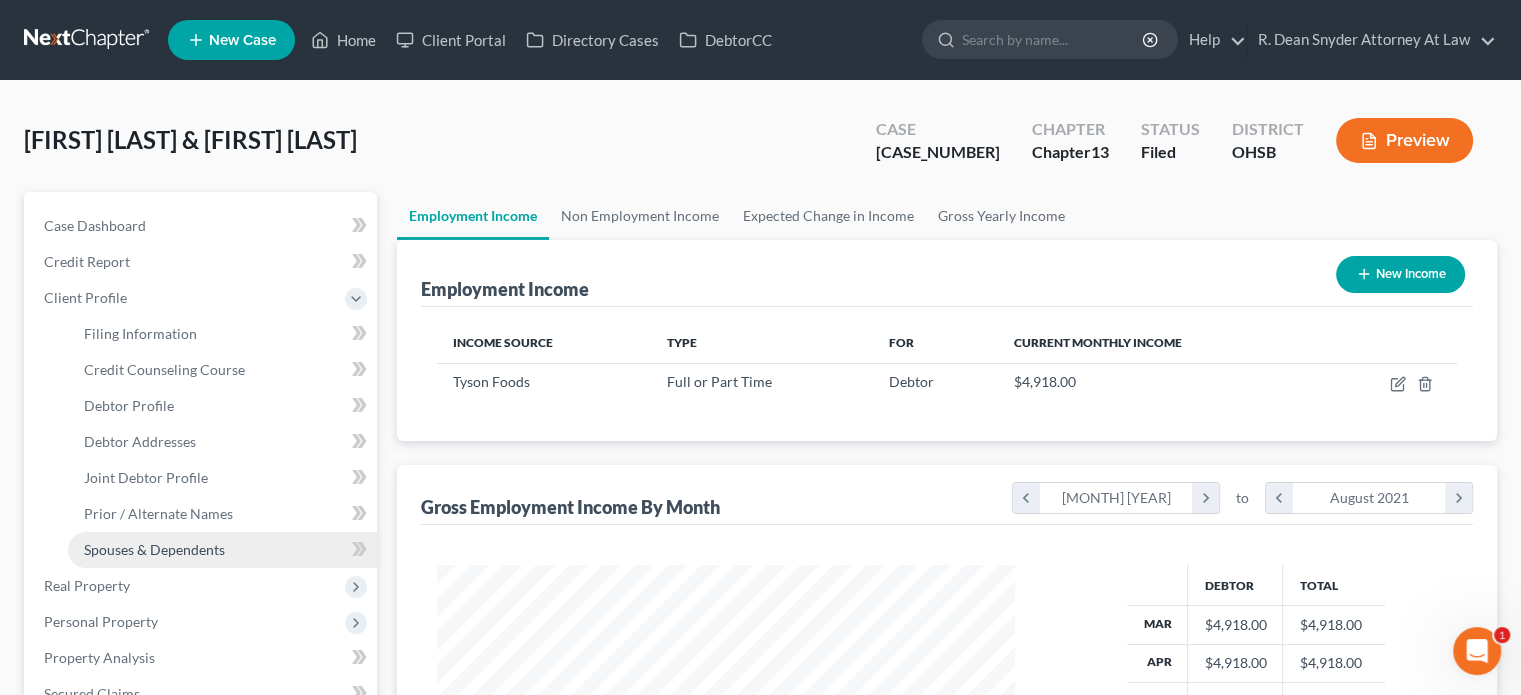 click on "Spouses & Dependents" at bounding box center (154, 549) 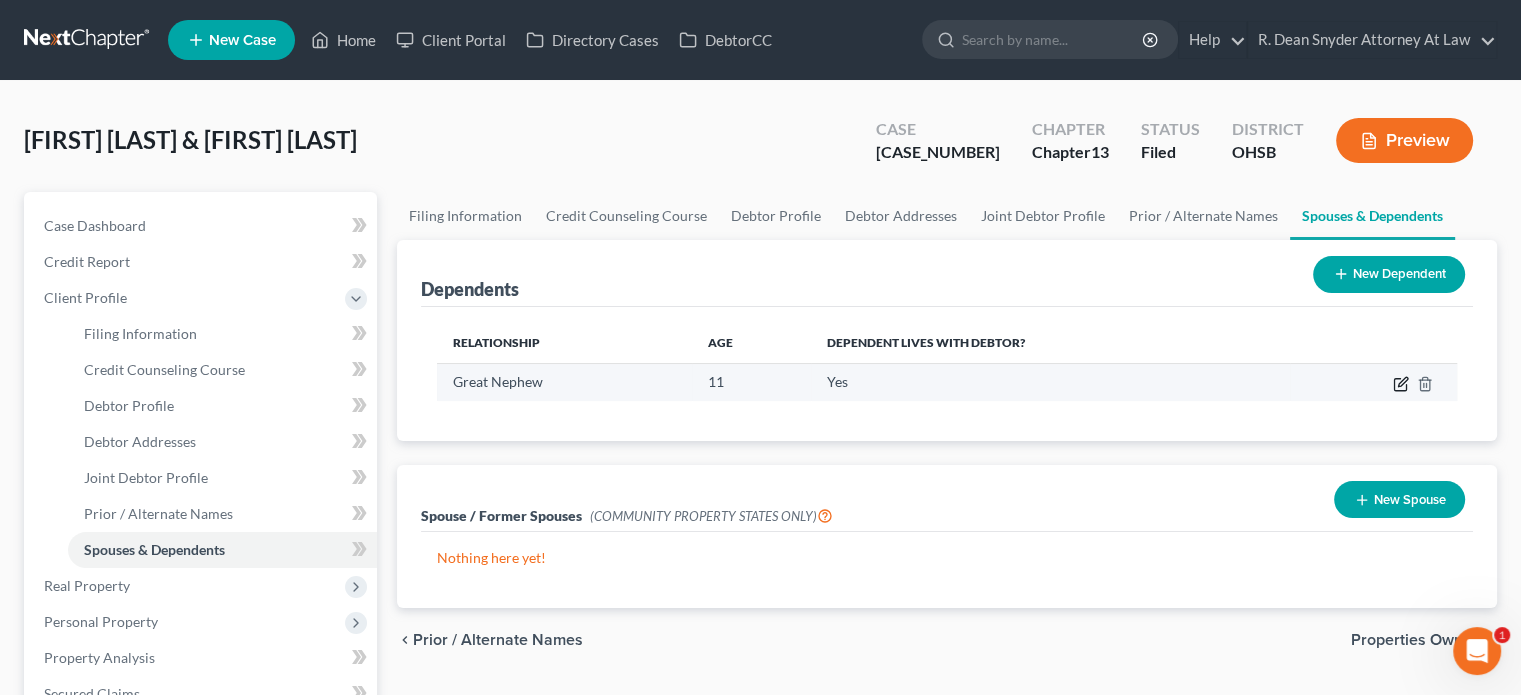 click 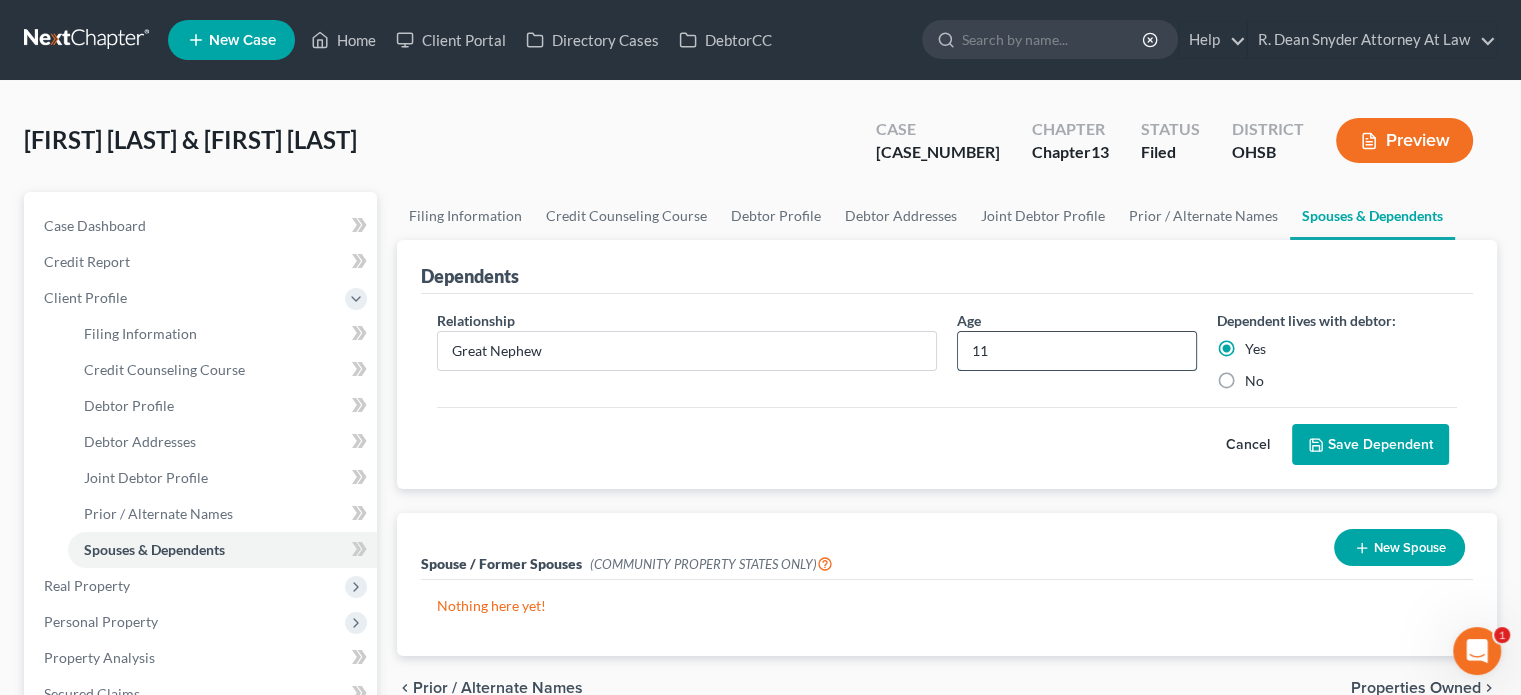 click on "11" at bounding box center [1077, 351] 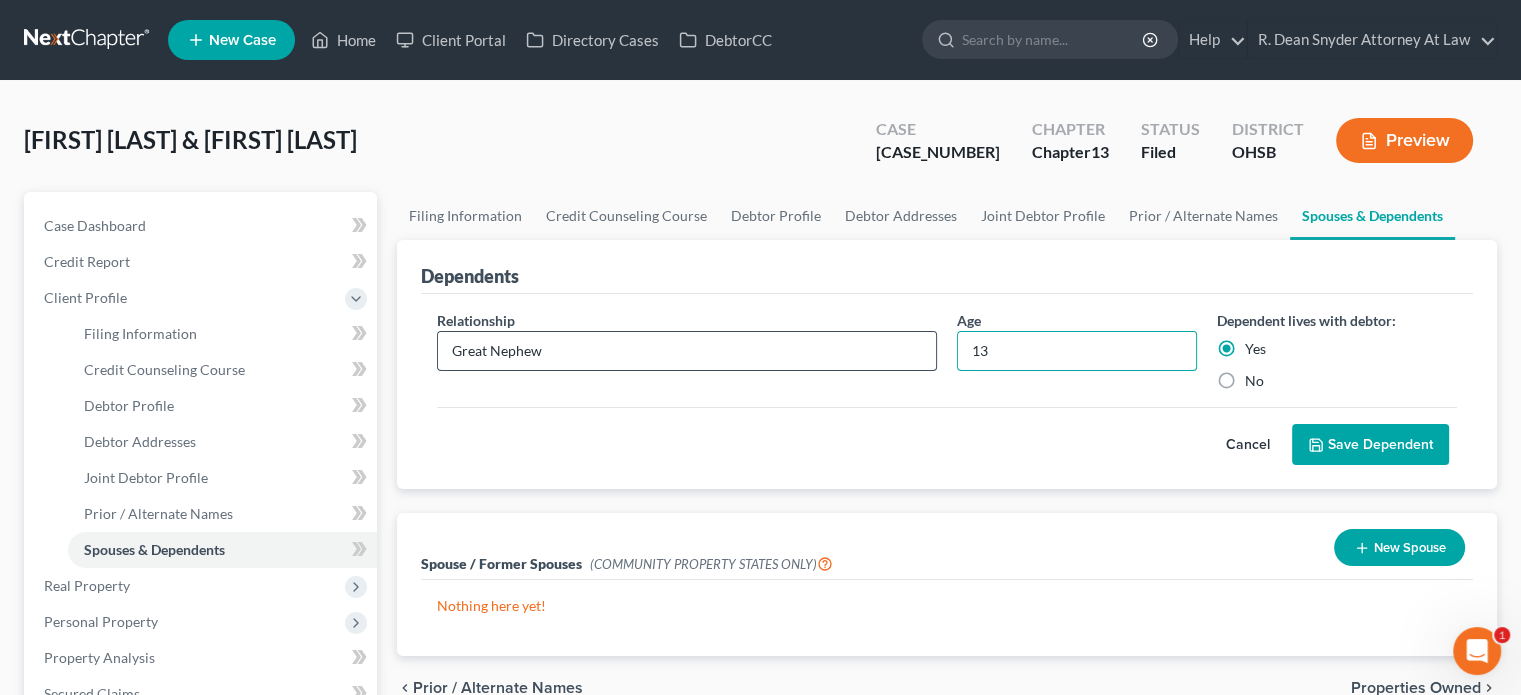 type on "13" 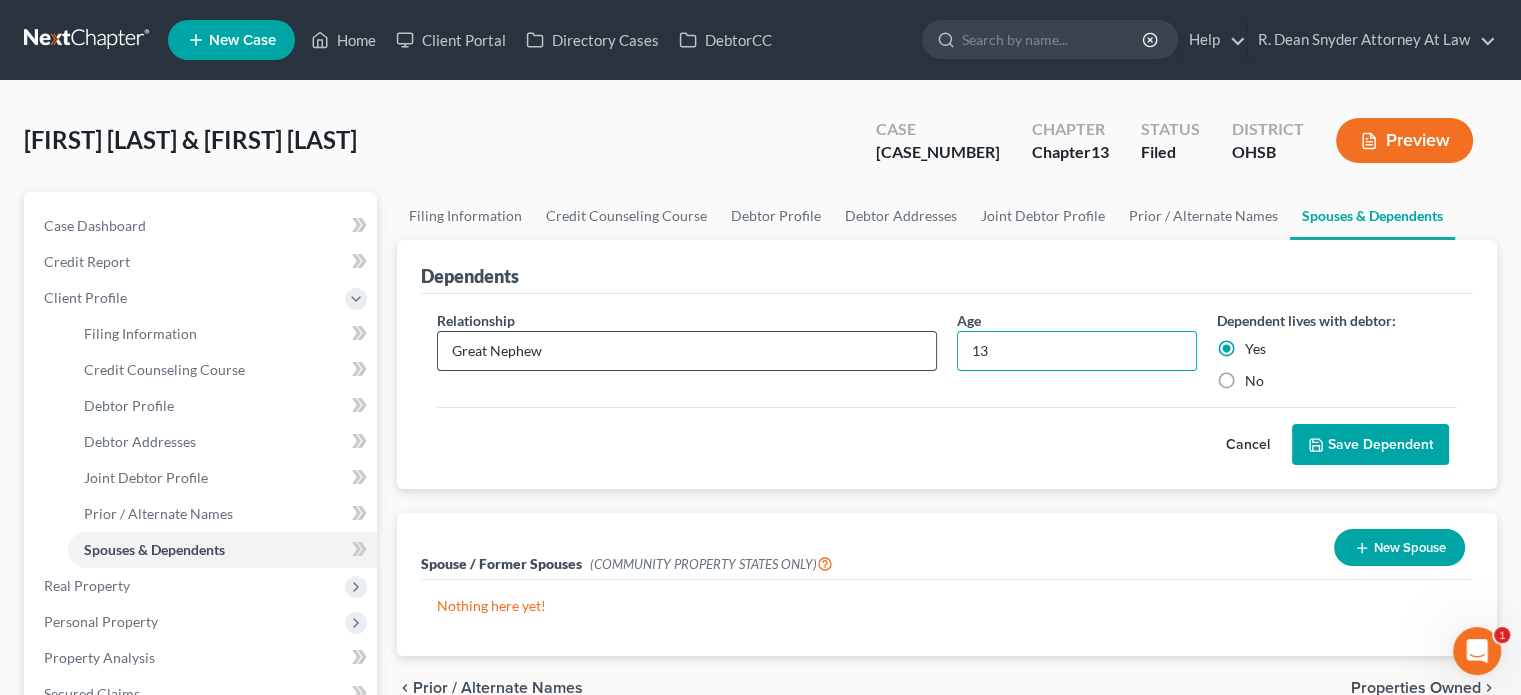 click on "Great Nephew" at bounding box center [687, 351] 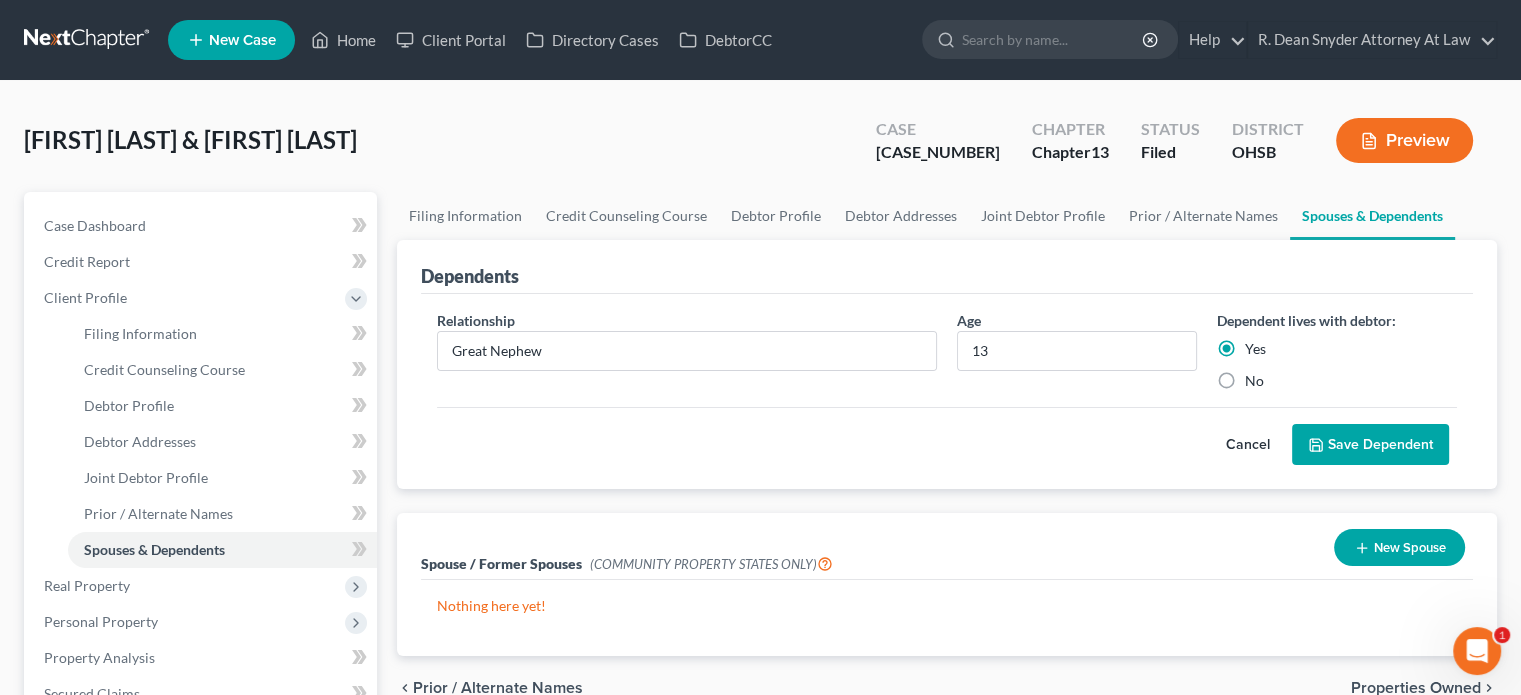 click on "Save Dependent" at bounding box center [1370, 445] 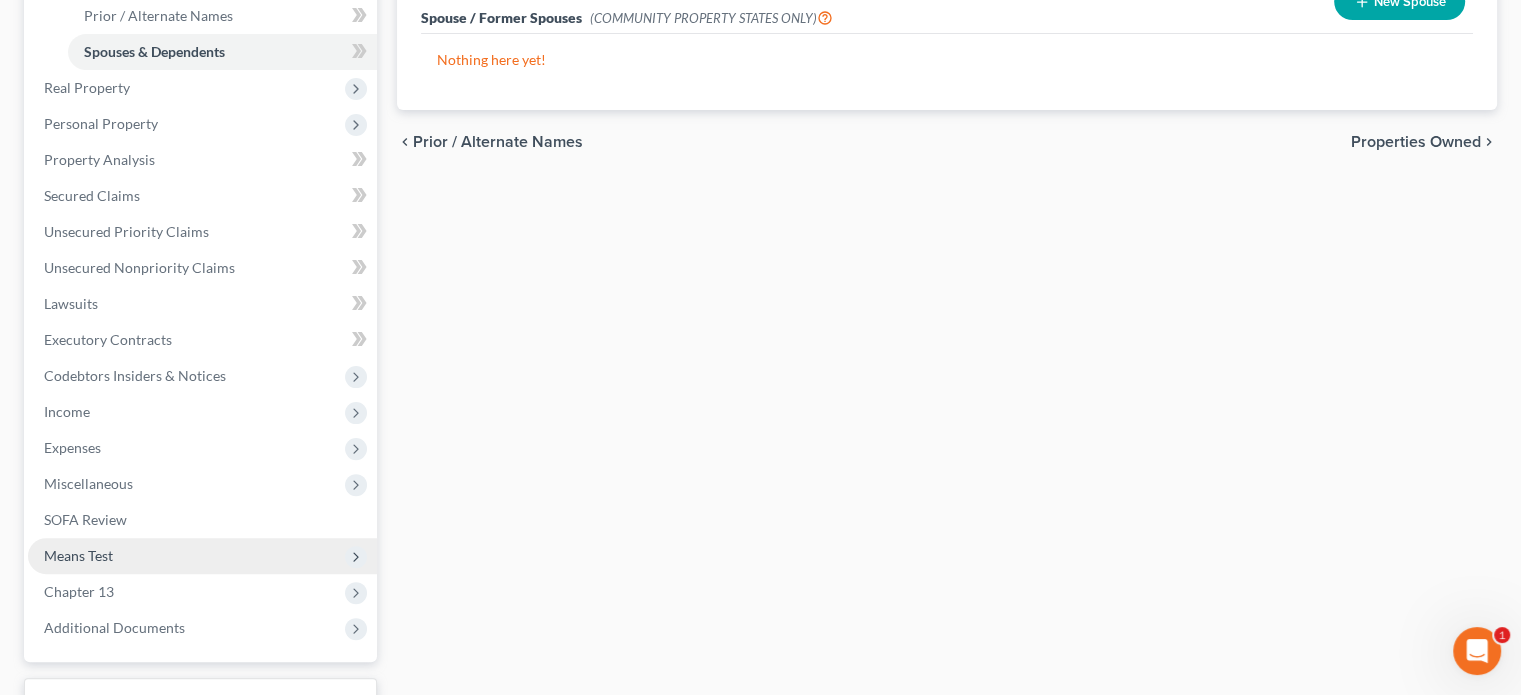 scroll, scrollTop: 500, scrollLeft: 0, axis: vertical 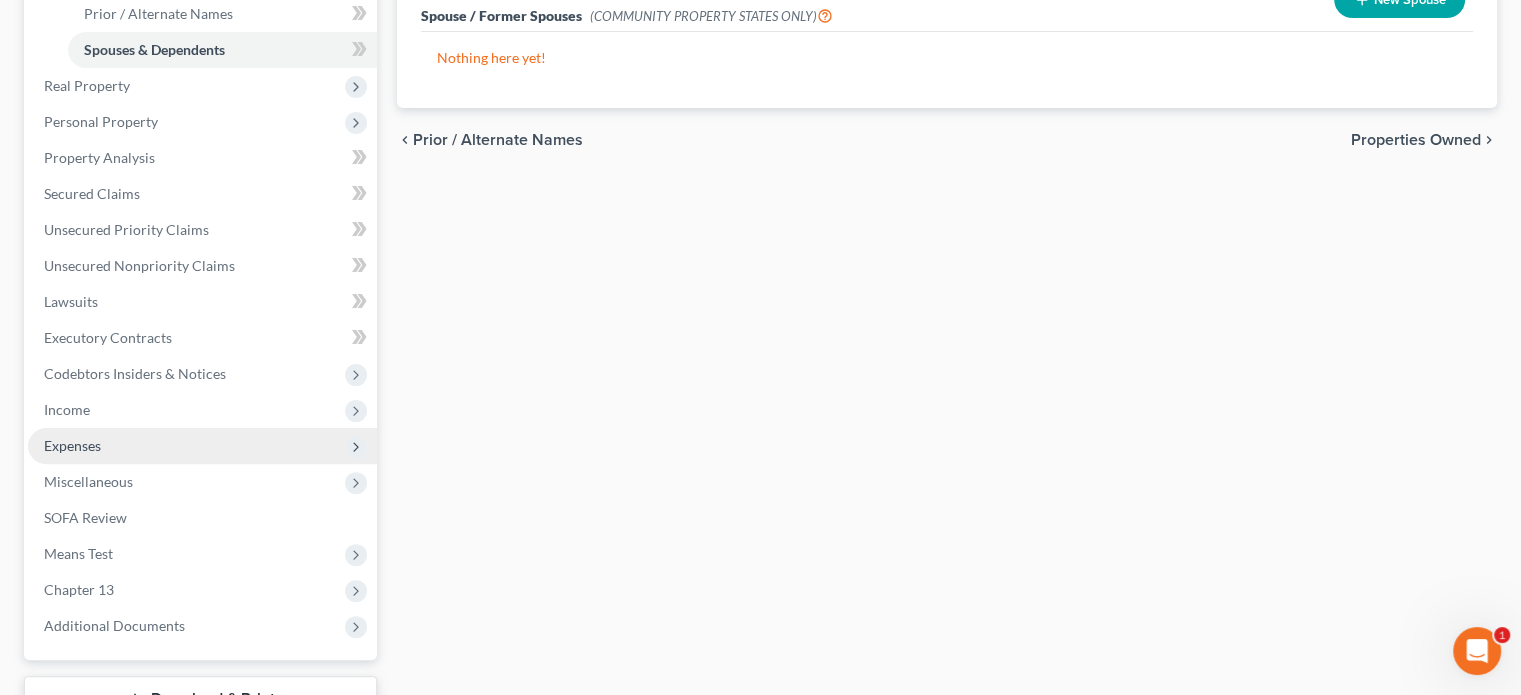 click on "Expenses" at bounding box center [72, 445] 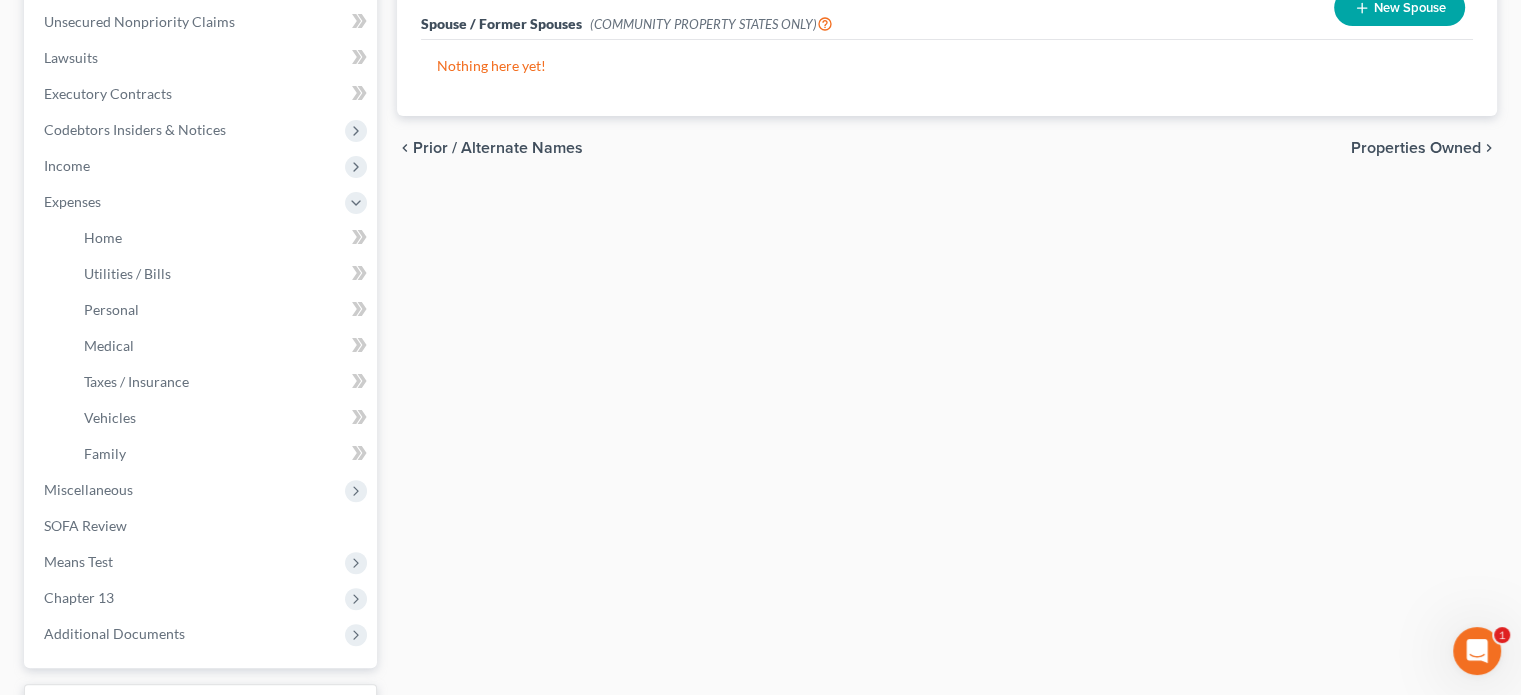 scroll, scrollTop: 500, scrollLeft: 0, axis: vertical 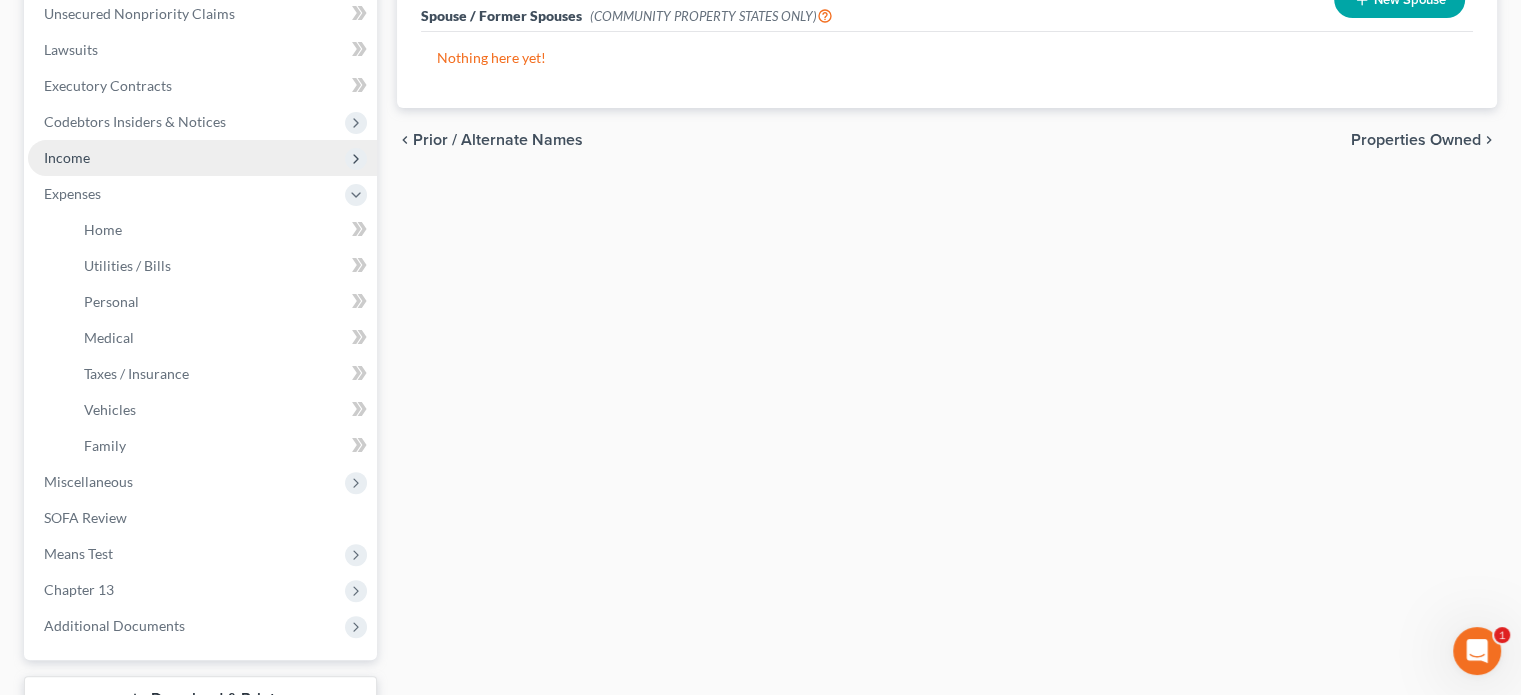click on "Income" at bounding box center [67, 157] 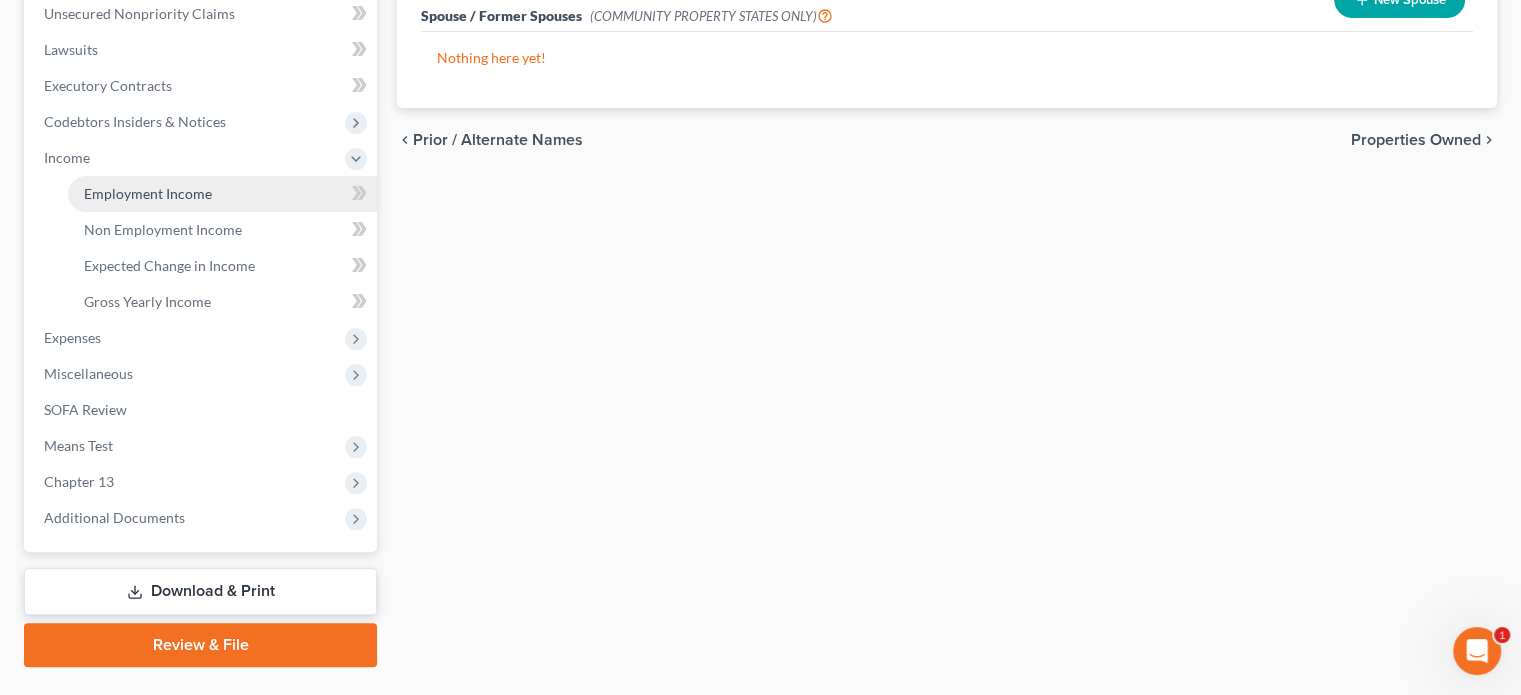 click on "Employment Income" at bounding box center (148, 193) 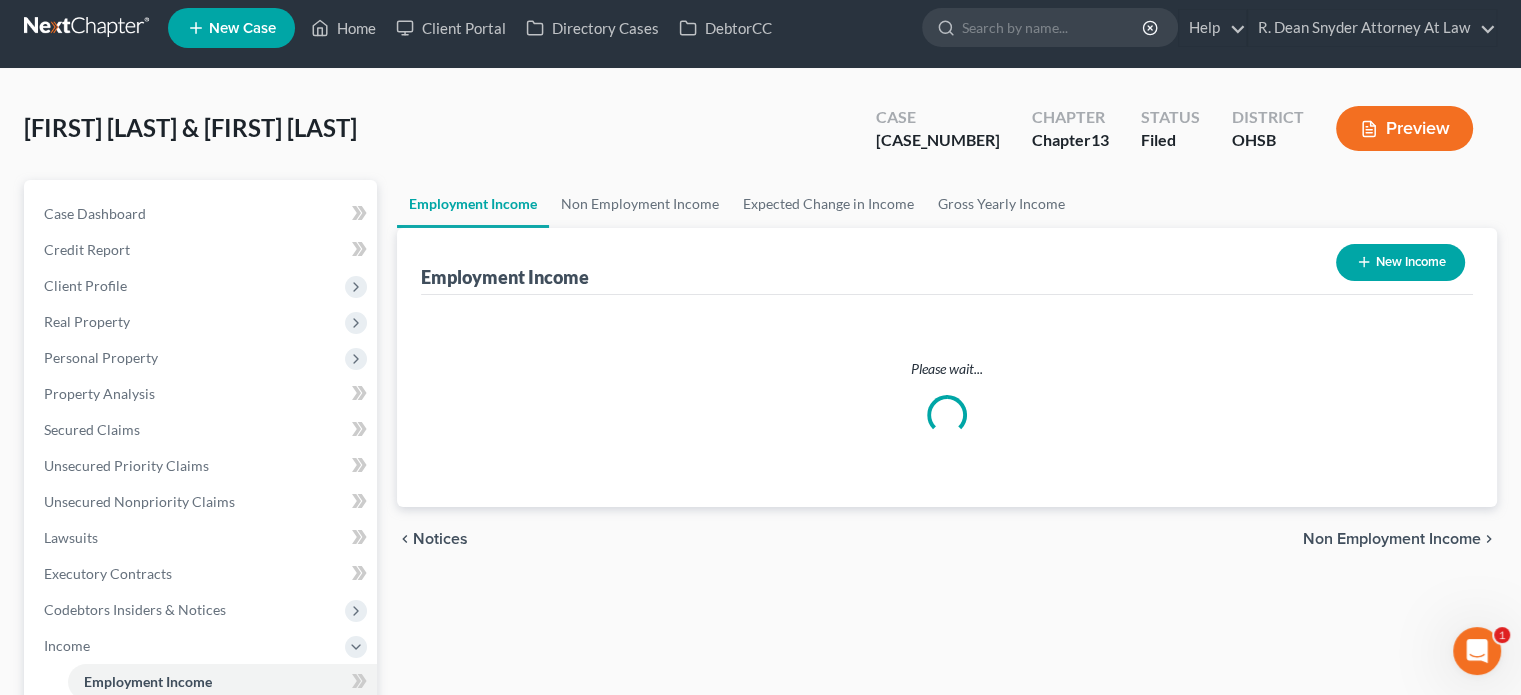 scroll, scrollTop: 0, scrollLeft: 0, axis: both 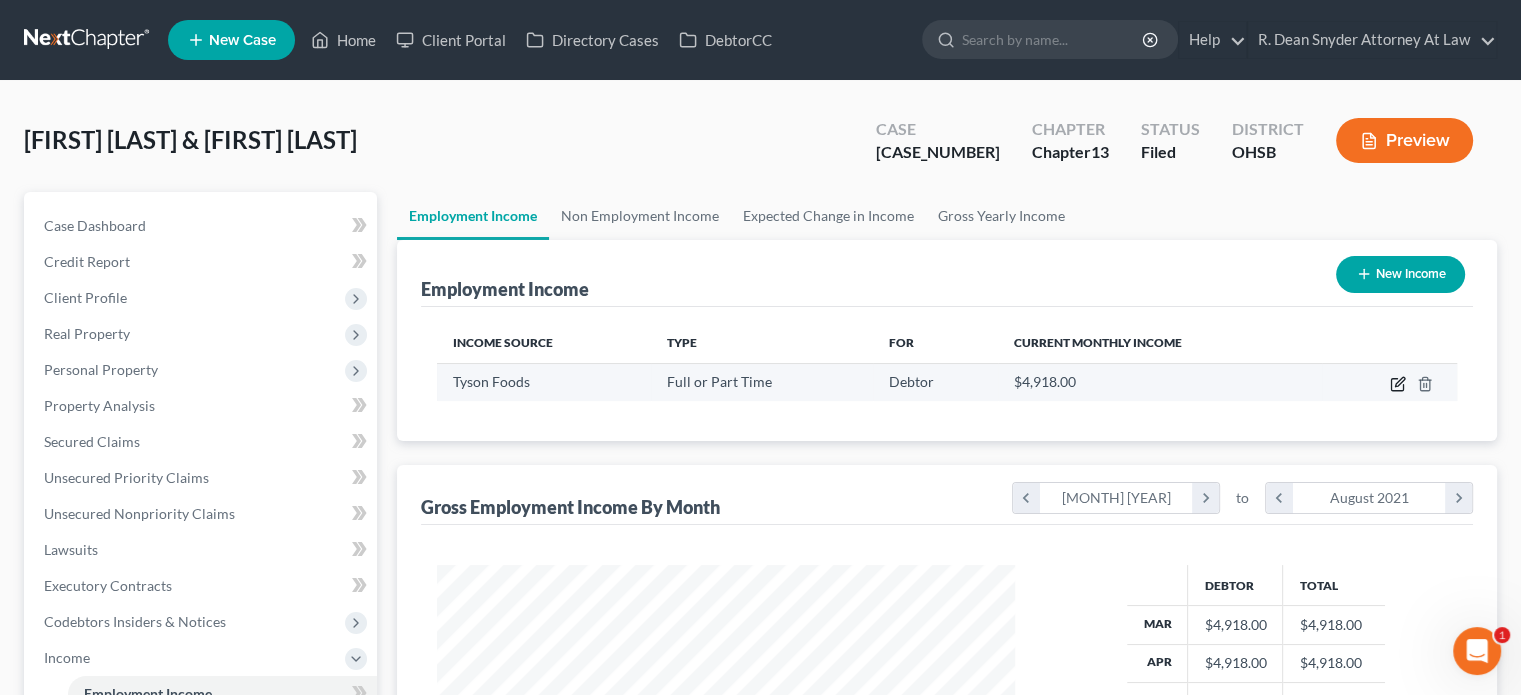 click 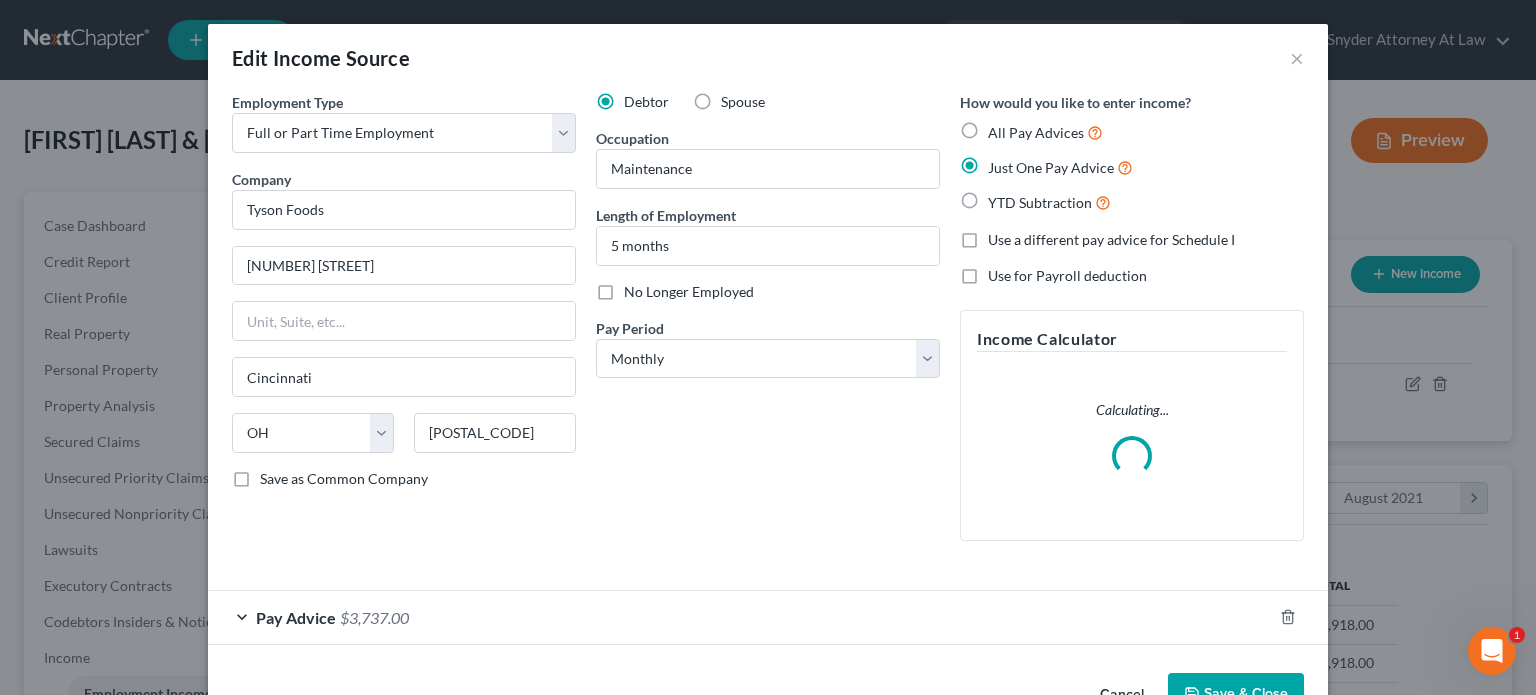 scroll, scrollTop: 999643, scrollLeft: 999375, axis: both 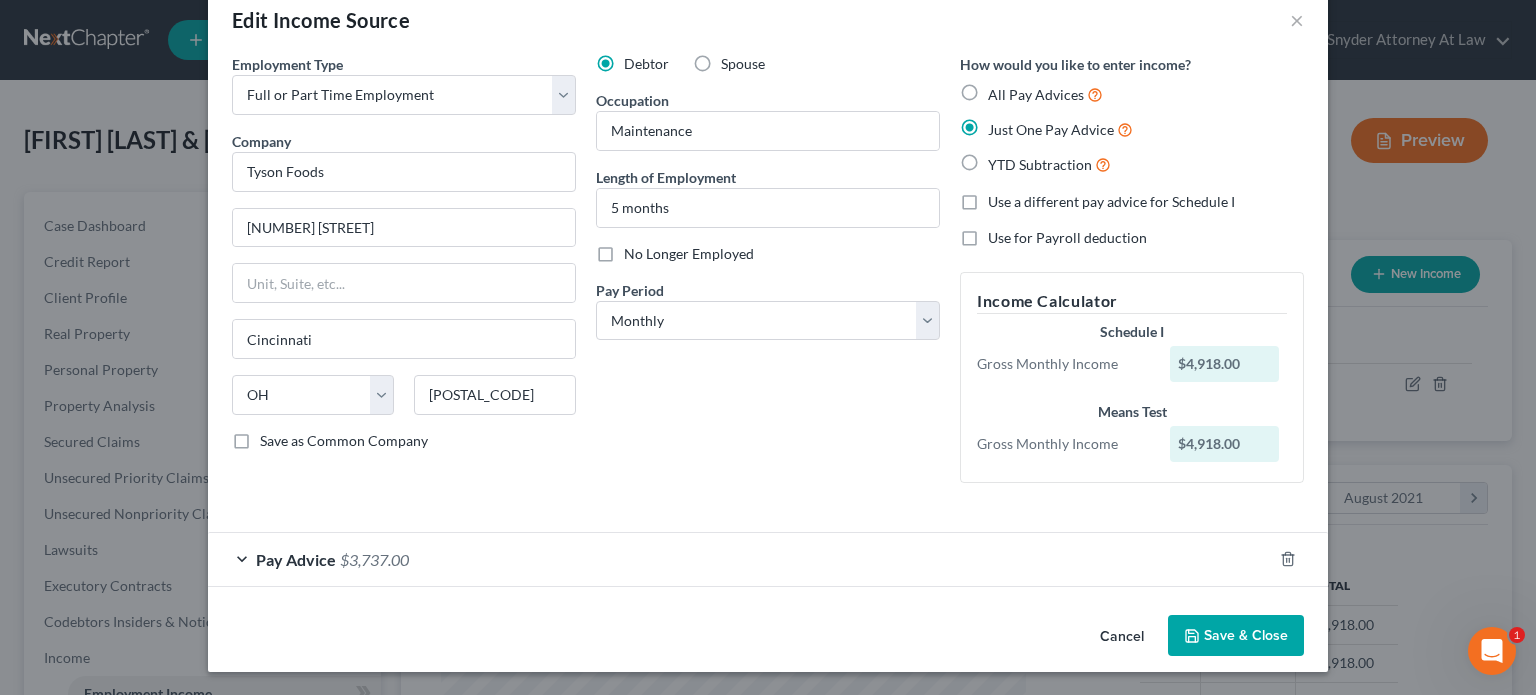 click on "Pay Advice $3,737.00" at bounding box center [740, 559] 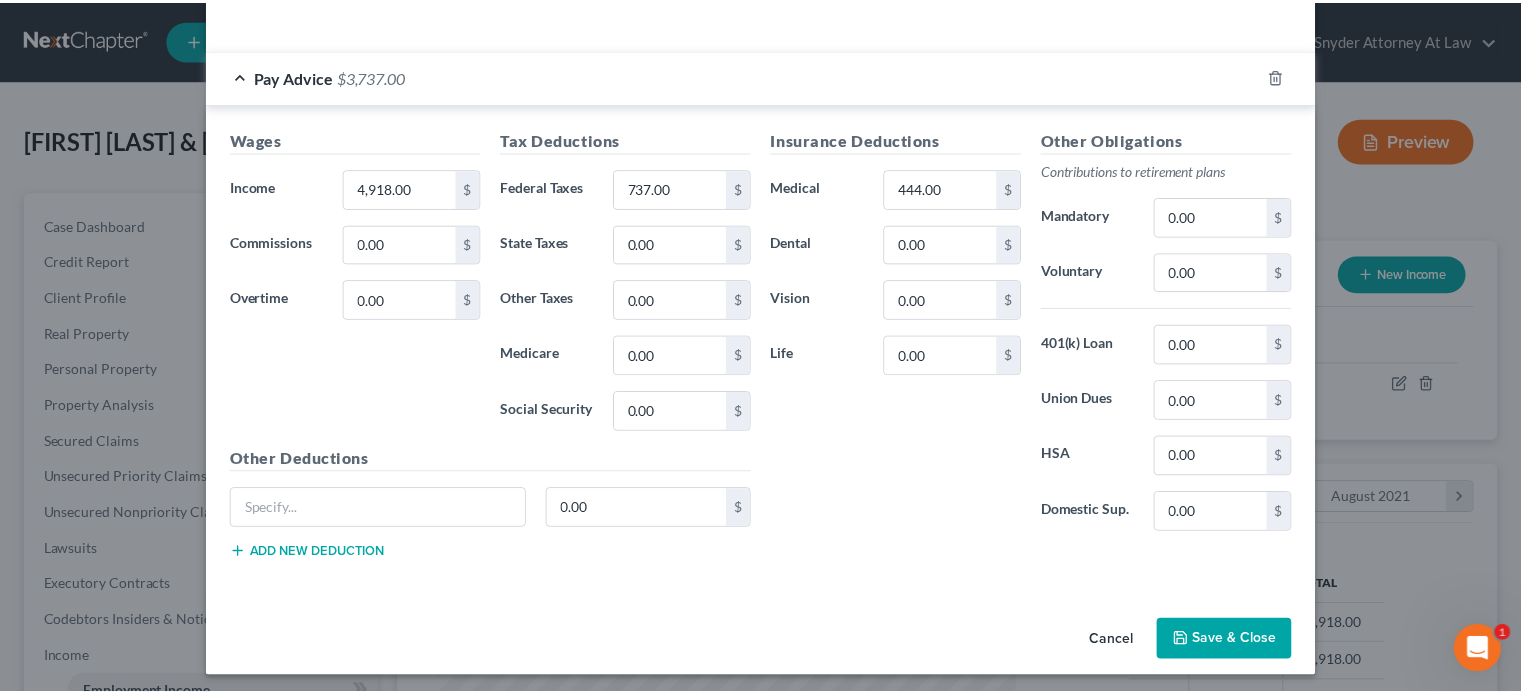 scroll, scrollTop: 524, scrollLeft: 0, axis: vertical 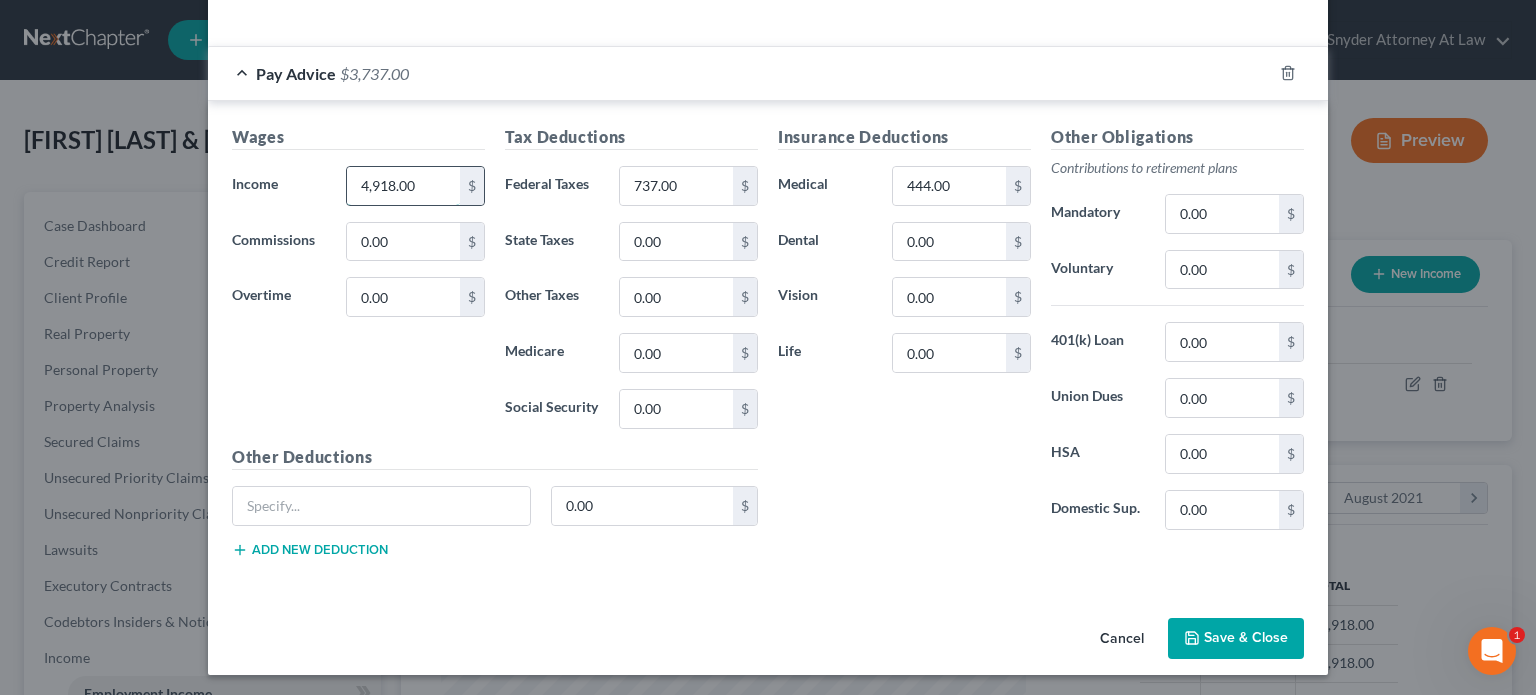 click on "4,918.00" at bounding box center (403, 186) 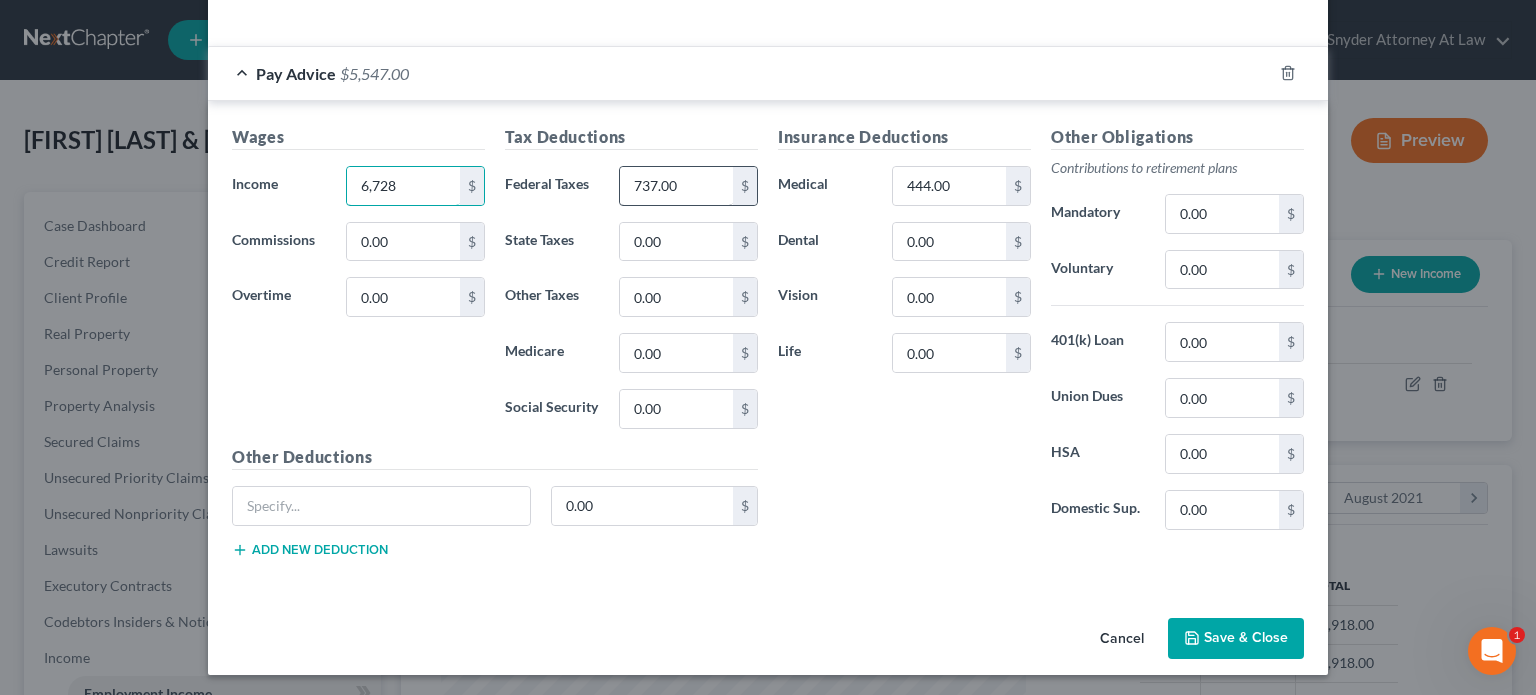 type on "6,728" 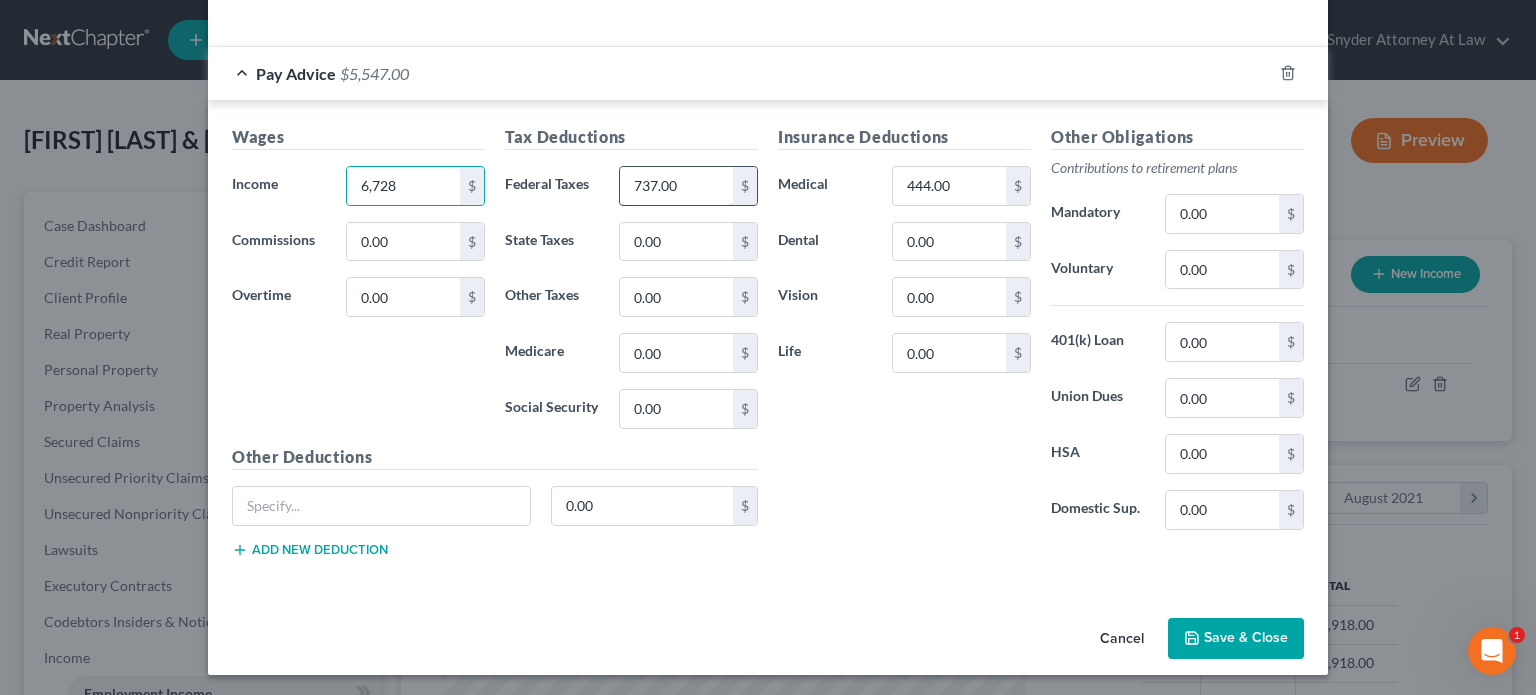 click on "737.00" at bounding box center (676, 186) 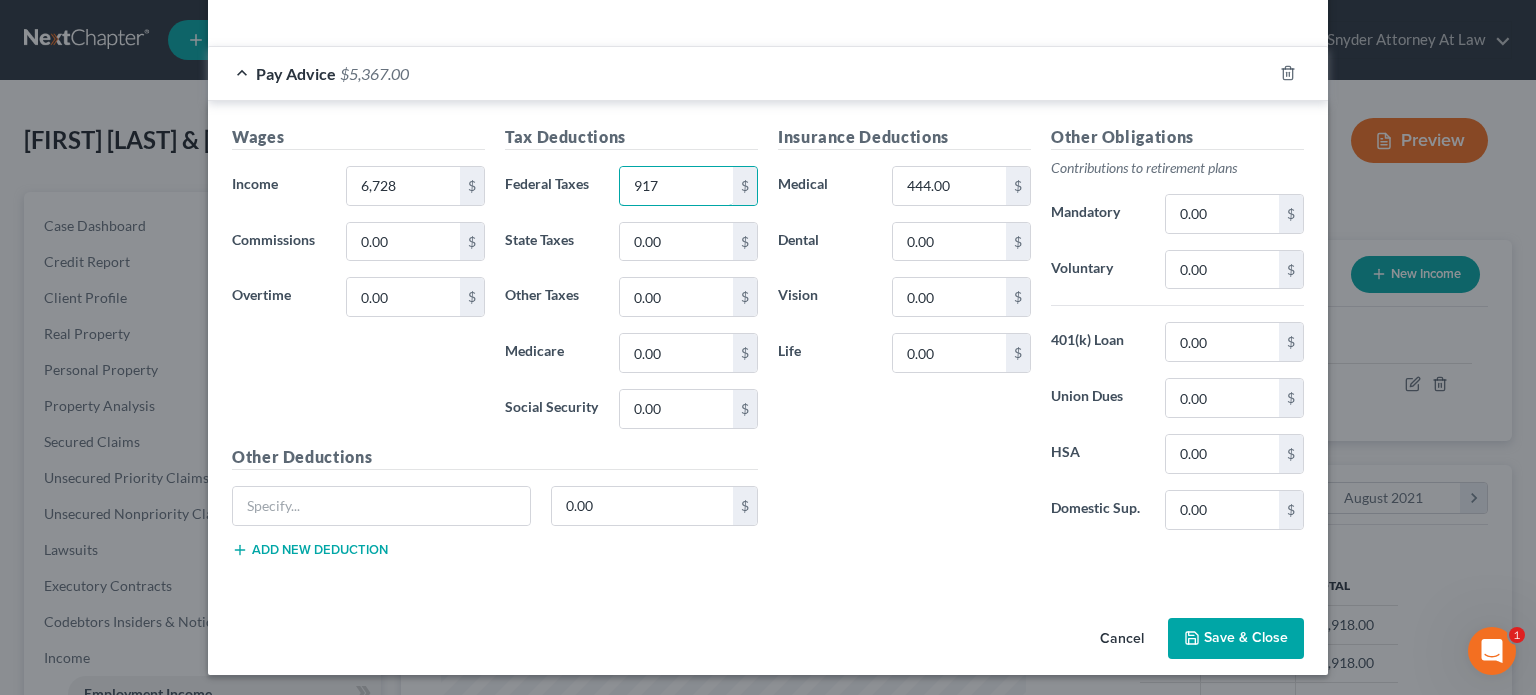 type on "917" 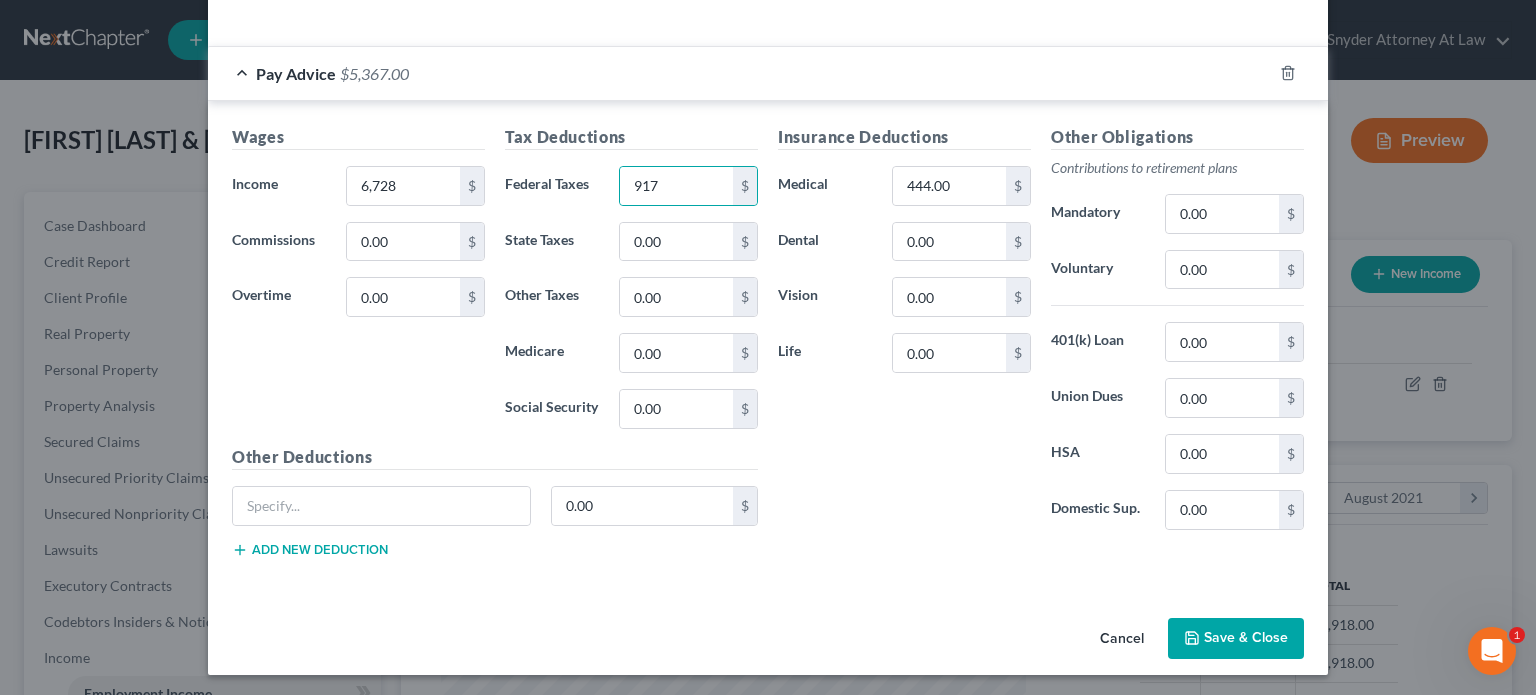 click on "Save & Close" at bounding box center [1236, 639] 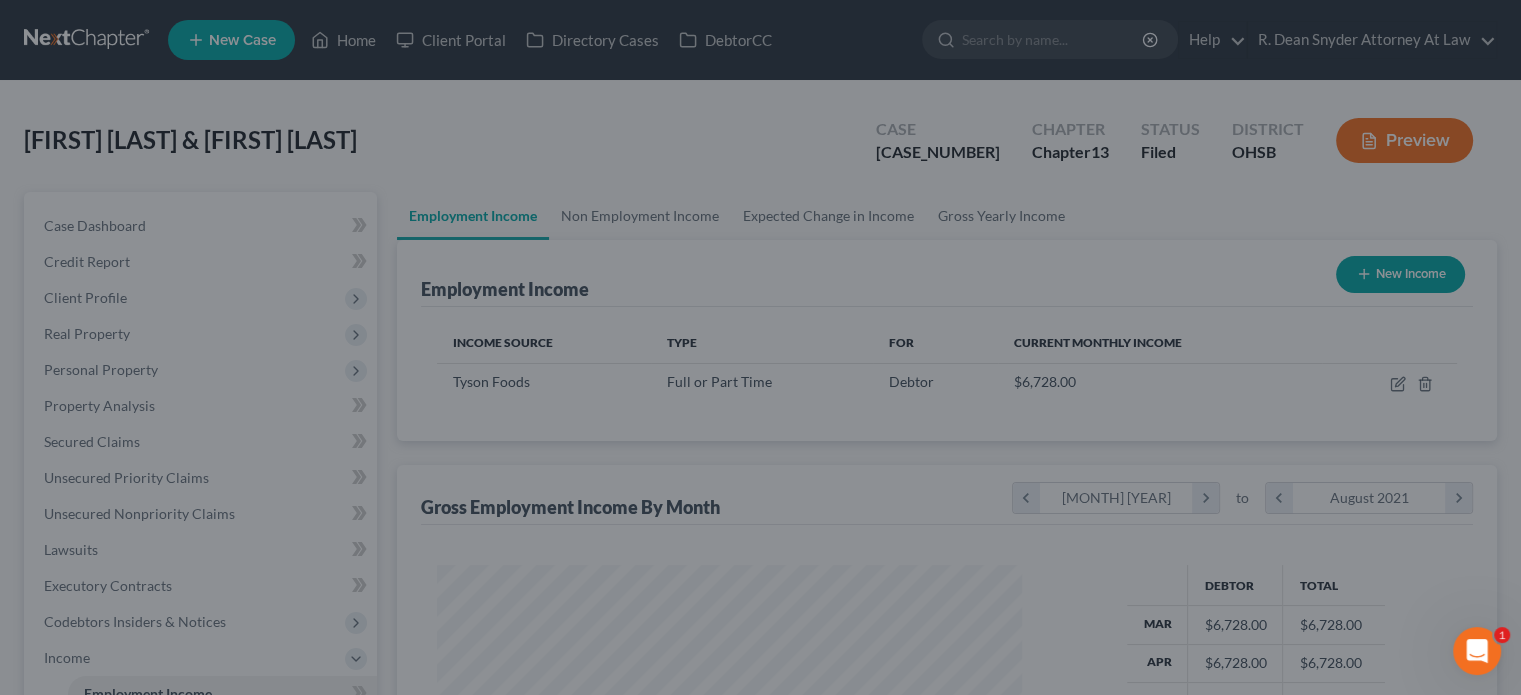 scroll, scrollTop: 356, scrollLeft: 617, axis: both 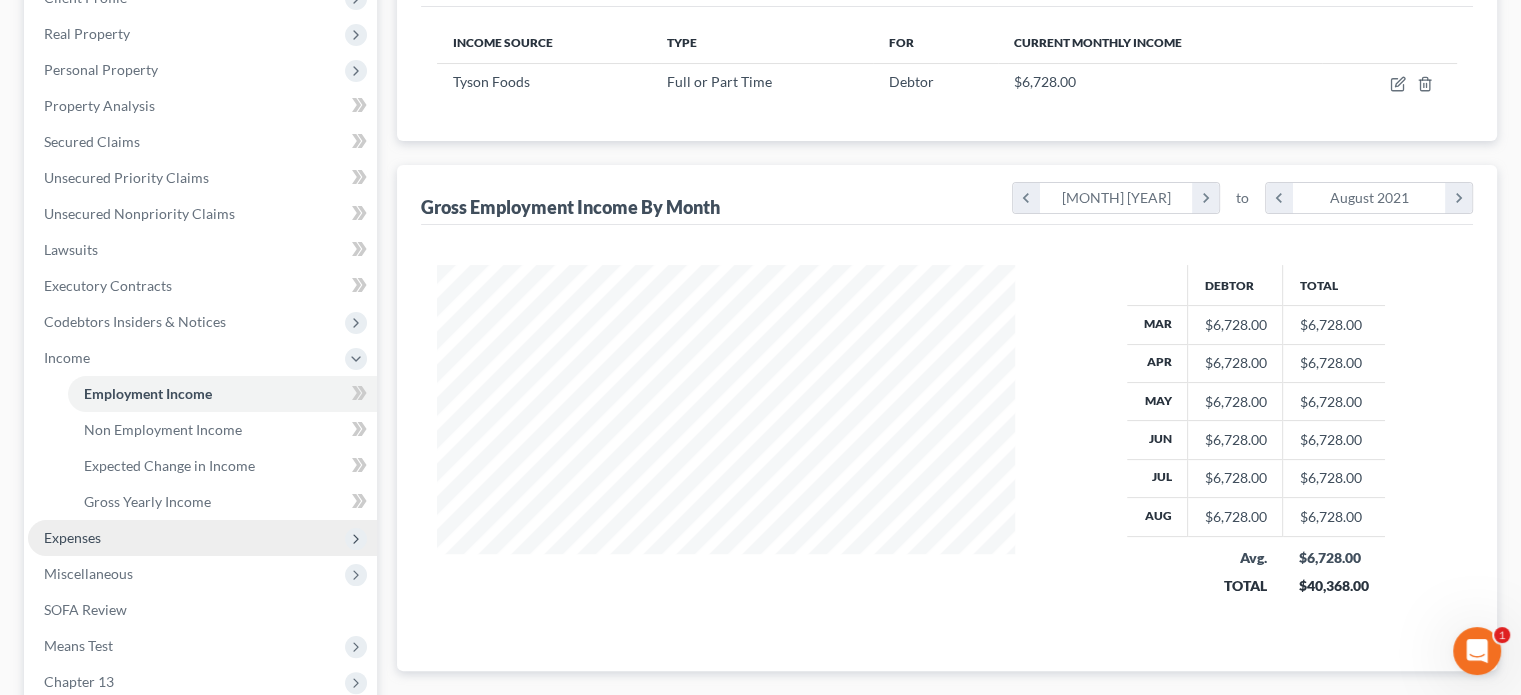 click on "Expenses" at bounding box center [72, 537] 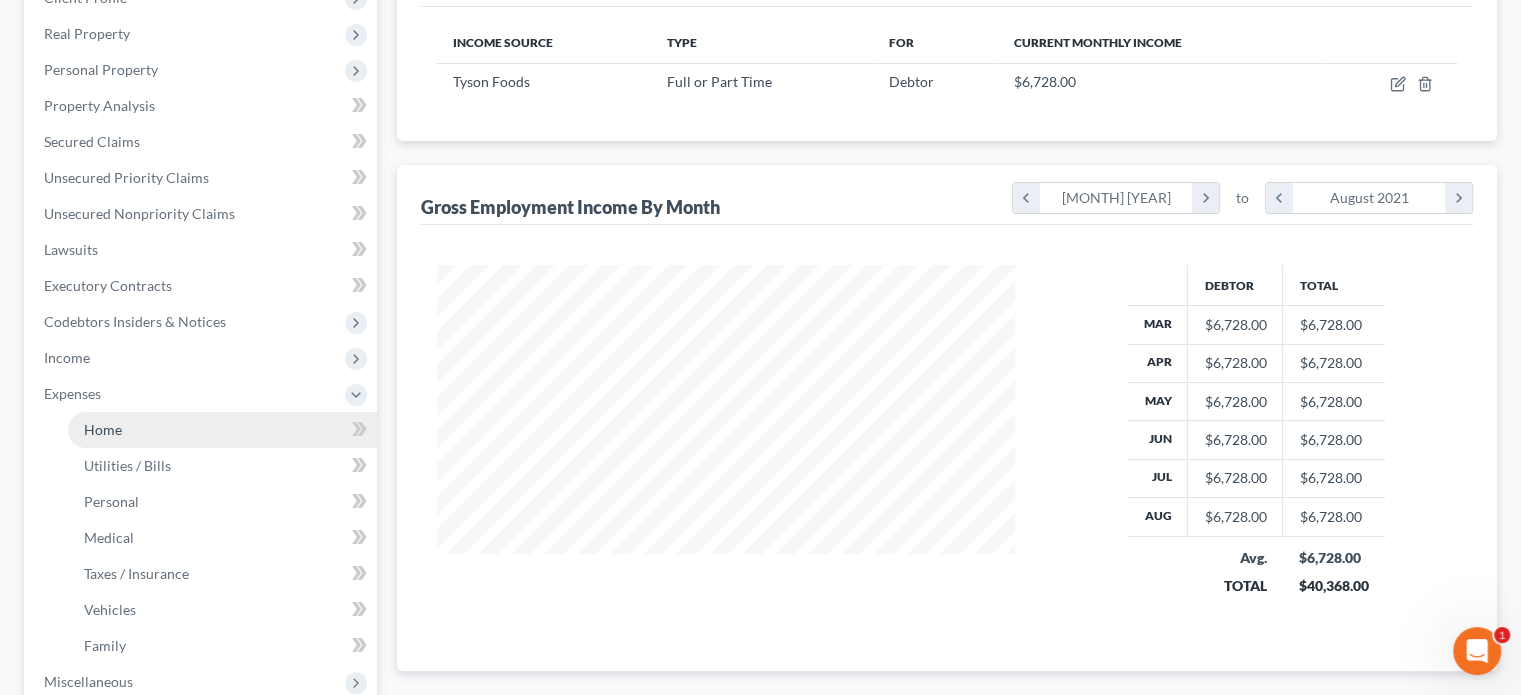 click on "Home" at bounding box center [103, 429] 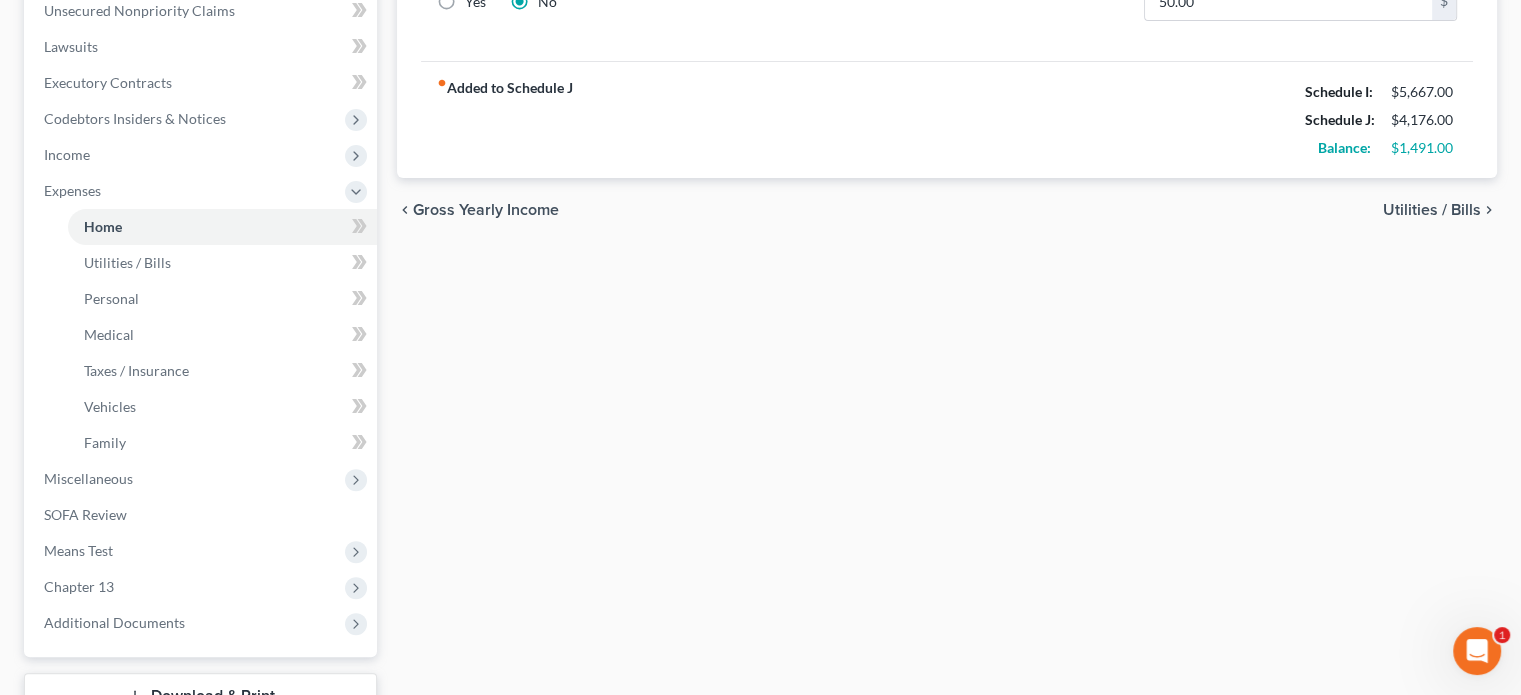 scroll, scrollTop: 600, scrollLeft: 0, axis: vertical 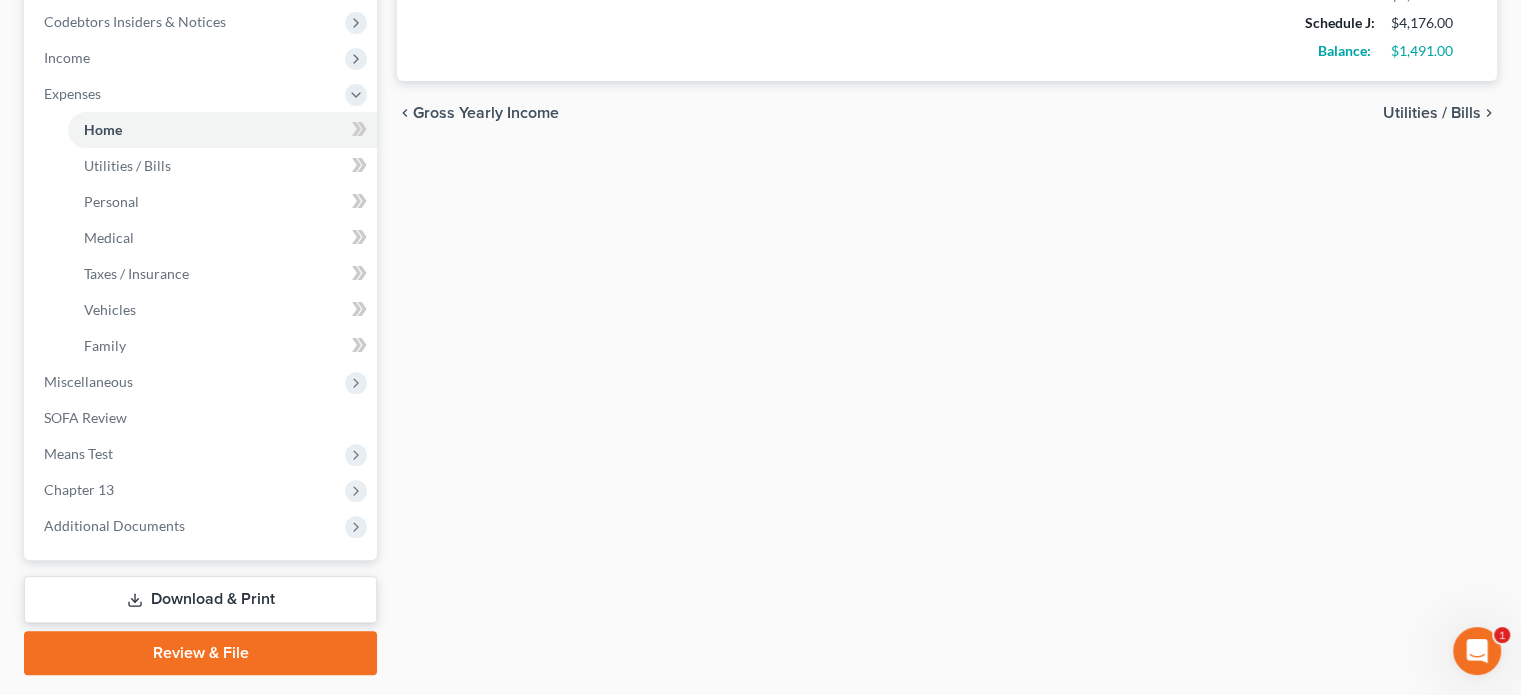 click on "Download & Print" at bounding box center (200, 599) 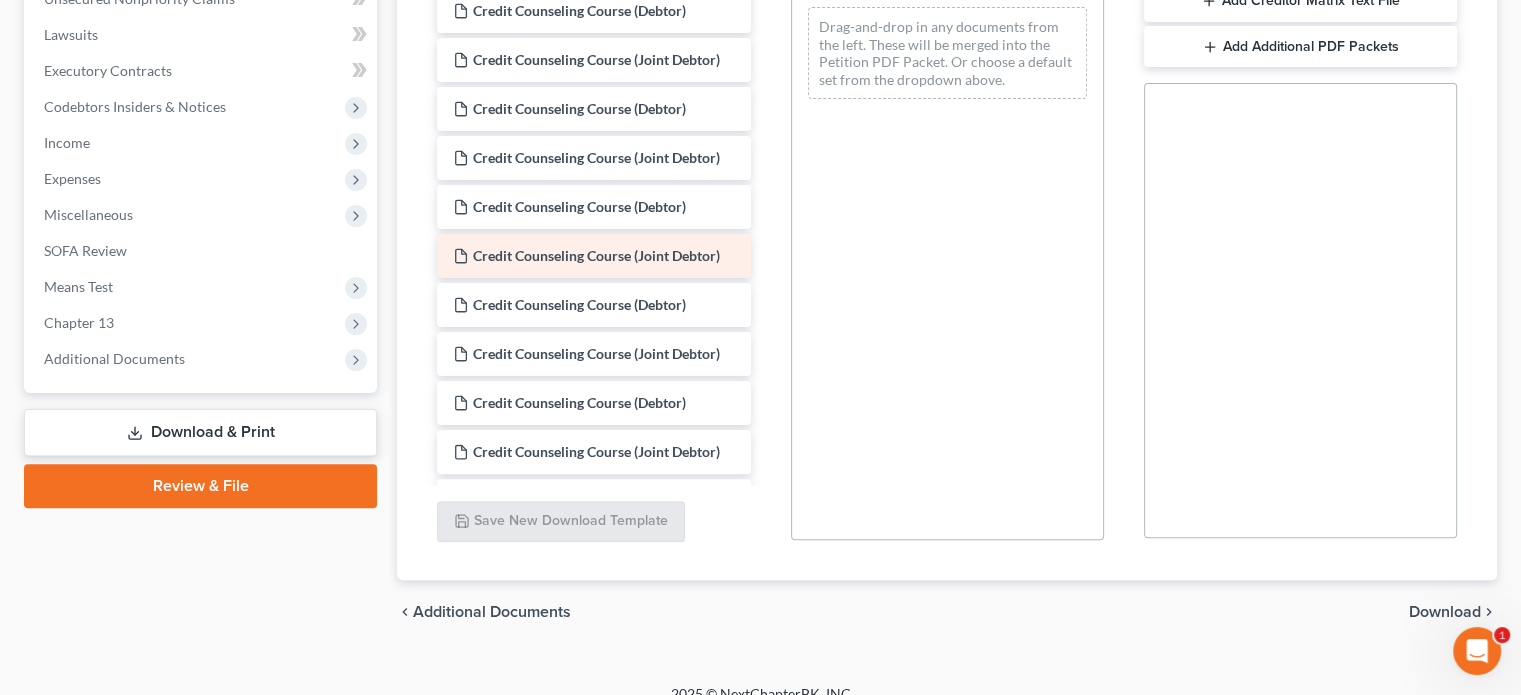 scroll, scrollTop: 538, scrollLeft: 0, axis: vertical 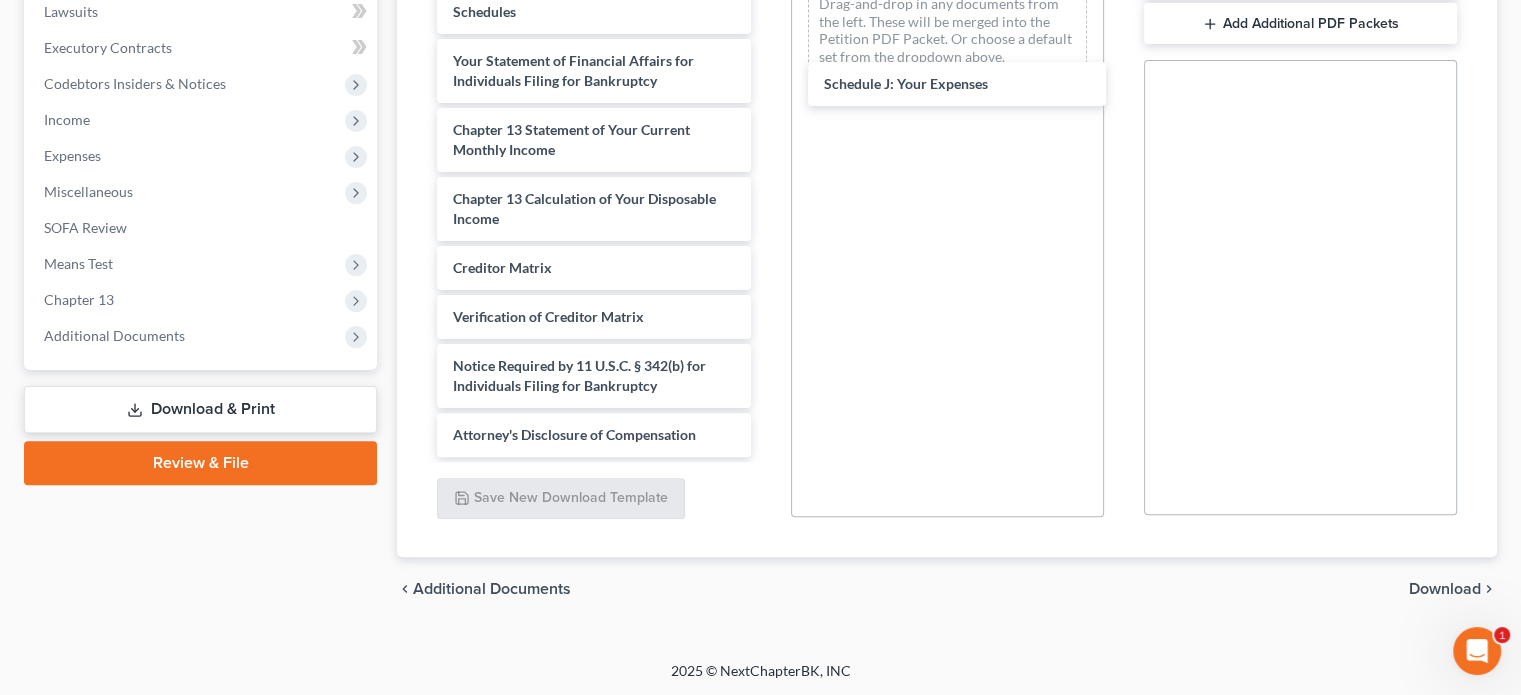 drag, startPoint x: 520, startPoint y: 321, endPoint x: 985, endPoint y: 200, distance: 480.48517 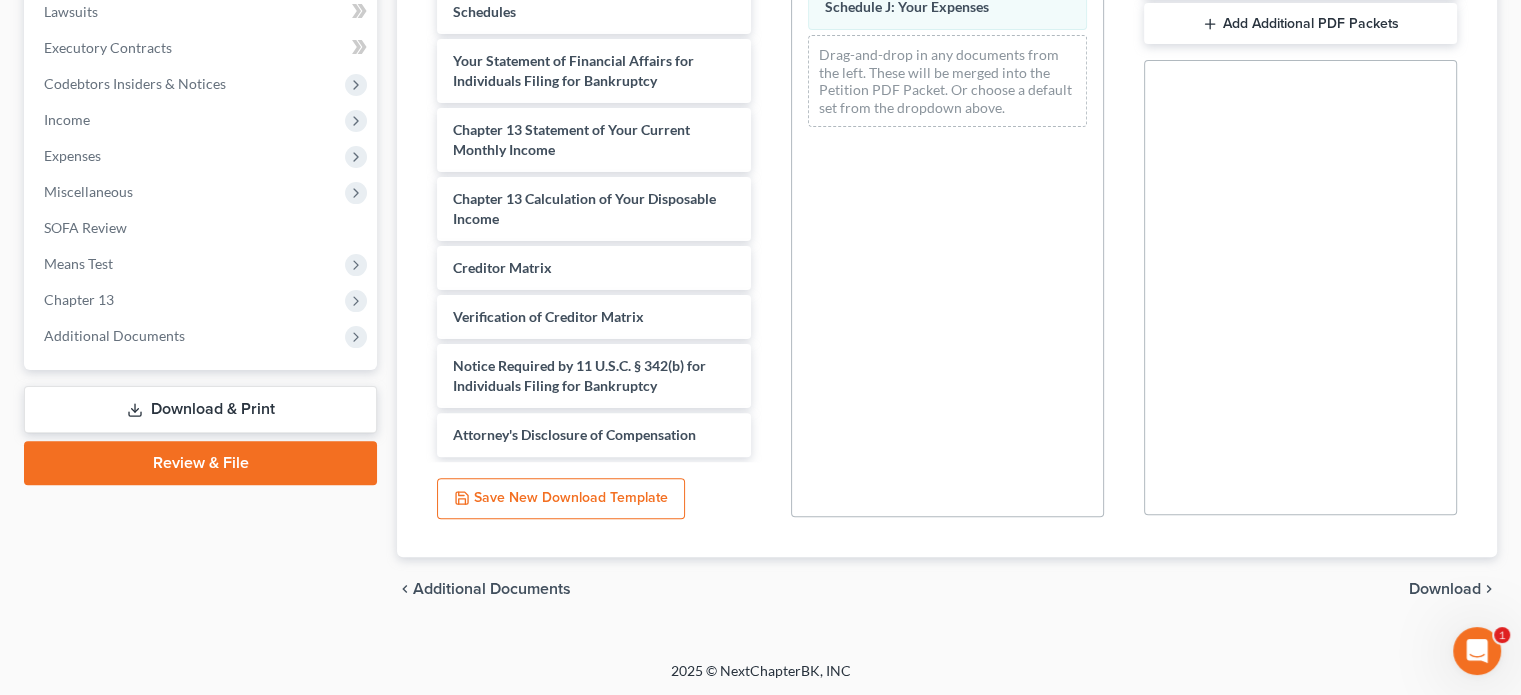 click on "Download" at bounding box center [1445, 589] 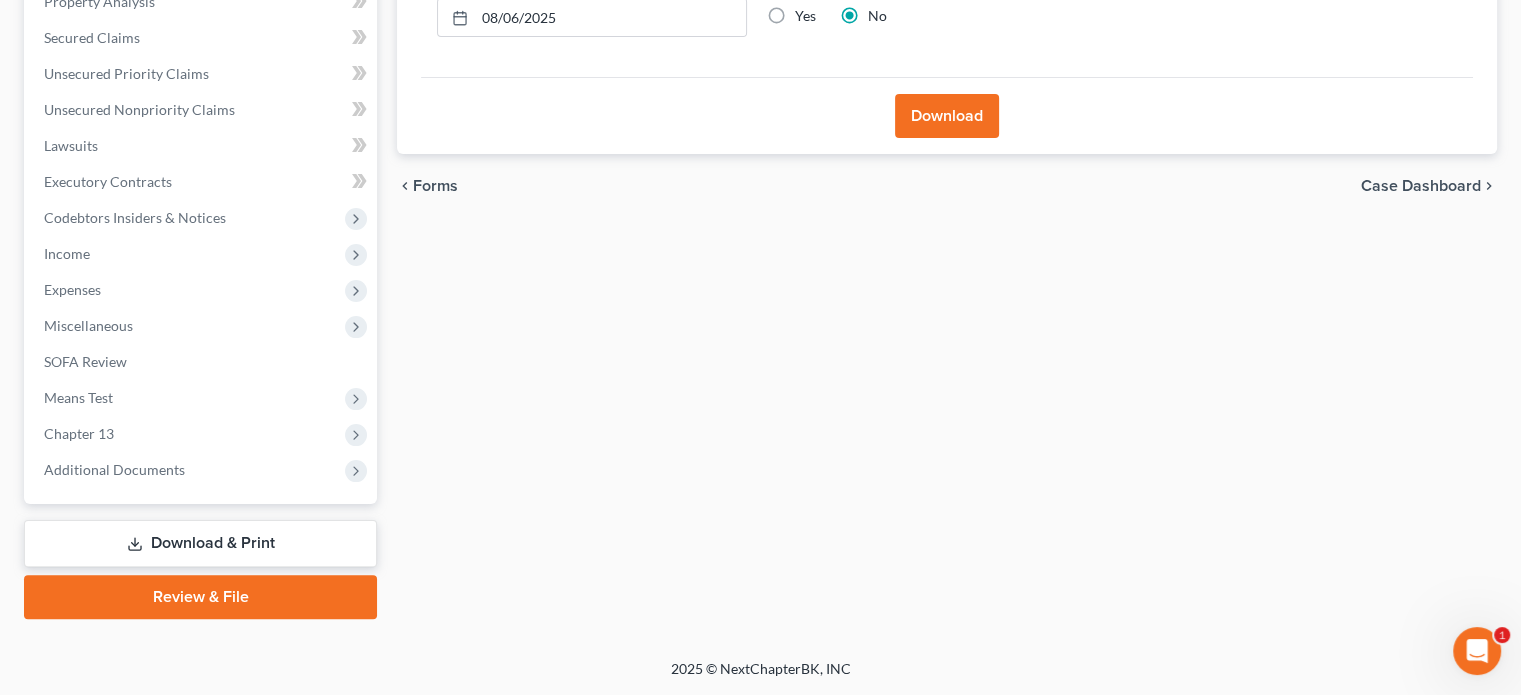 scroll, scrollTop: 402, scrollLeft: 0, axis: vertical 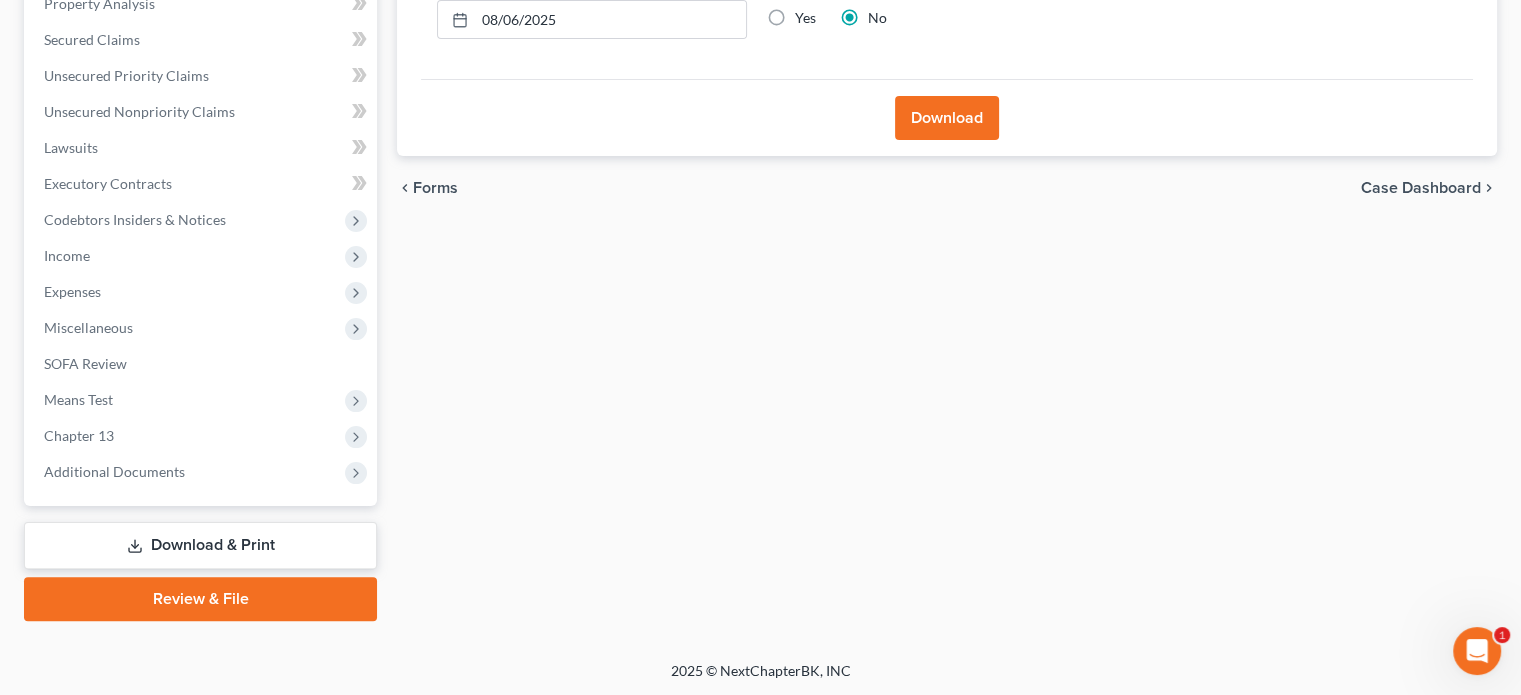 click on "Download" at bounding box center (947, 118) 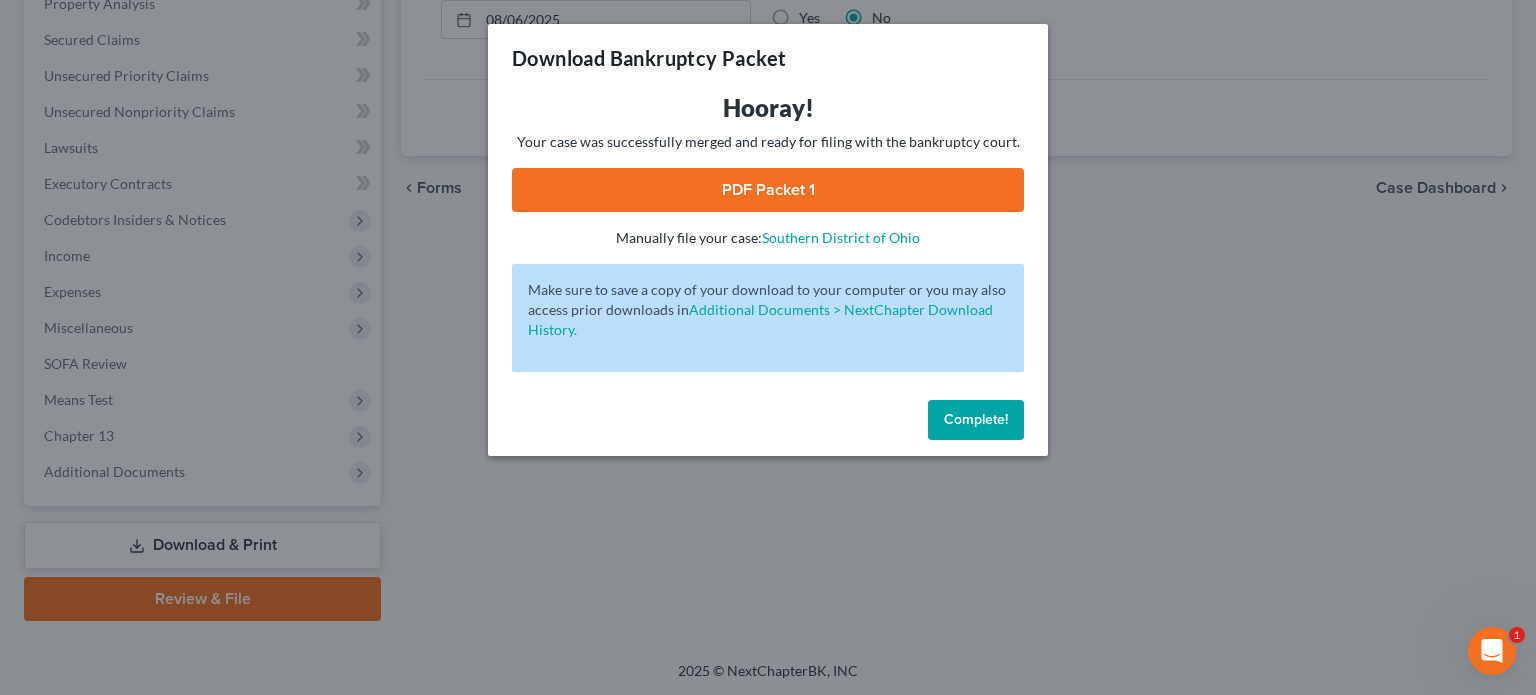 click on "PDF Packet 1" at bounding box center [768, 190] 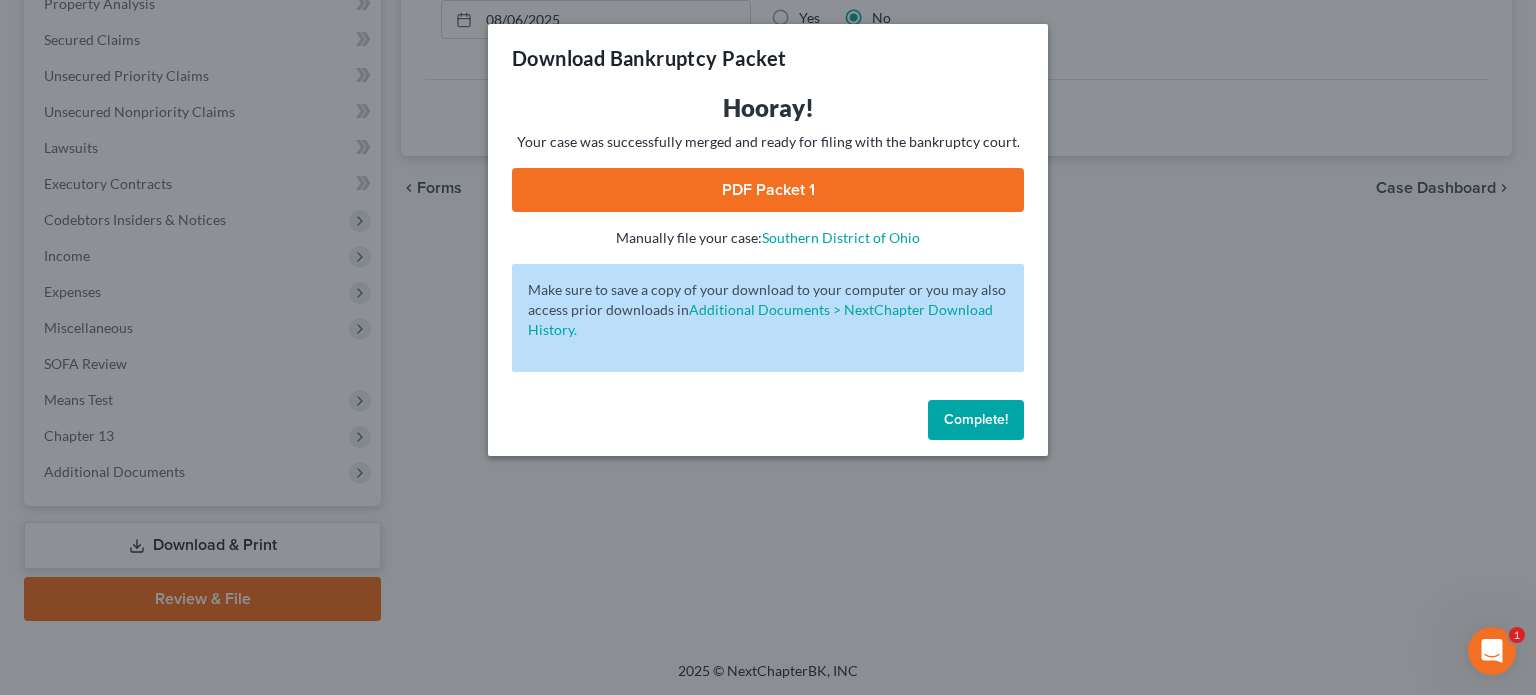 drag, startPoint x: 981, startPoint y: 418, endPoint x: 417, endPoint y: 449, distance: 564.8513 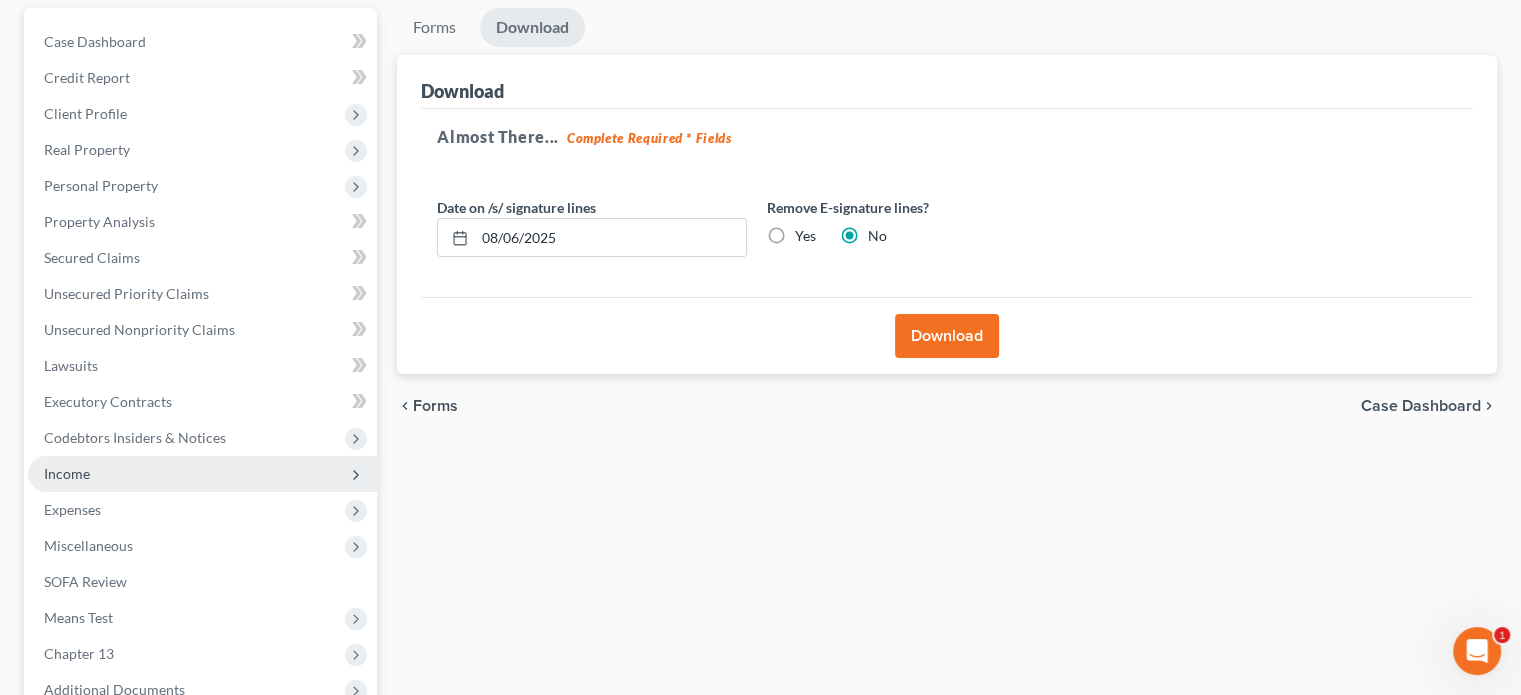scroll, scrollTop: 102, scrollLeft: 0, axis: vertical 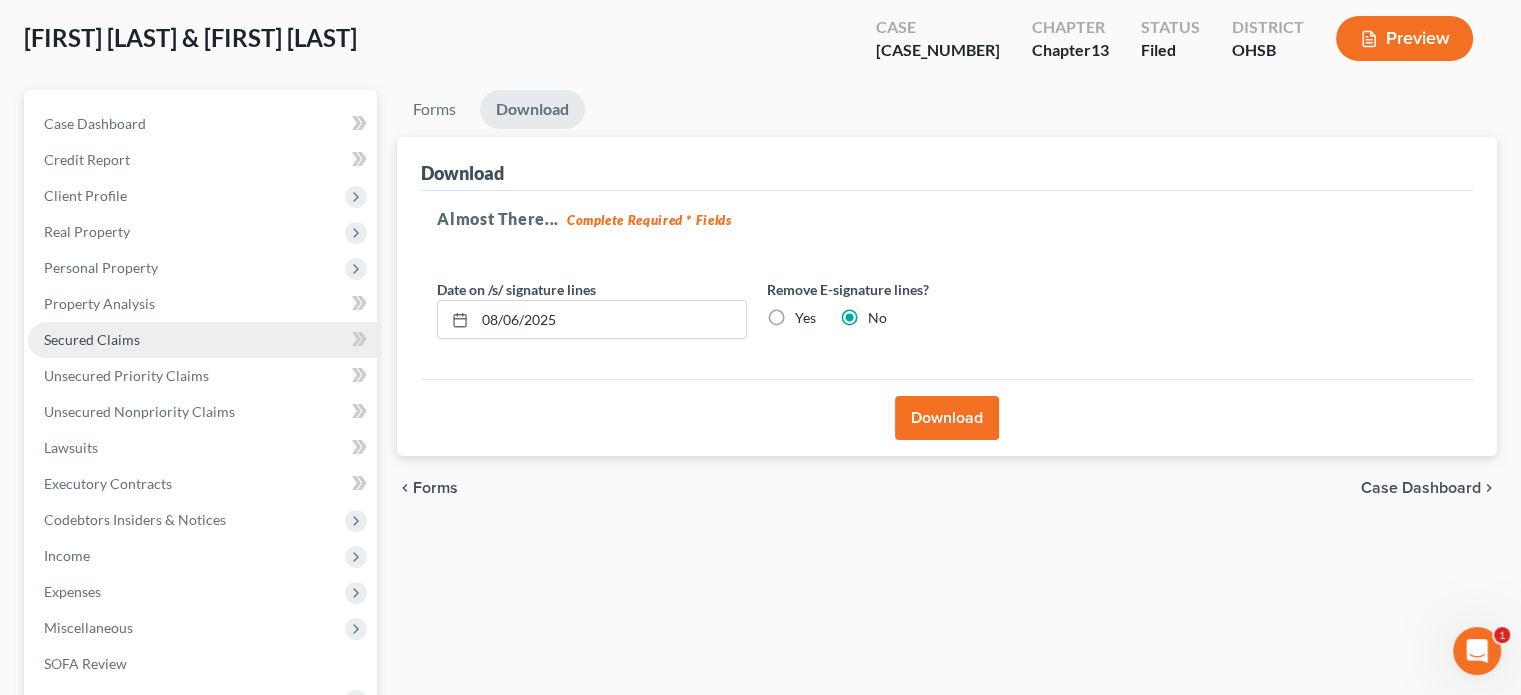 click on "Secured Claims" at bounding box center [92, 339] 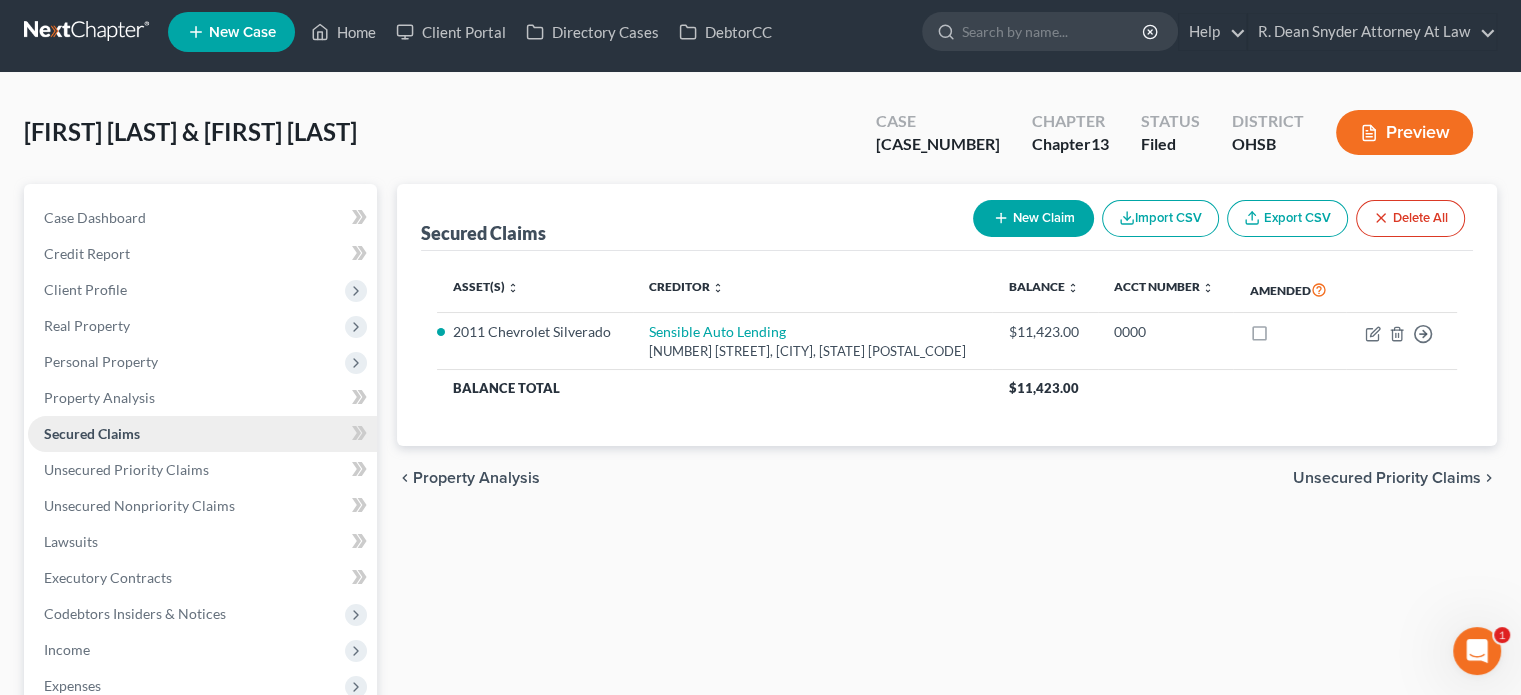 scroll, scrollTop: 0, scrollLeft: 0, axis: both 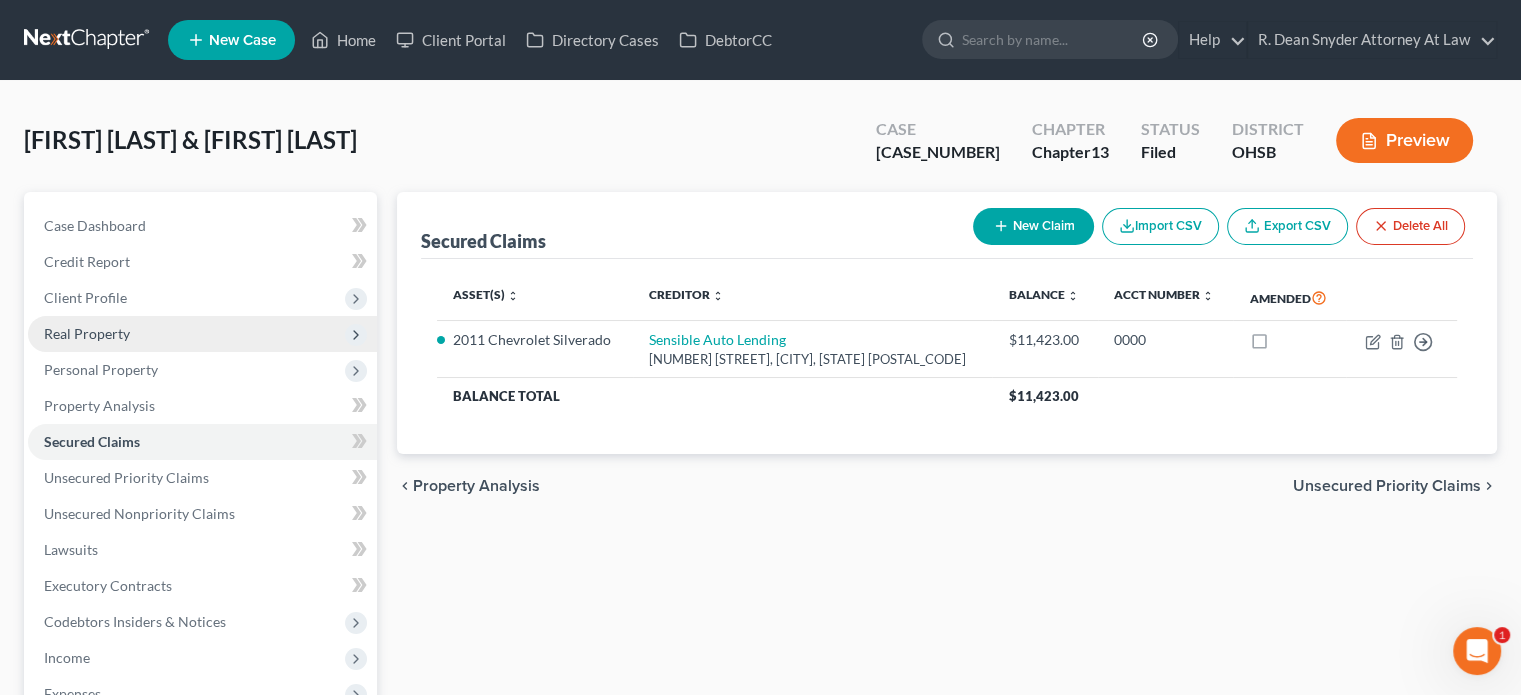 click on "Real Property" at bounding box center [202, 334] 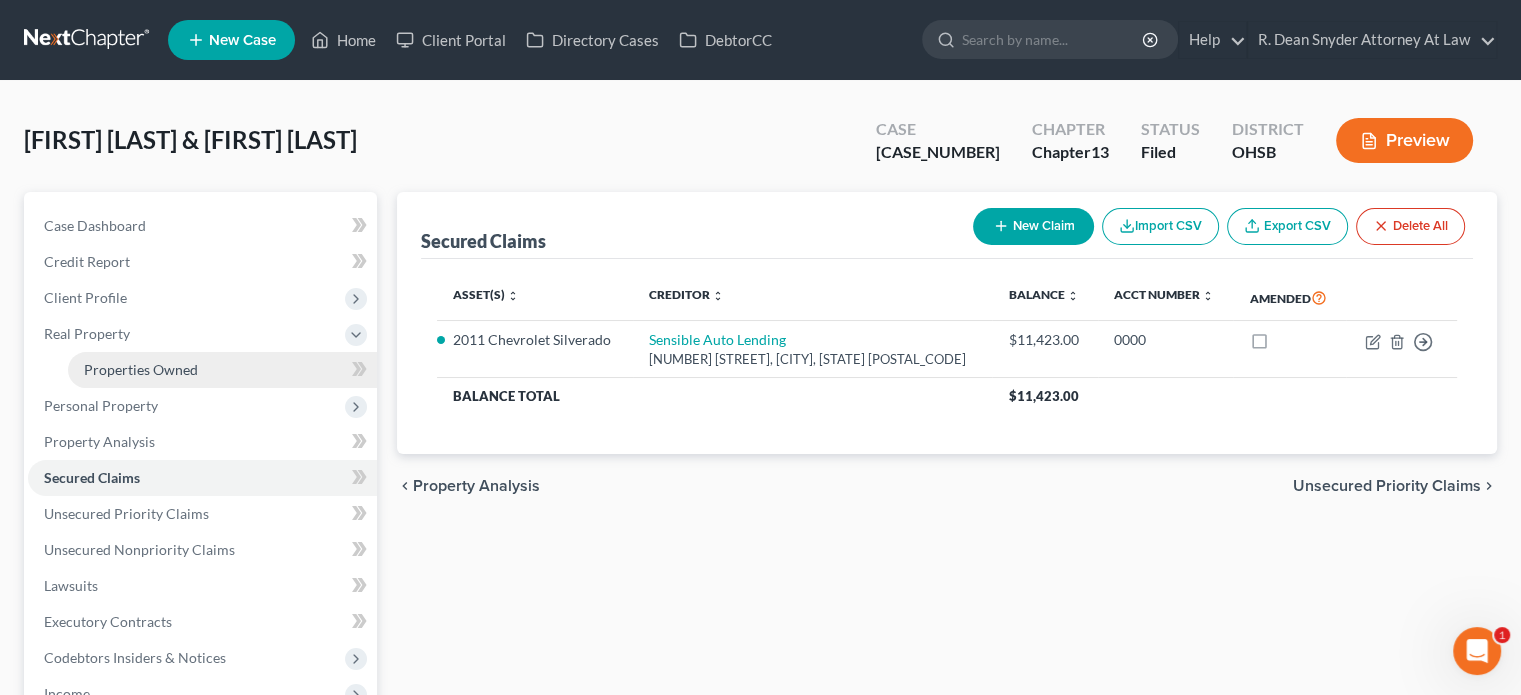 click on "Properties Owned" at bounding box center [141, 369] 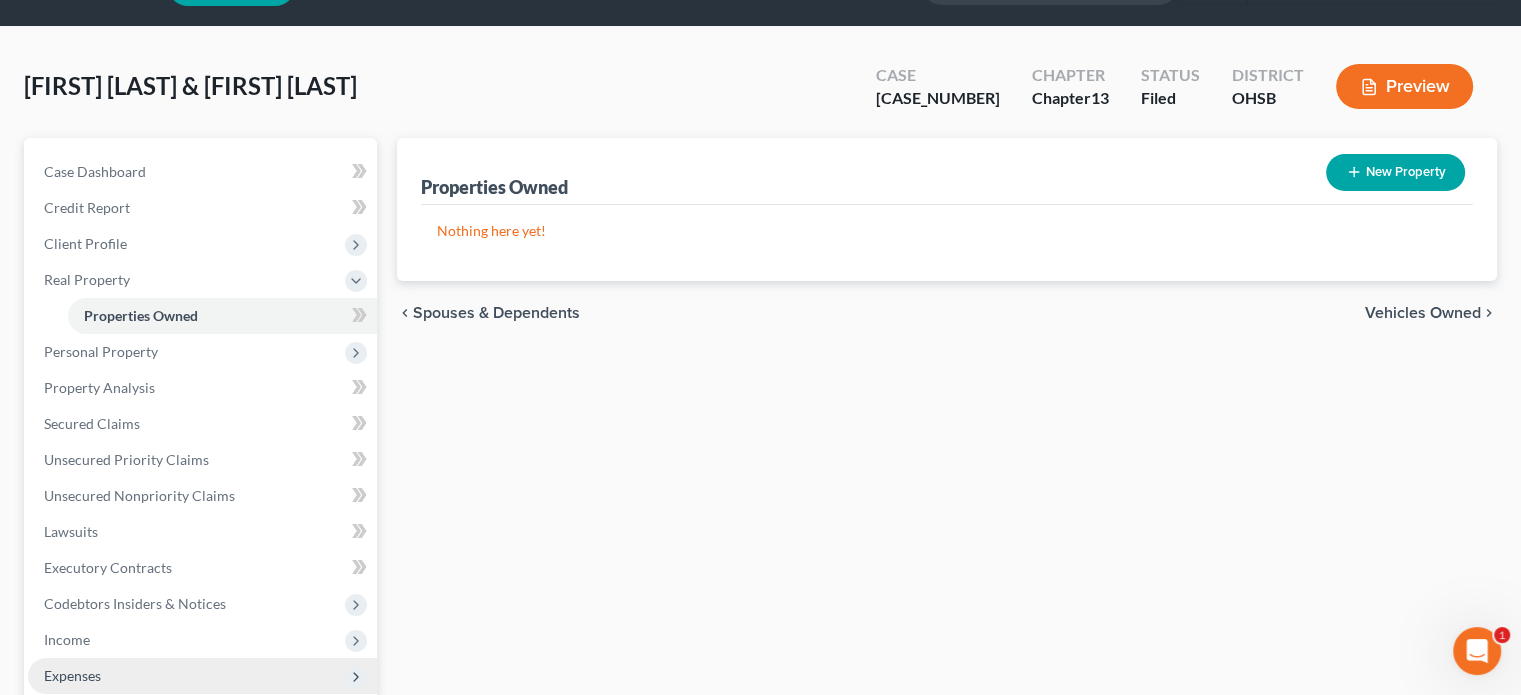 scroll, scrollTop: 300, scrollLeft: 0, axis: vertical 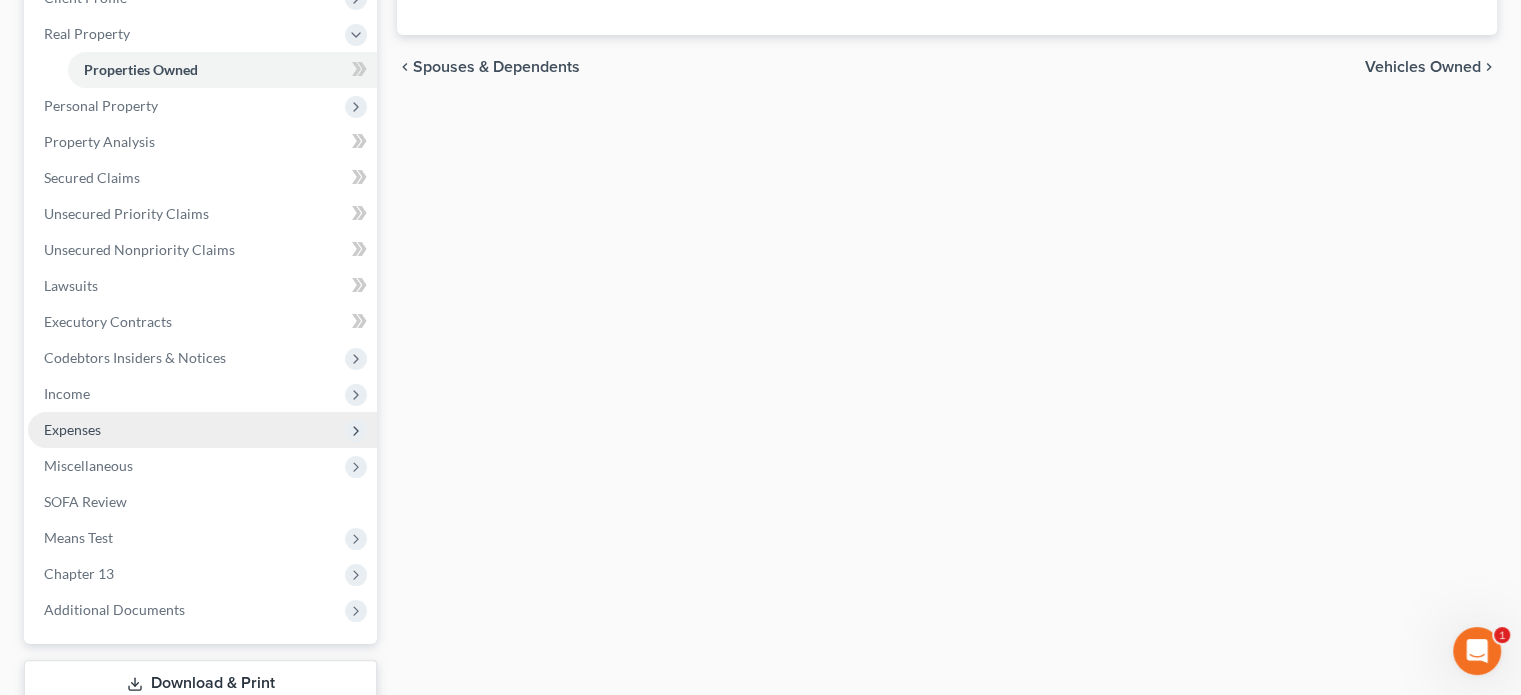 click on "Expenses" at bounding box center [202, 430] 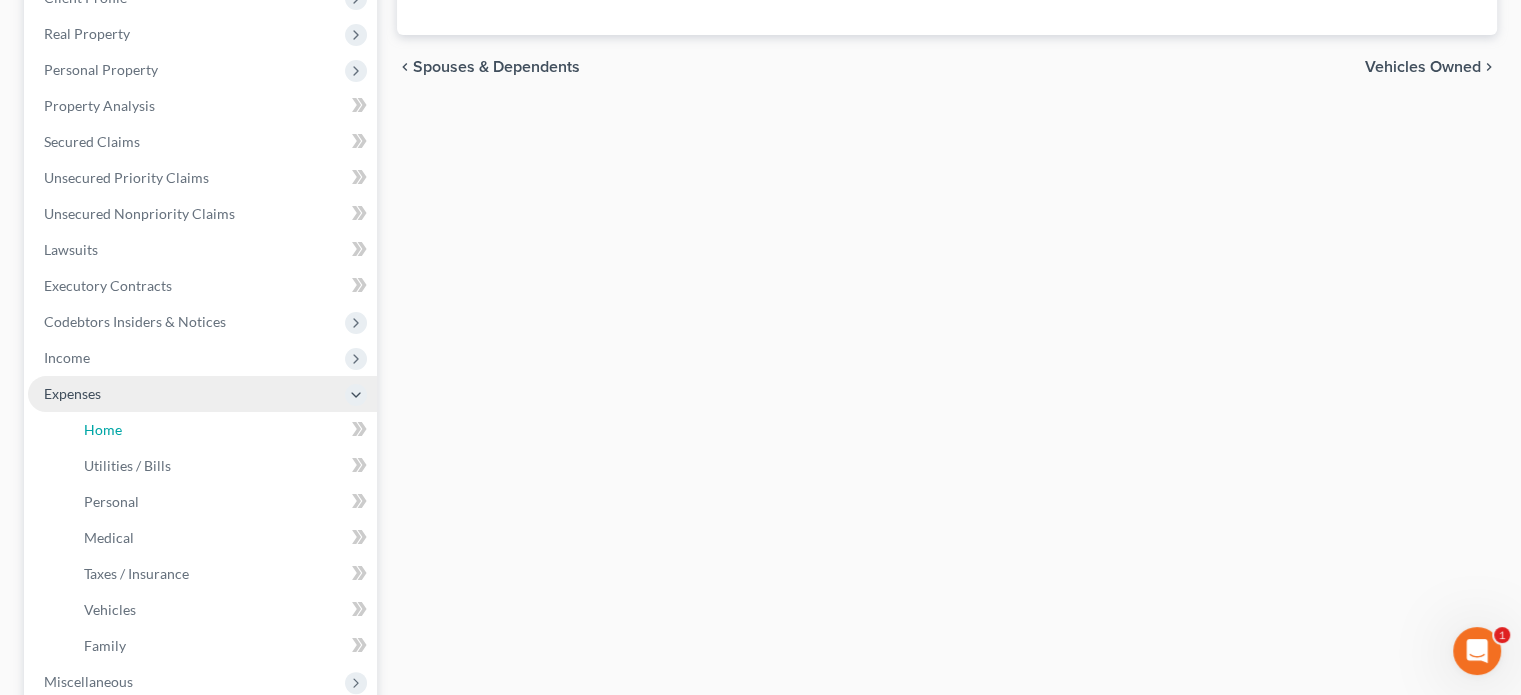 click on "Home" at bounding box center [103, 429] 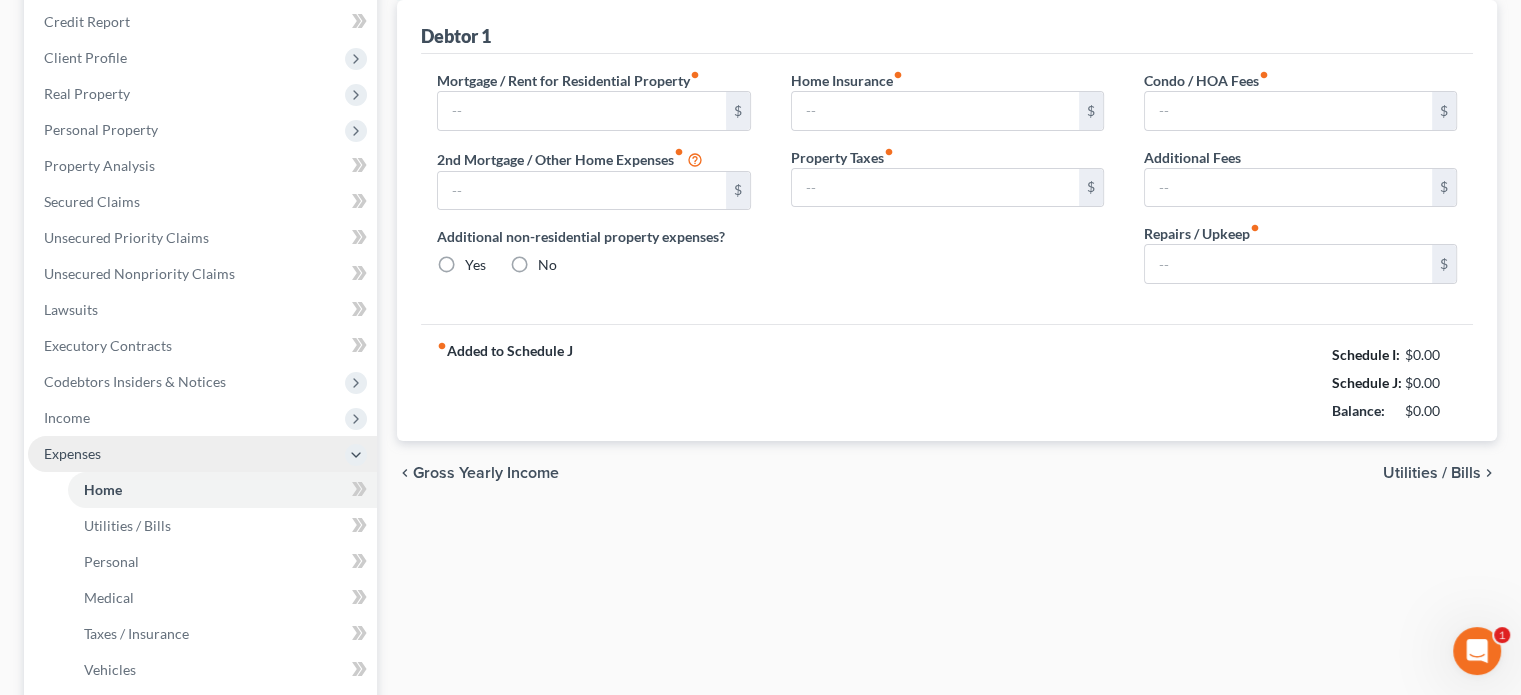 type on "1,150.00" 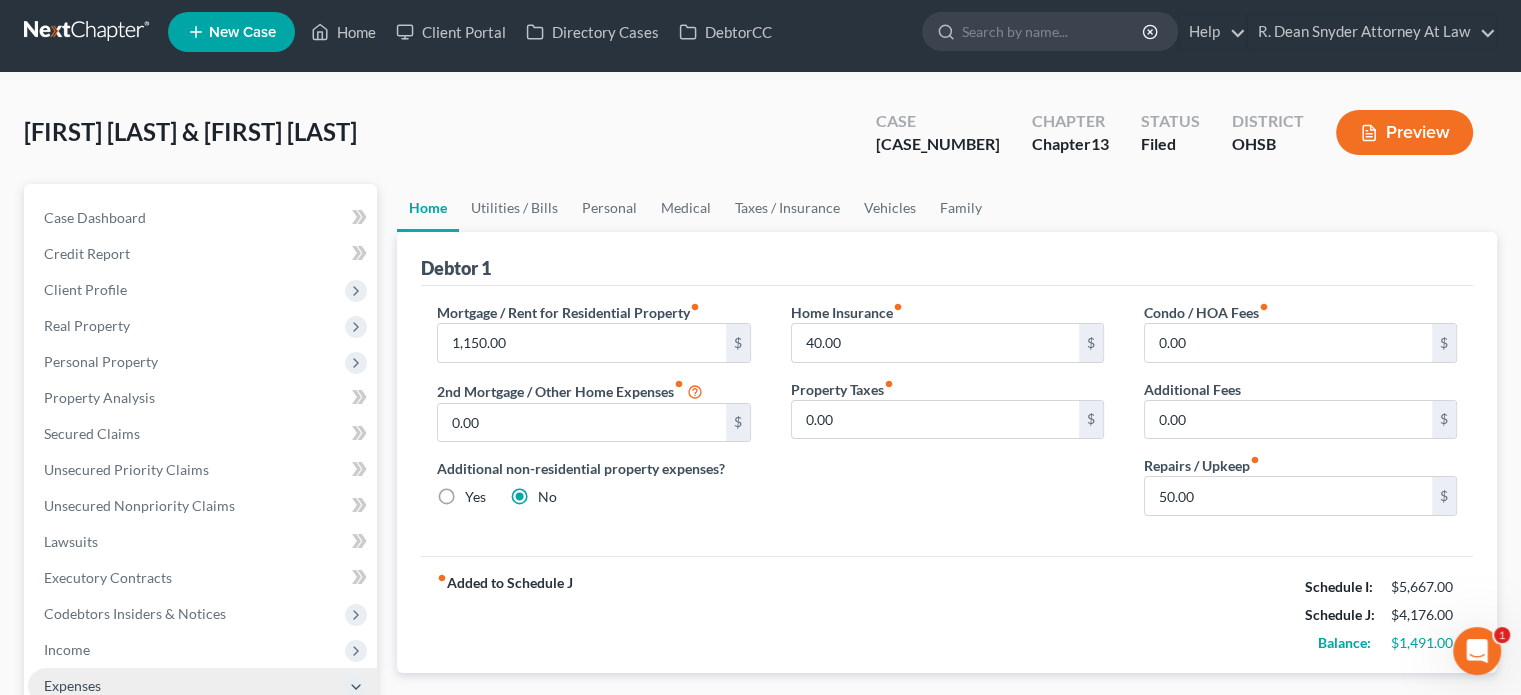 scroll, scrollTop: 0, scrollLeft: 0, axis: both 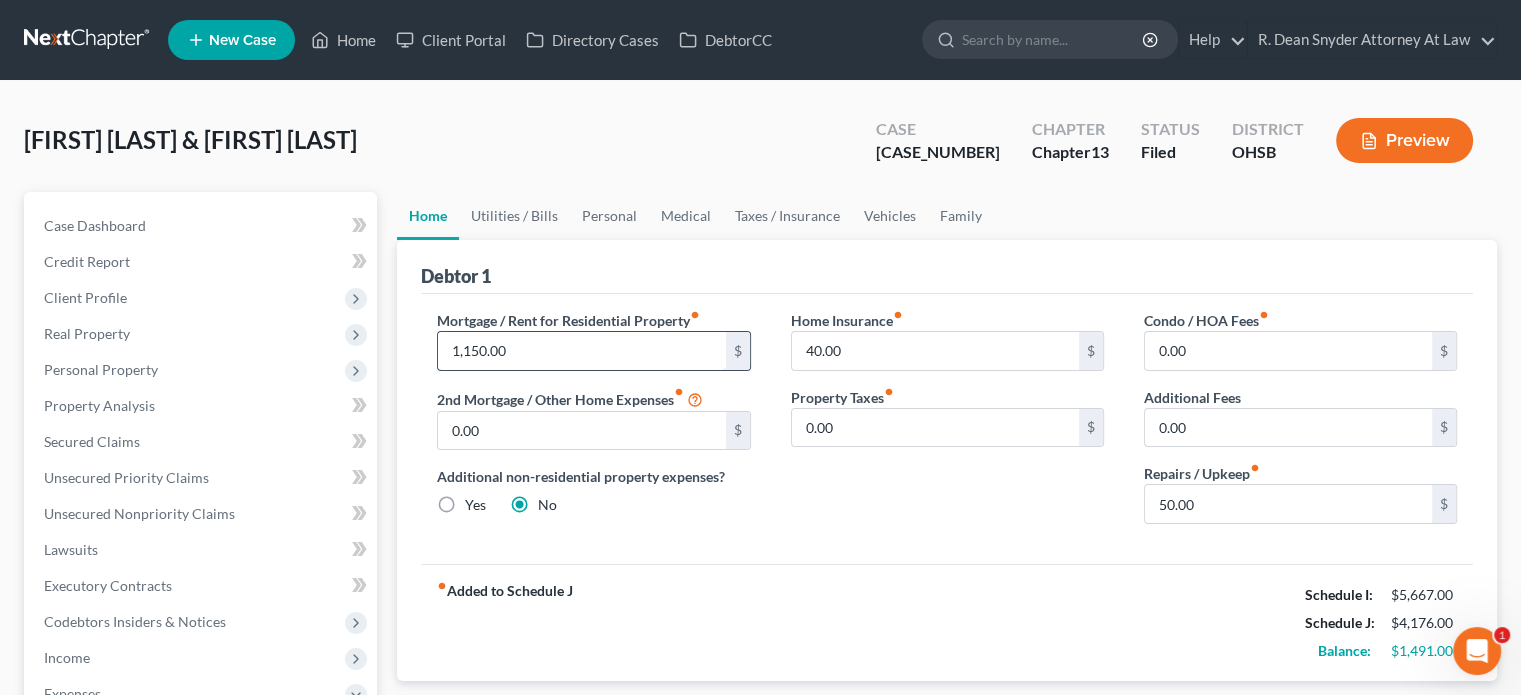 click on "1,150.00" at bounding box center [581, 351] 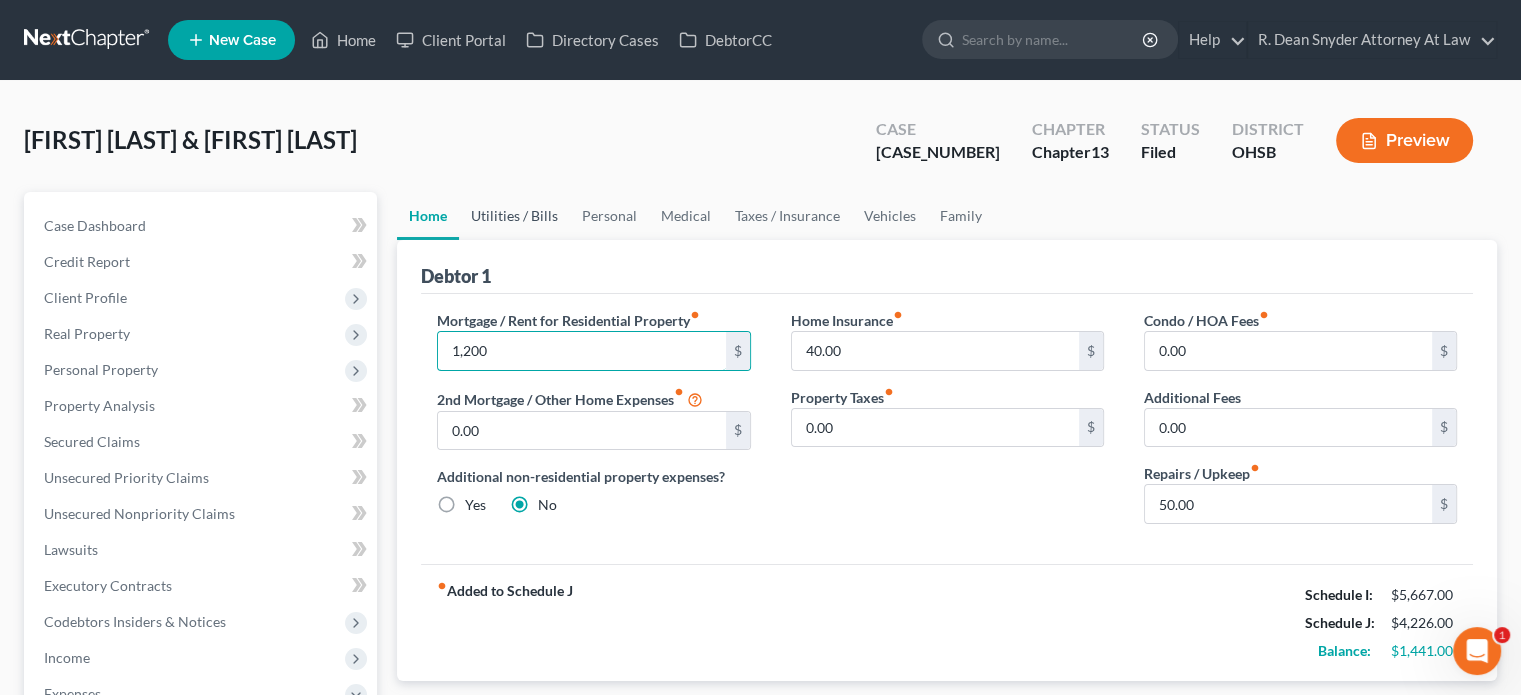 type on "1,200" 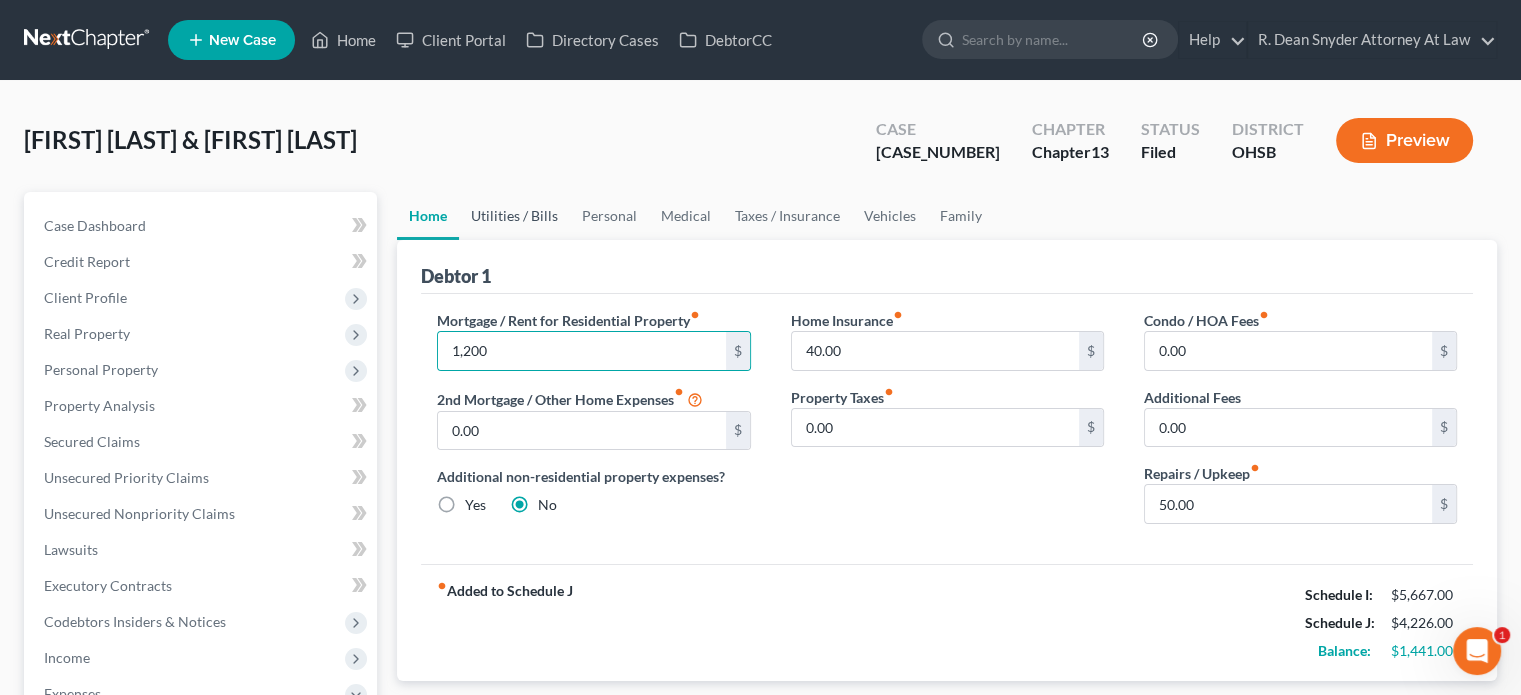 click on "Utilities / Bills" at bounding box center (514, 216) 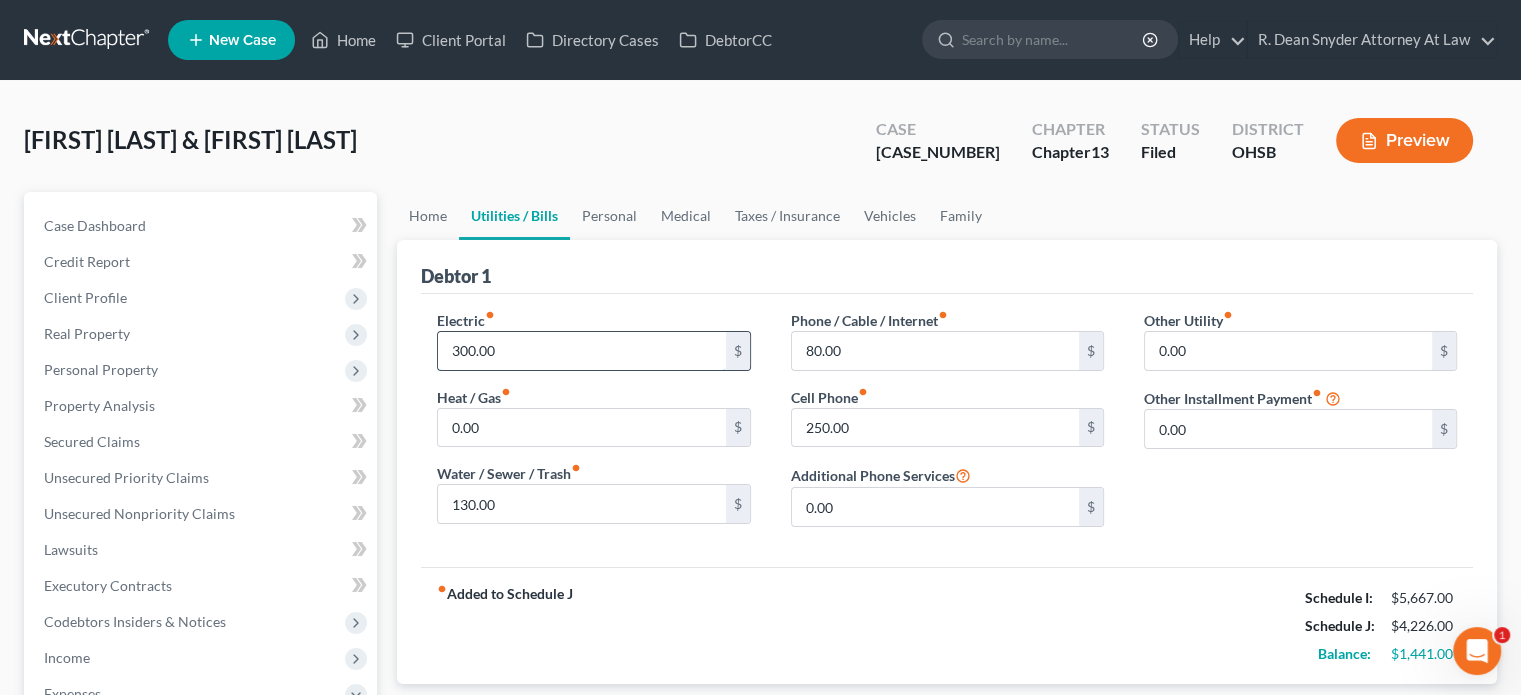 click on "300.00" at bounding box center (581, 351) 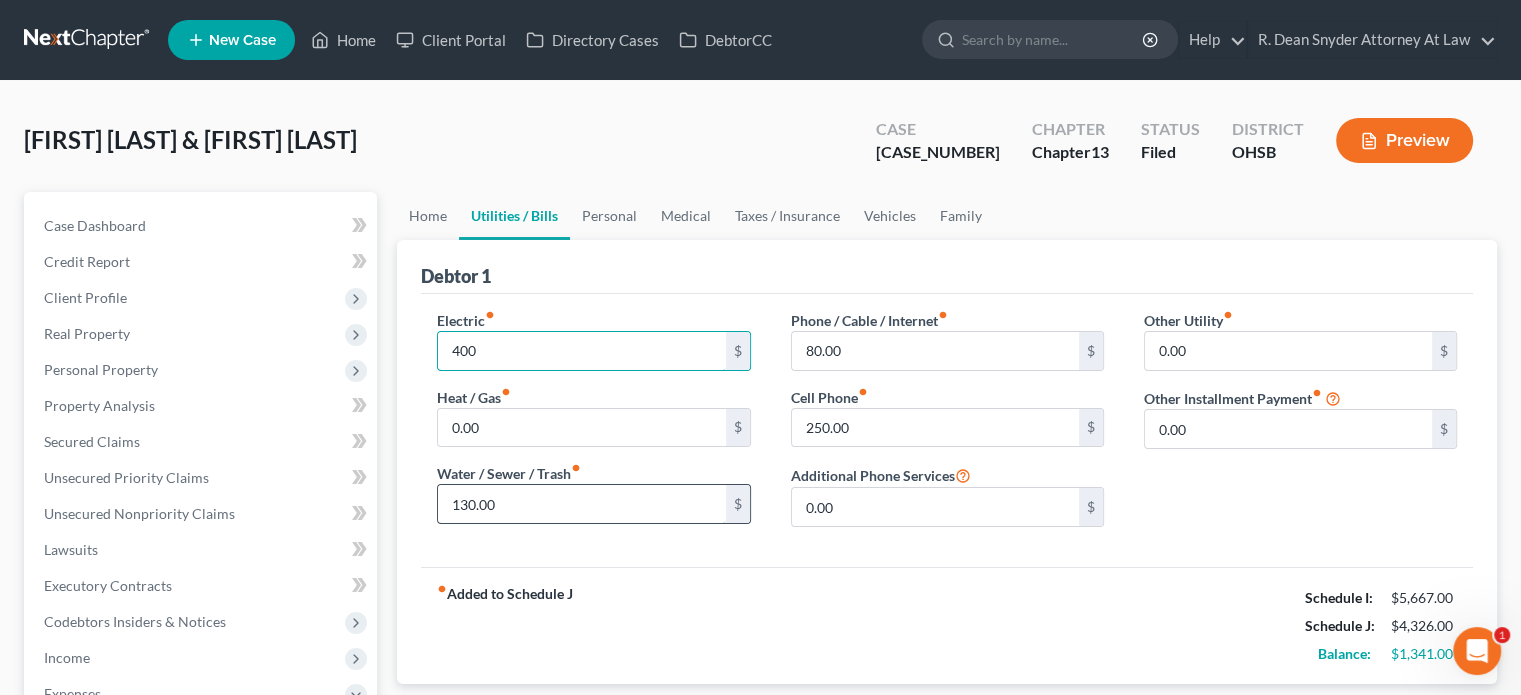 type on "400" 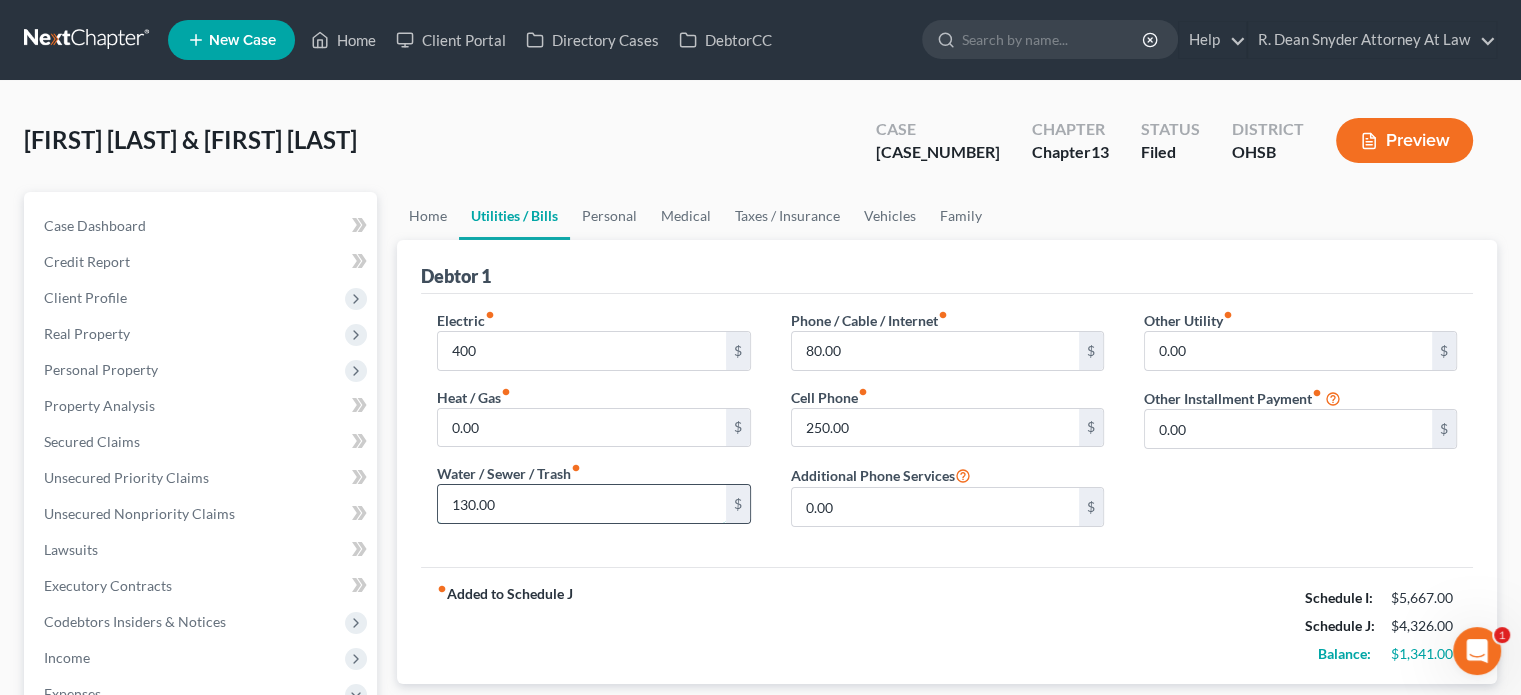 click on "130.00" at bounding box center [581, 504] 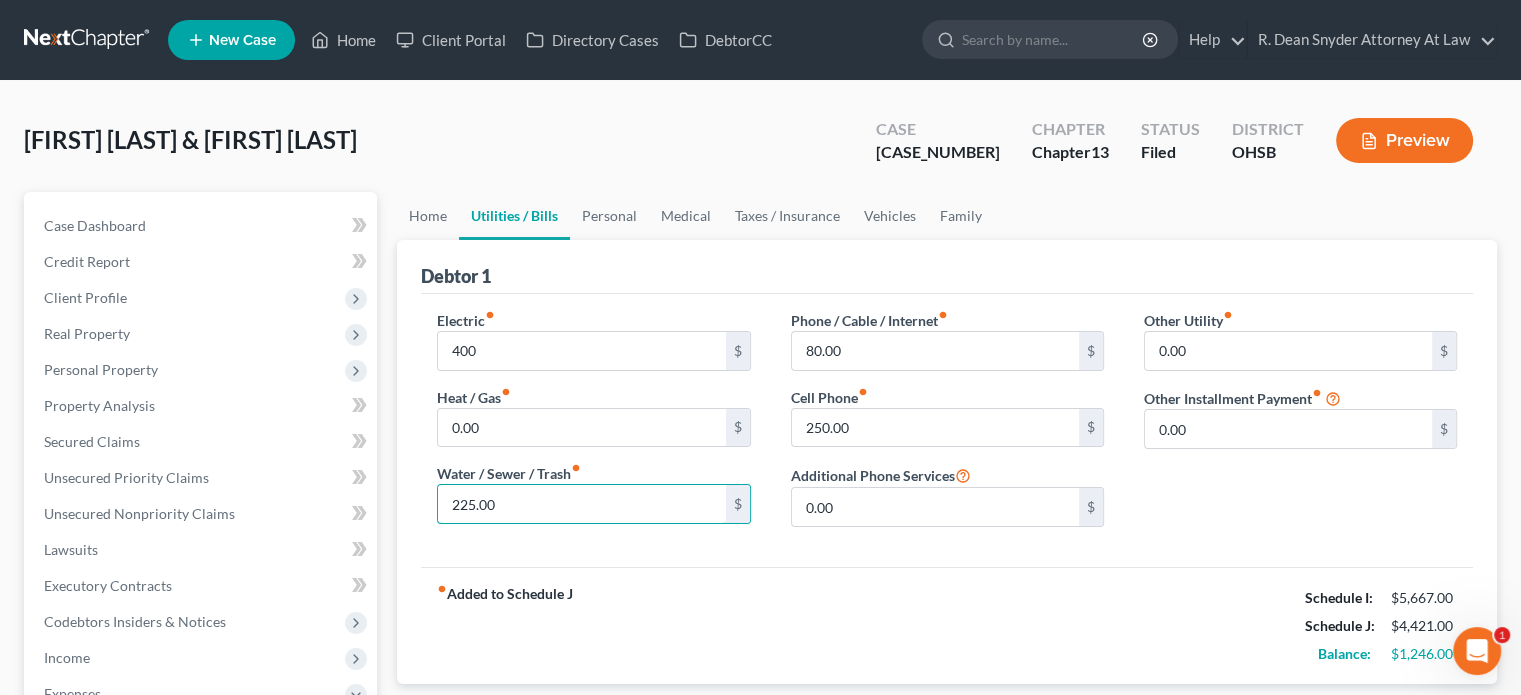 type on "225.00" 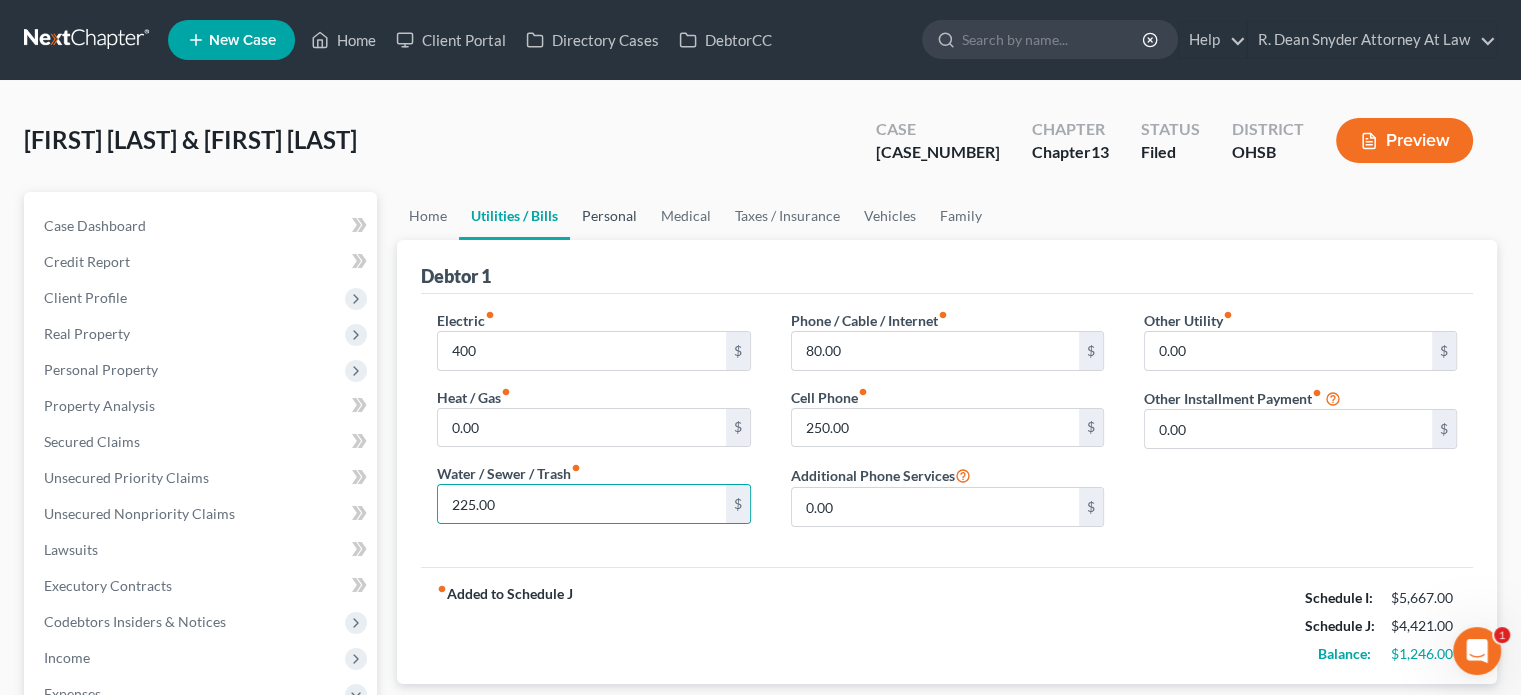 click on "Personal" at bounding box center (609, 216) 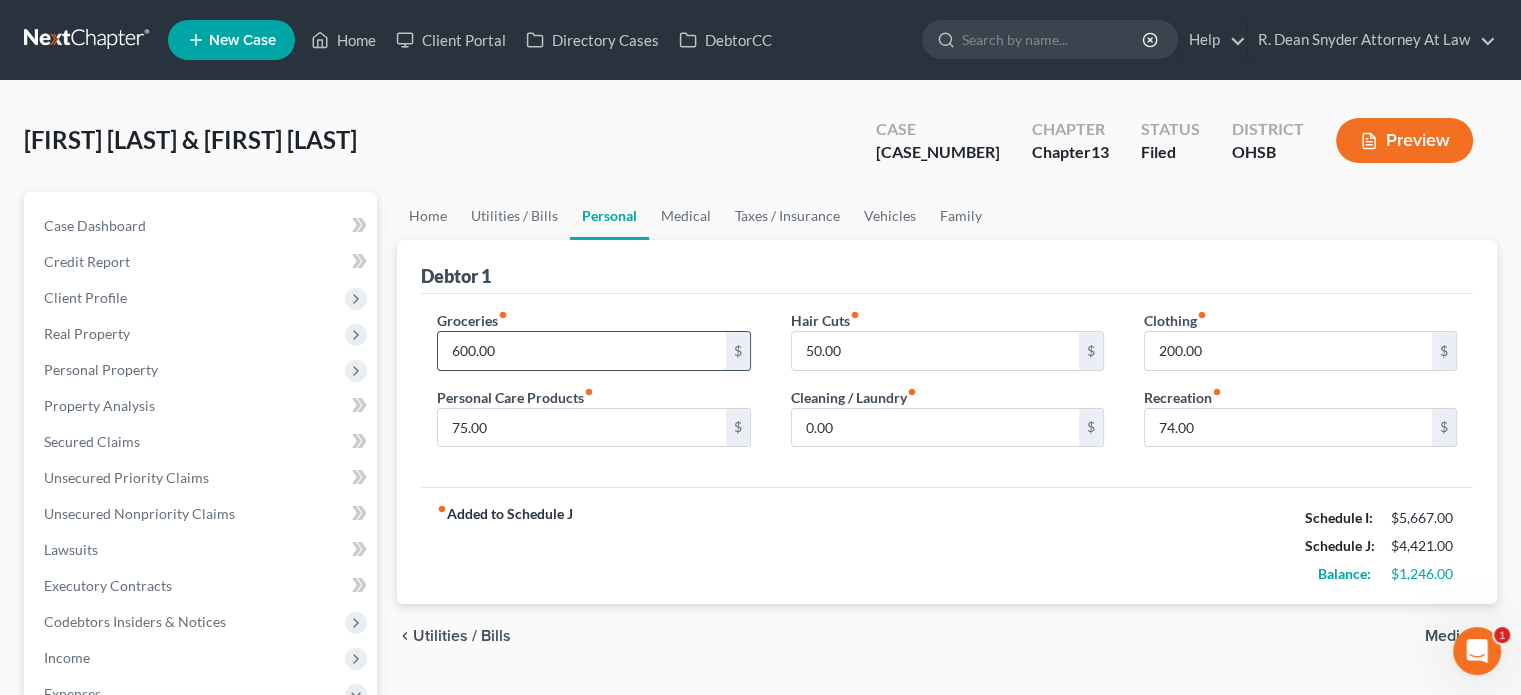 click on "600.00" at bounding box center [581, 351] 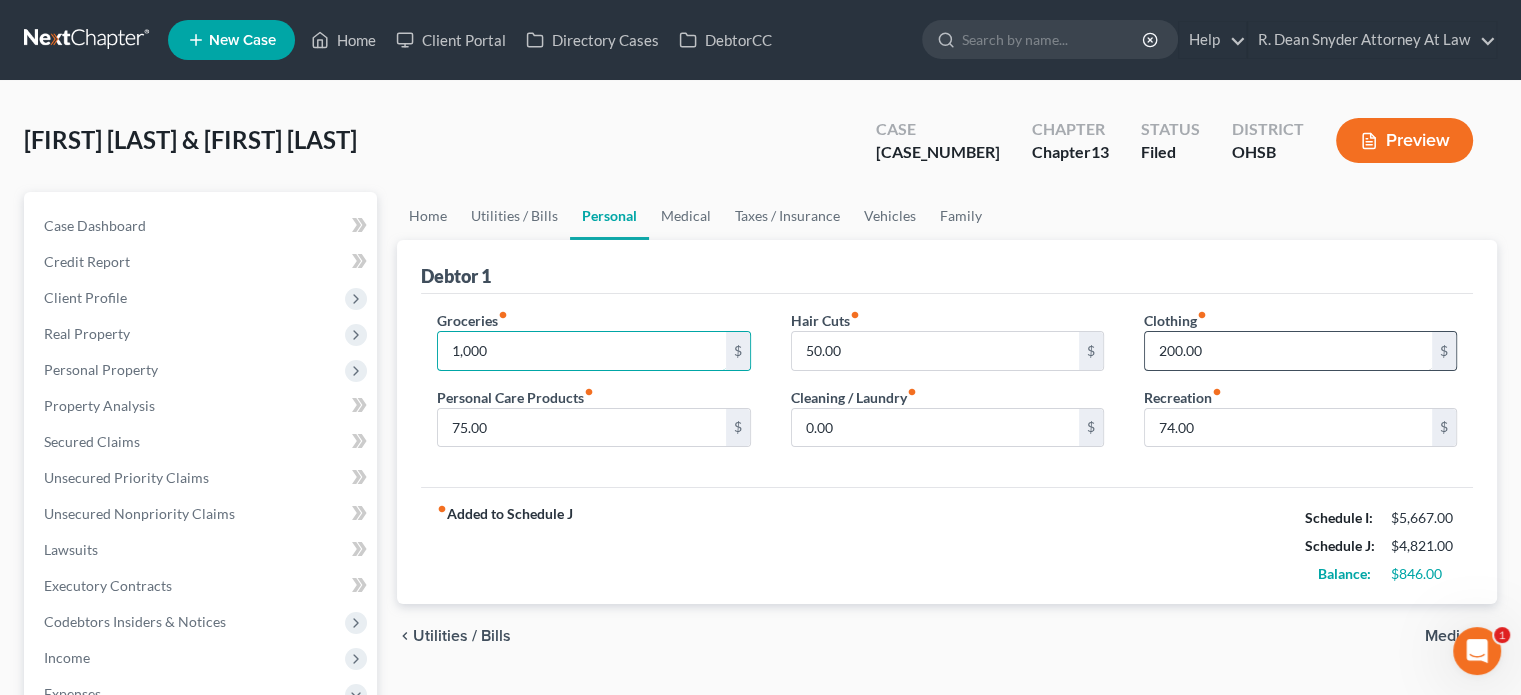 type on "1,000" 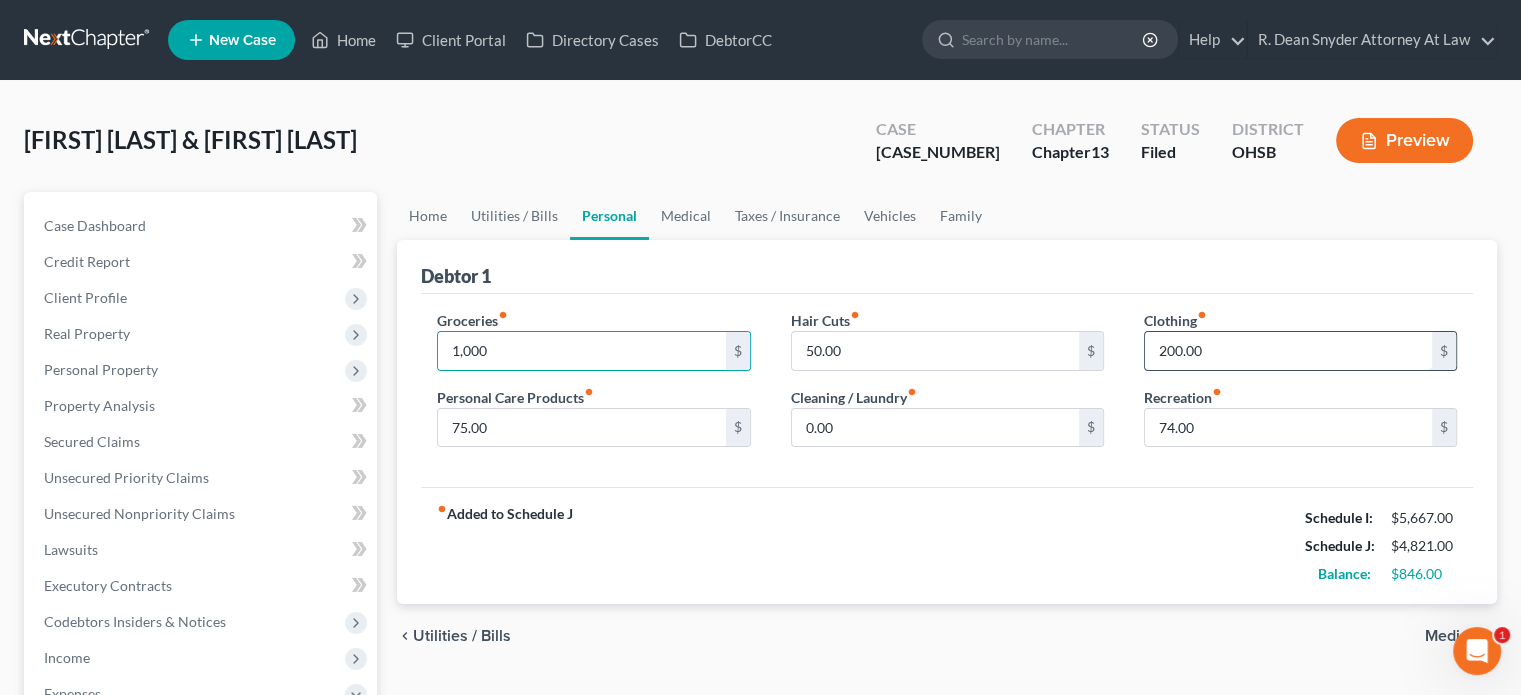 click on "200.00" at bounding box center (1288, 351) 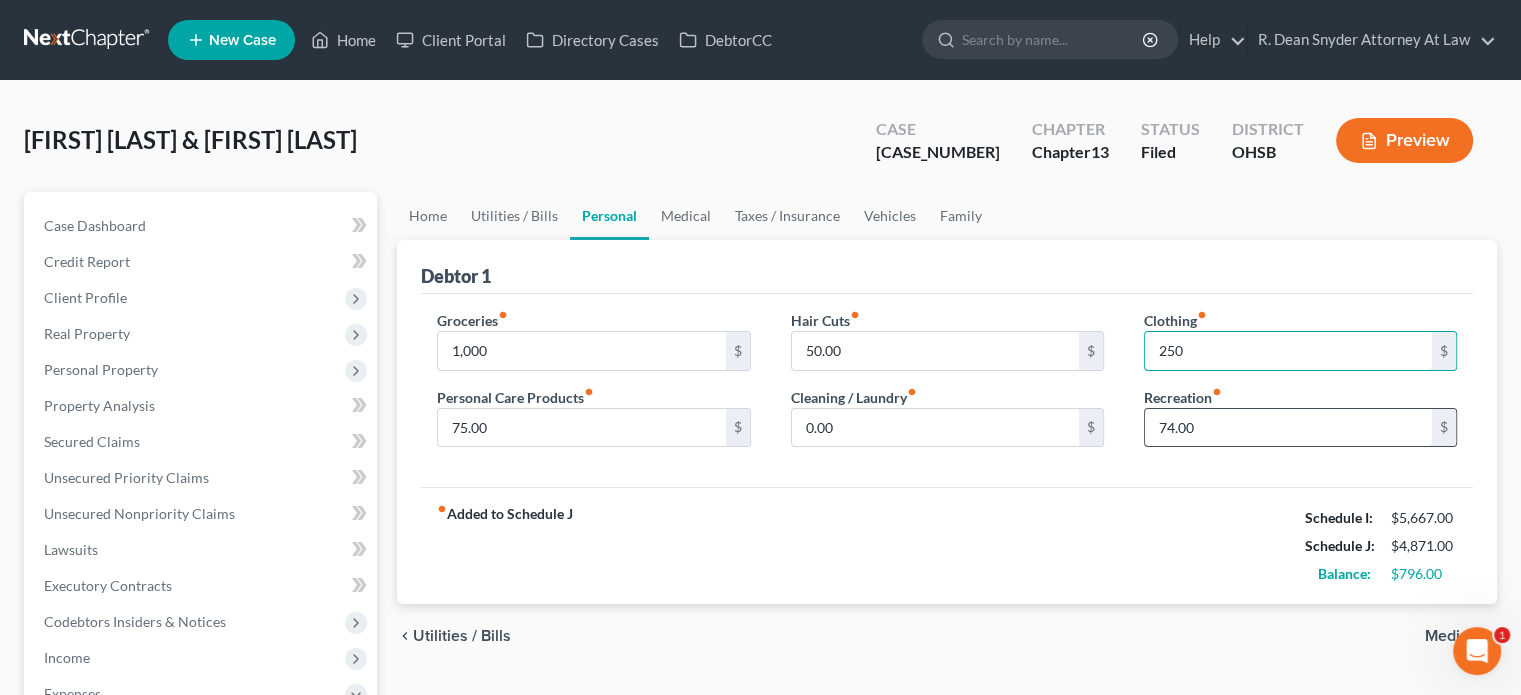 type on "250" 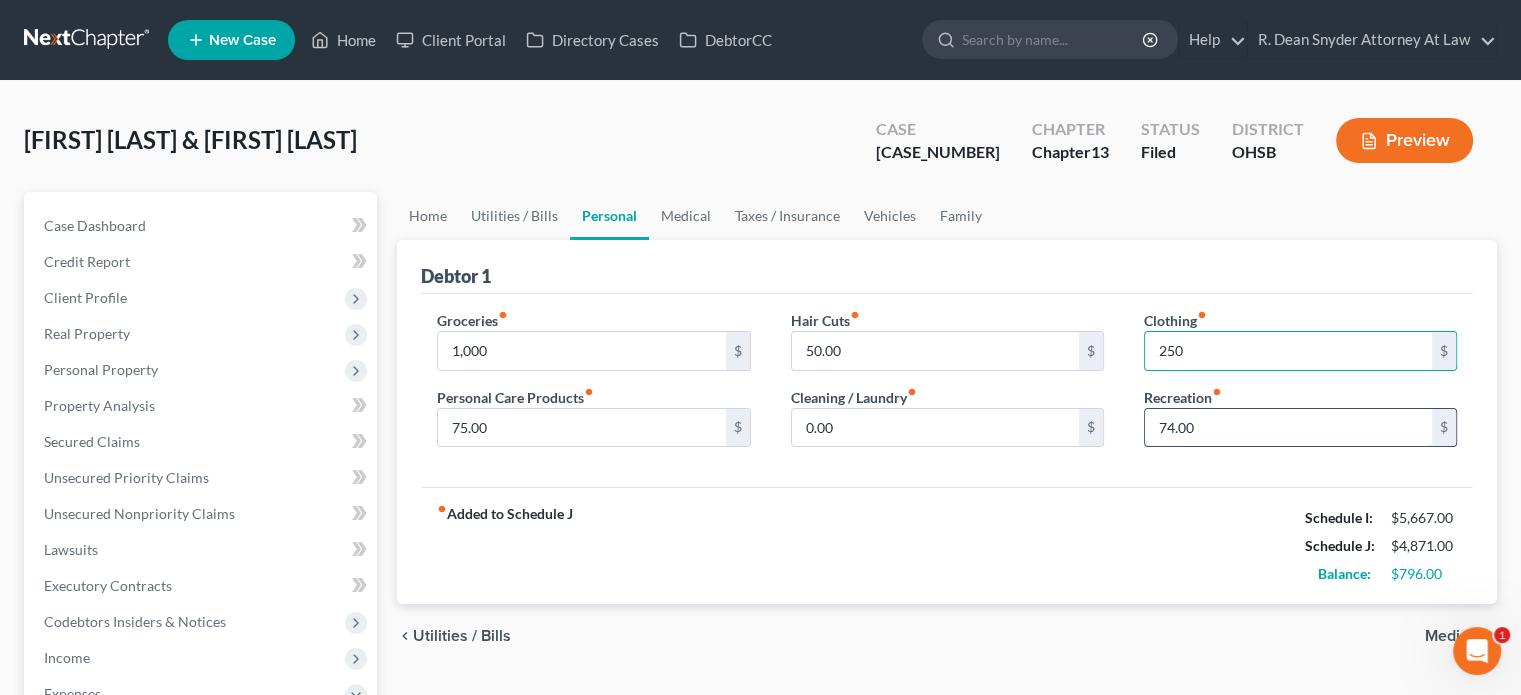 click on "74.00" at bounding box center (1288, 428) 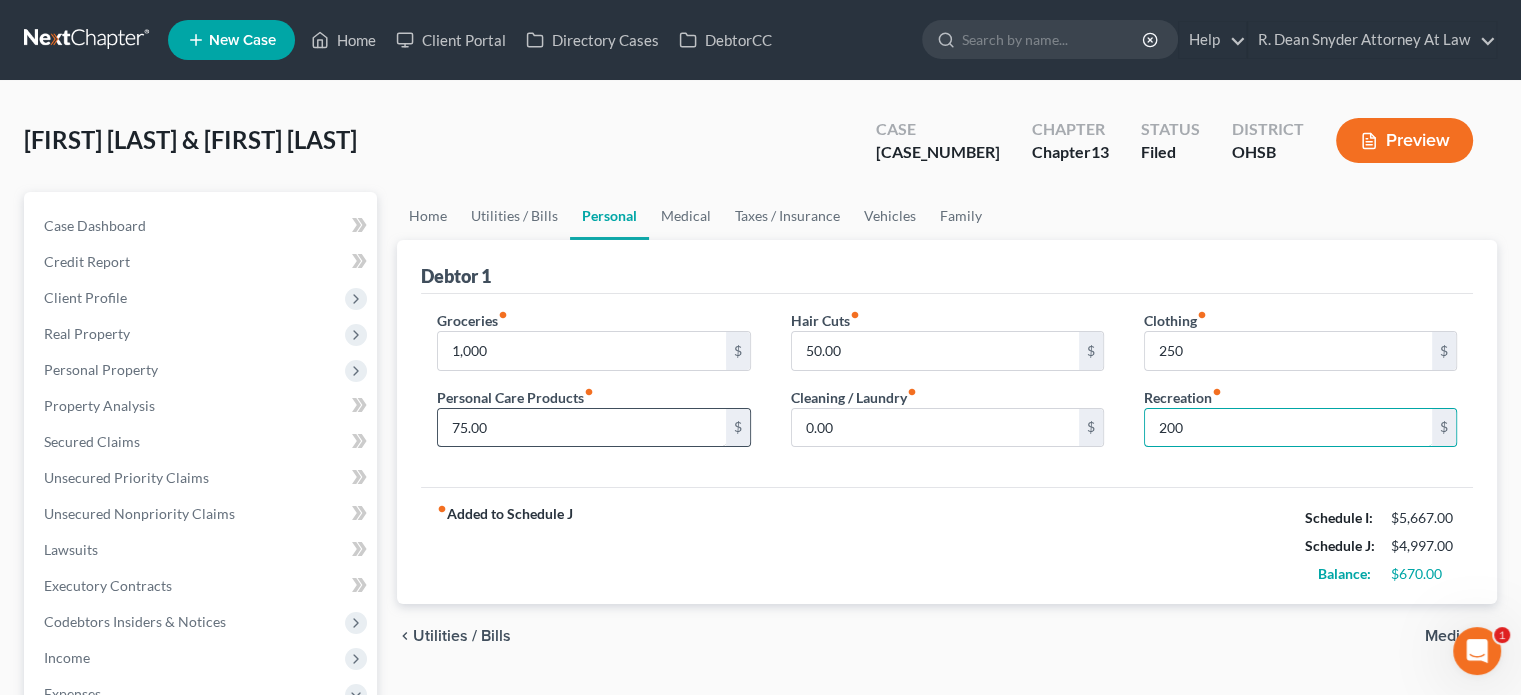 type on "200" 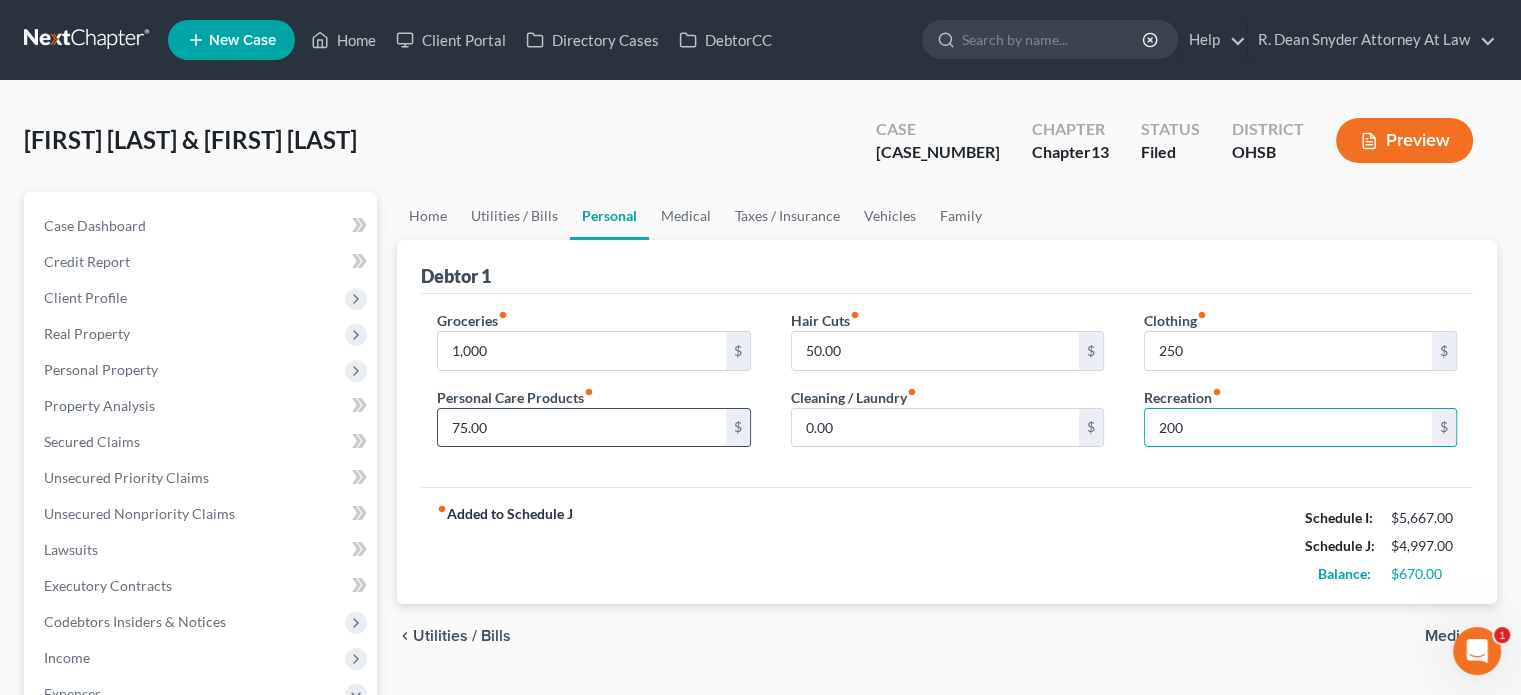drag, startPoint x: 566, startPoint y: 432, endPoint x: 592, endPoint y: 412, distance: 32.80244 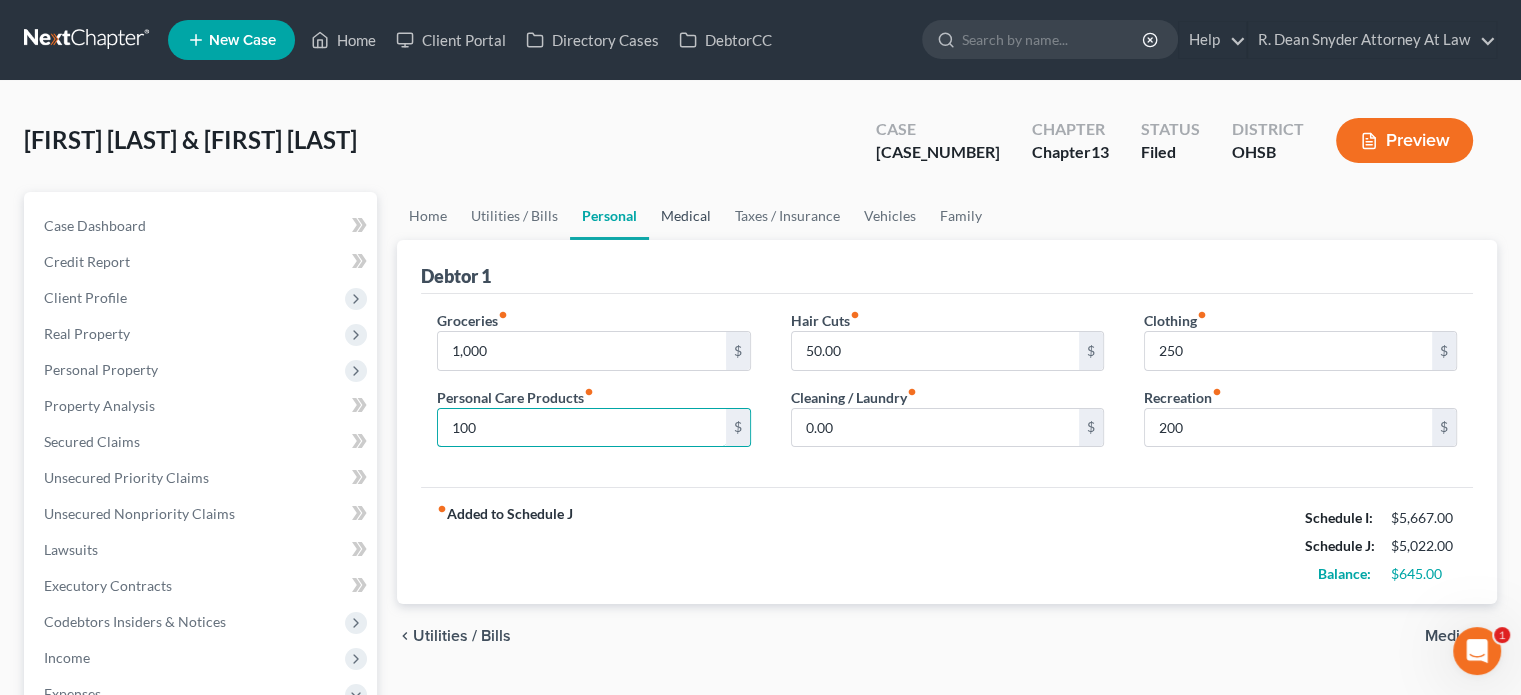 type on "100" 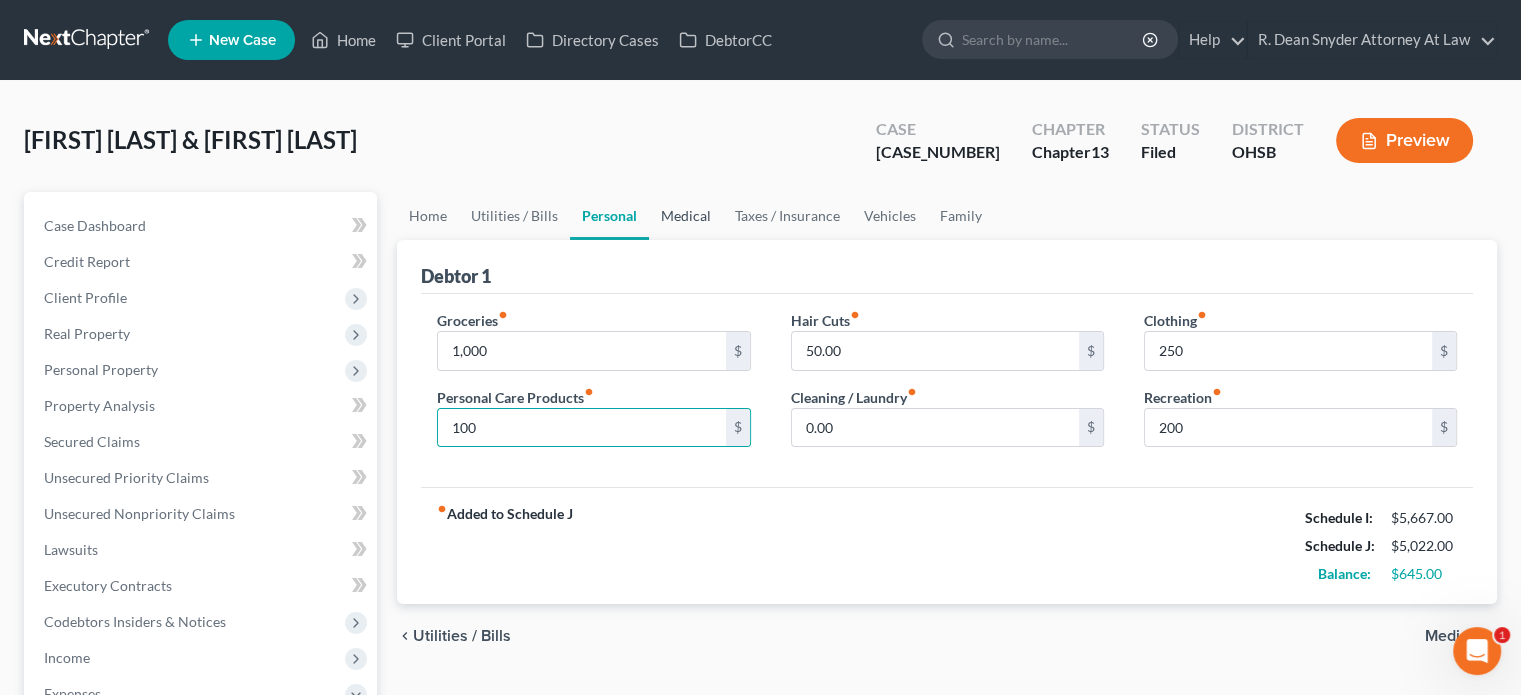 click on "Medical" at bounding box center [686, 216] 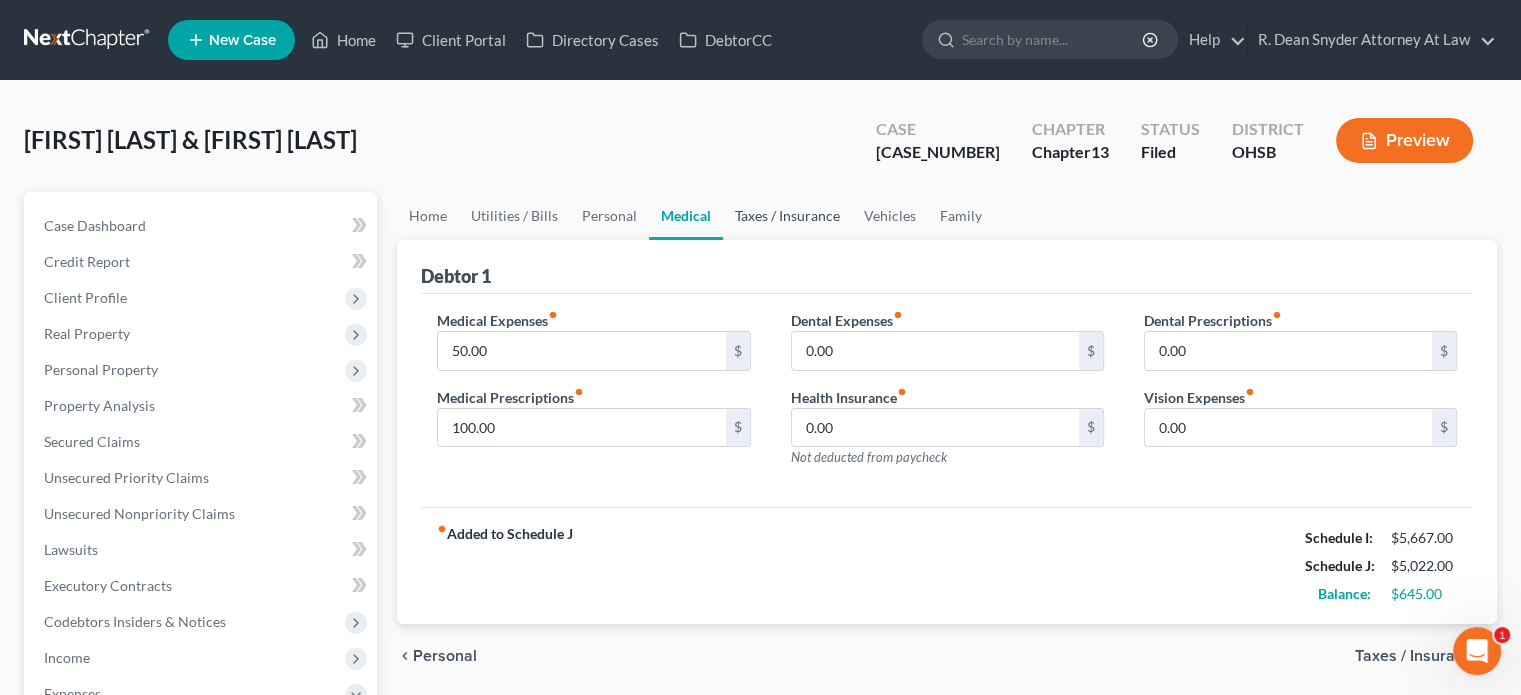 click on "Taxes / Insurance" at bounding box center (787, 216) 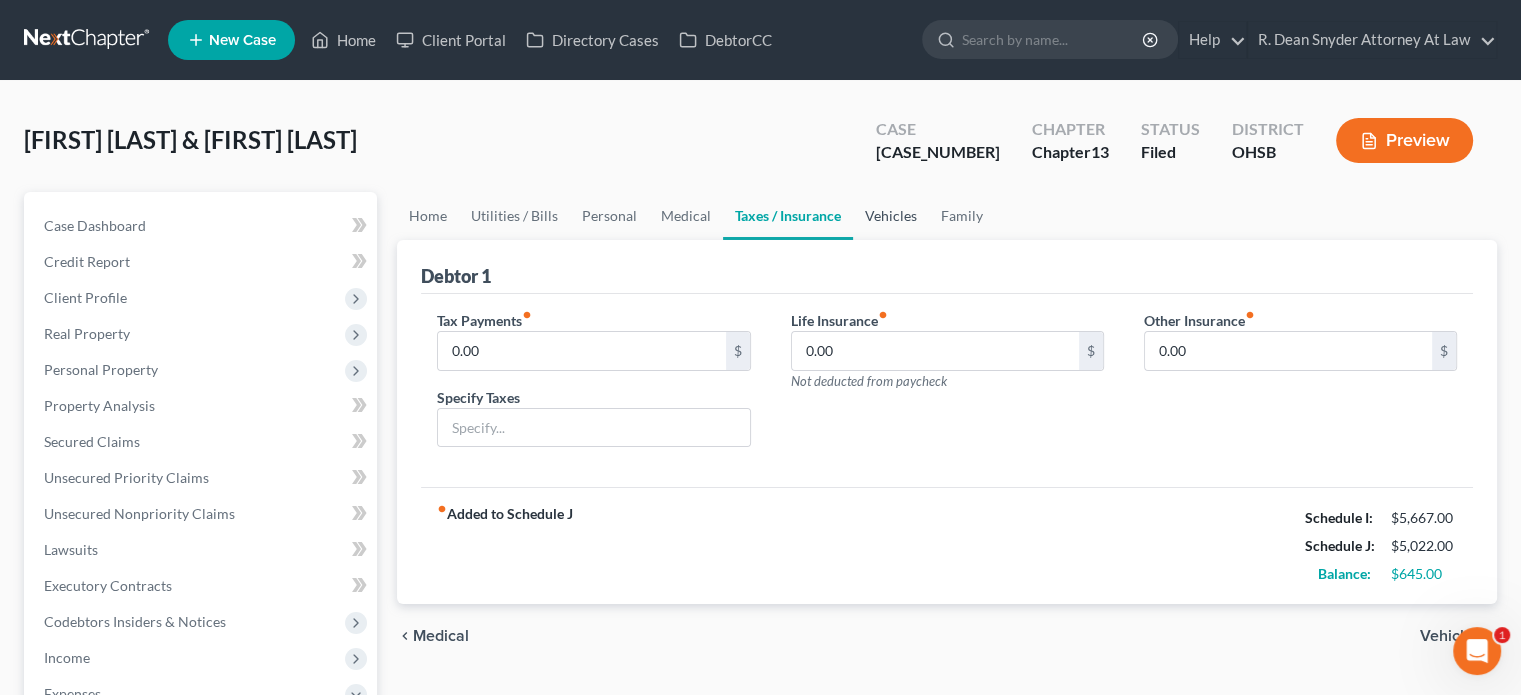 click on "Vehicles" at bounding box center (891, 216) 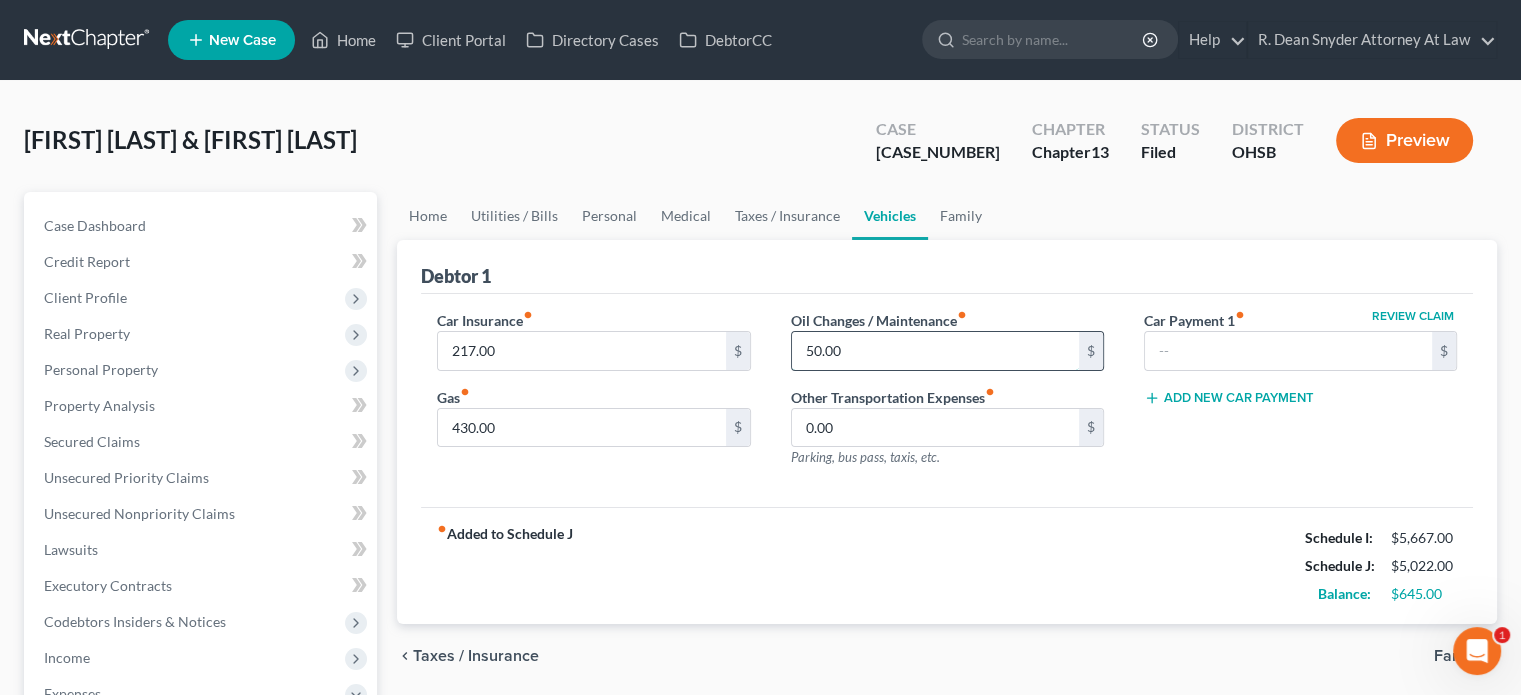 click on "50.00" at bounding box center (935, 351) 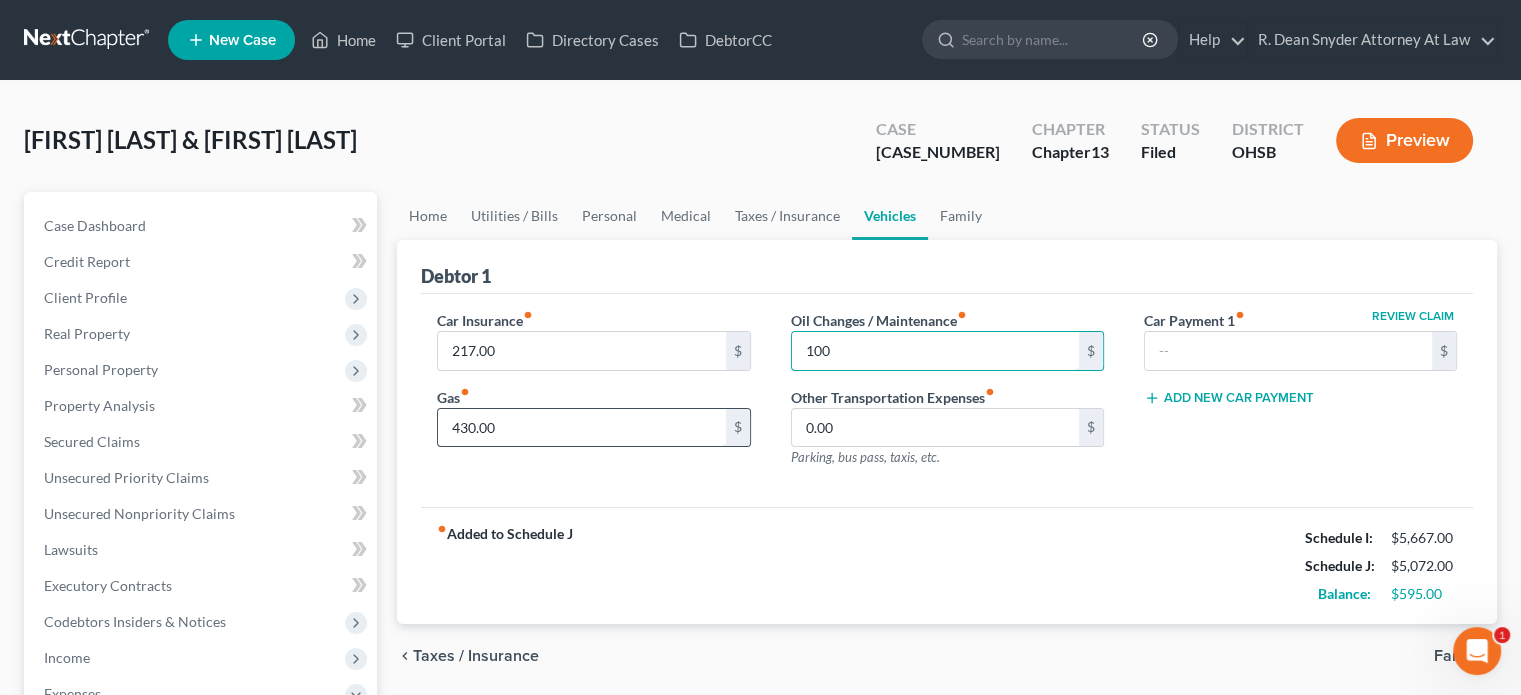 type on "100" 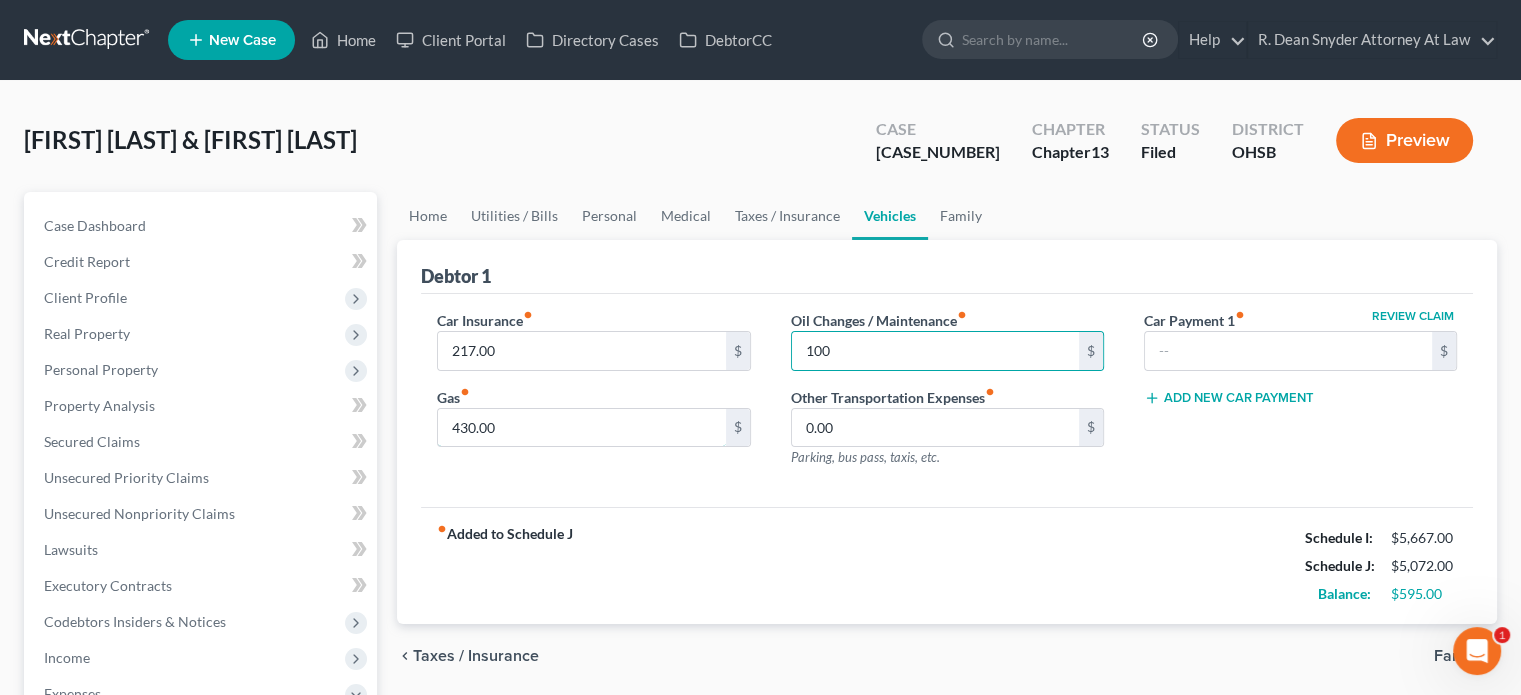 drag, startPoint x: 574, startPoint y: 435, endPoint x: 784, endPoint y: 262, distance: 272.0827 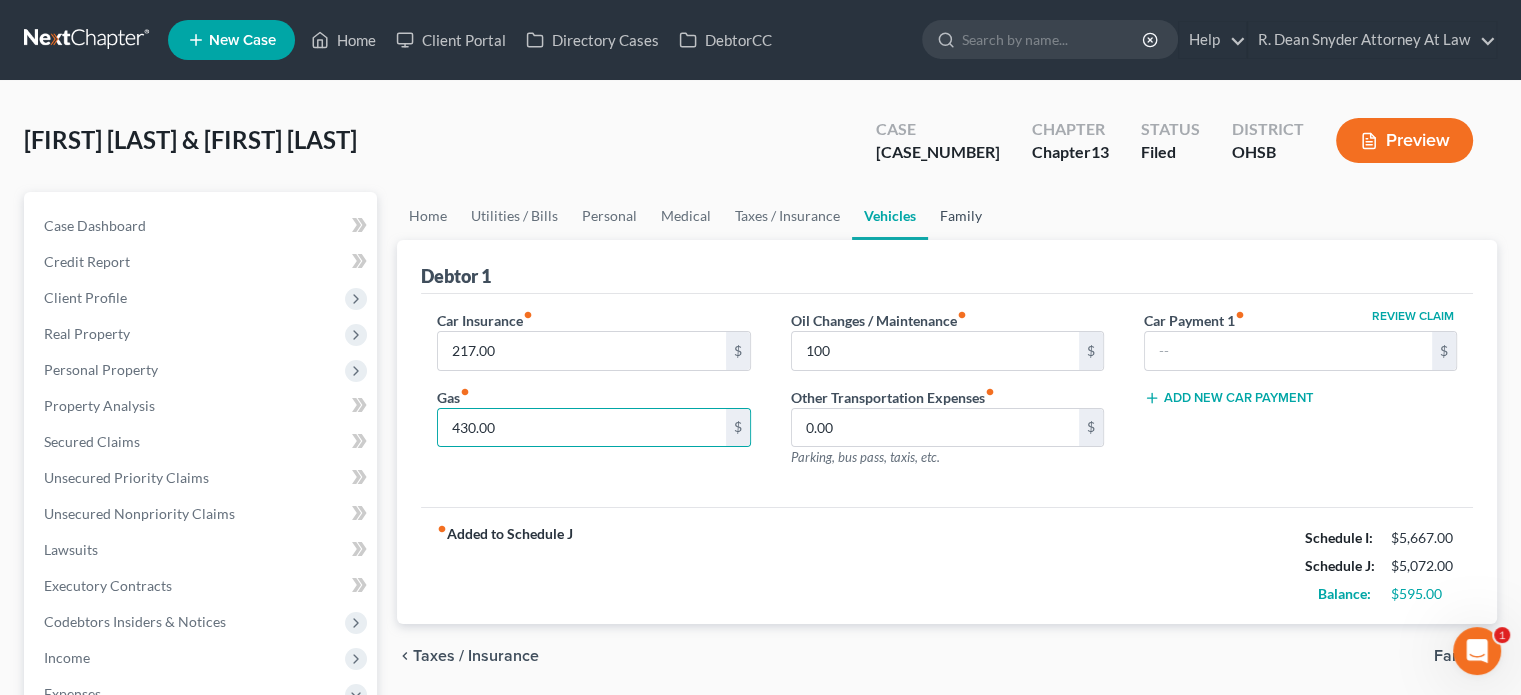 click on "Family" at bounding box center [961, 216] 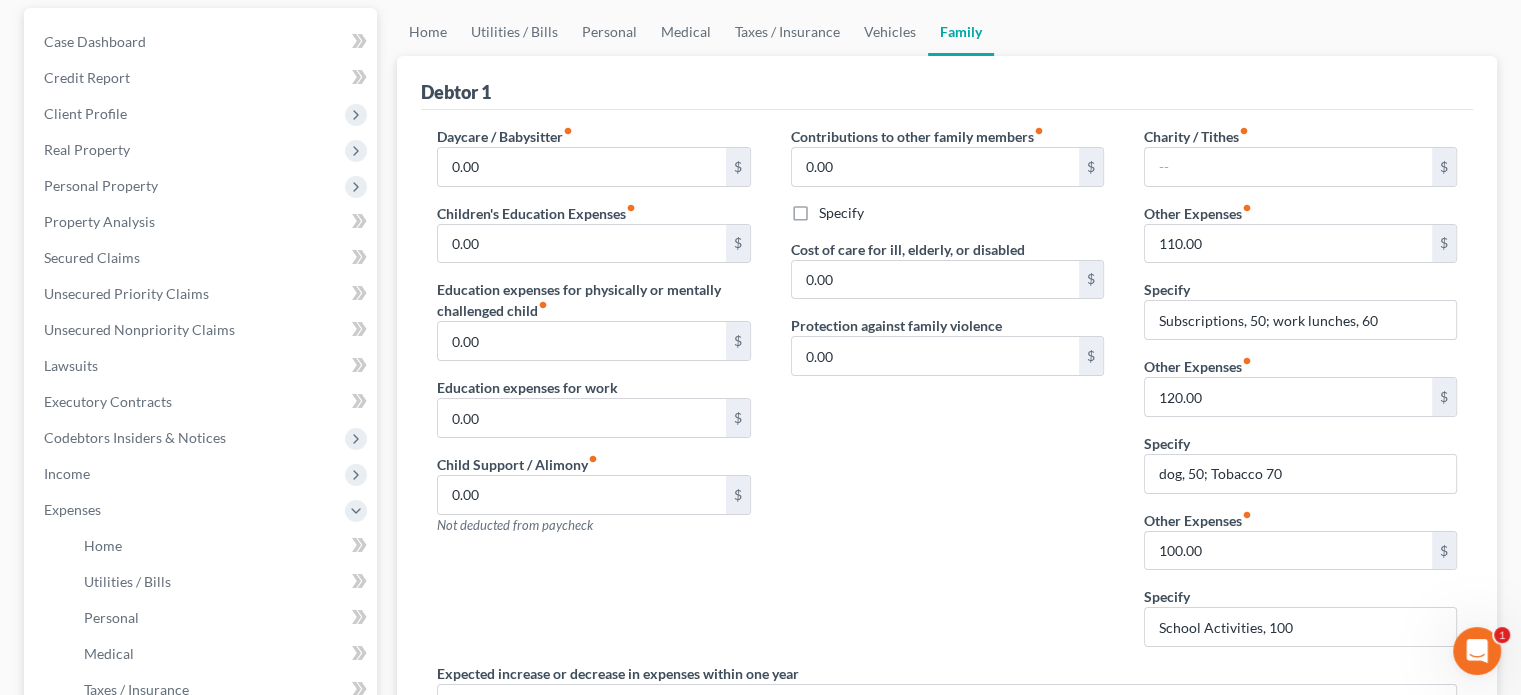 scroll, scrollTop: 200, scrollLeft: 0, axis: vertical 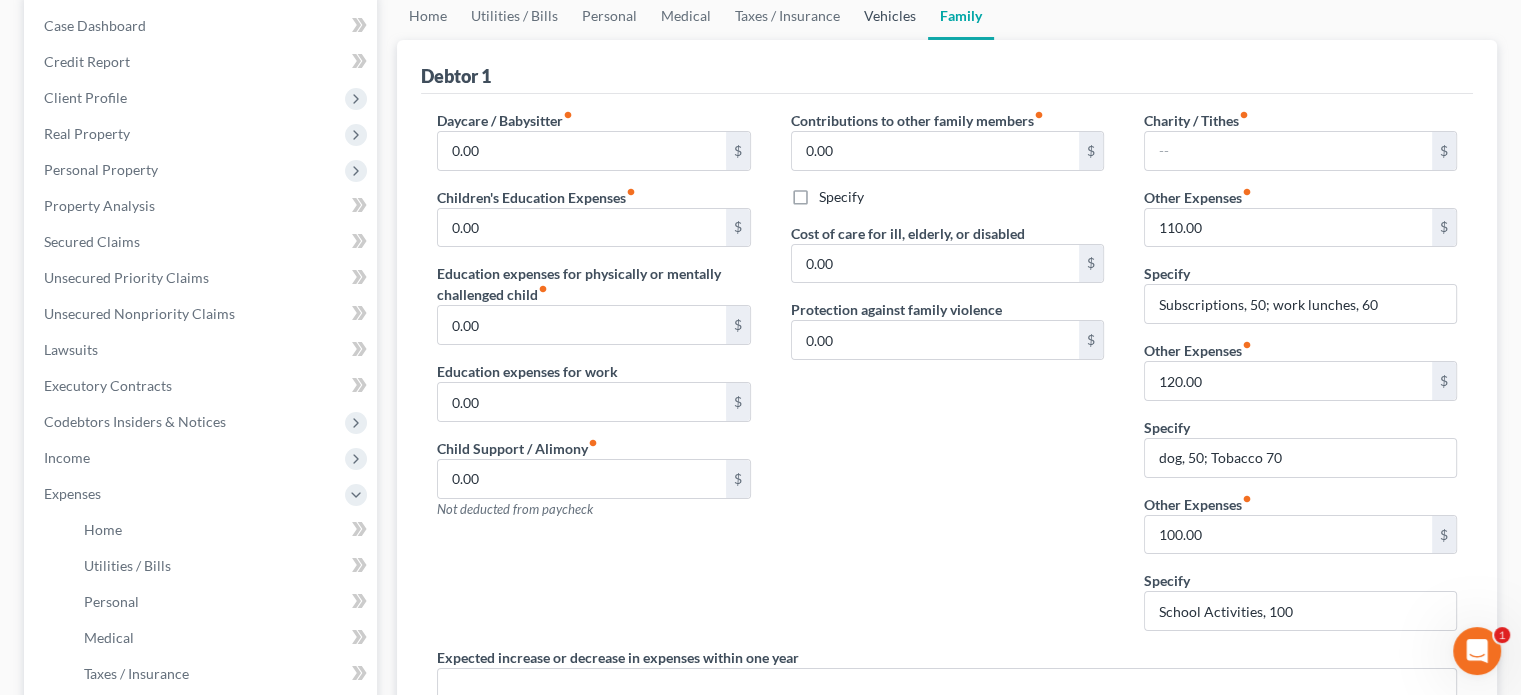click on "Vehicles" at bounding box center [890, 16] 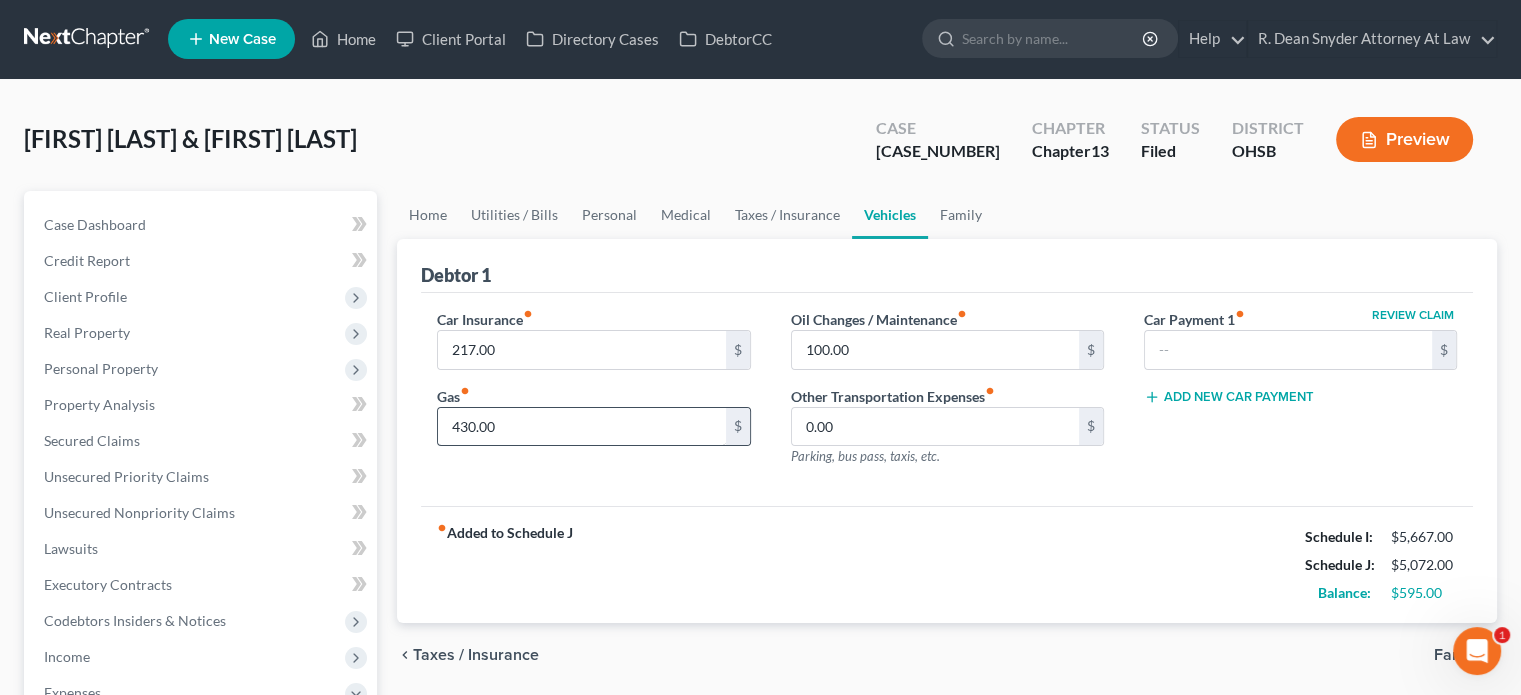 scroll, scrollTop: 0, scrollLeft: 0, axis: both 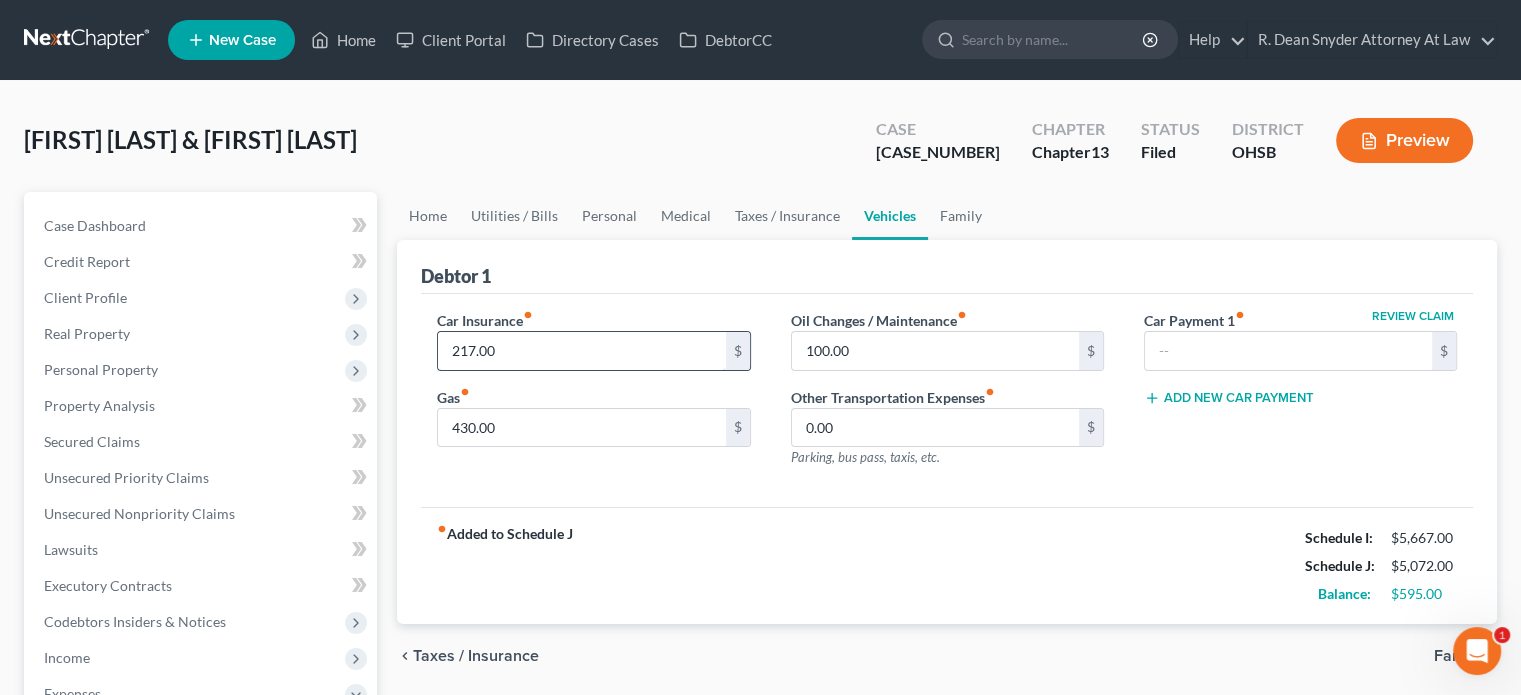 click on "217.00" at bounding box center (581, 351) 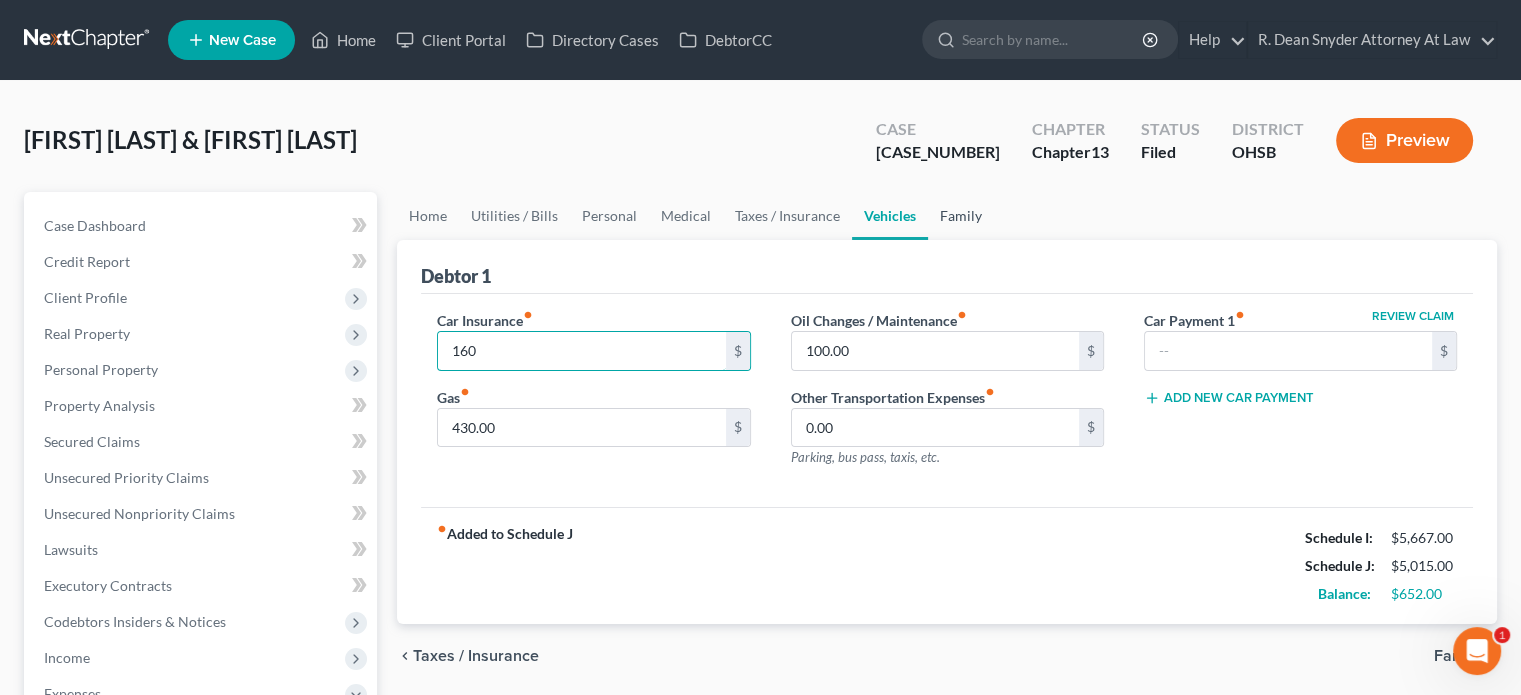 type on "160" 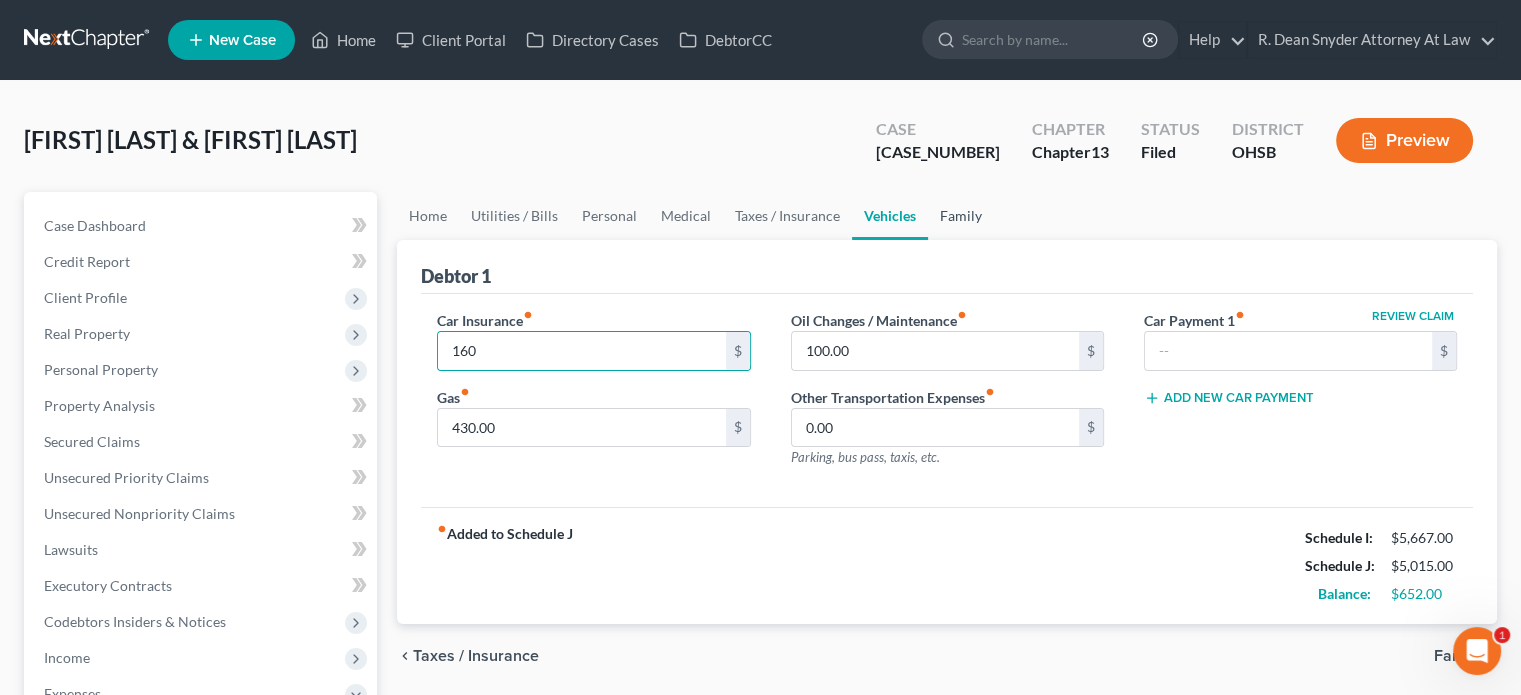 drag, startPoint x: 965, startPoint y: 217, endPoint x: 1072, endPoint y: 299, distance: 134.80727 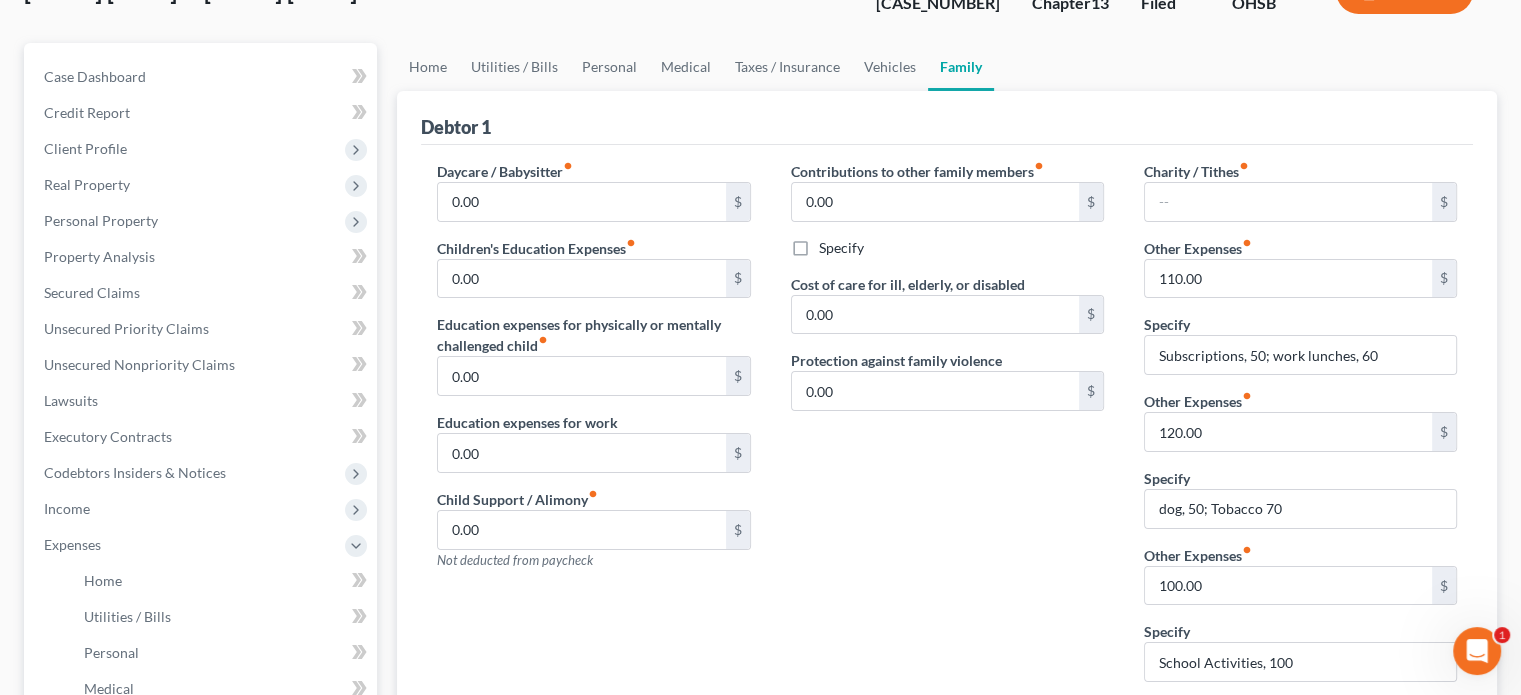 scroll, scrollTop: 200, scrollLeft: 0, axis: vertical 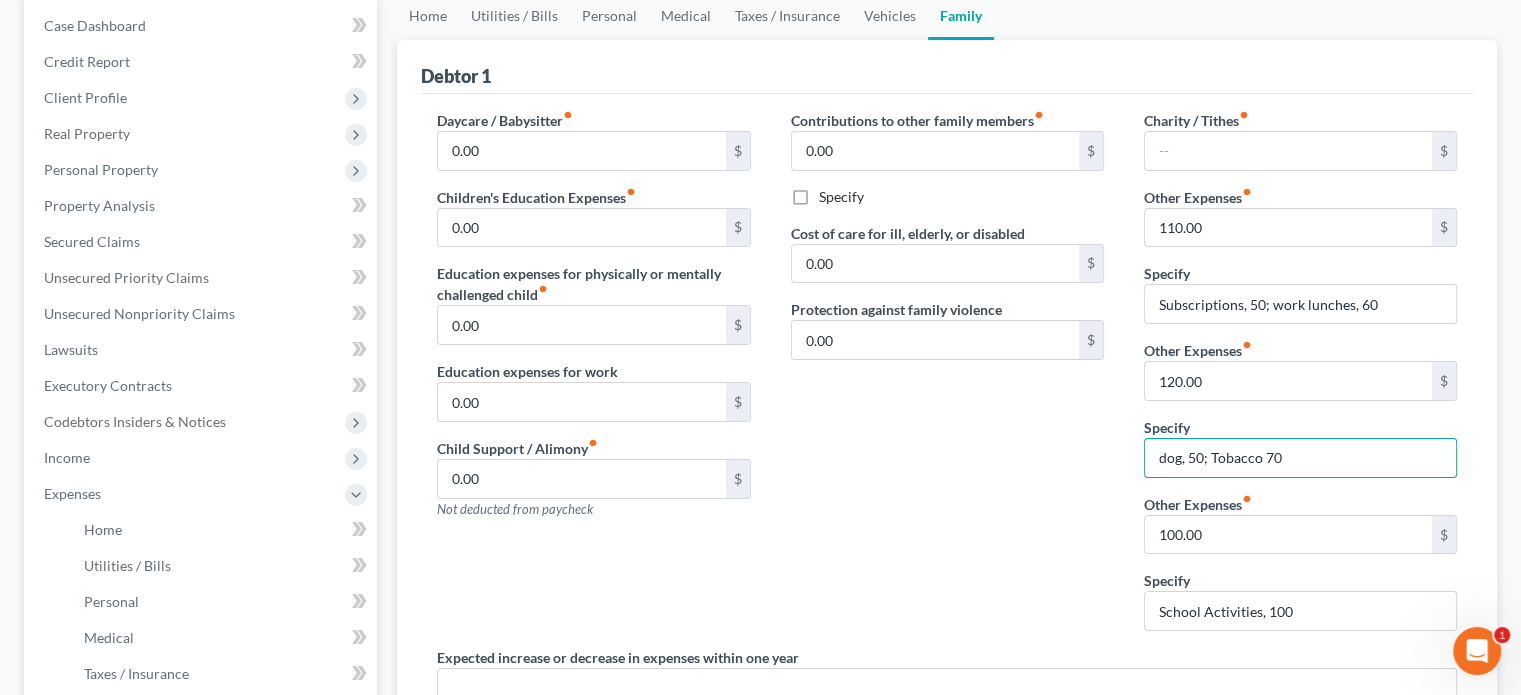drag, startPoint x: 1202, startPoint y: 455, endPoint x: 1092, endPoint y: 459, distance: 110.0727 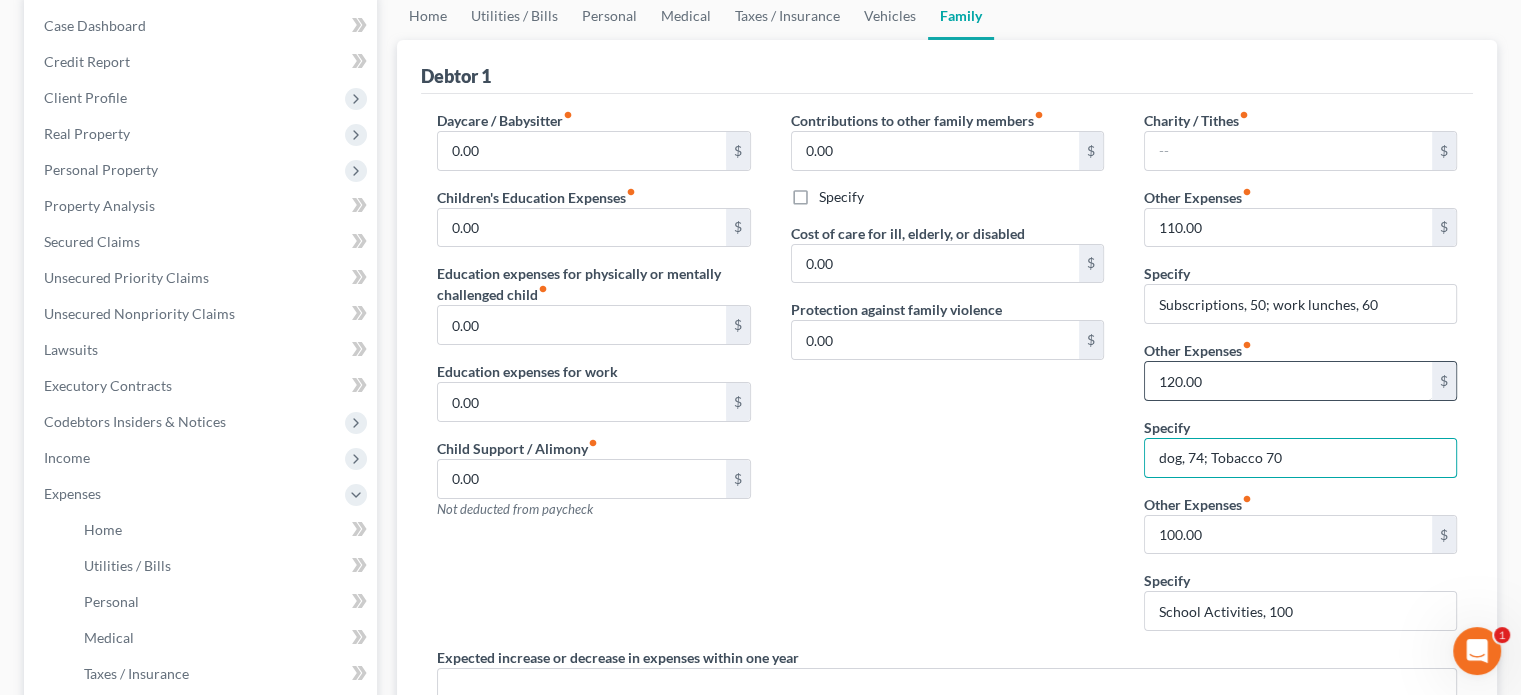 type on "dog, 74; Tobacco 70" 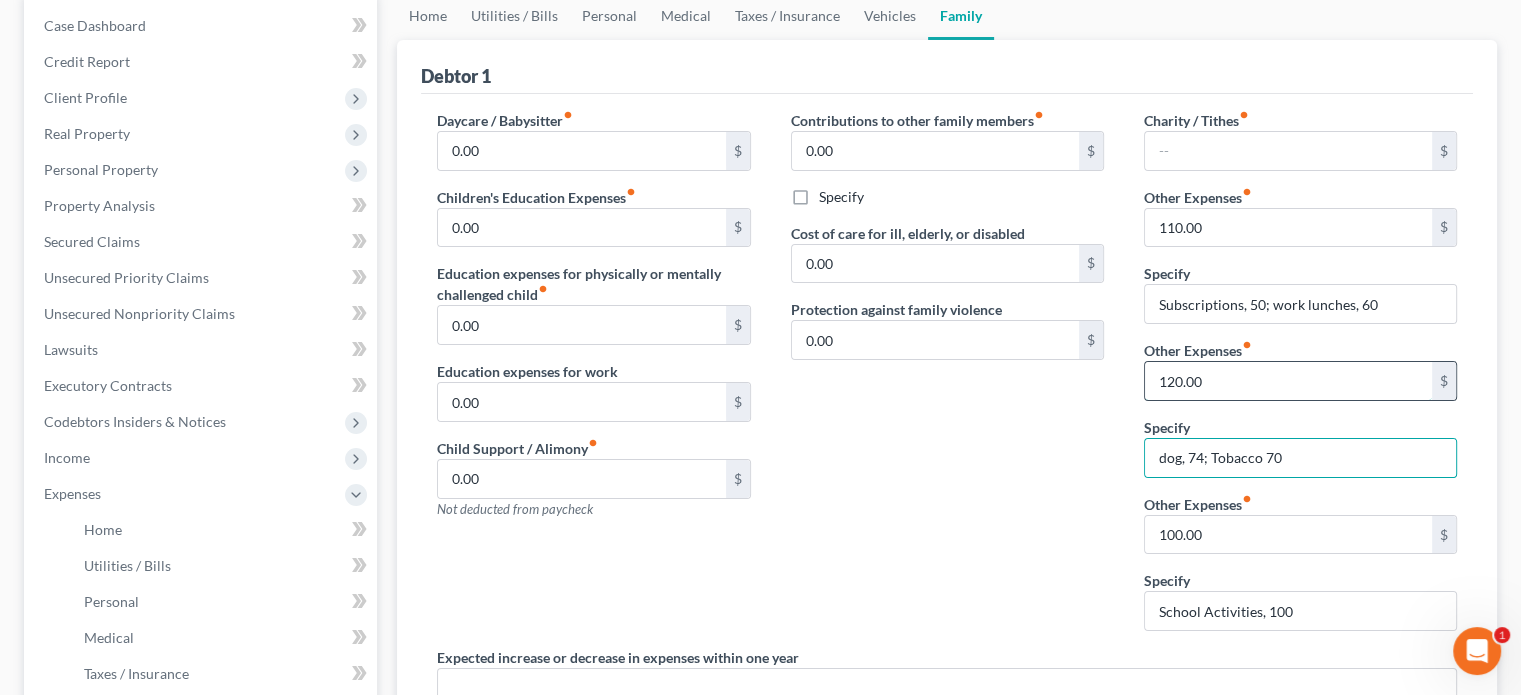 click on "120.00" at bounding box center [1288, 381] 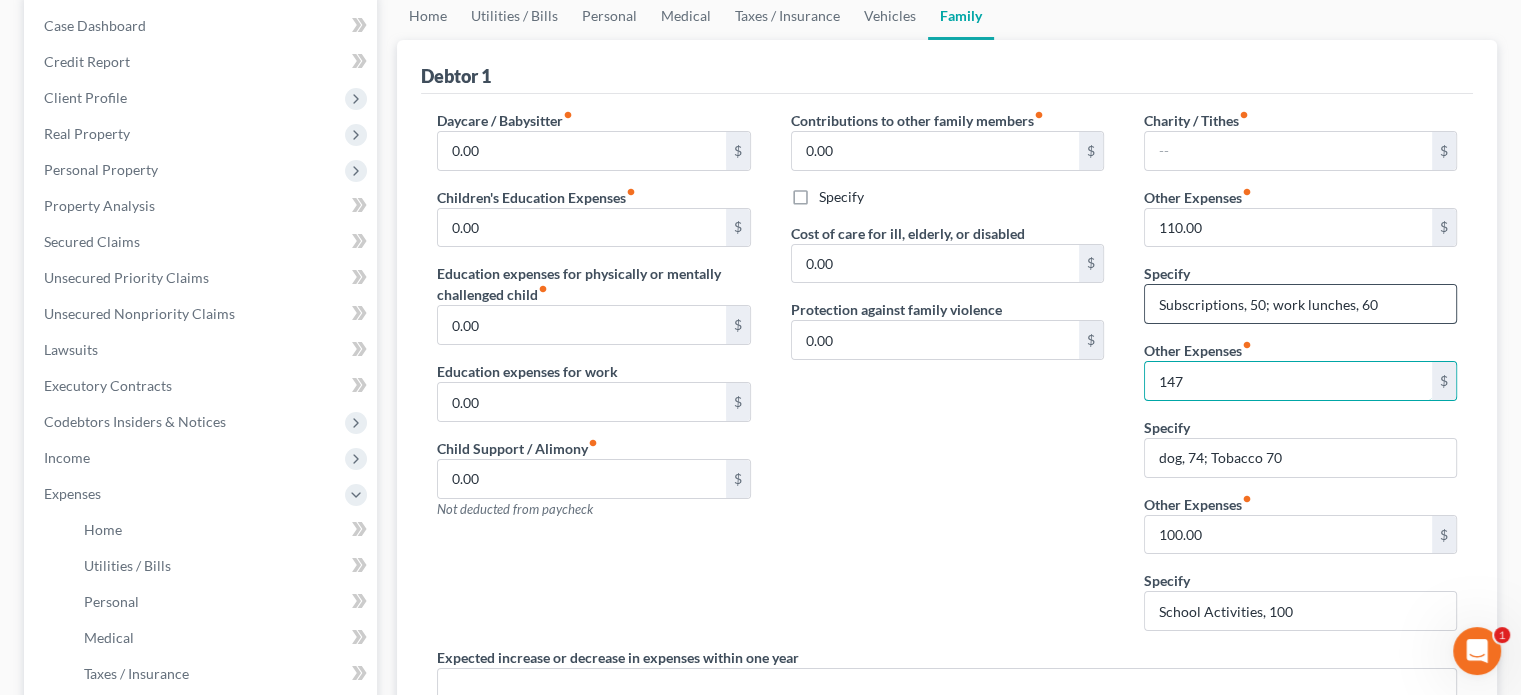 type on "147" 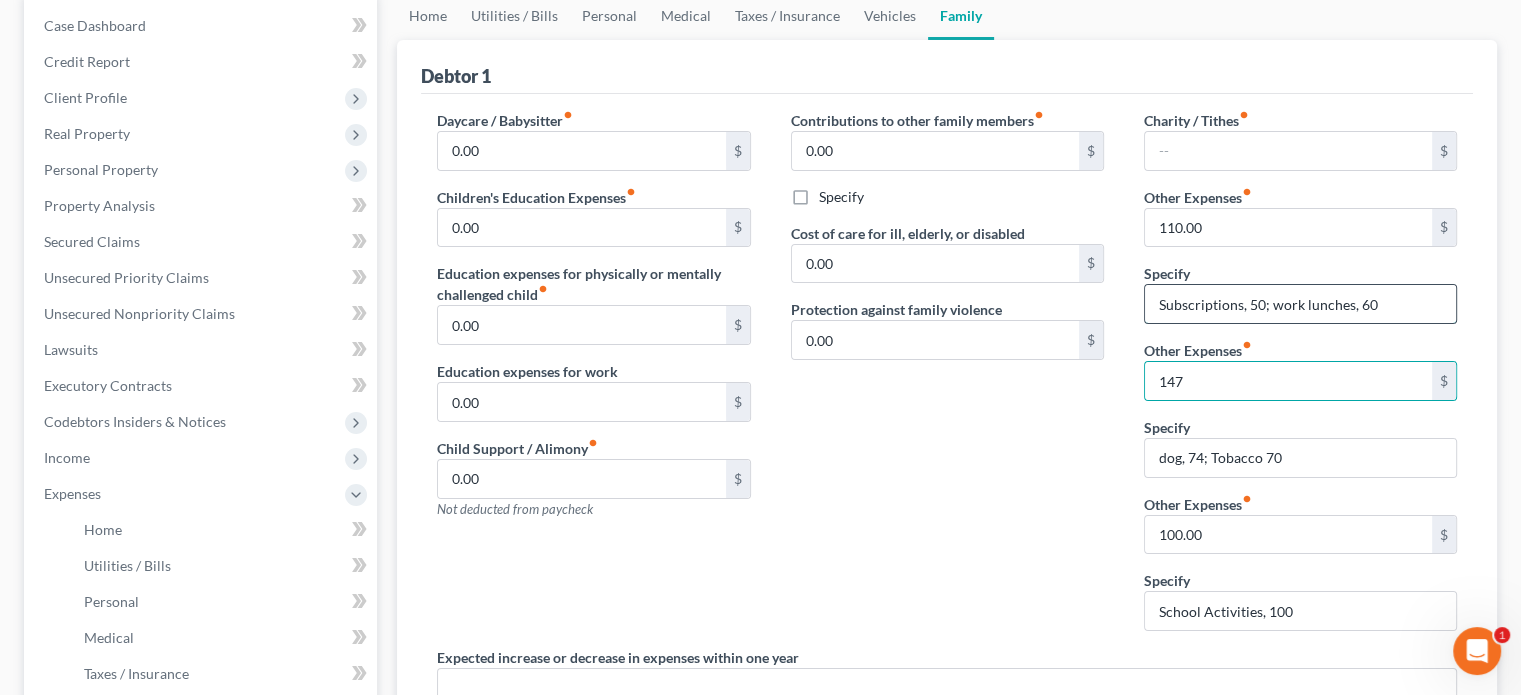 click on "Subscriptions, 50; work lunches, 60" at bounding box center (1300, 304) 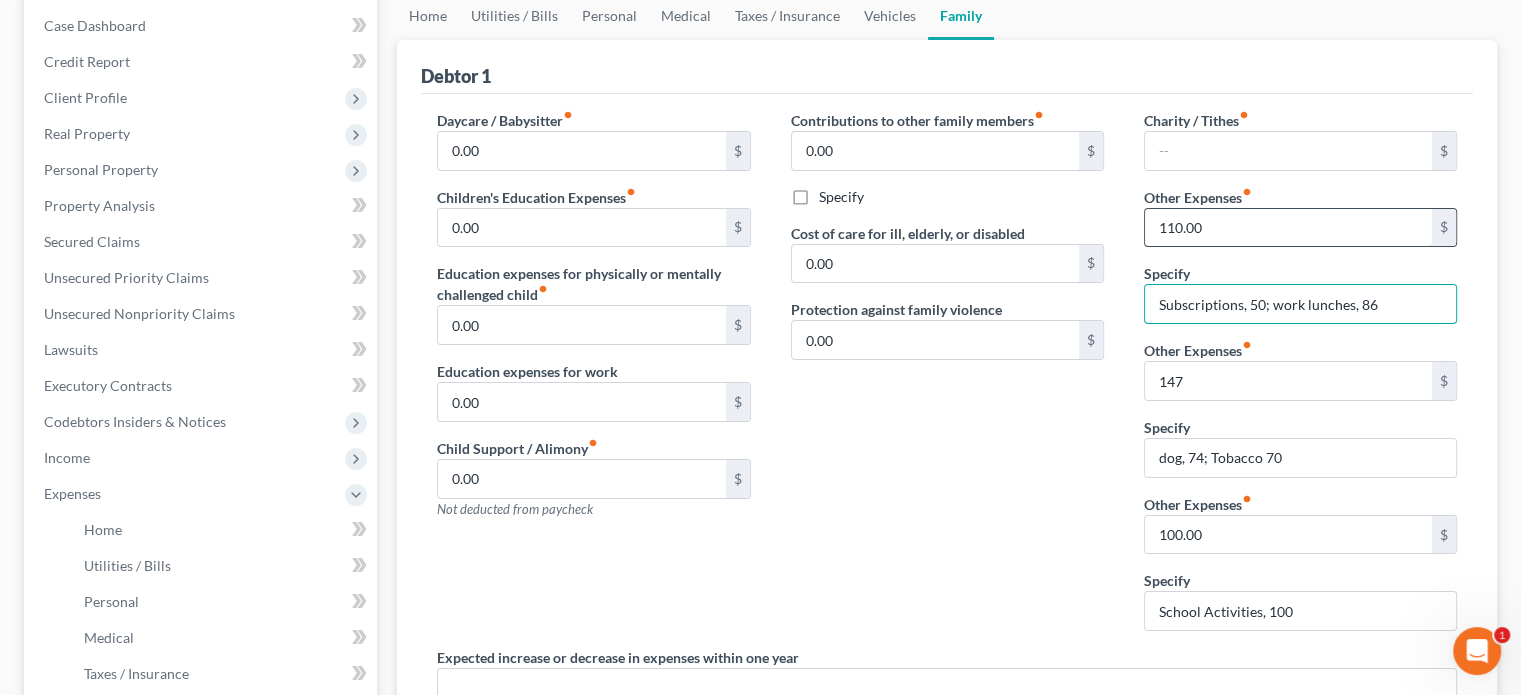 type on "Subscriptions, 50; work lunches, 86" 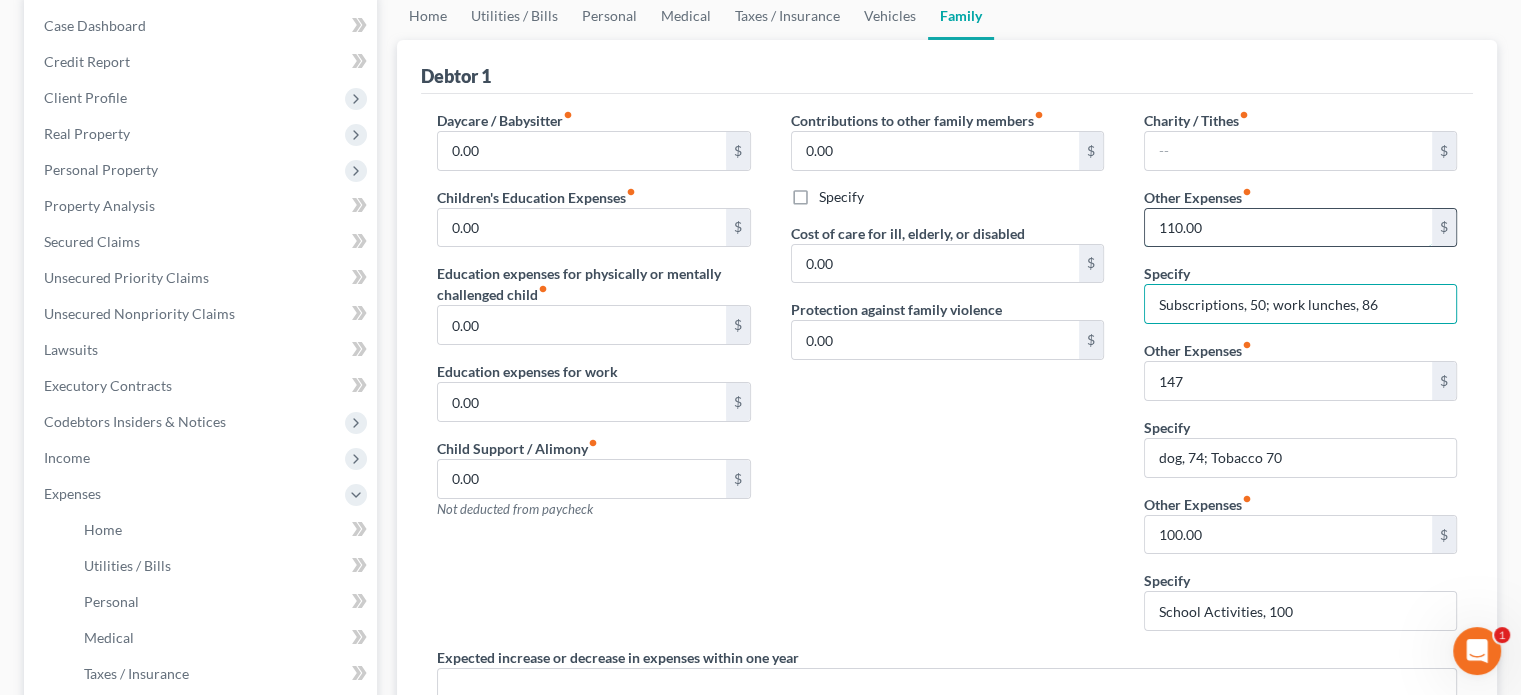 click on "110.00" at bounding box center (1288, 228) 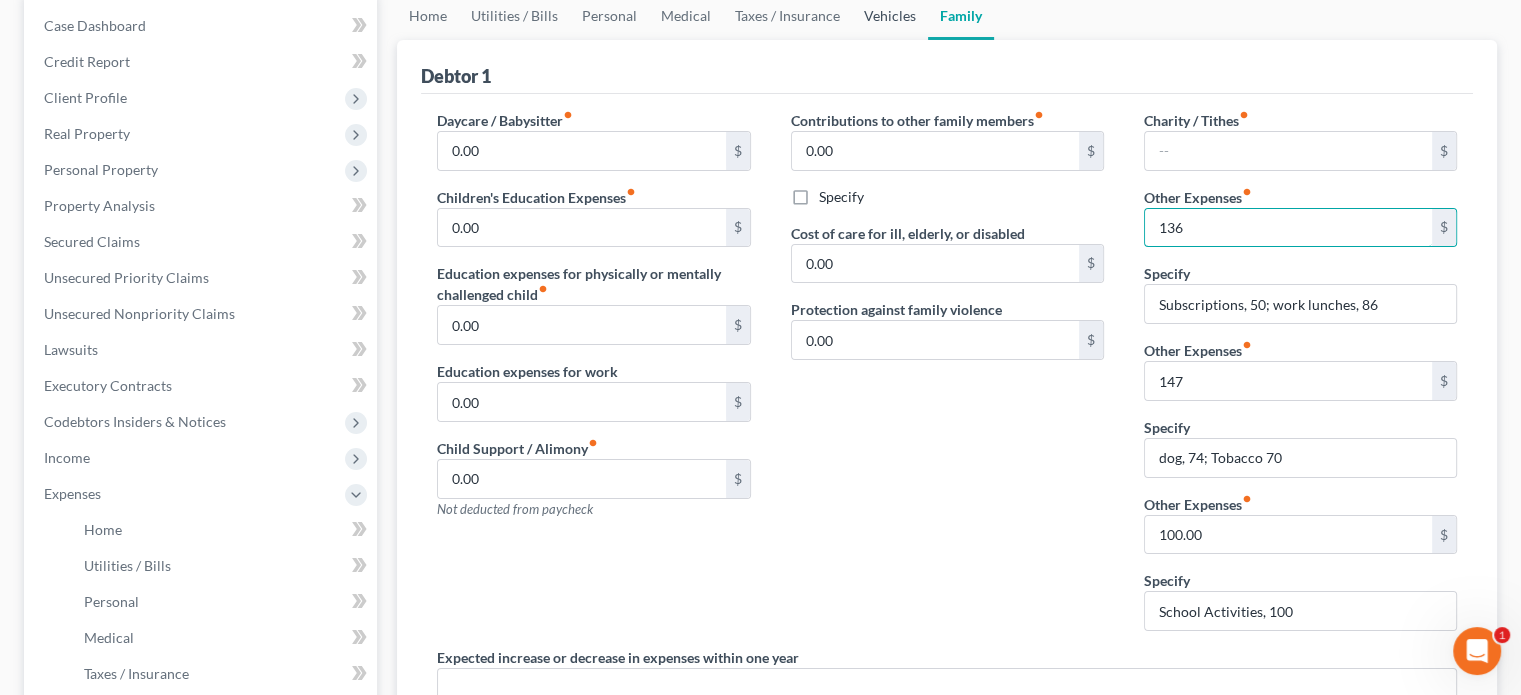 type on "136" 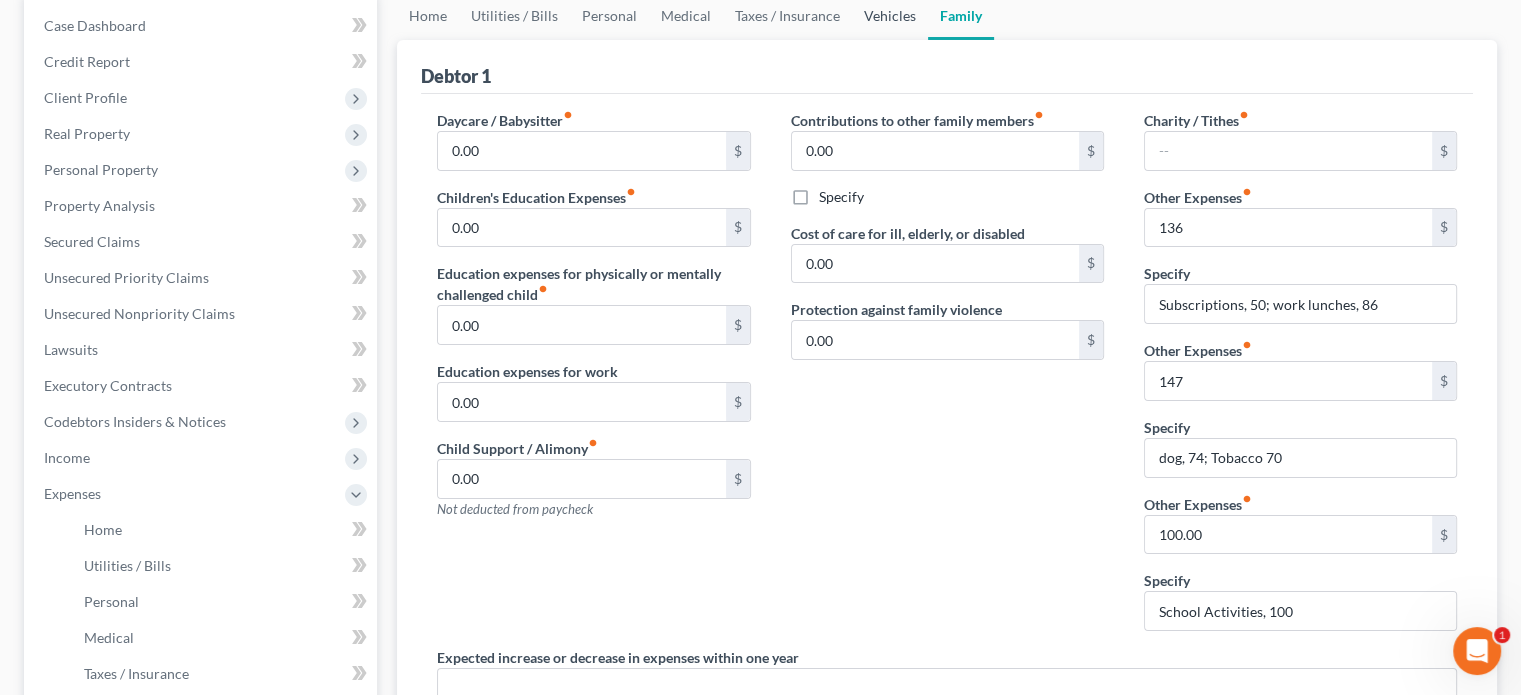 click on "Vehicles" at bounding box center (890, 16) 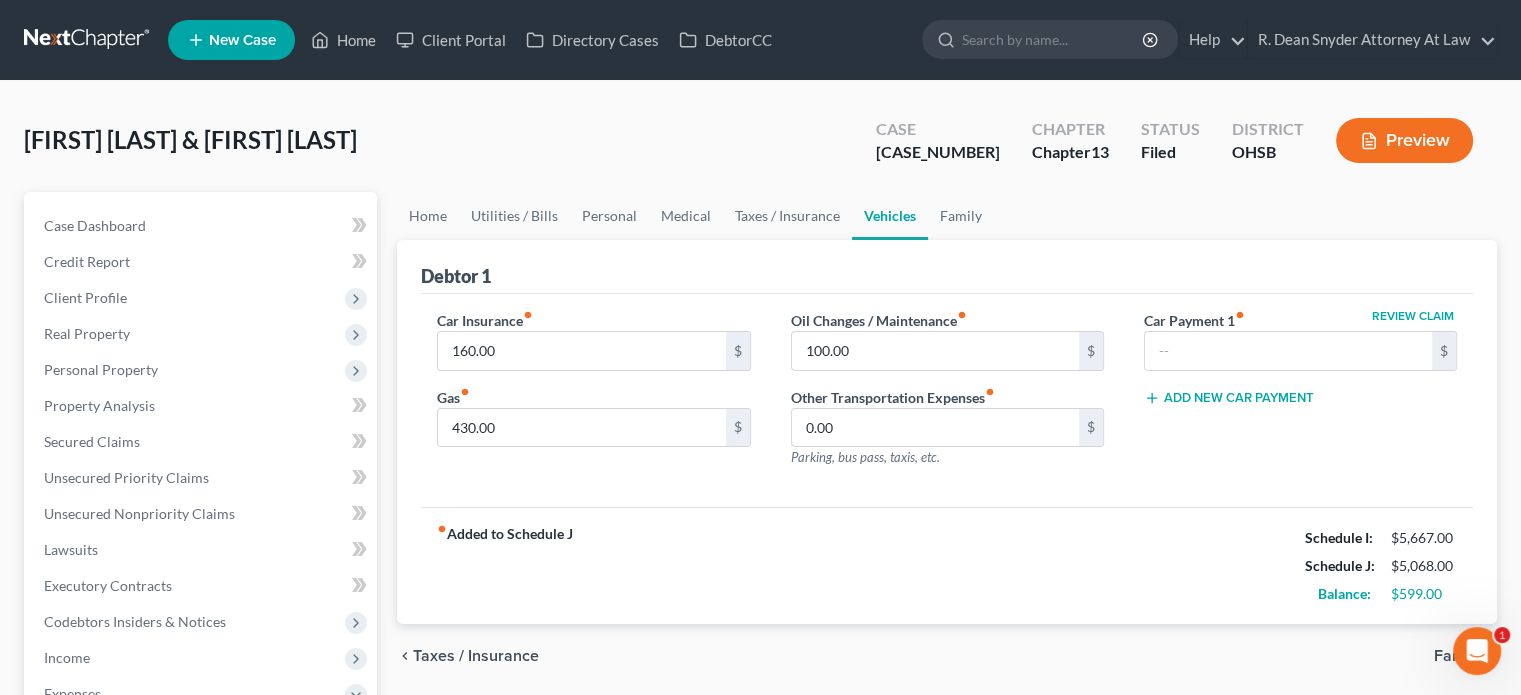 scroll, scrollTop: 0, scrollLeft: 0, axis: both 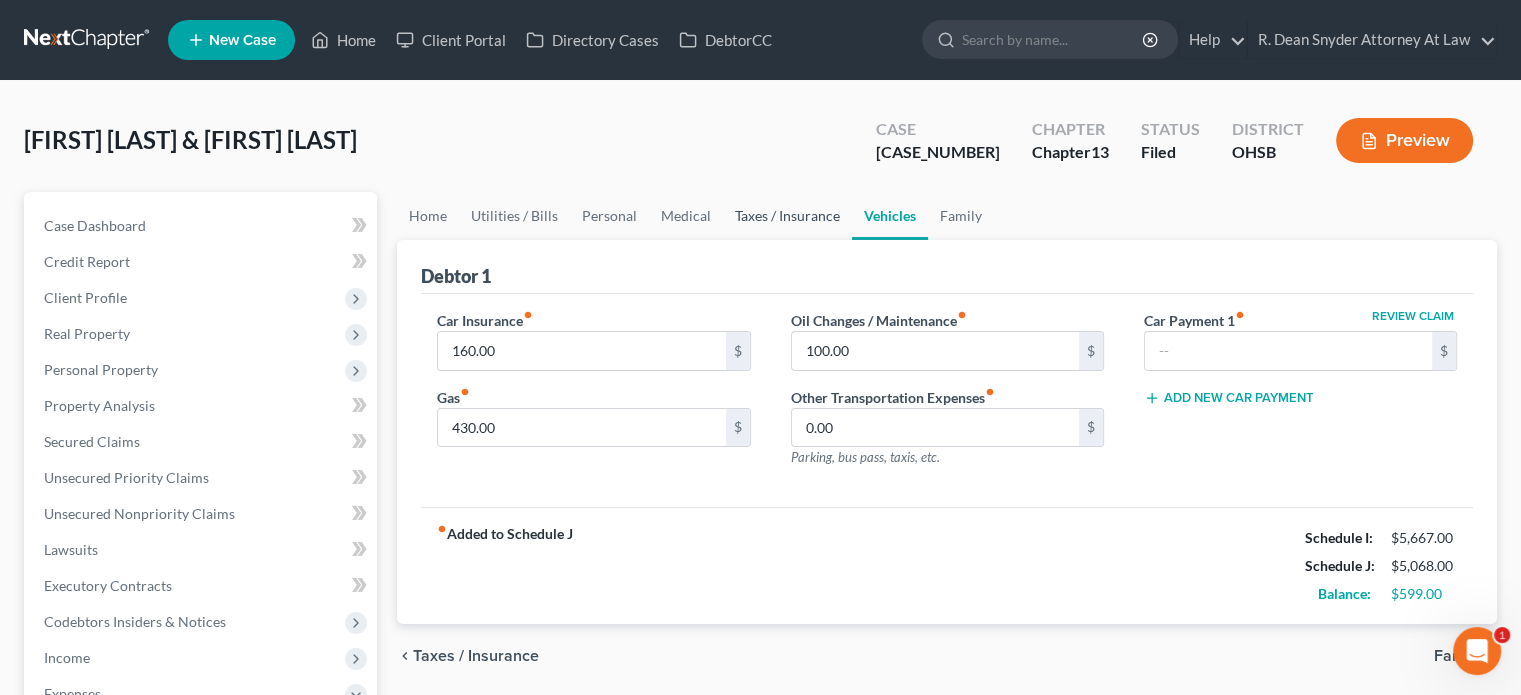 click on "Taxes / Insurance" at bounding box center (787, 216) 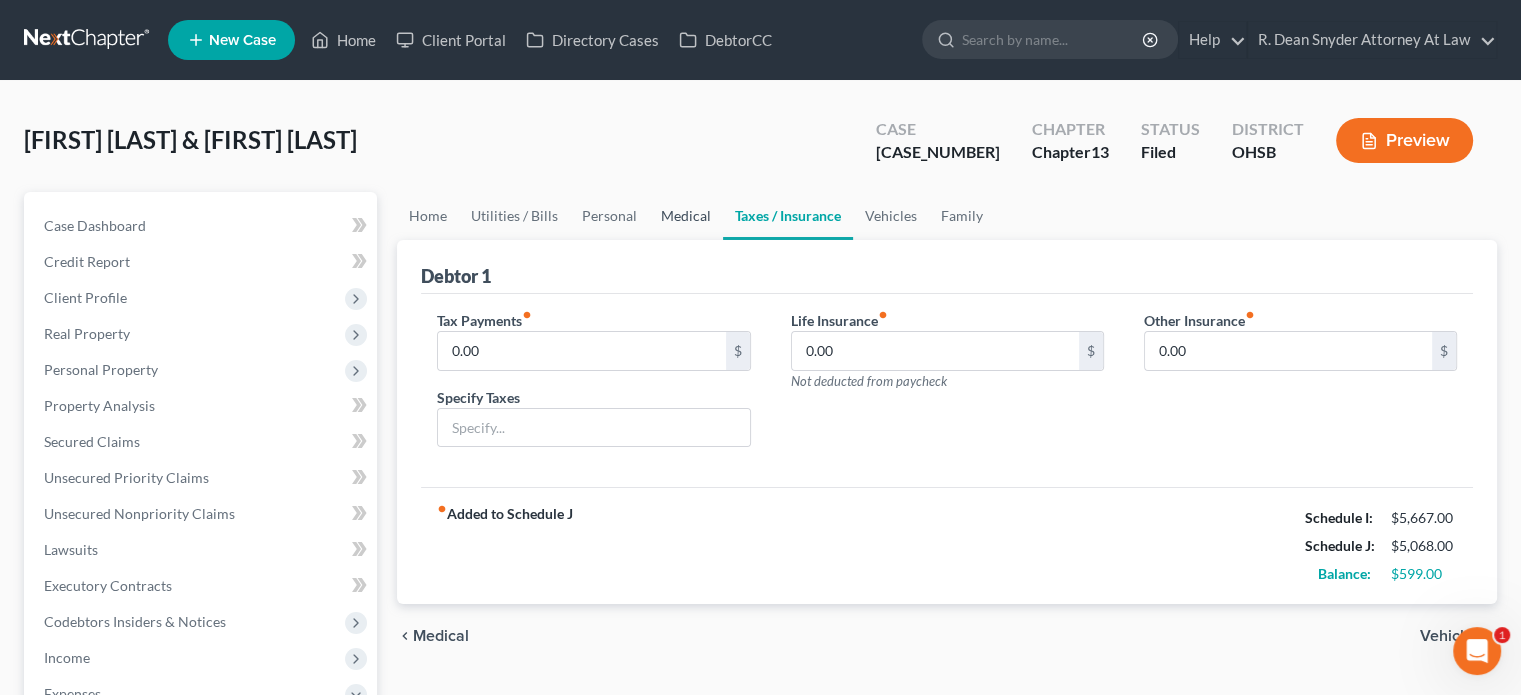 click on "Medical" at bounding box center (686, 216) 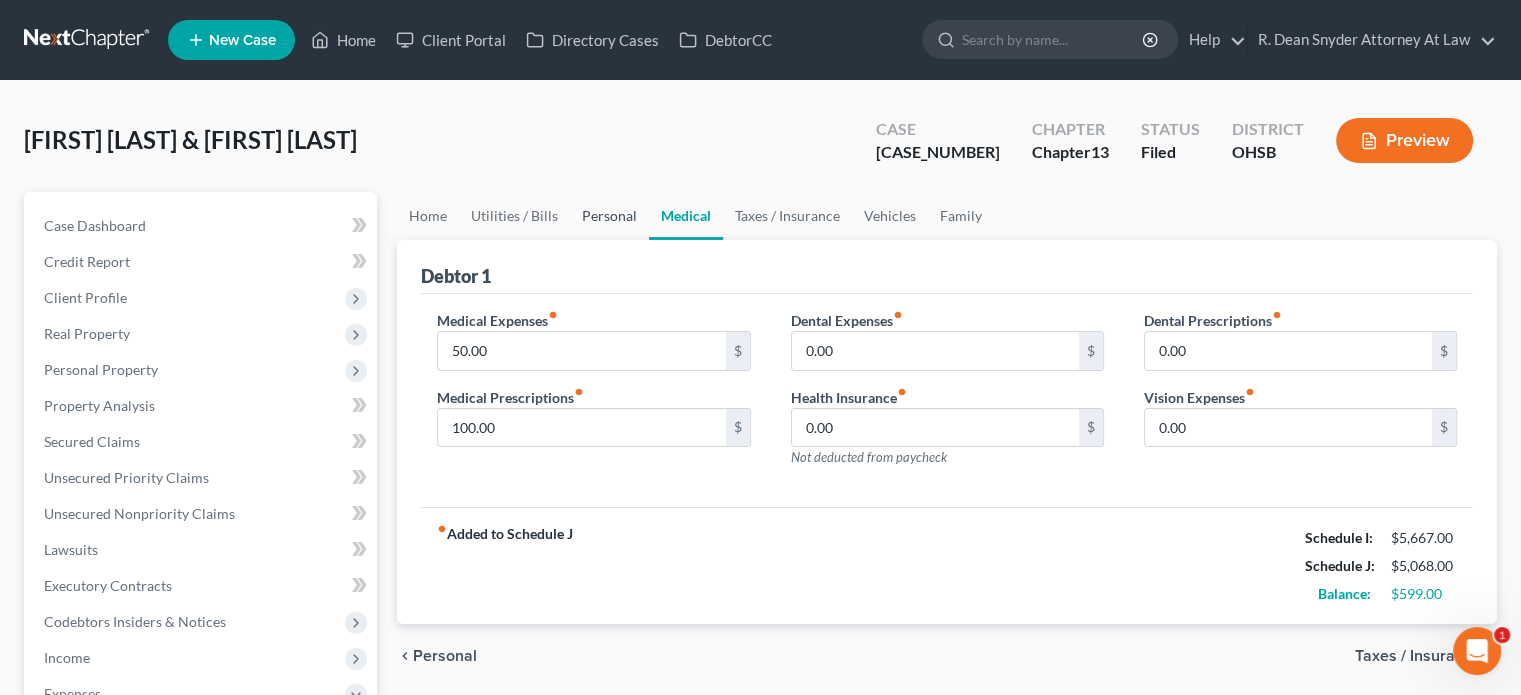 click on "Personal" at bounding box center (609, 216) 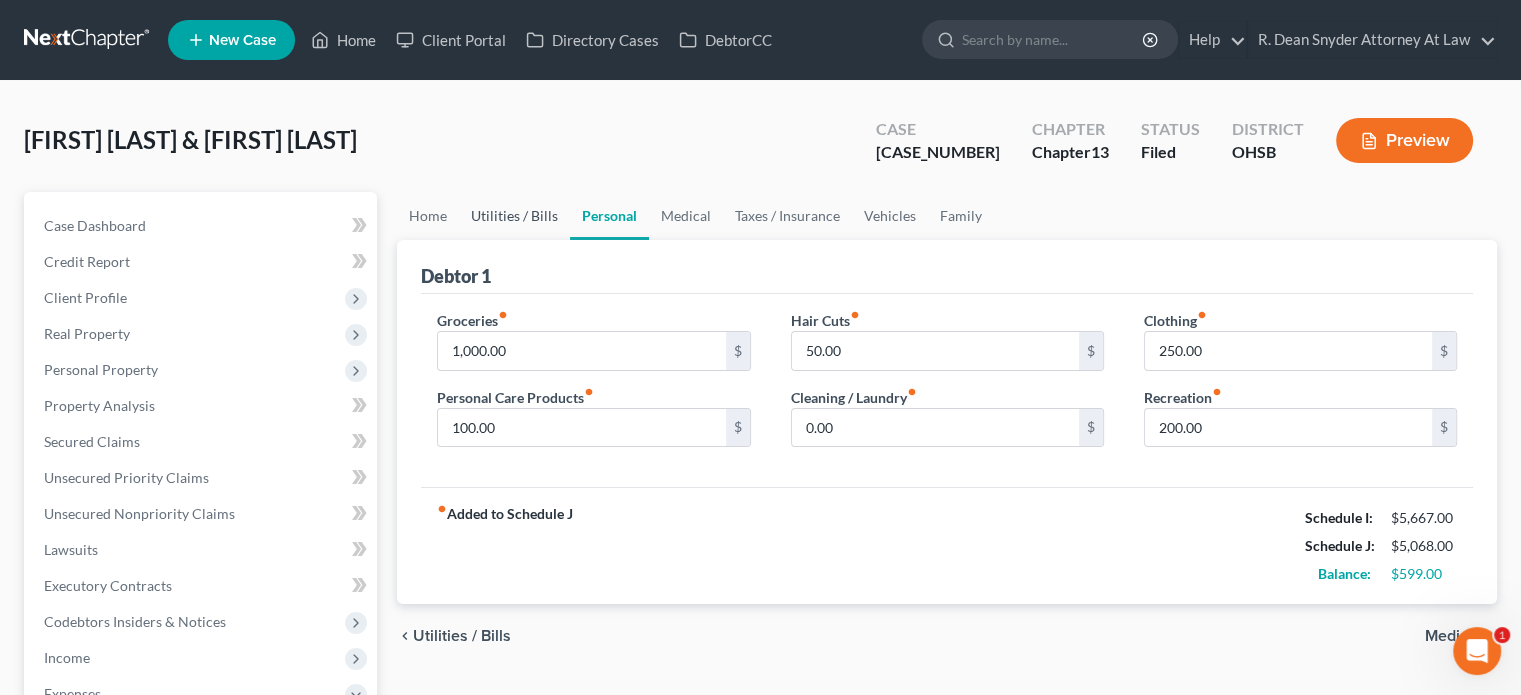 click on "Utilities / Bills" at bounding box center (514, 216) 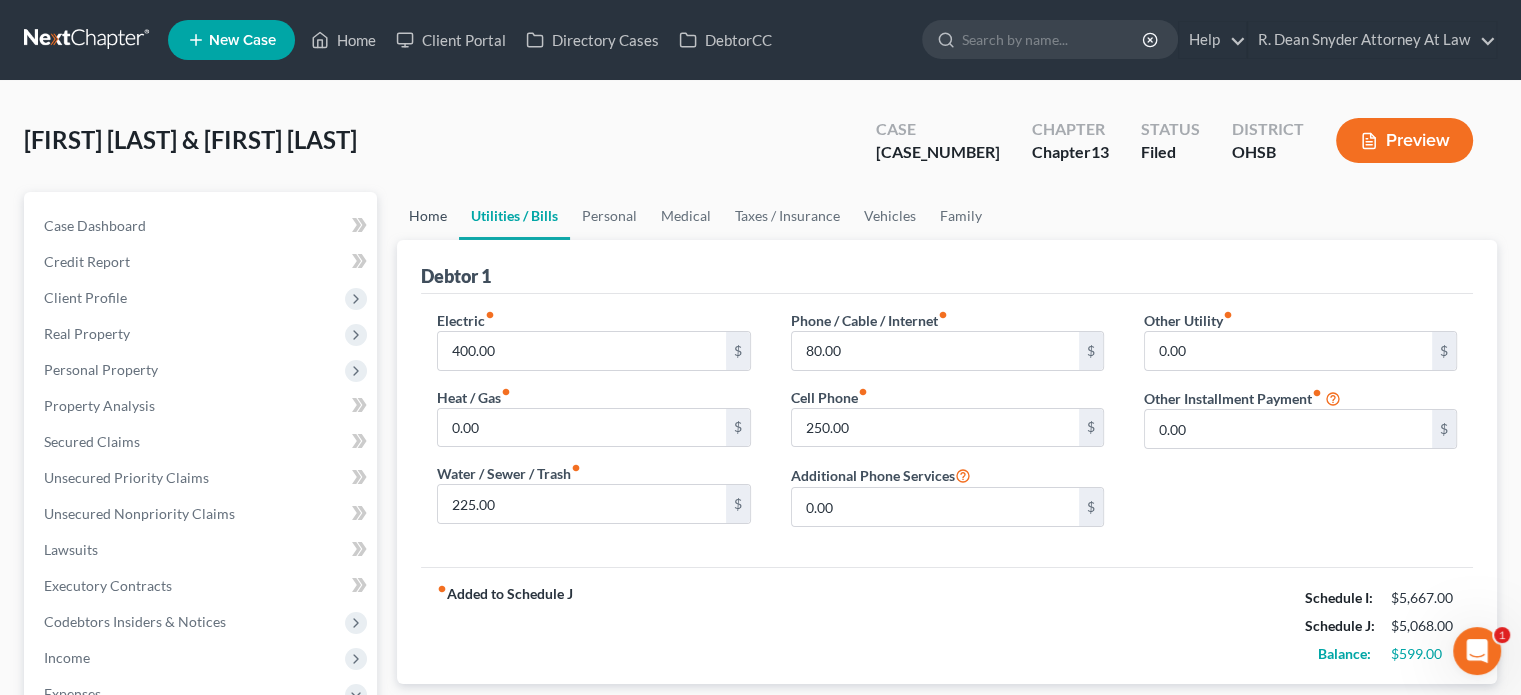 click on "Home" at bounding box center [428, 216] 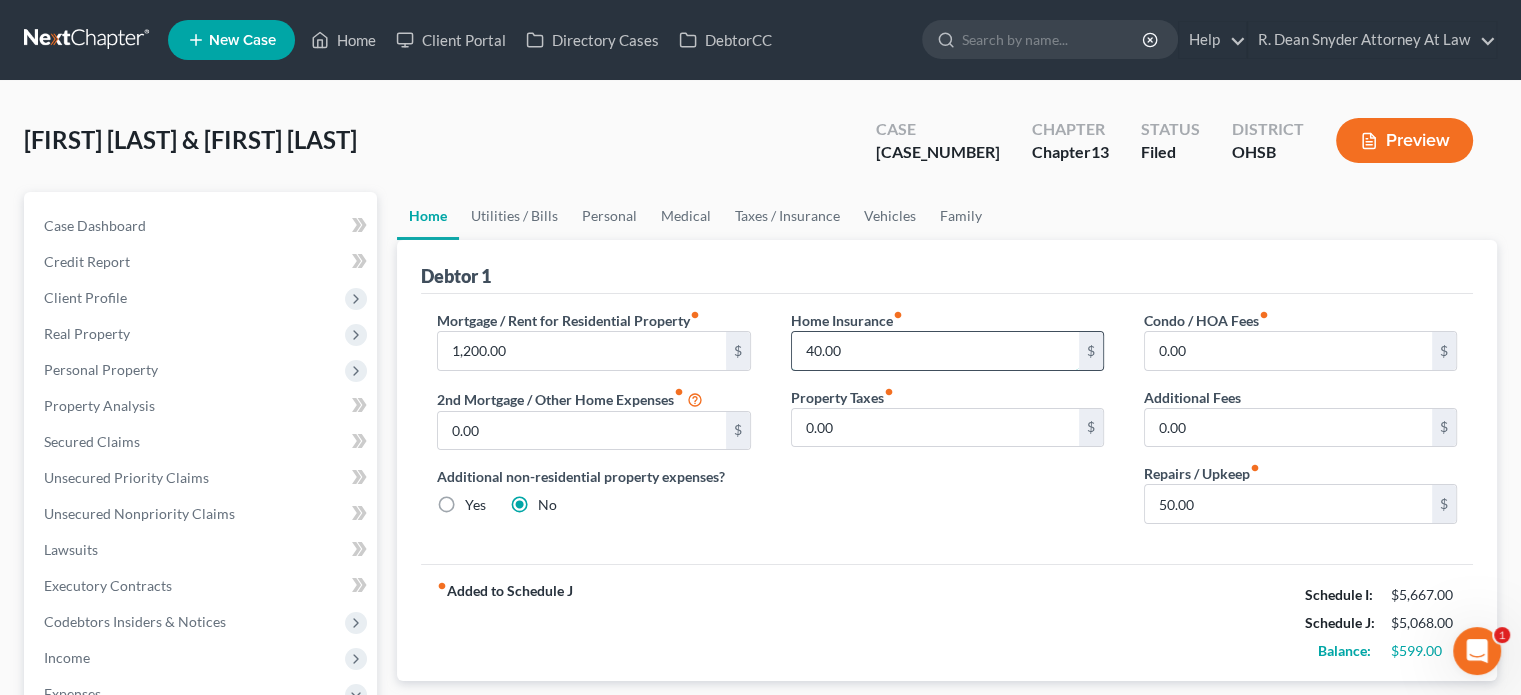 click on "40.00" at bounding box center [935, 351] 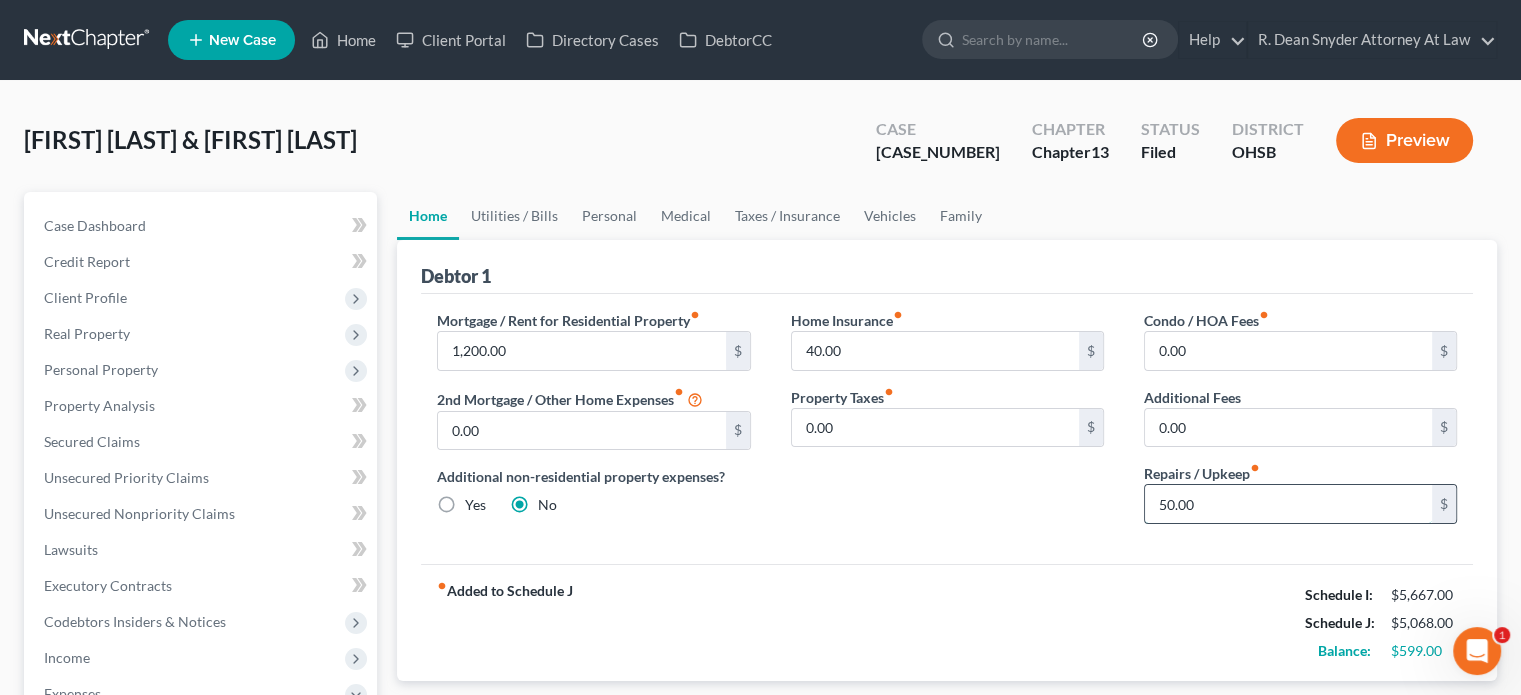 drag, startPoint x: 1200, startPoint y: 507, endPoint x: 1188, endPoint y: 502, distance: 13 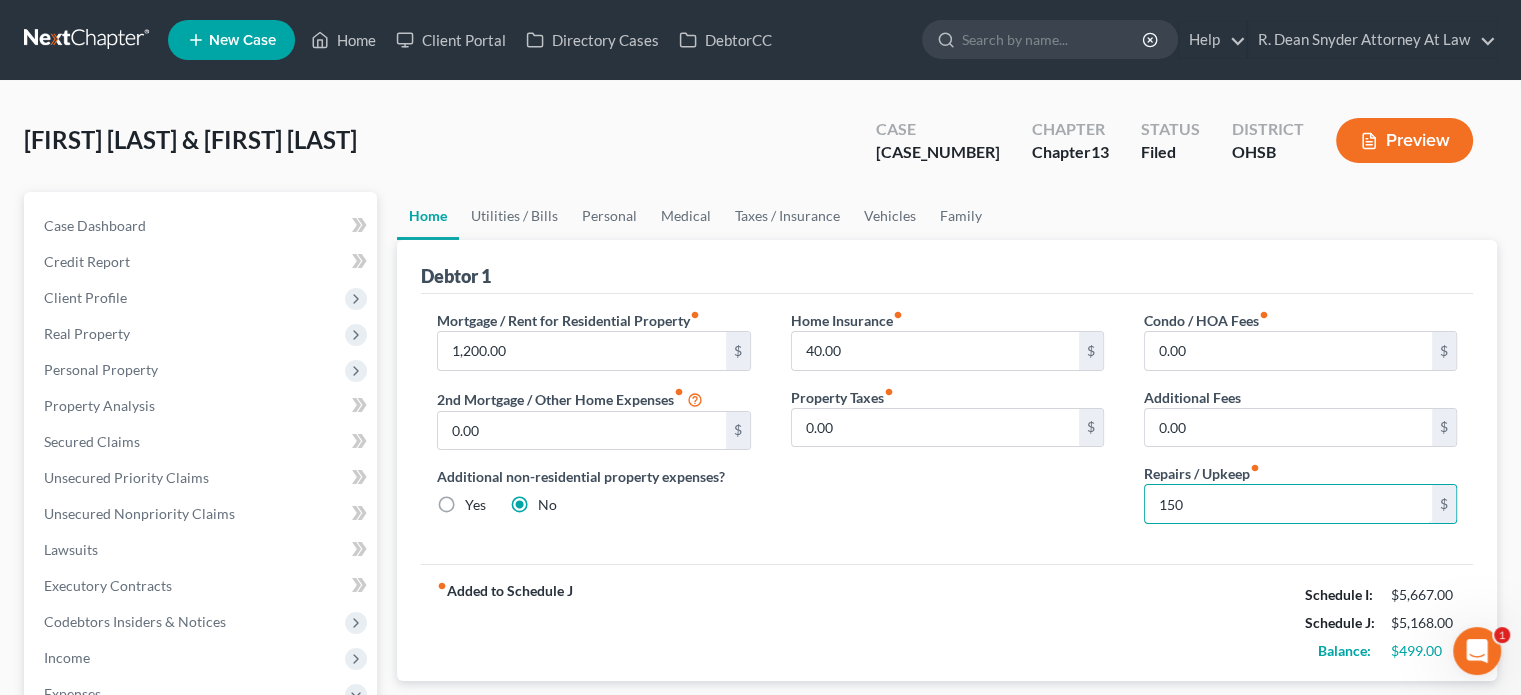 type on "150" 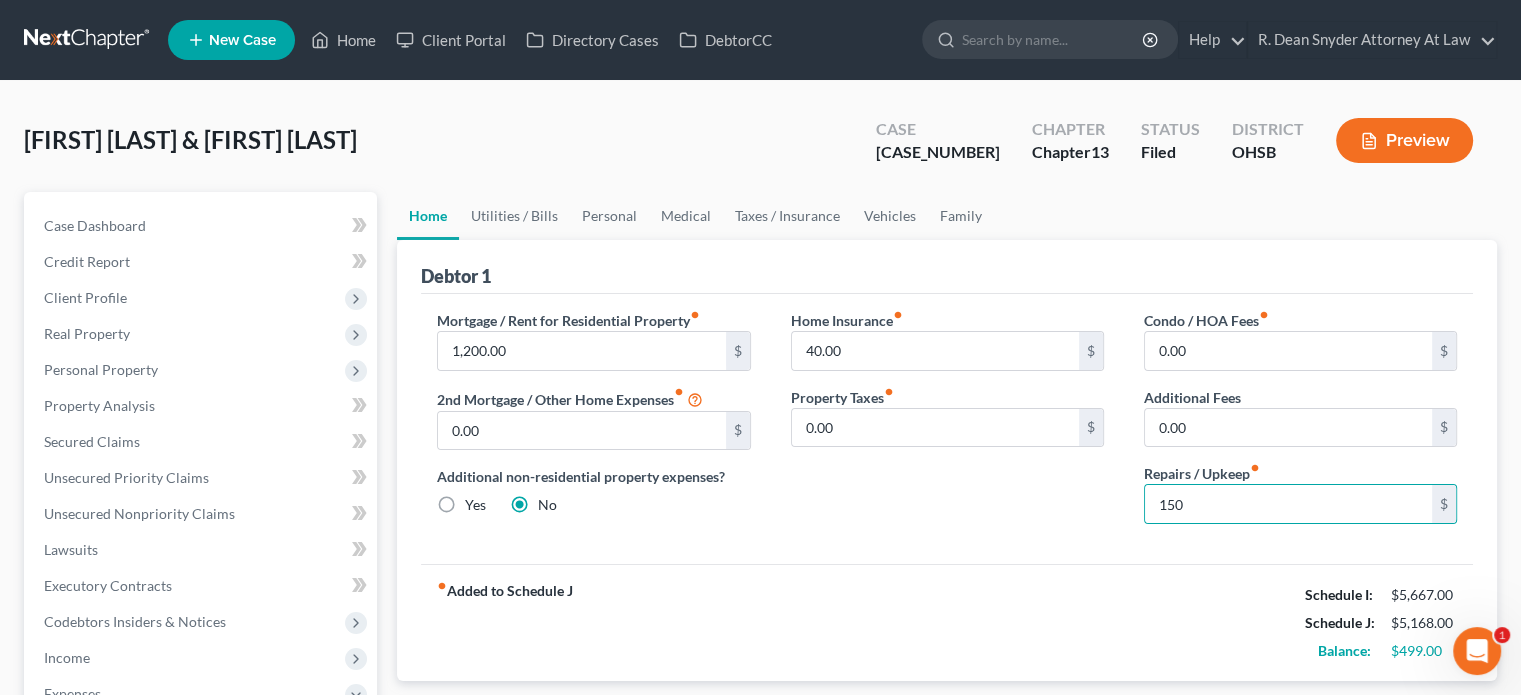 click on "Home Insurance  fiber_manual_record 40.00 $ Property Taxes  fiber_manual_record 0.00 $" at bounding box center [947, 425] 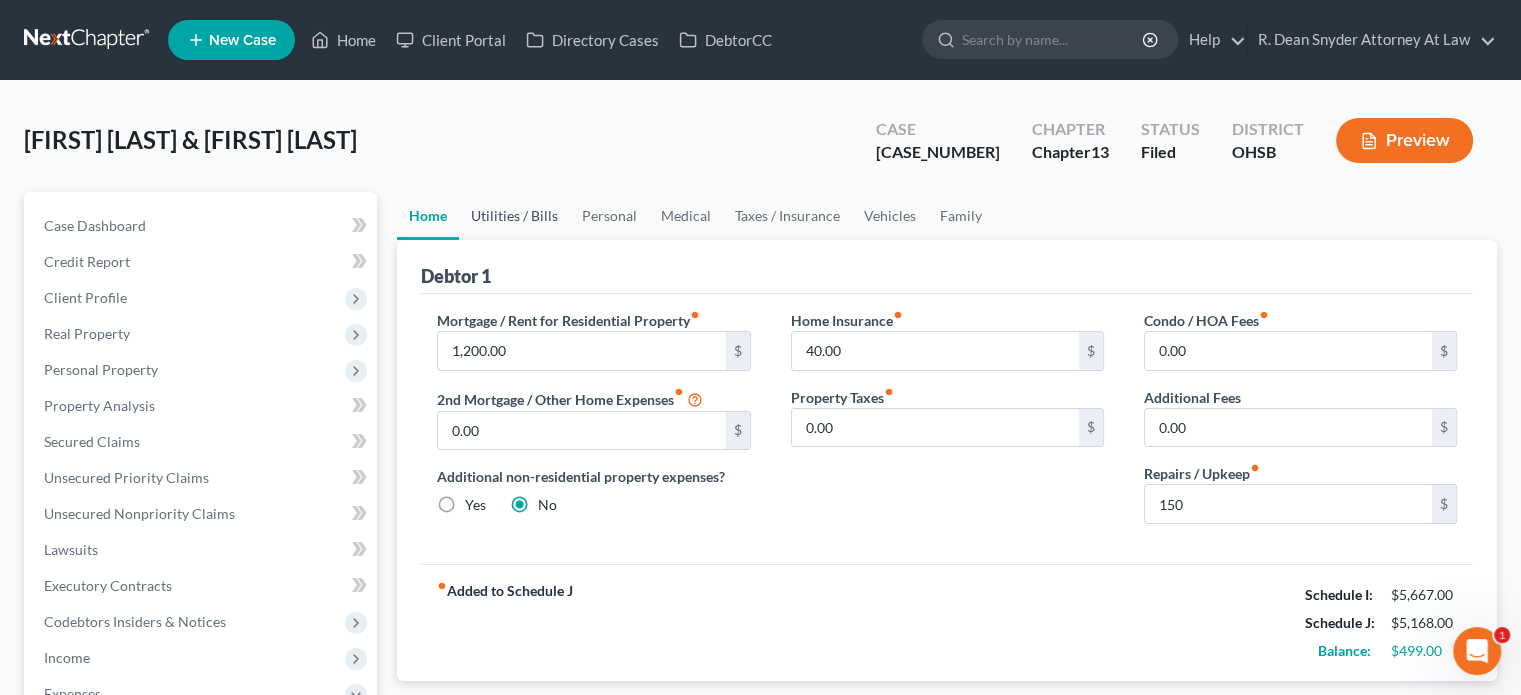 click on "Utilities / Bills" at bounding box center (514, 216) 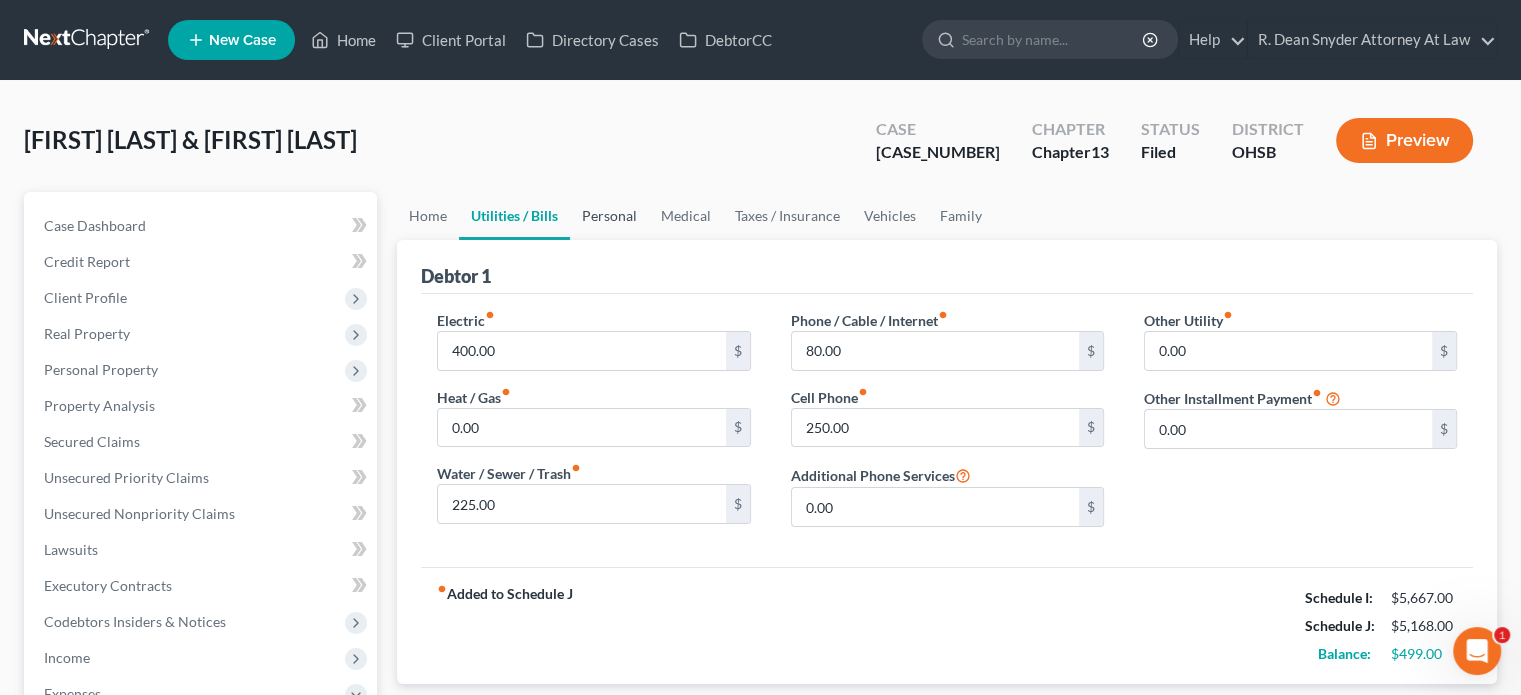 click on "Personal" at bounding box center [609, 216] 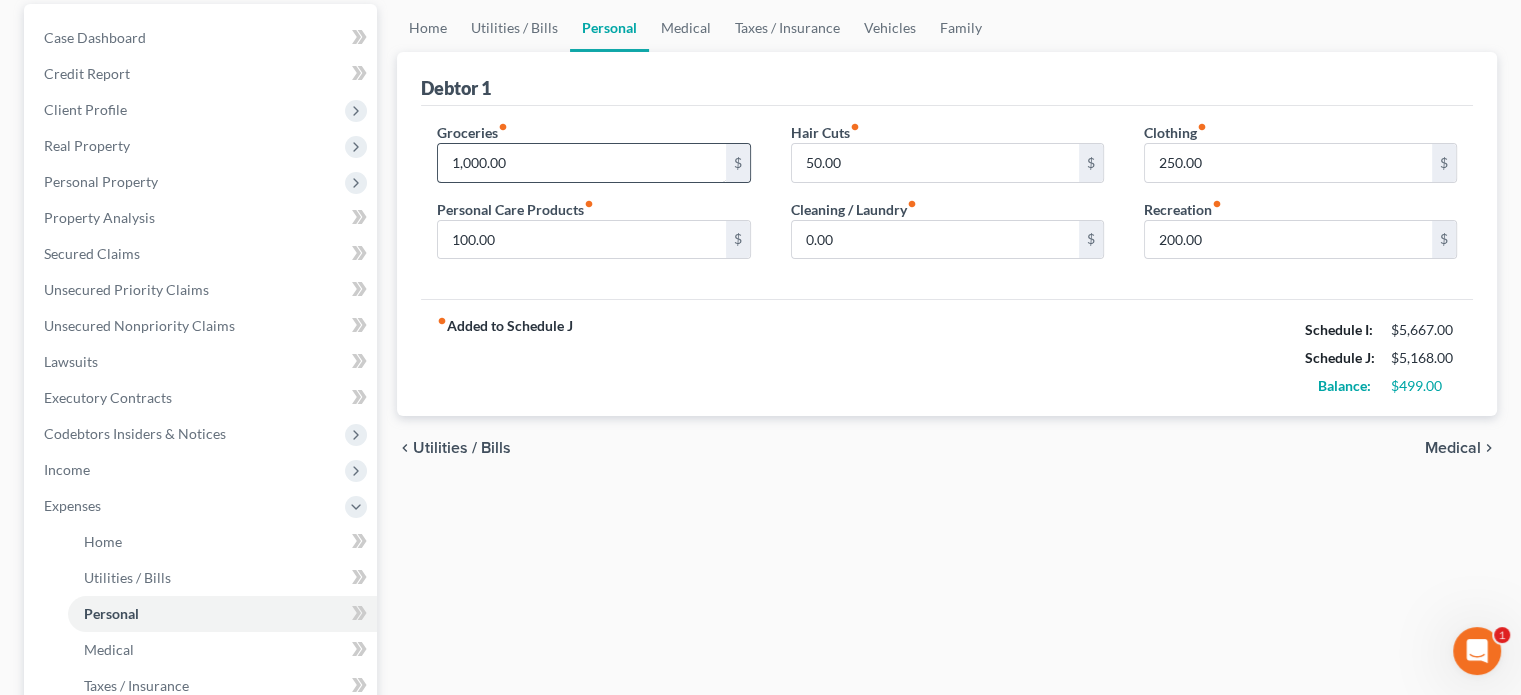 scroll, scrollTop: 200, scrollLeft: 0, axis: vertical 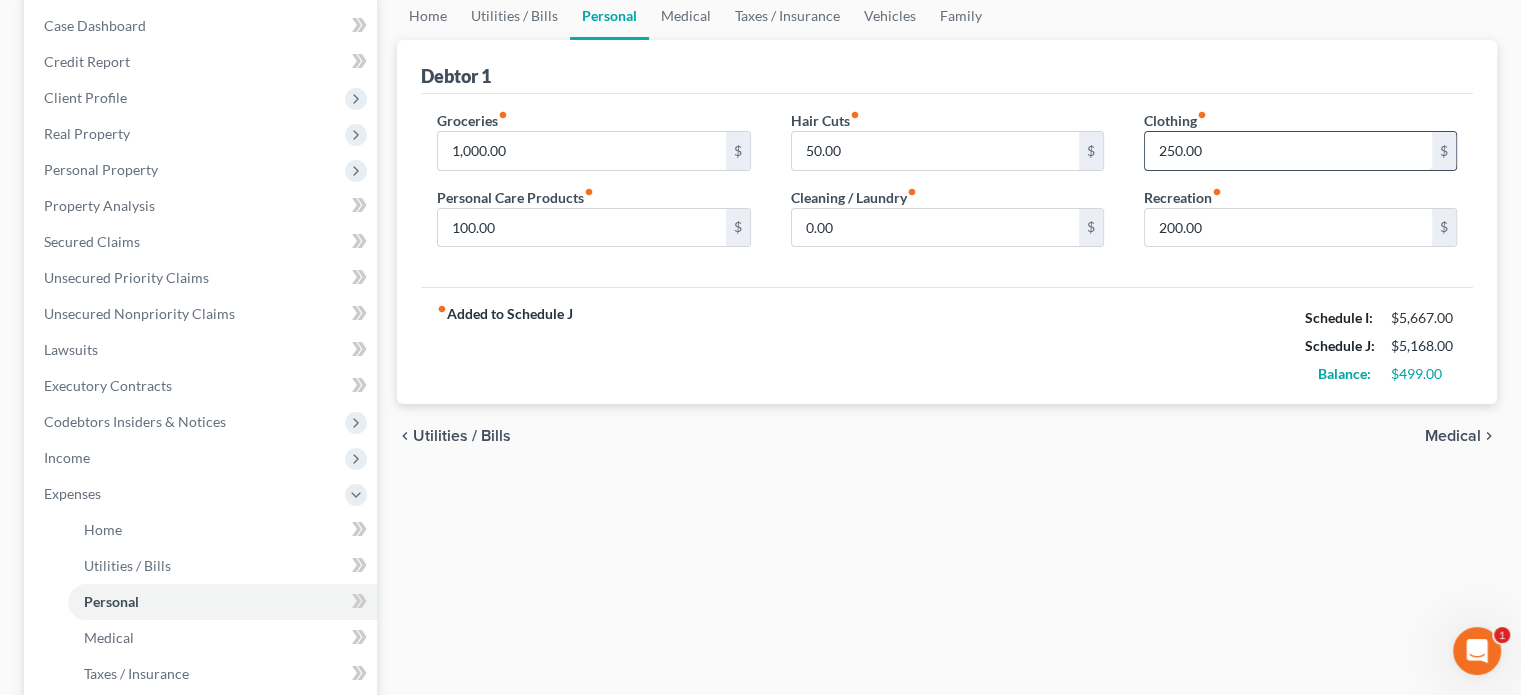 click on "250.00" at bounding box center (1288, 151) 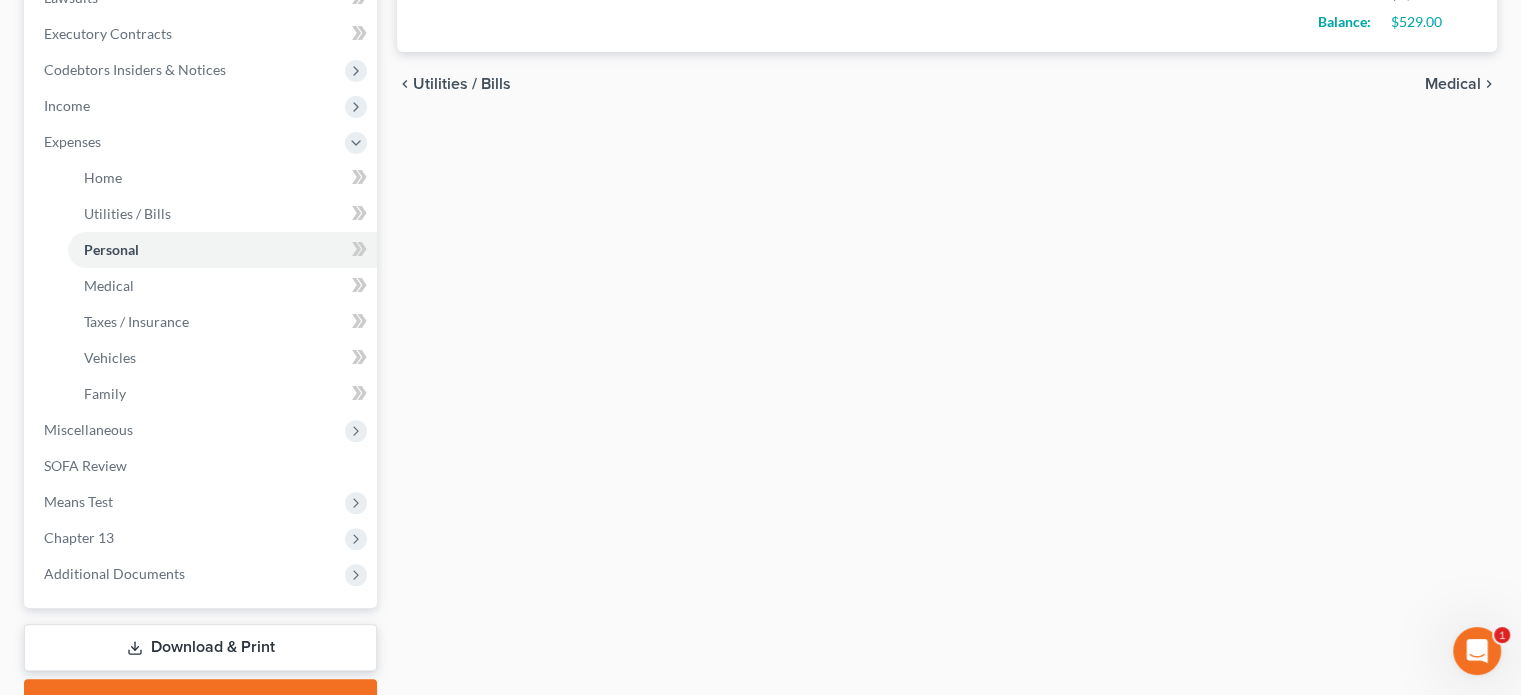 scroll, scrollTop: 600, scrollLeft: 0, axis: vertical 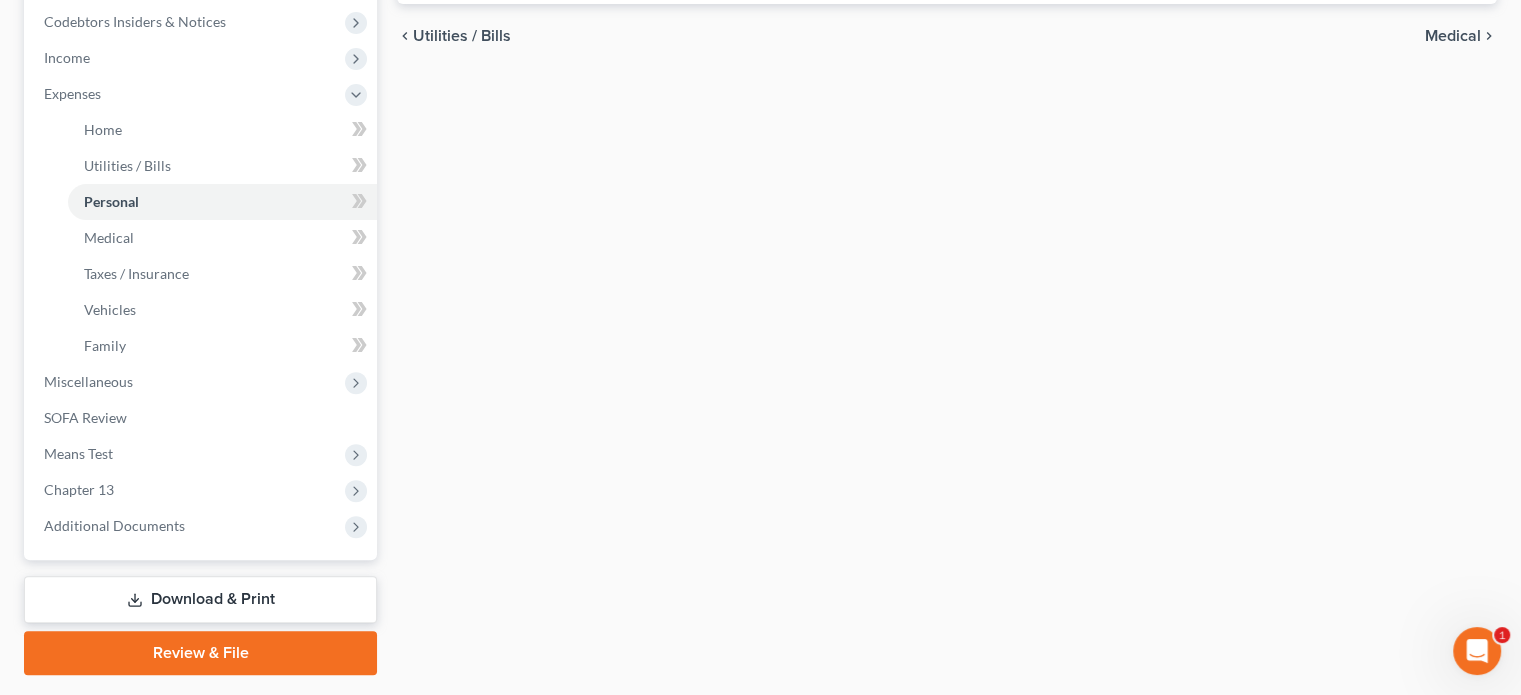 click on "Download & Print" at bounding box center (200, 599) 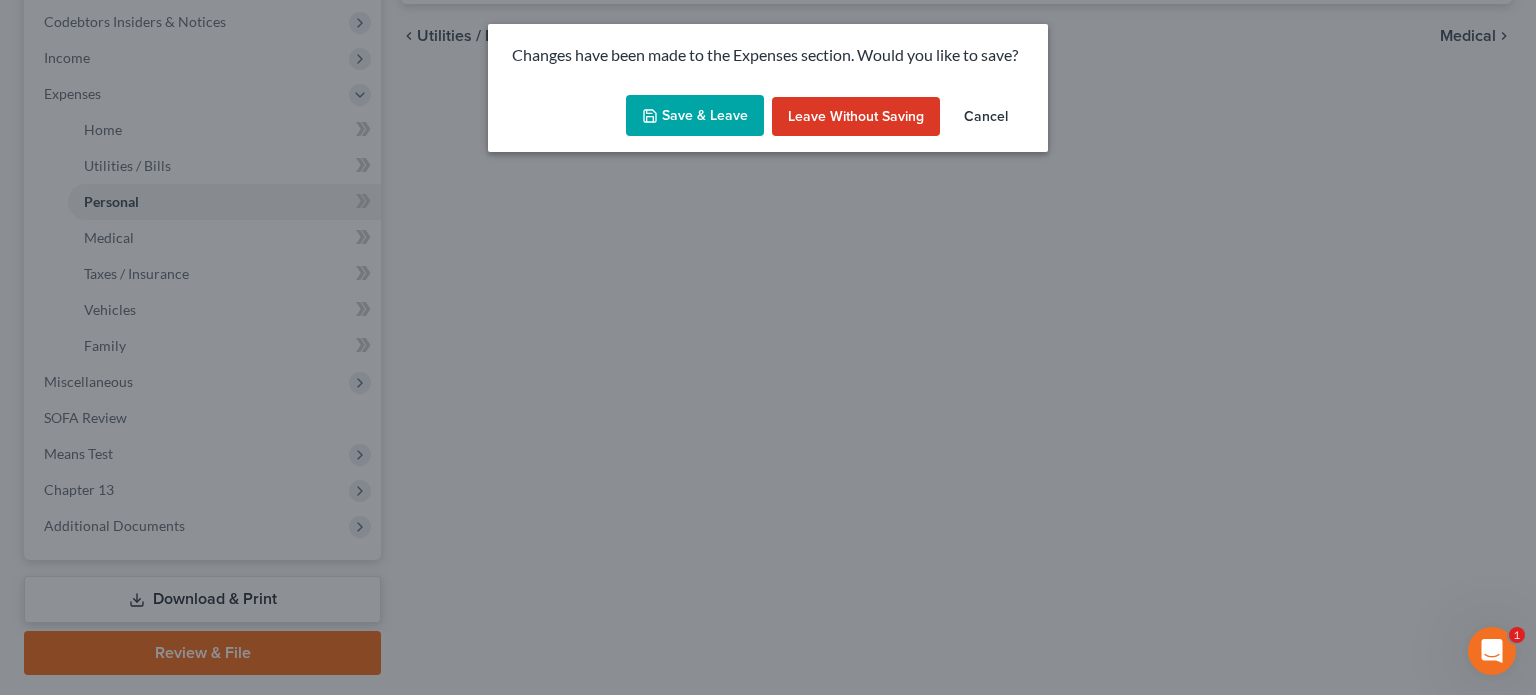 click on "Save & Leave" at bounding box center (695, 116) 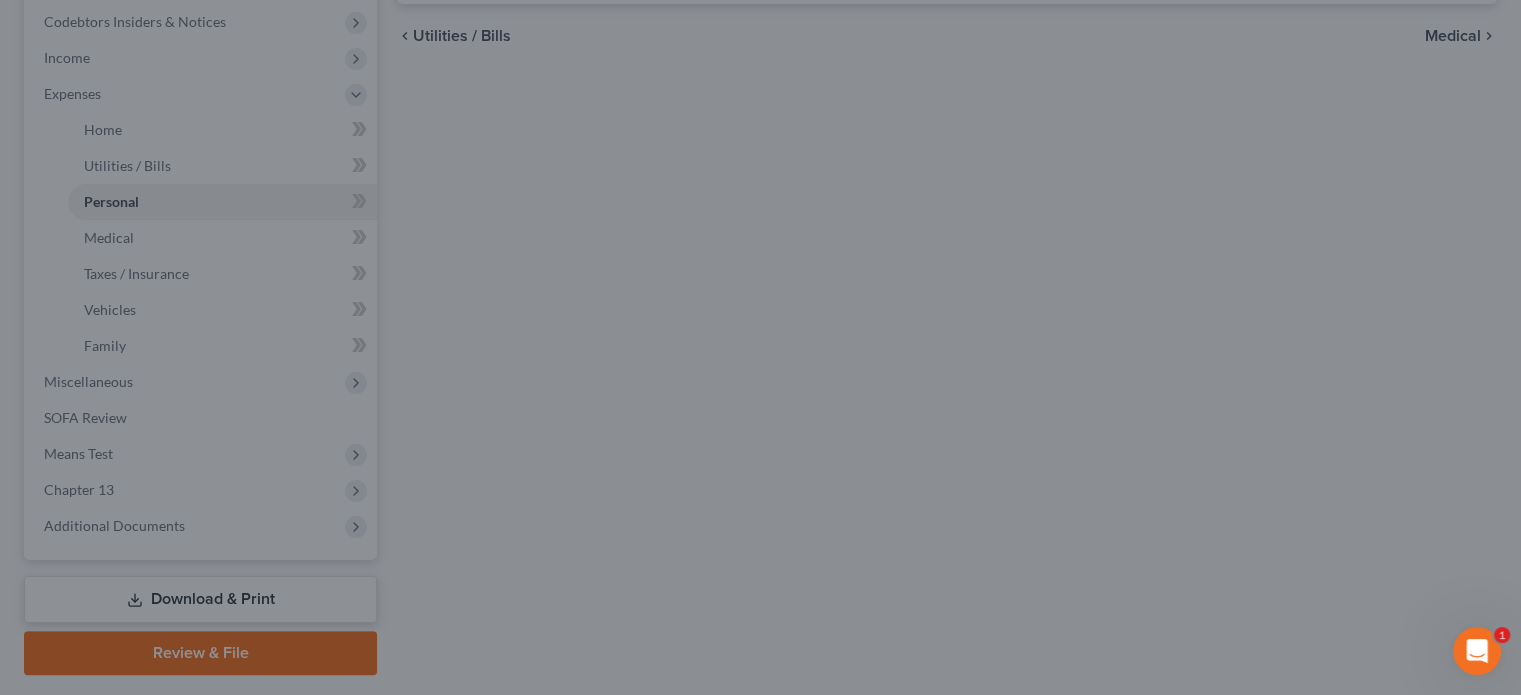 type on "220.00" 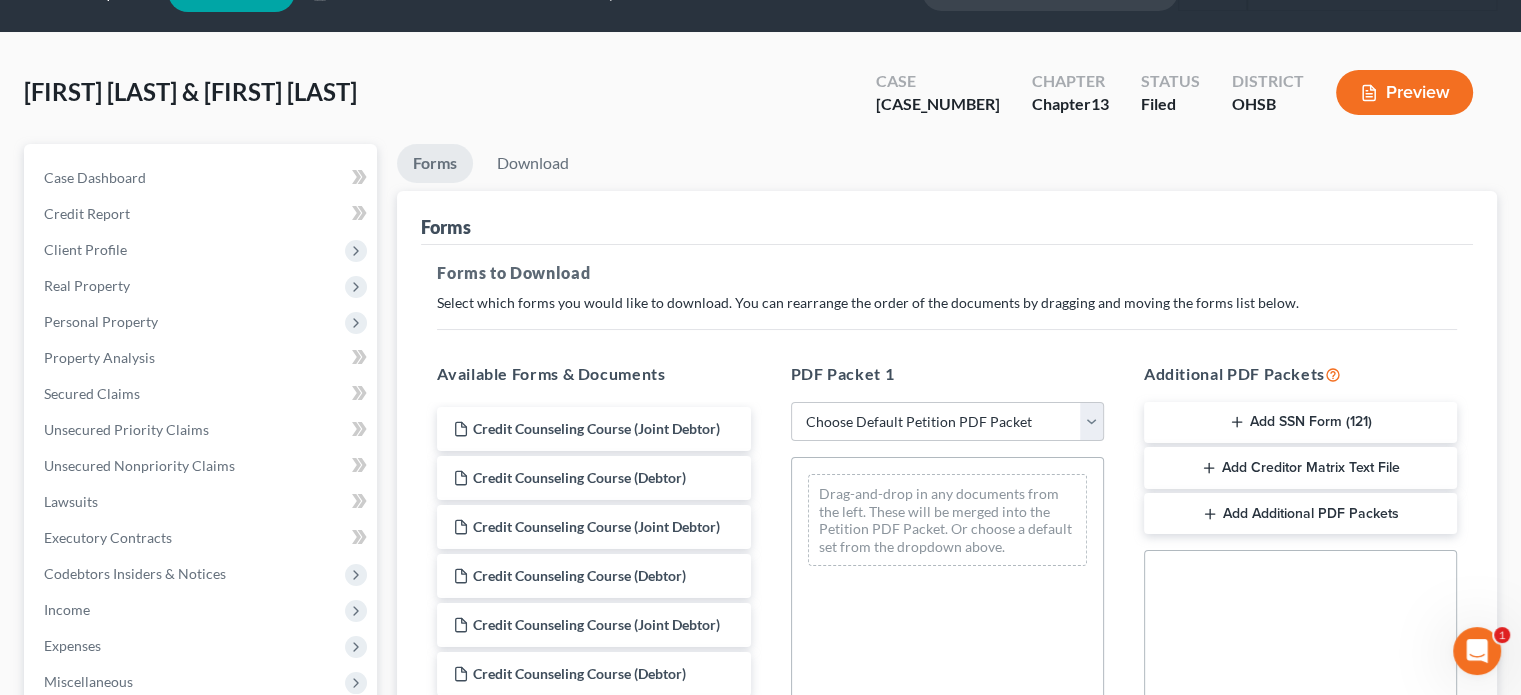 scroll, scrollTop: 200, scrollLeft: 0, axis: vertical 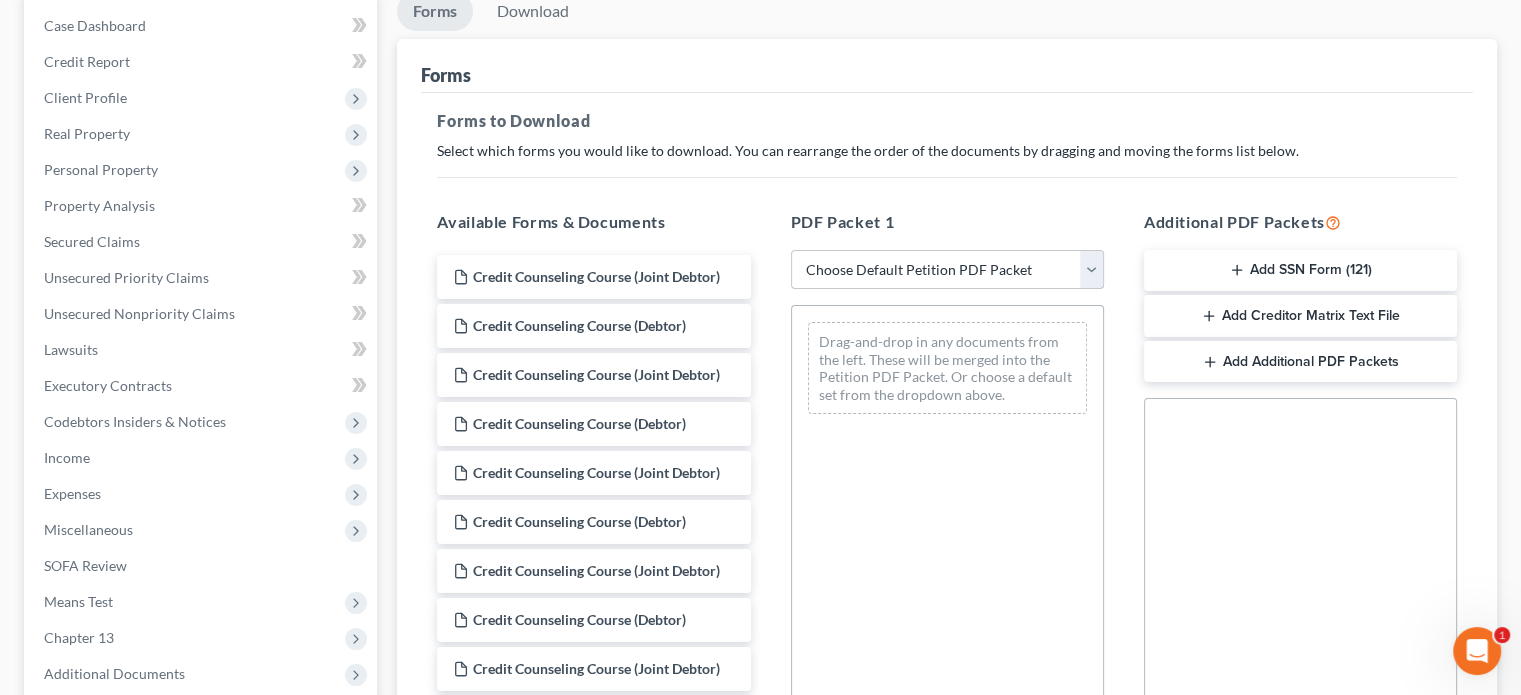 click on "Choose Default Petition PDF Packet Complete Bankruptcy Petition (all forms and schedules) Emergency Filing Forms (Petition and Creditor List Only) Amended Forms Signature Pages Only Supplemental Post Petition (Sch. I & J) Supplemental Post Petition (Sch. I) Supplemental Post Petition (Sch. J) Fairfieldoffice Fairfield2 Fairfield3" at bounding box center (947, 270) 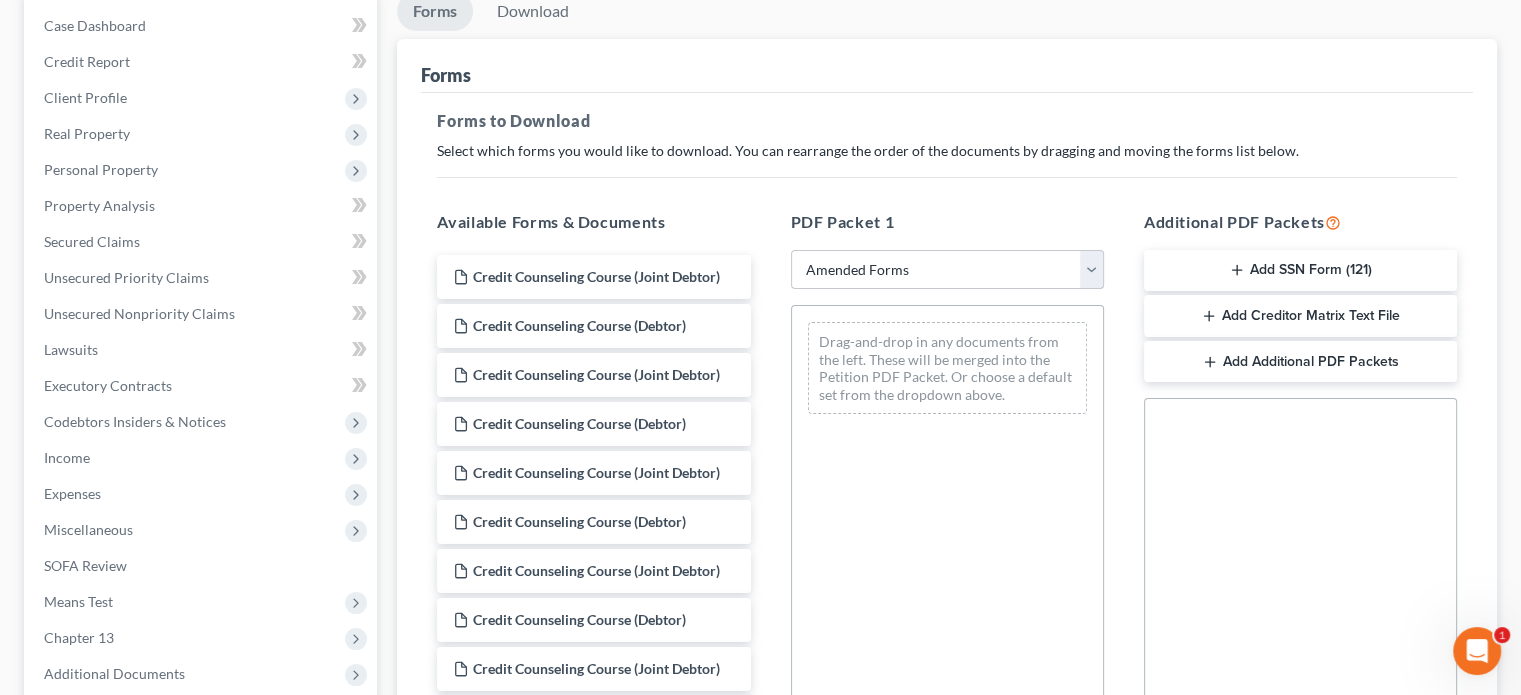 click on "Choose Default Petition PDF Packet Complete Bankruptcy Petition (all forms and schedules) Emergency Filing Forms (Petition and Creditor List Only) Amended Forms Signature Pages Only Supplemental Post Petition (Sch. I & J) Supplemental Post Petition (Sch. I) Supplemental Post Petition (Sch. J) Fairfieldoffice Fairfield2 Fairfield3" at bounding box center [947, 270] 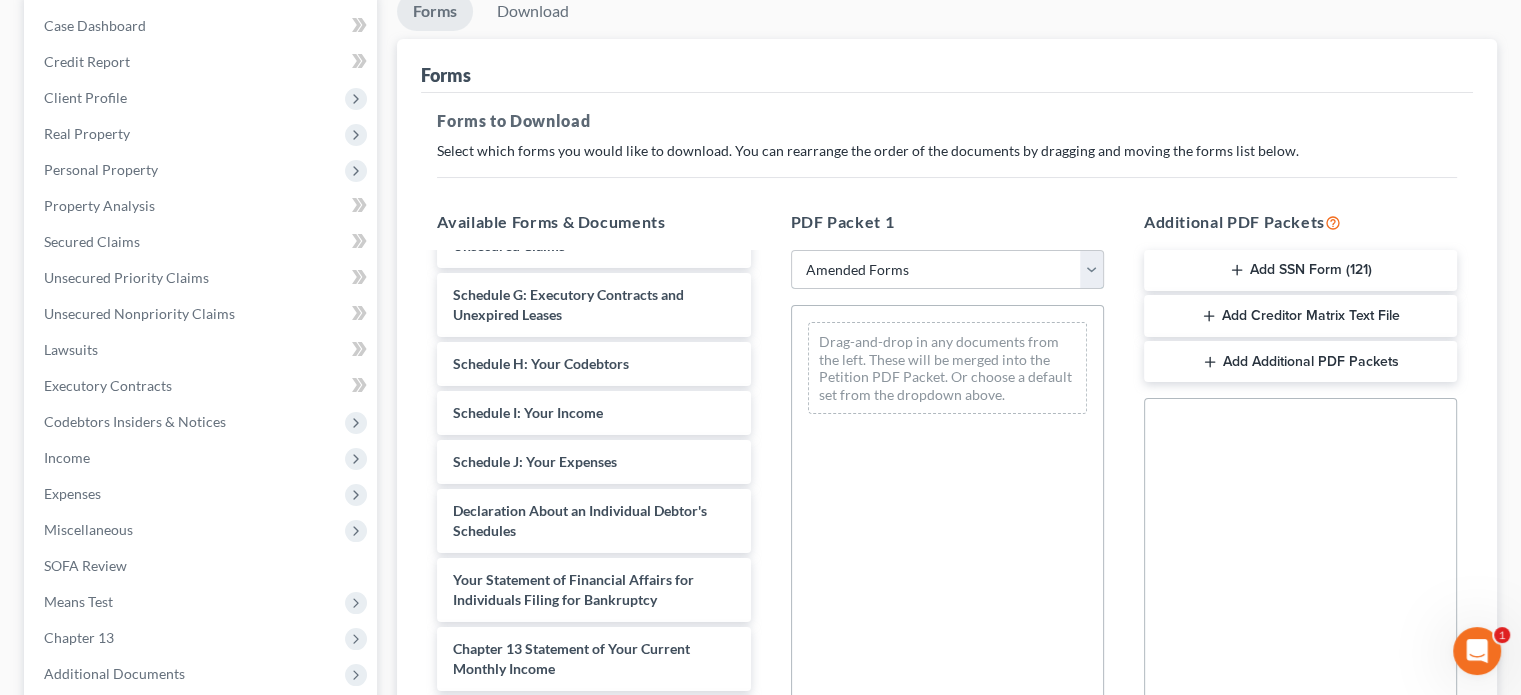 scroll, scrollTop: 400, scrollLeft: 0, axis: vertical 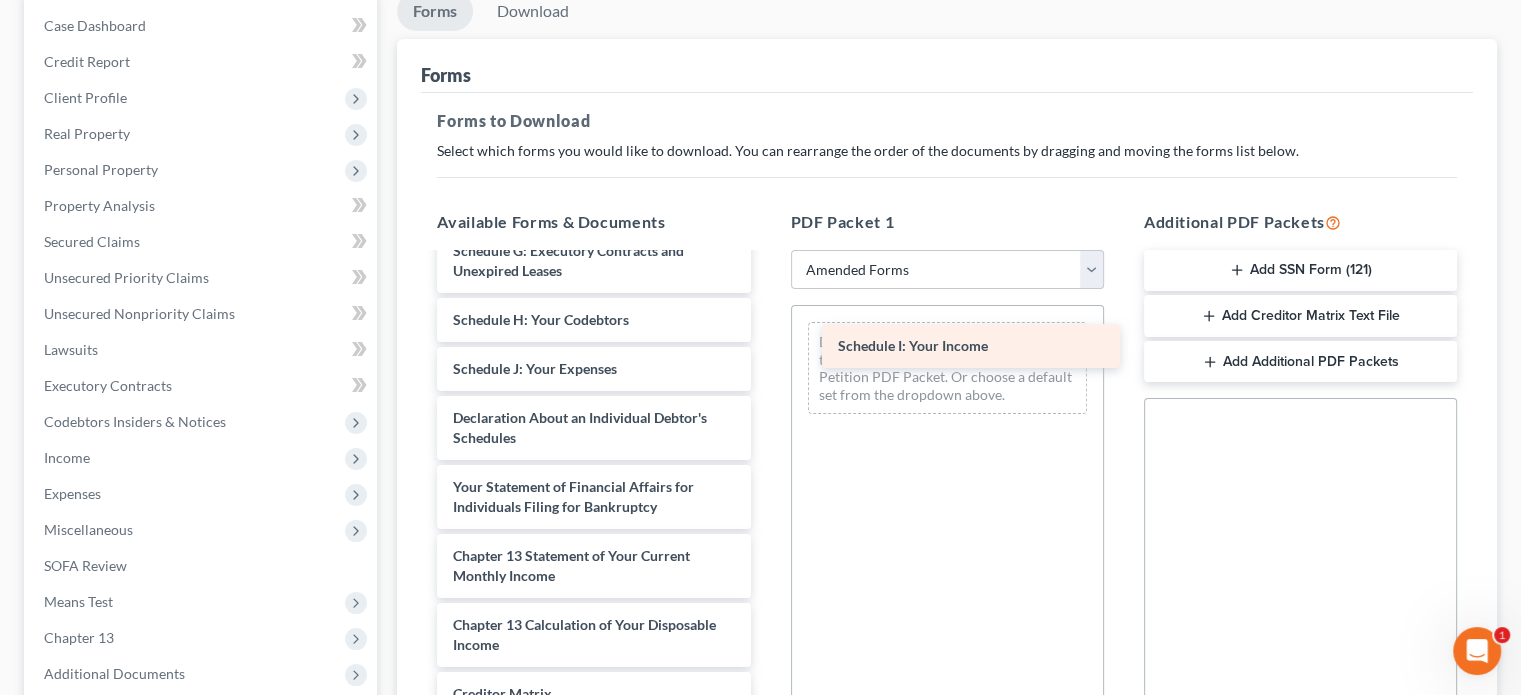 drag, startPoint x: 528, startPoint y: 367, endPoint x: 913, endPoint y: 346, distance: 385.5723 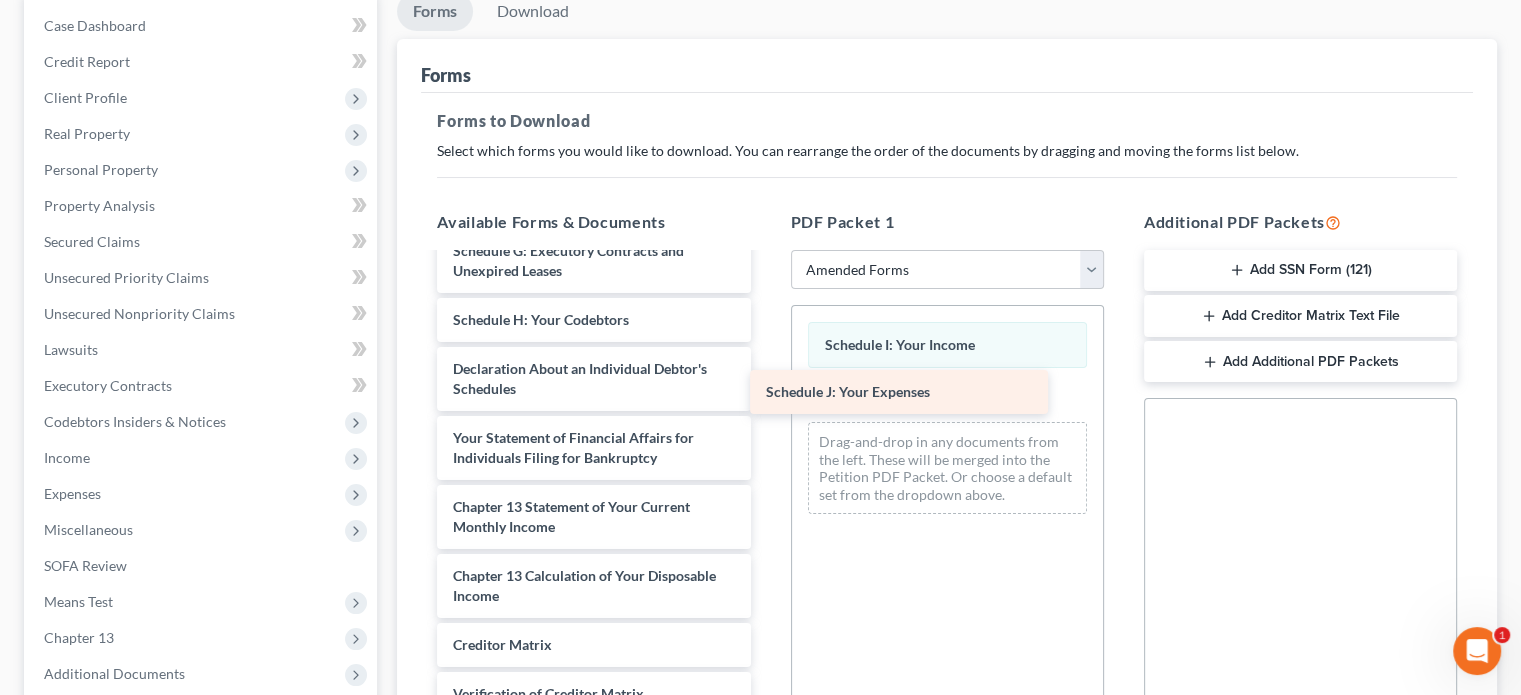 drag, startPoint x: 648, startPoint y: 374, endPoint x: 978, endPoint y: 407, distance: 331.6459 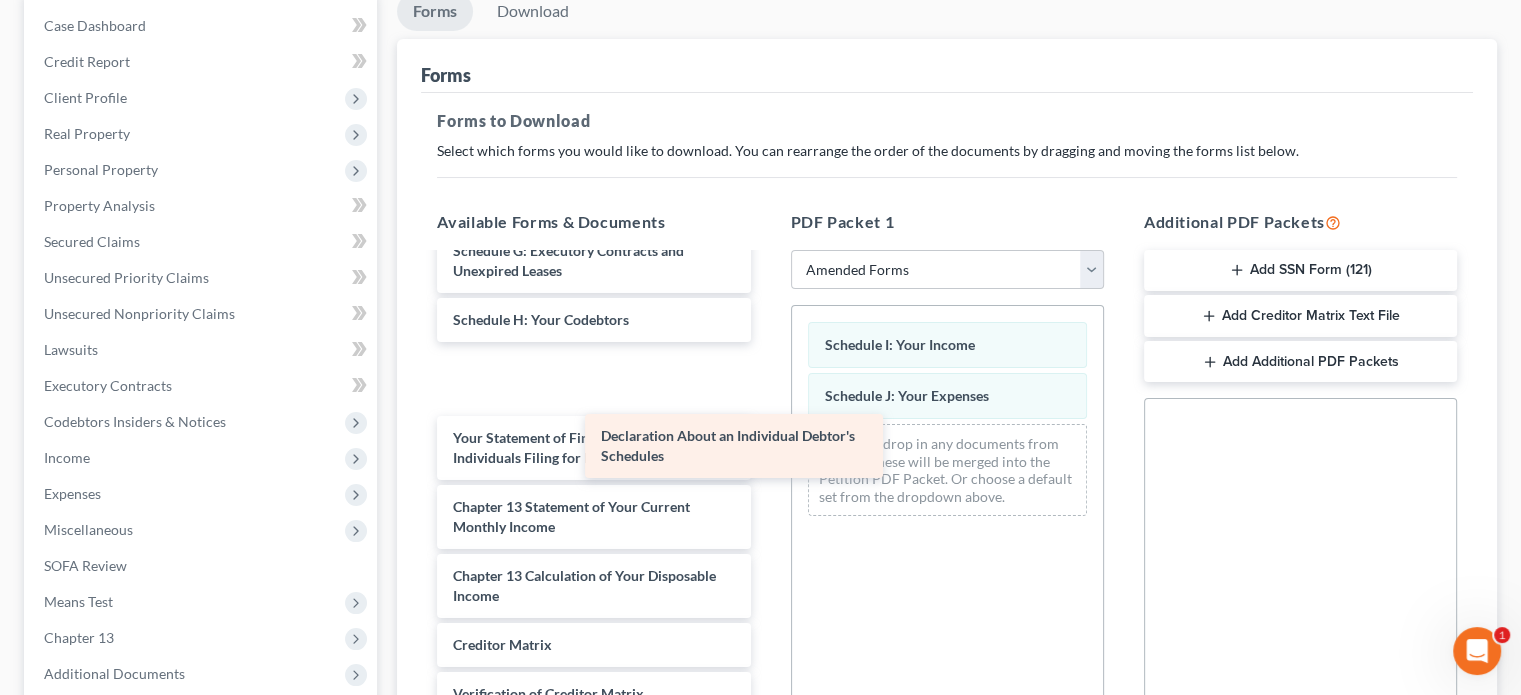 scroll, scrollTop: 369, scrollLeft: 0, axis: vertical 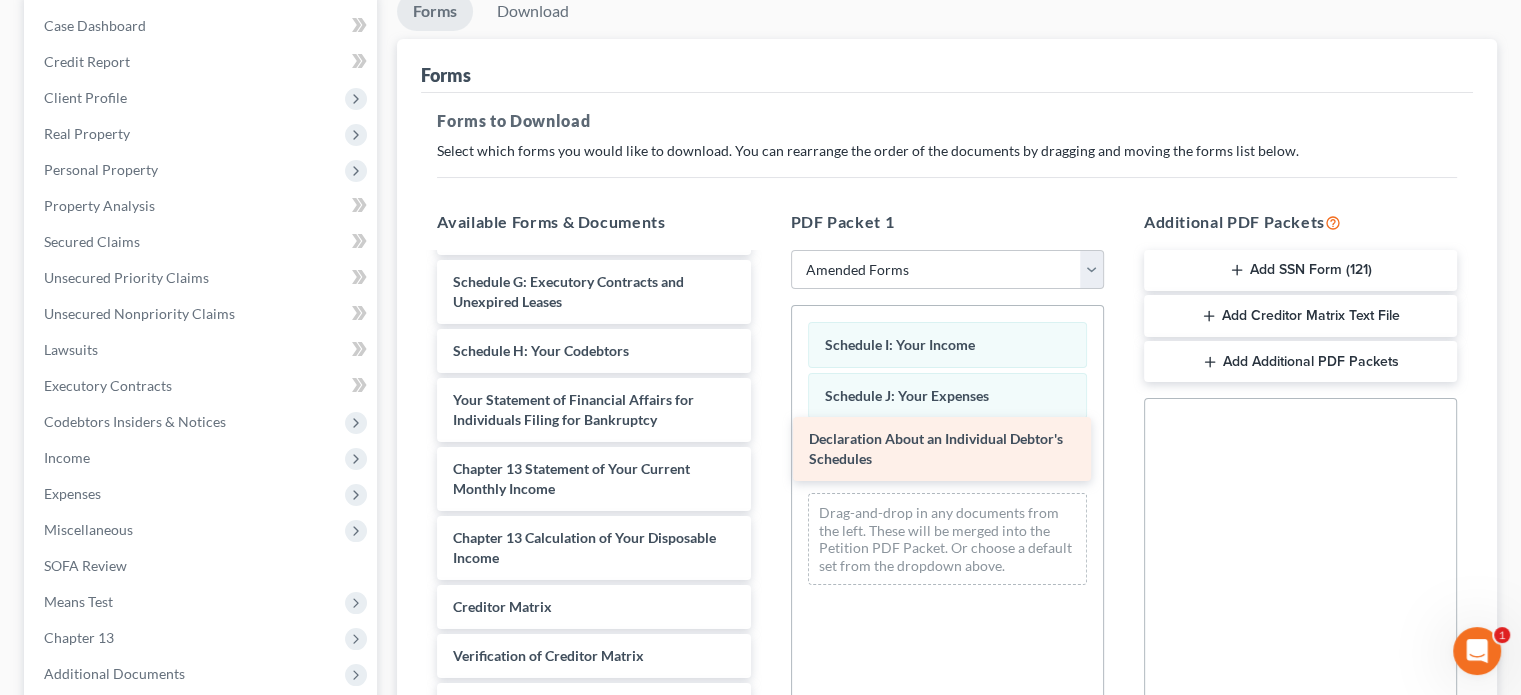 drag, startPoint x: 540, startPoint y: 360, endPoint x: 895, endPoint y: 431, distance: 362.0304 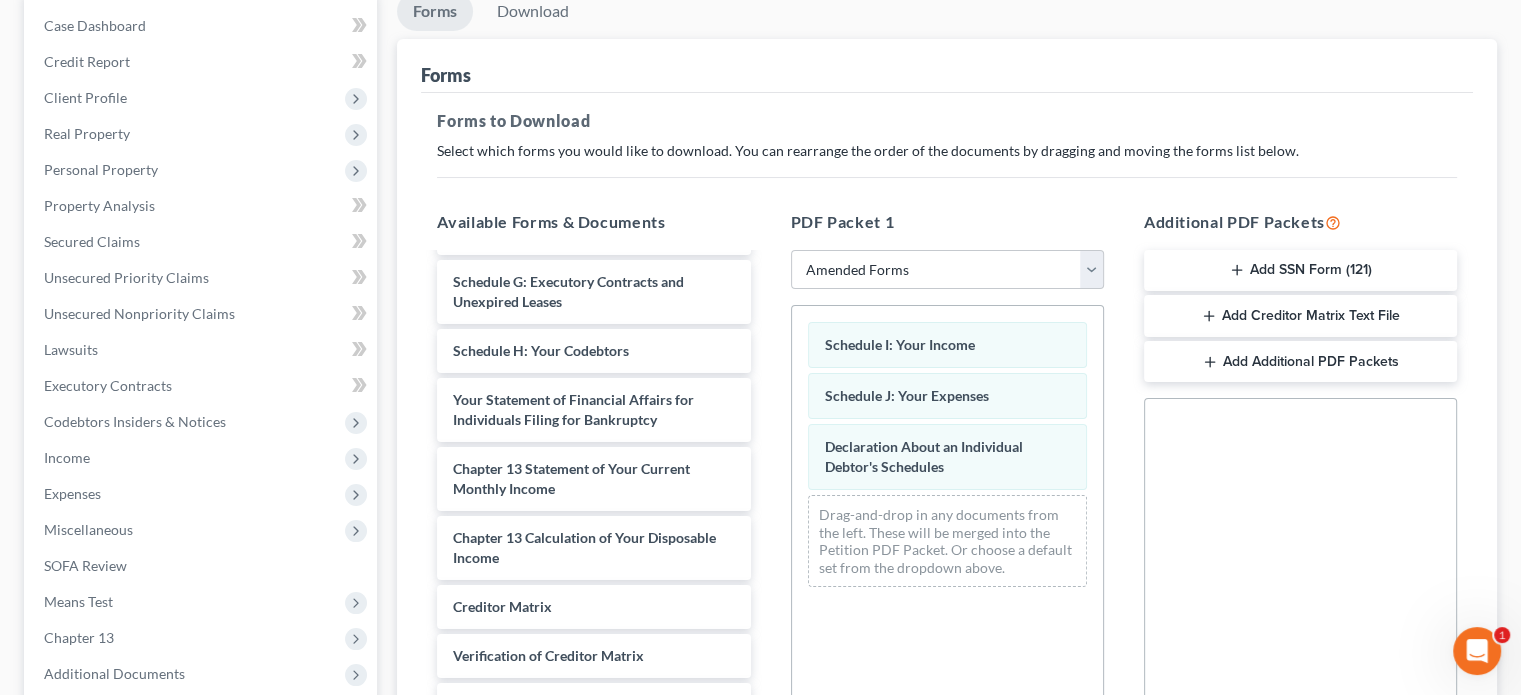 scroll, scrollTop: 538, scrollLeft: 0, axis: vertical 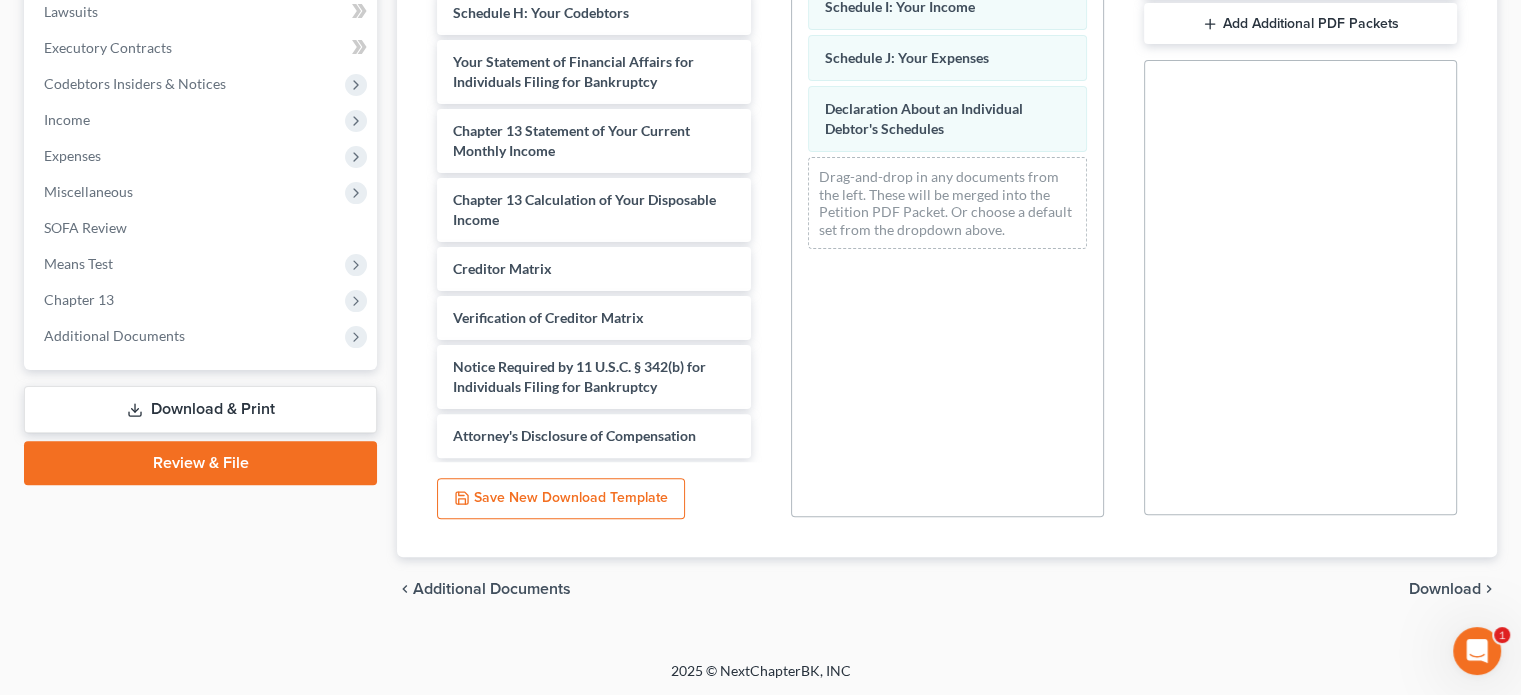 click on "Download" at bounding box center (1445, 589) 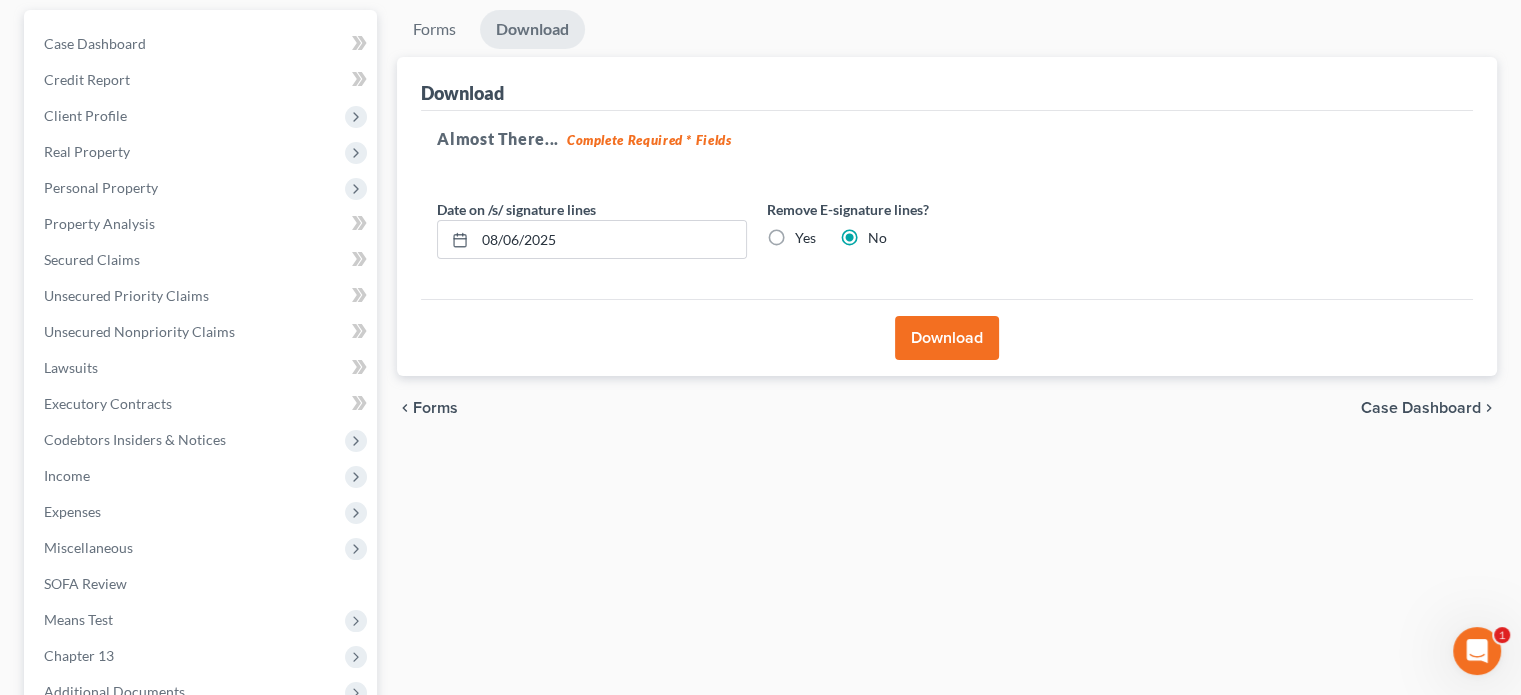 scroll, scrollTop: 102, scrollLeft: 0, axis: vertical 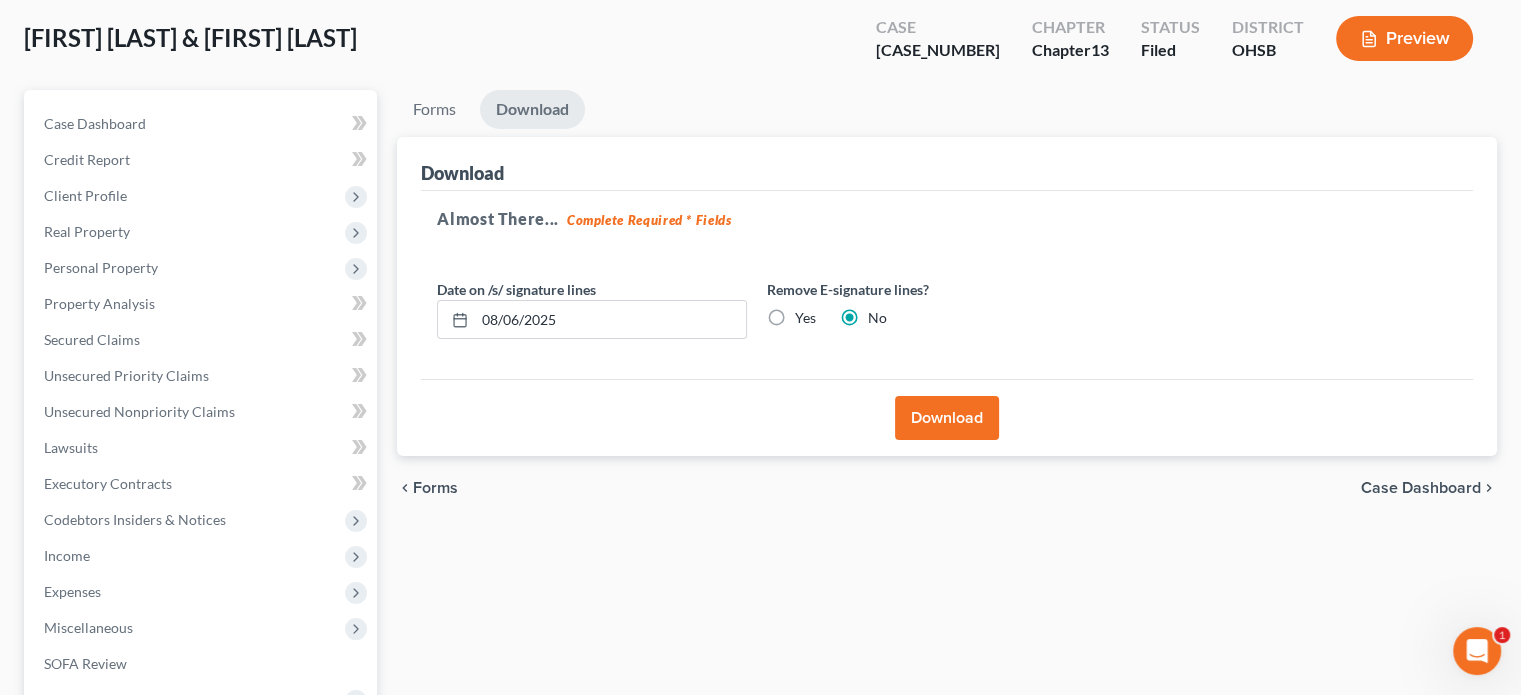 click on "Download" at bounding box center [947, 418] 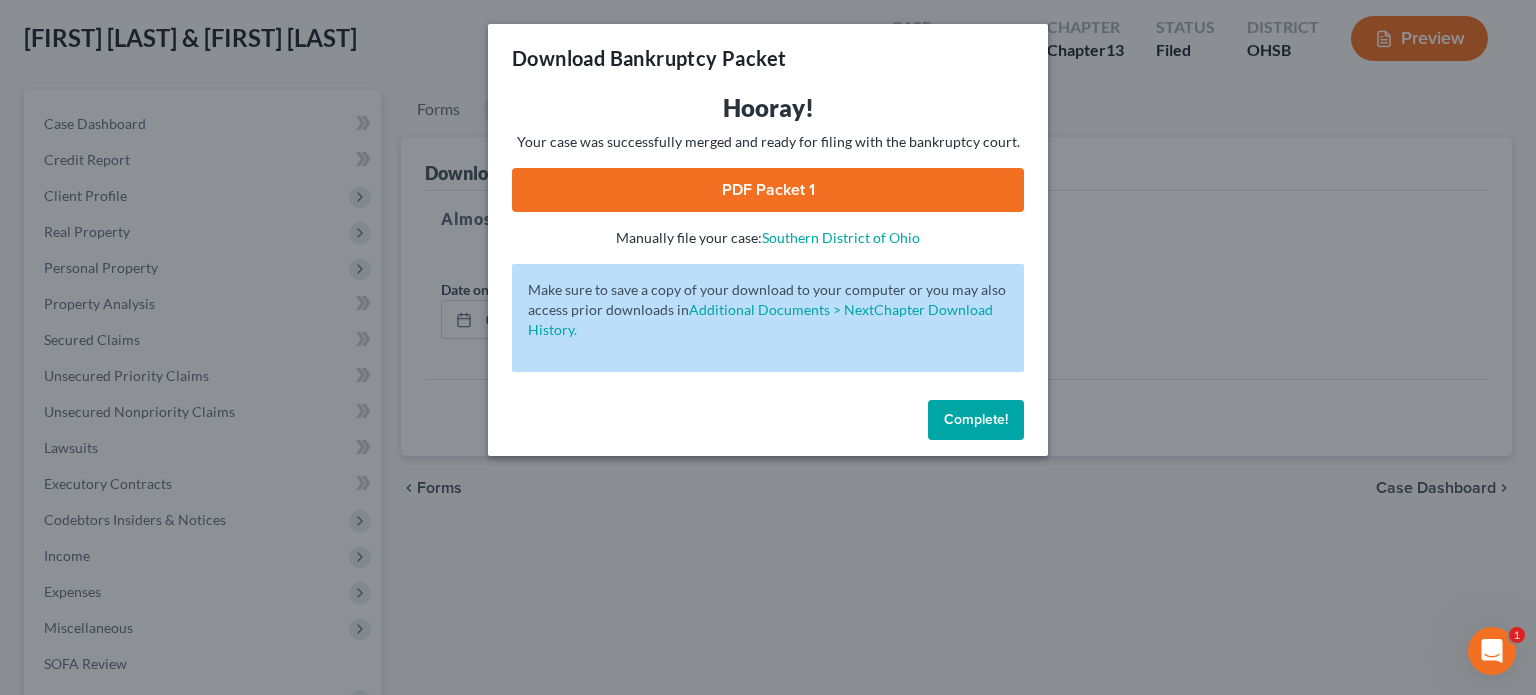 click on "PDF Packet 1" at bounding box center [768, 190] 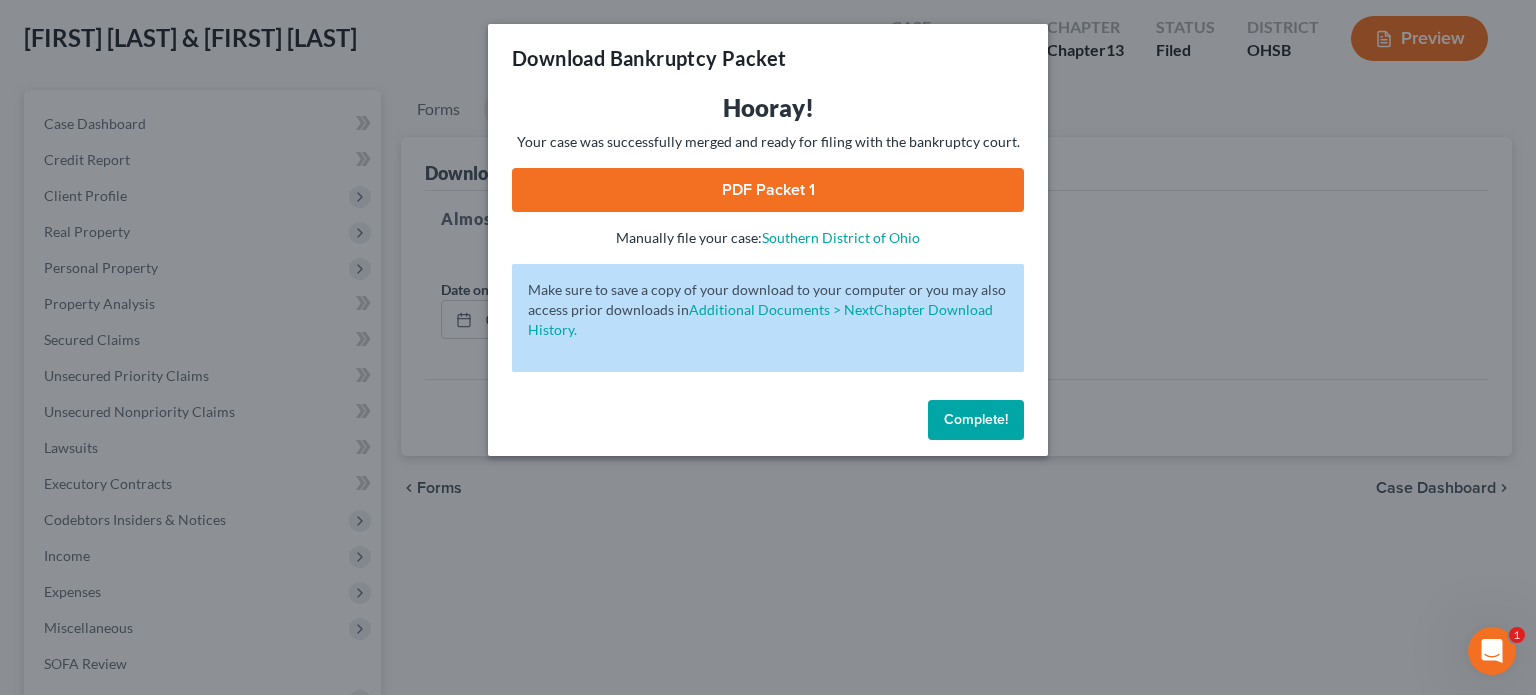click on "Complete!" at bounding box center [976, 420] 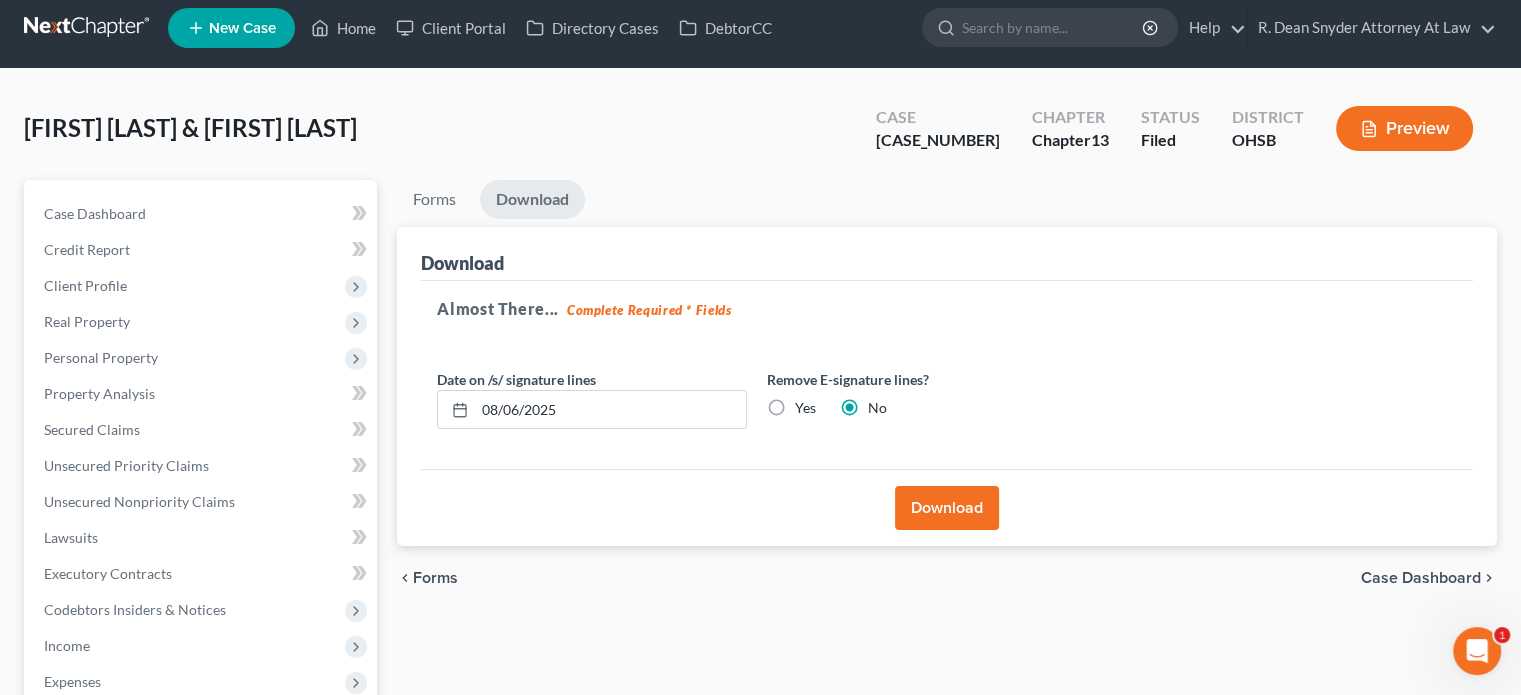 scroll, scrollTop: 0, scrollLeft: 0, axis: both 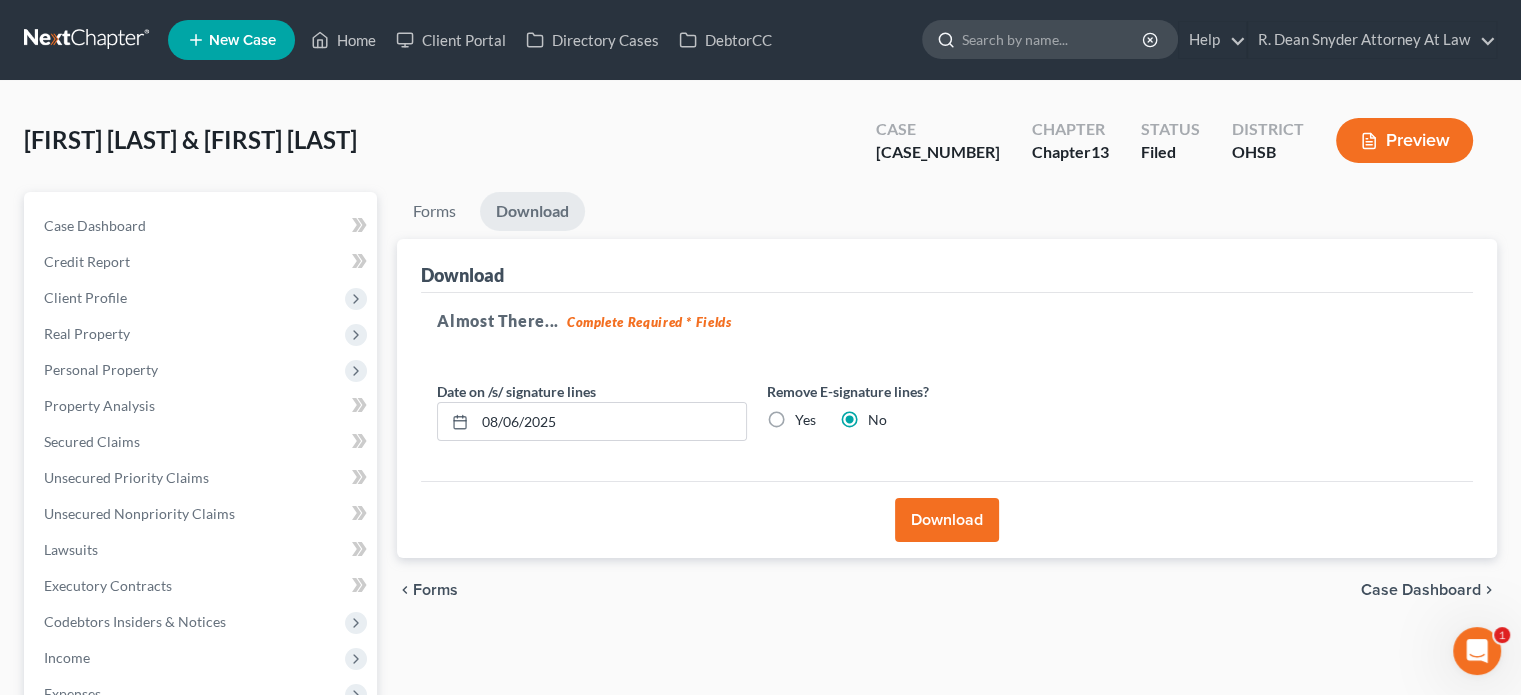 click at bounding box center (1053, 39) 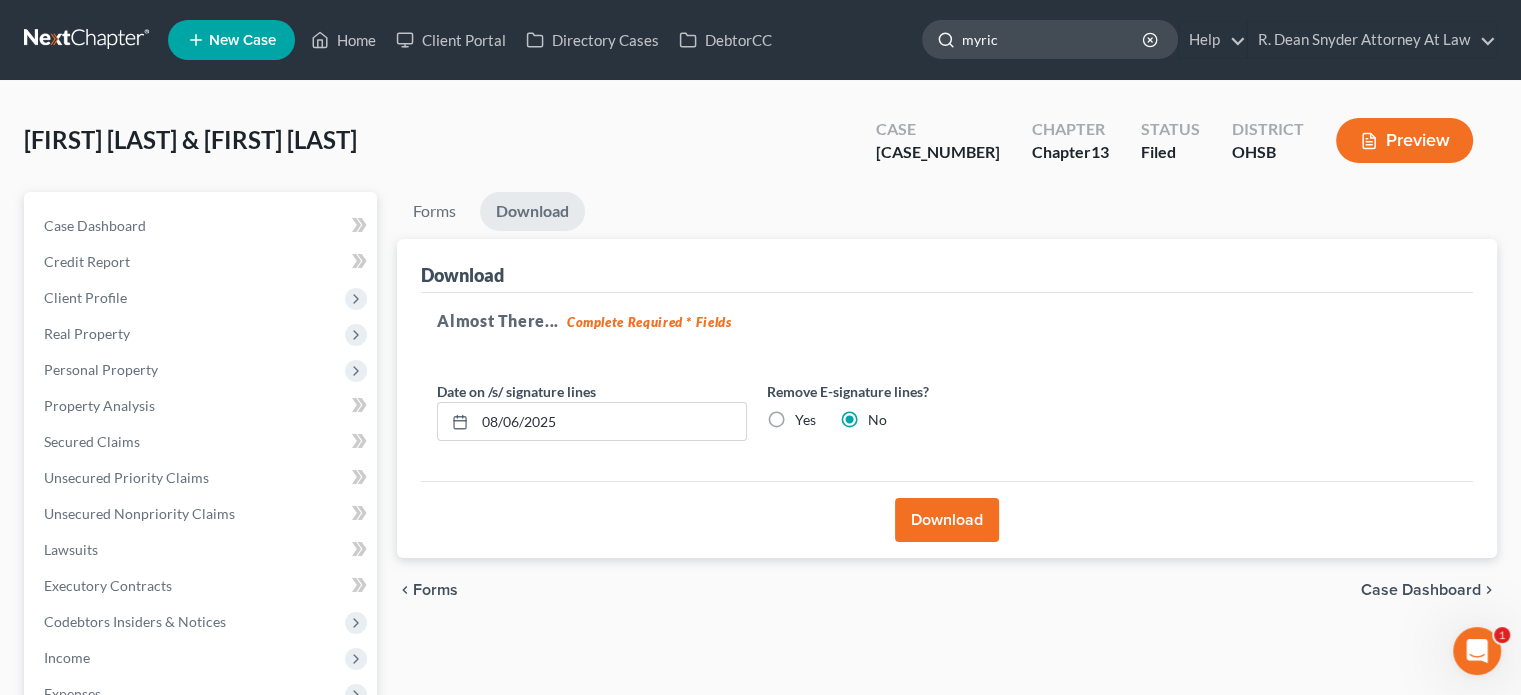 type on "myrick" 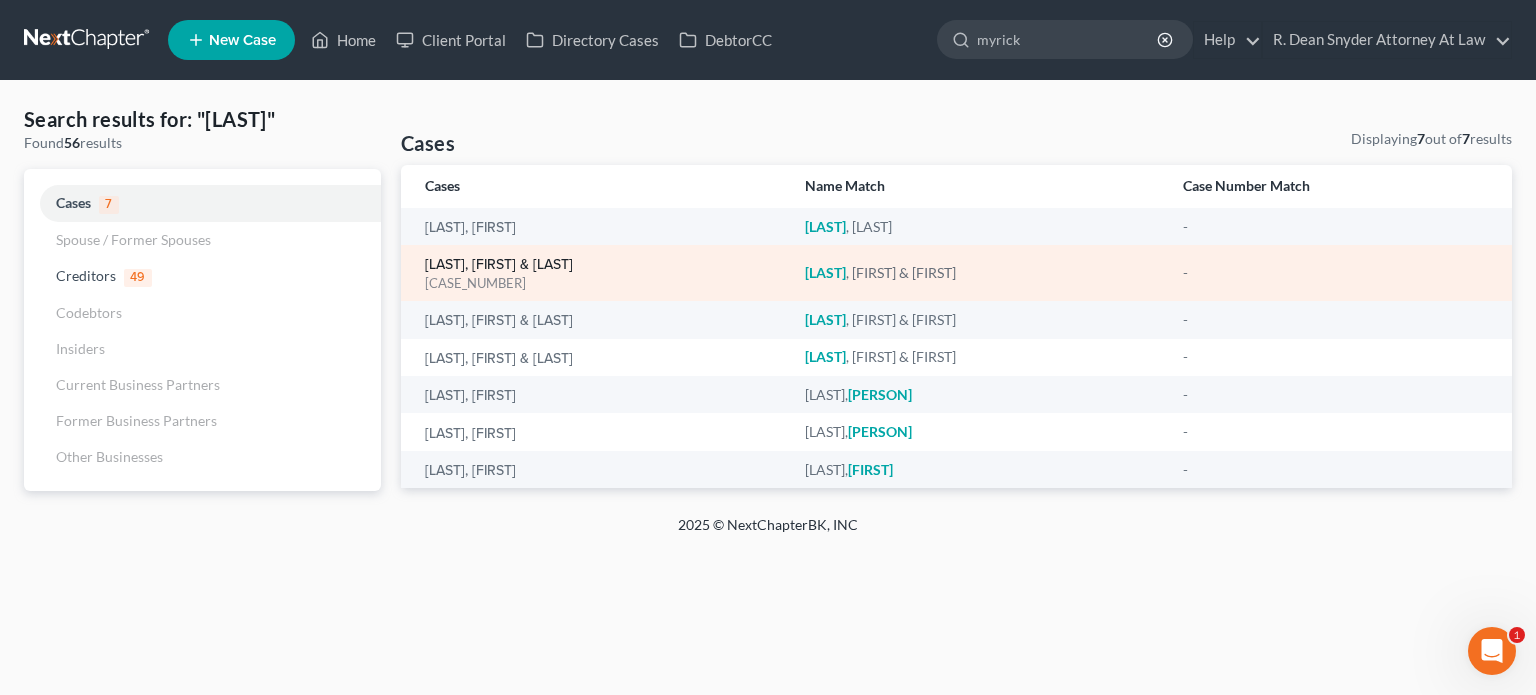 click on "[LAST], [FIRST] & [LAST]" at bounding box center (499, 265) 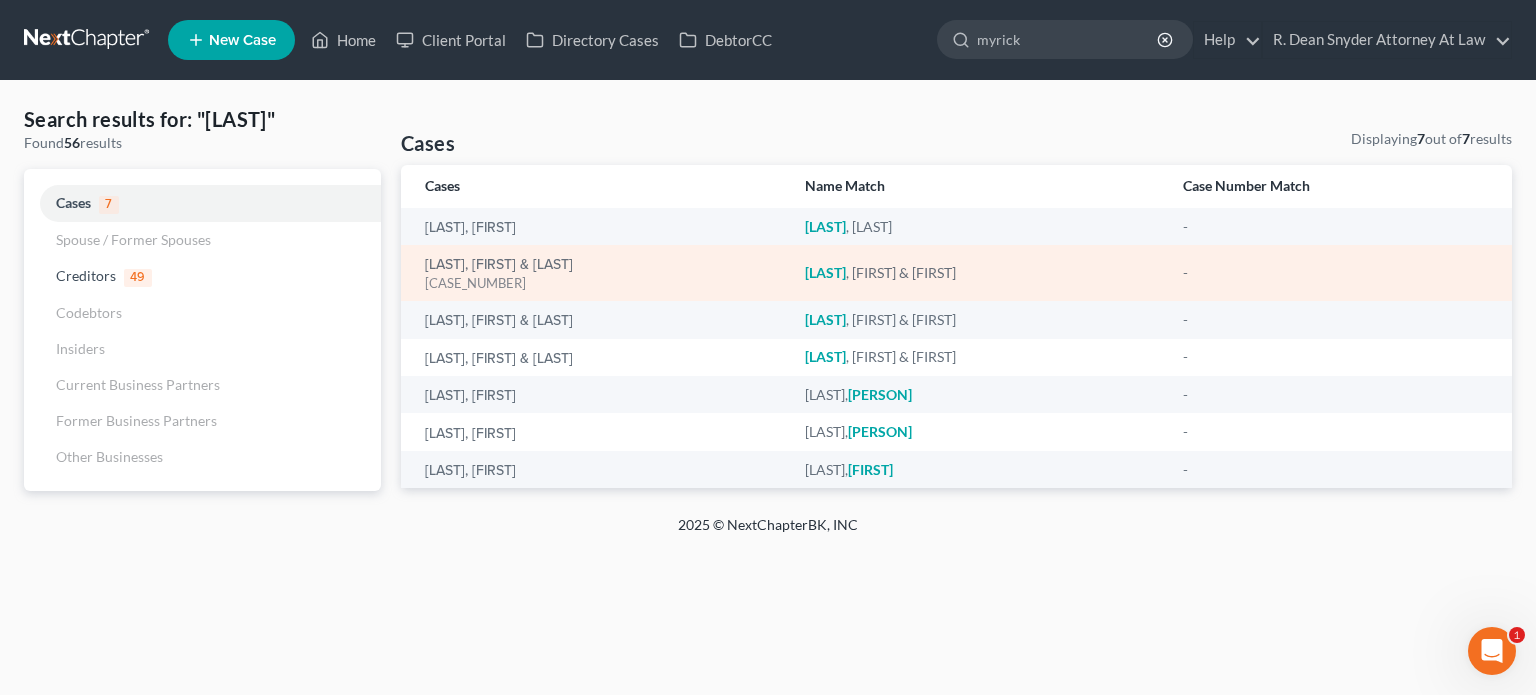 type 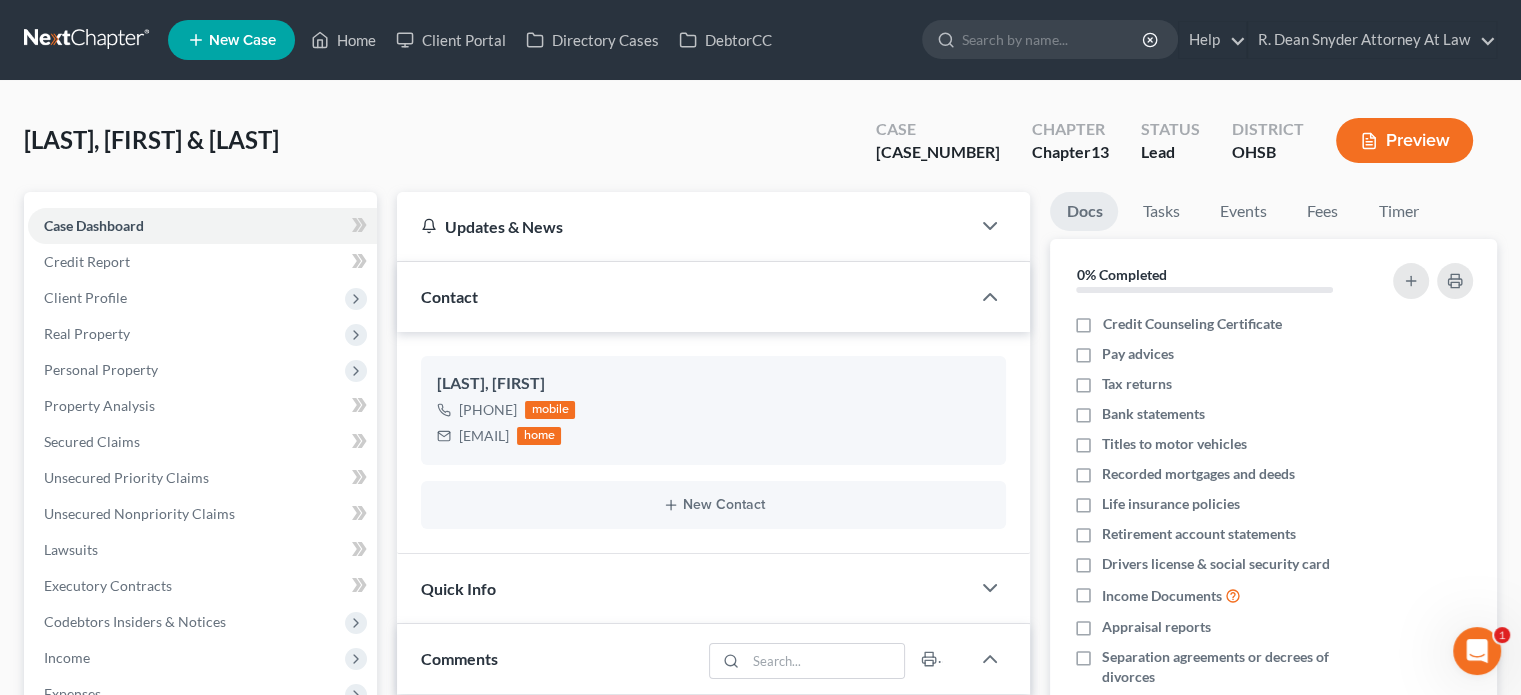 scroll, scrollTop: 633, scrollLeft: 0, axis: vertical 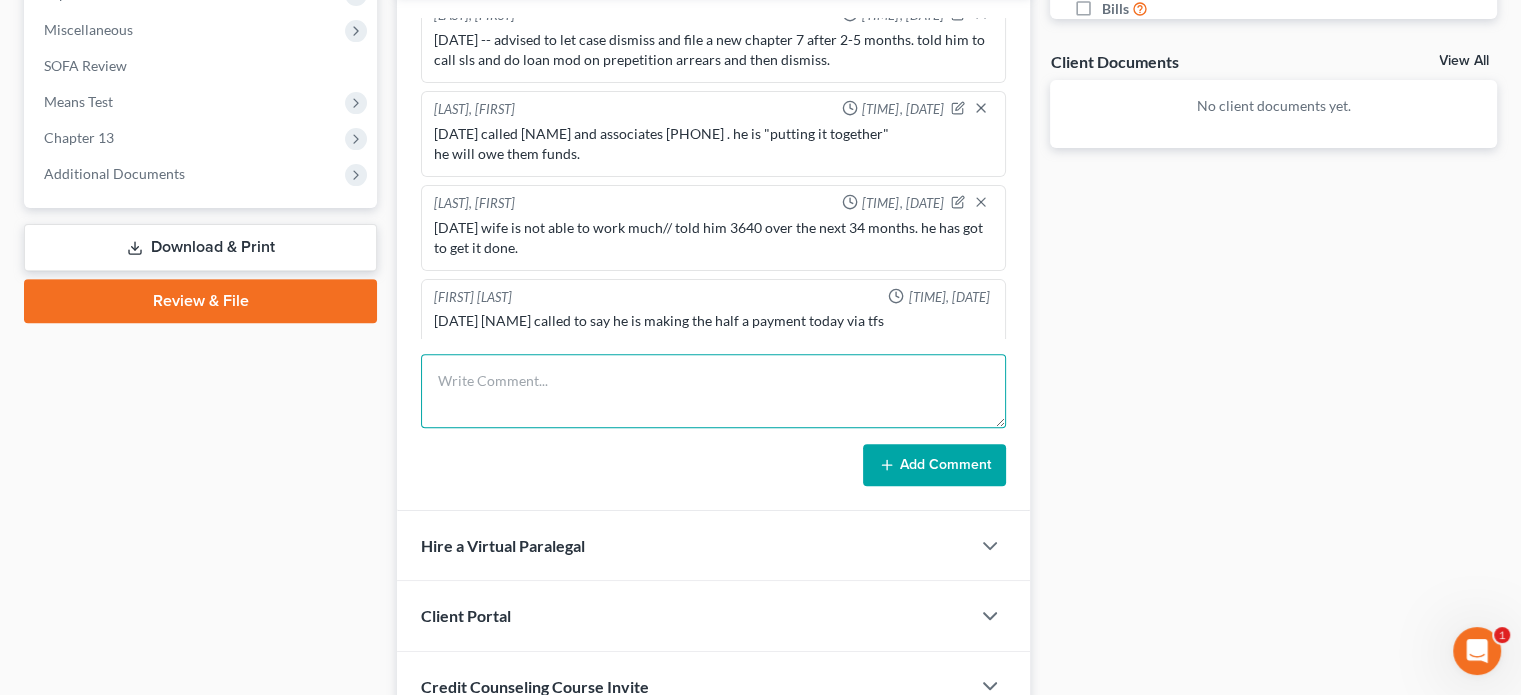 click at bounding box center (713, 391) 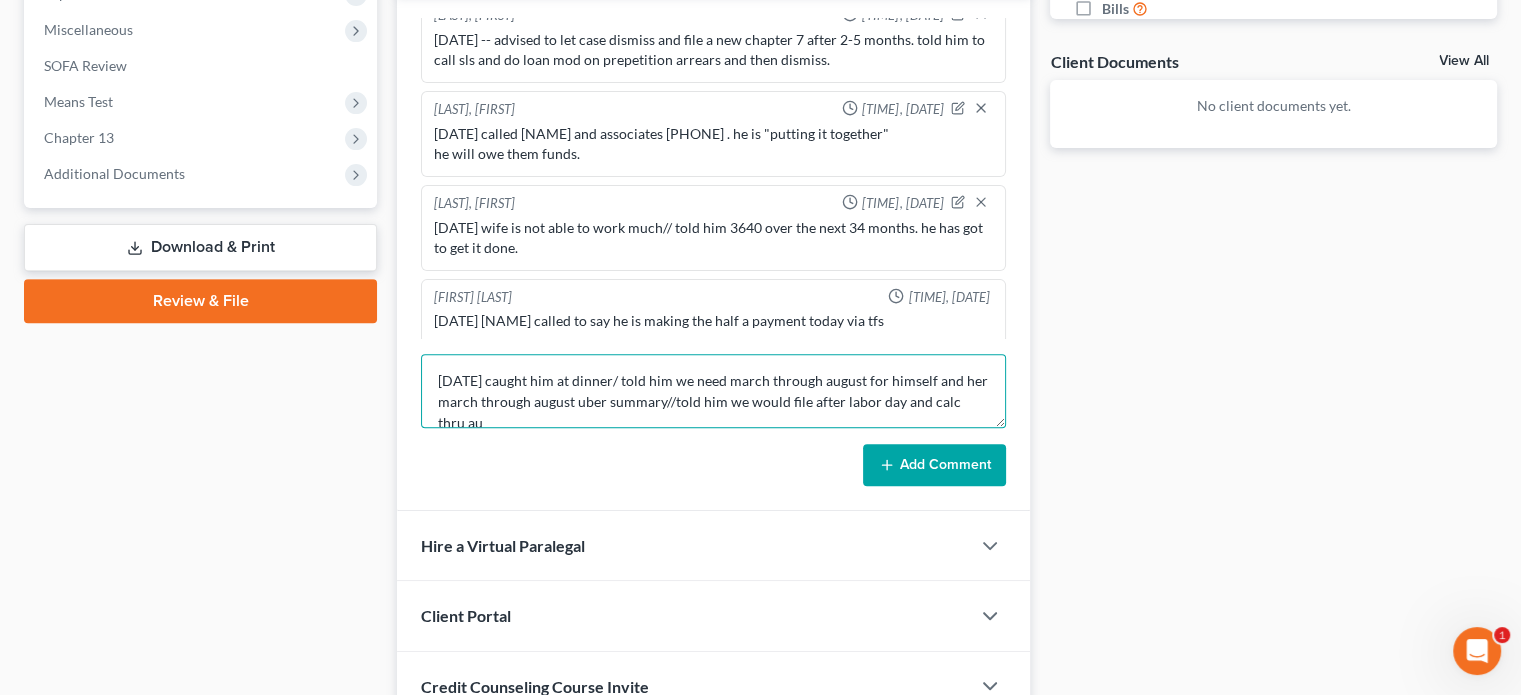 scroll, scrollTop: 4, scrollLeft: 0, axis: vertical 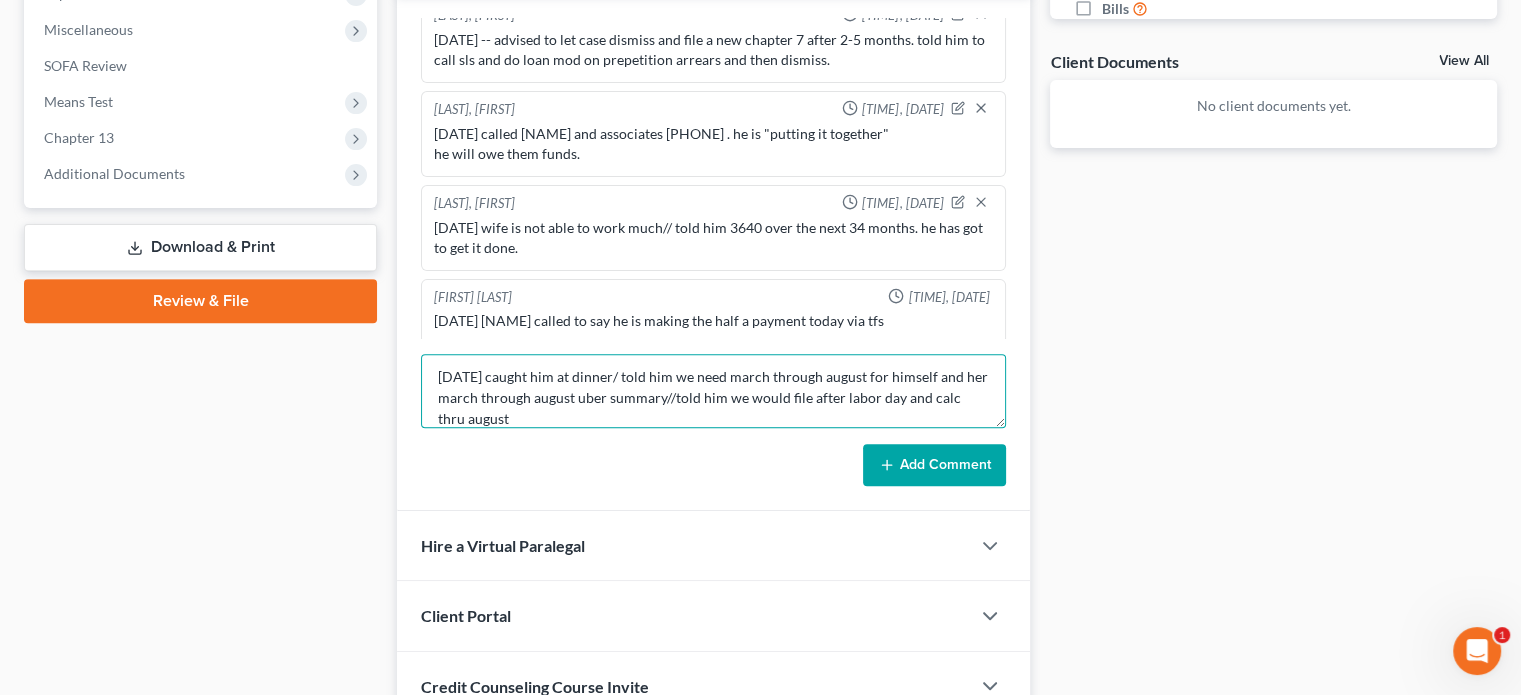 type on "[DATE] caught him at dinner/ told him we need march through august for himself and her march through august uber summary//told him we would file after labor day and calc thru august" 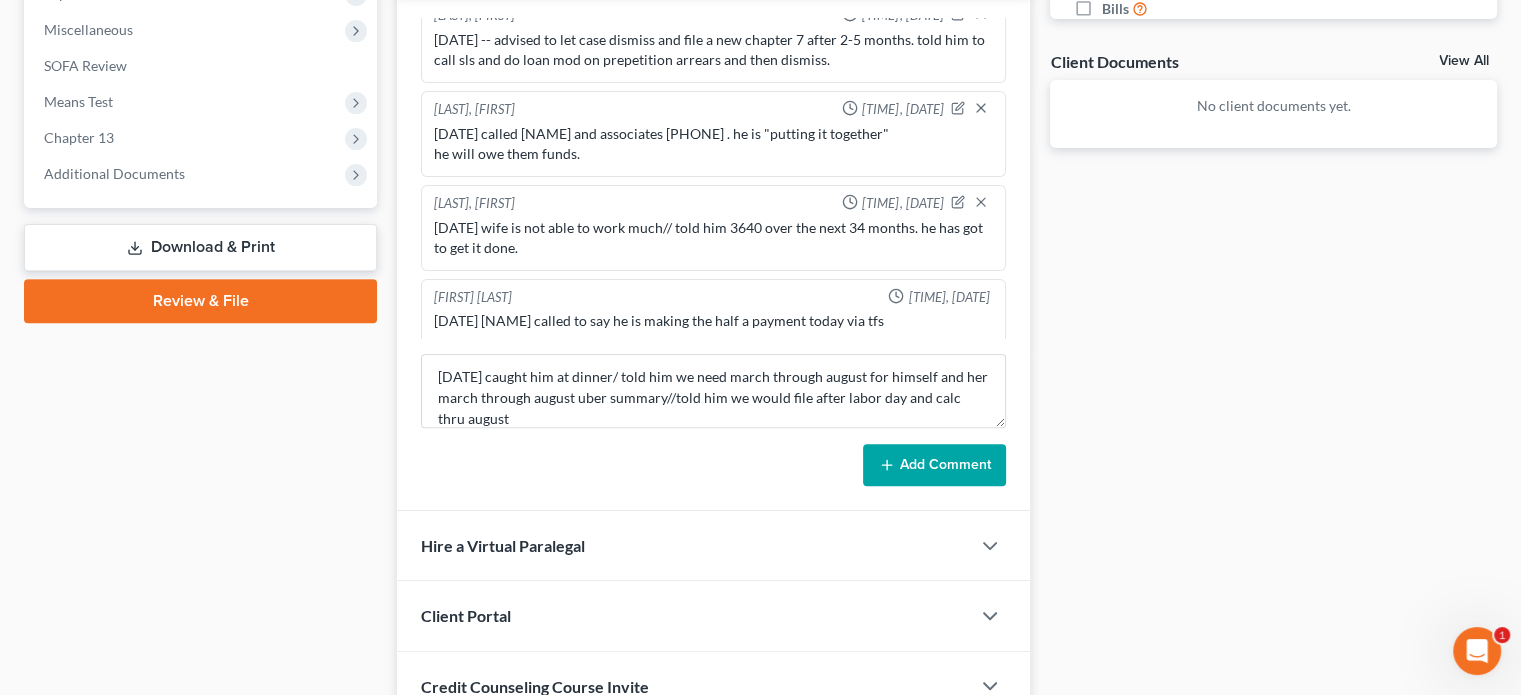 click on "Add Comment" at bounding box center (934, 465) 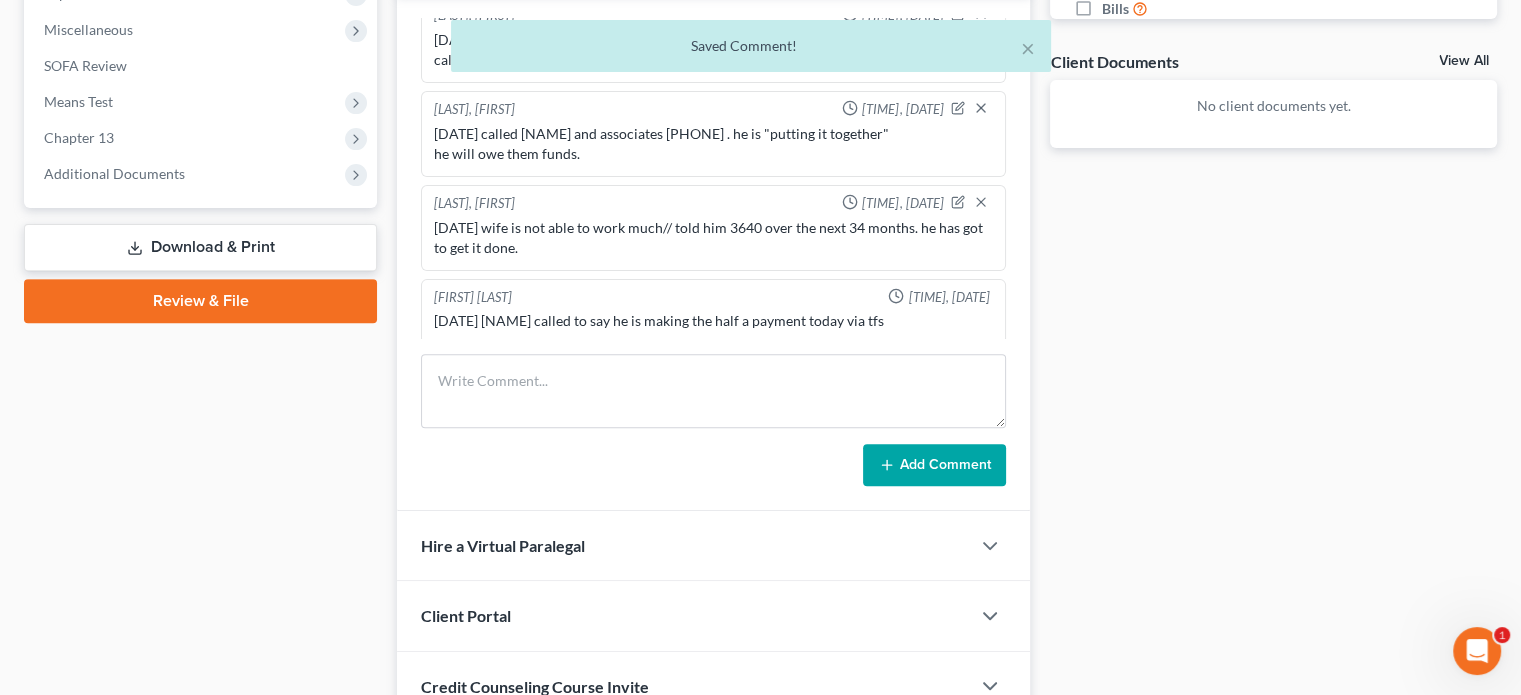 scroll, scrollTop: 747, scrollLeft: 0, axis: vertical 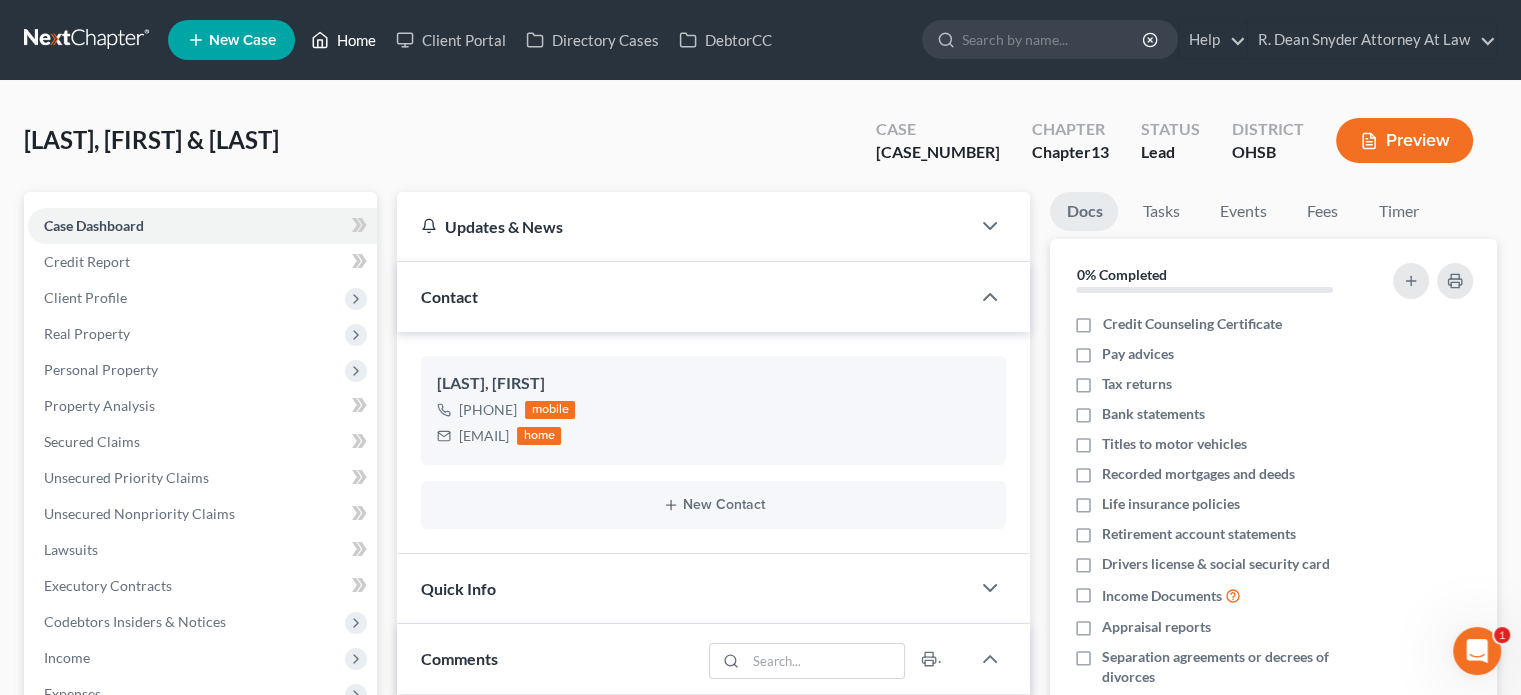drag, startPoint x: 352, startPoint y: 39, endPoint x: 464, endPoint y: 0, distance: 118.595955 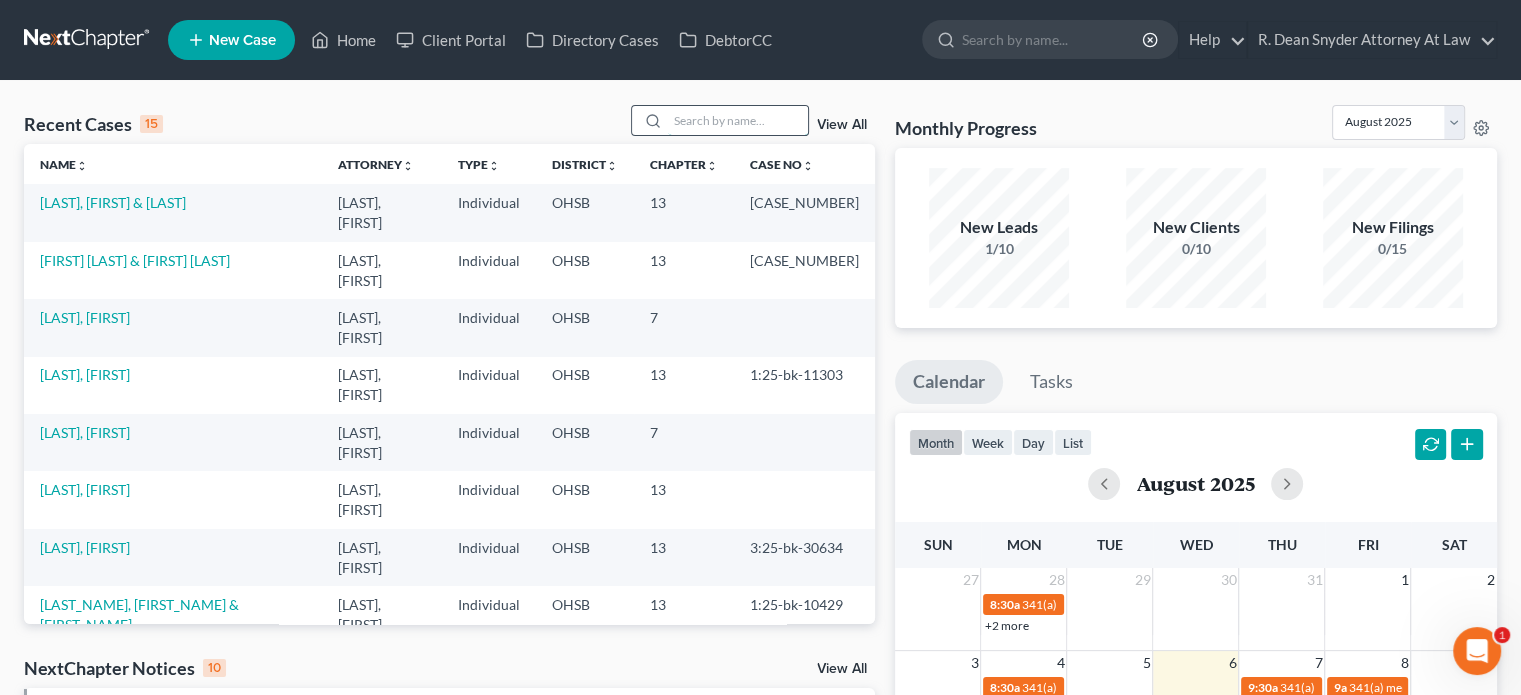 click at bounding box center [738, 120] 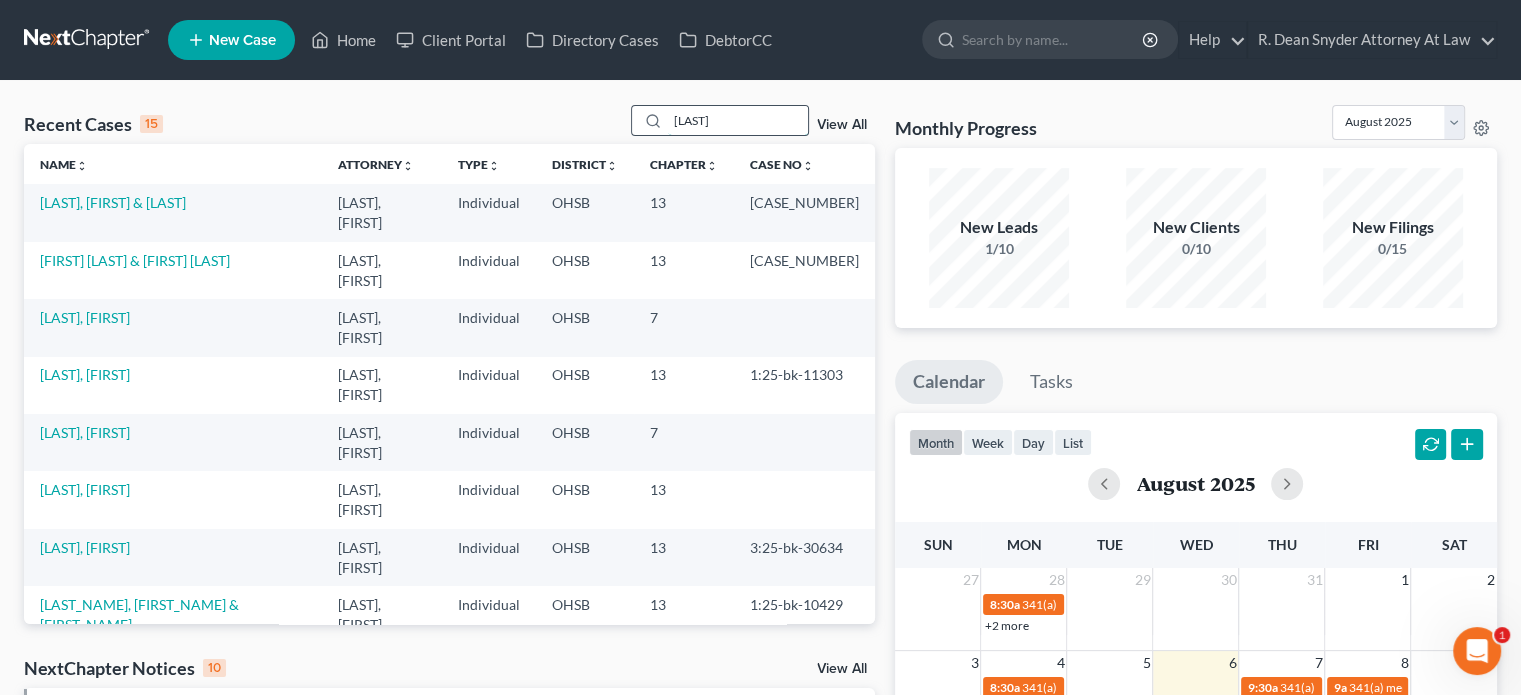type on "[LAST]" 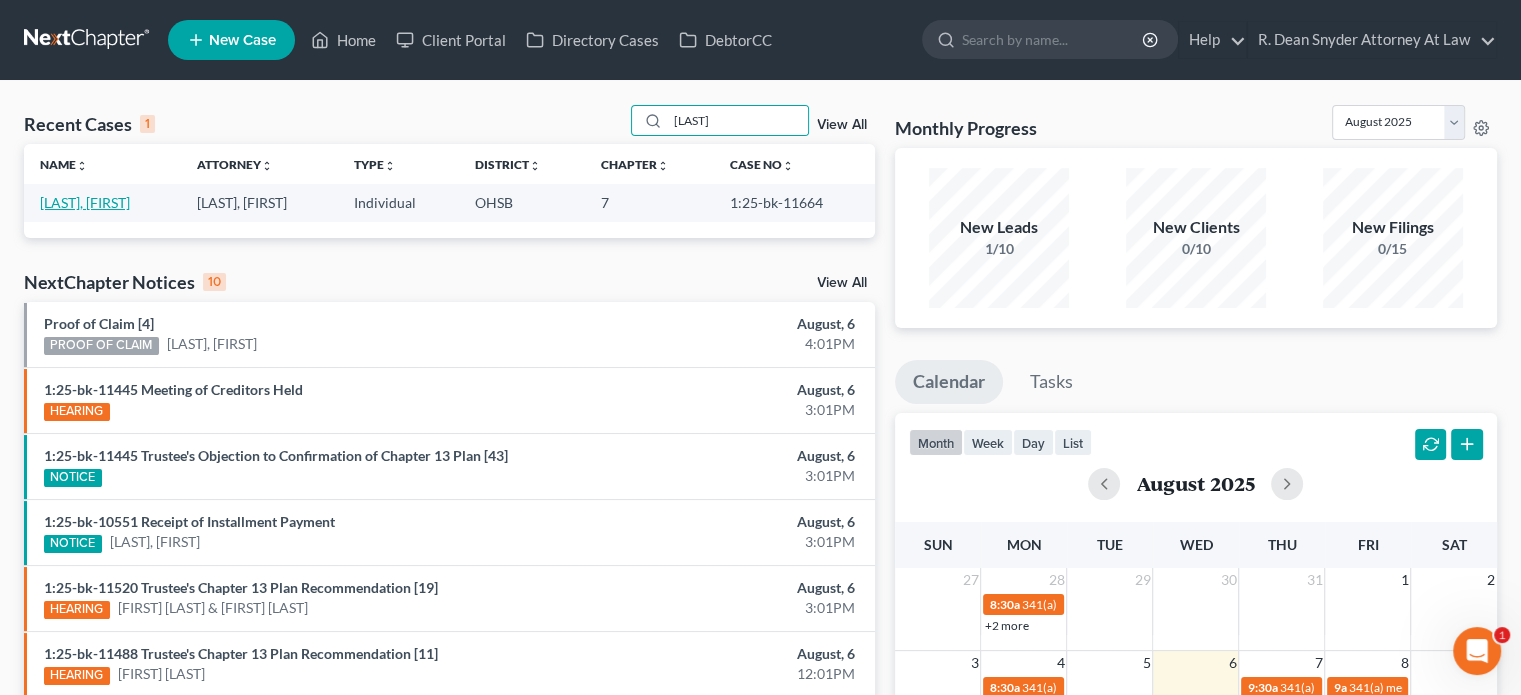 click on "[LAST], [FIRST]" at bounding box center (85, 202) 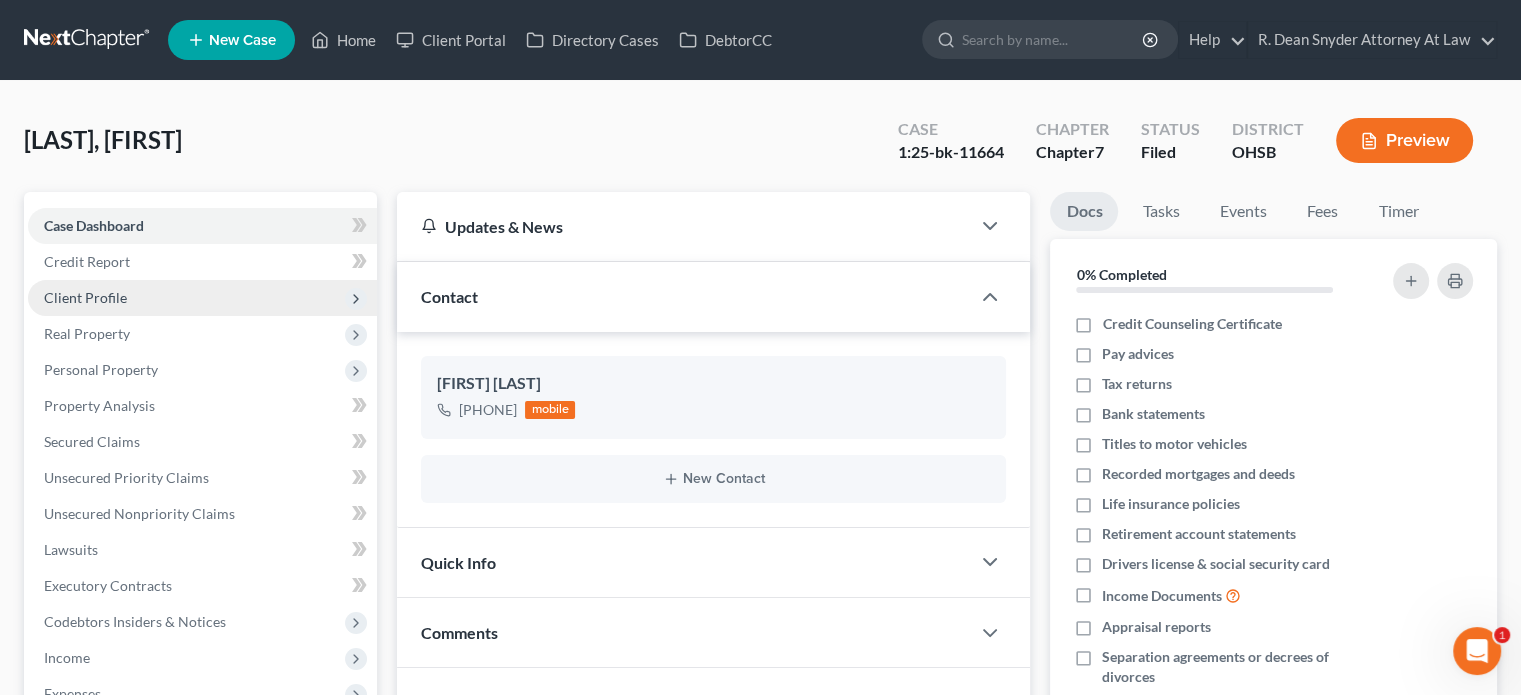 click on "Client Profile" at bounding box center [85, 297] 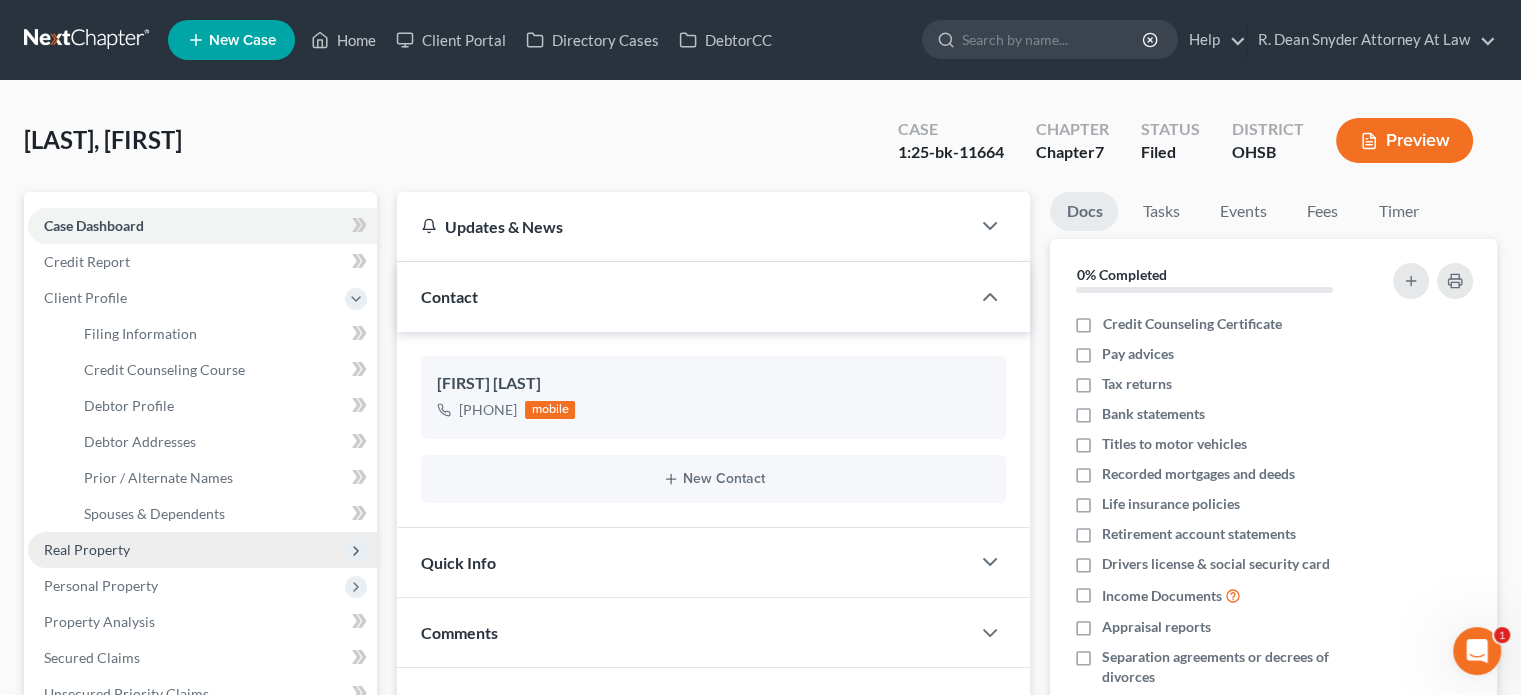 drag, startPoint x: 80, startPoint y: 551, endPoint x: 91, endPoint y: 553, distance: 11.18034 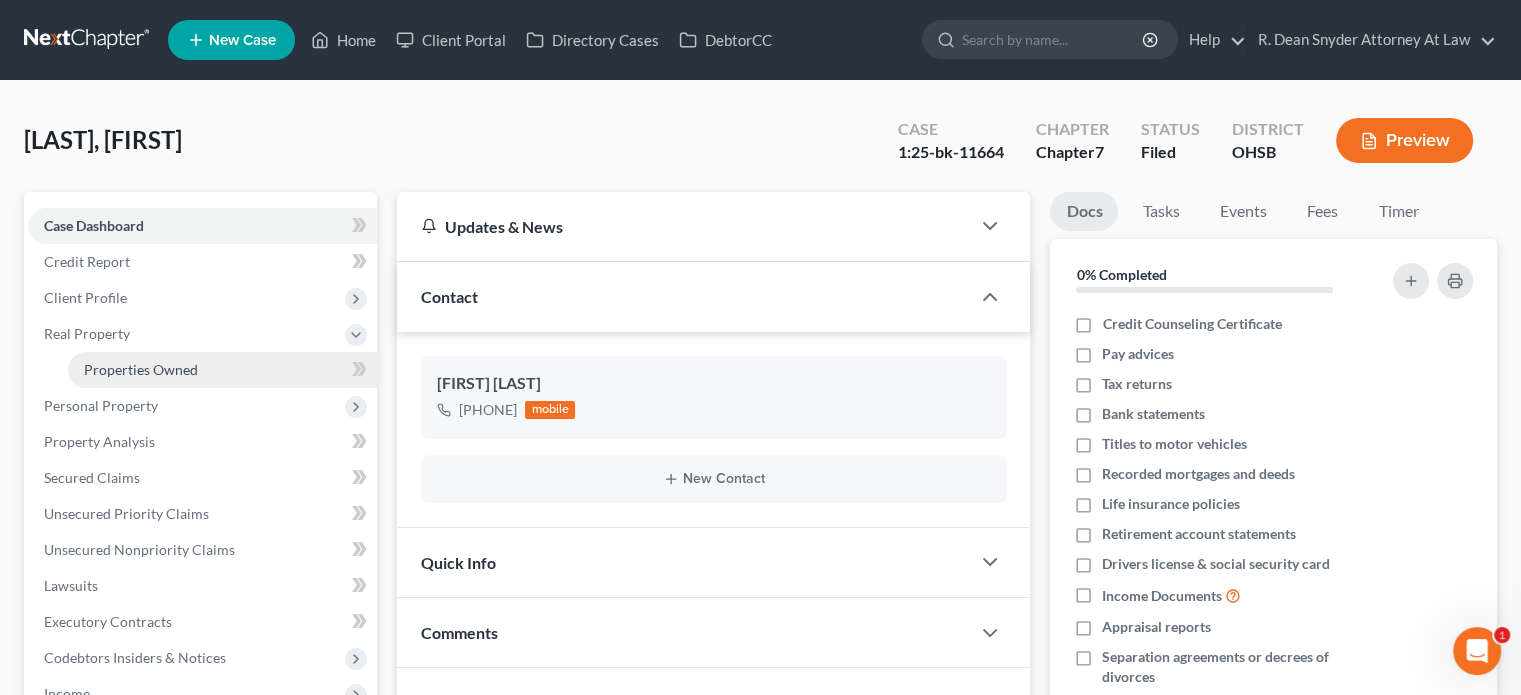 click on "Properties Owned" at bounding box center [141, 369] 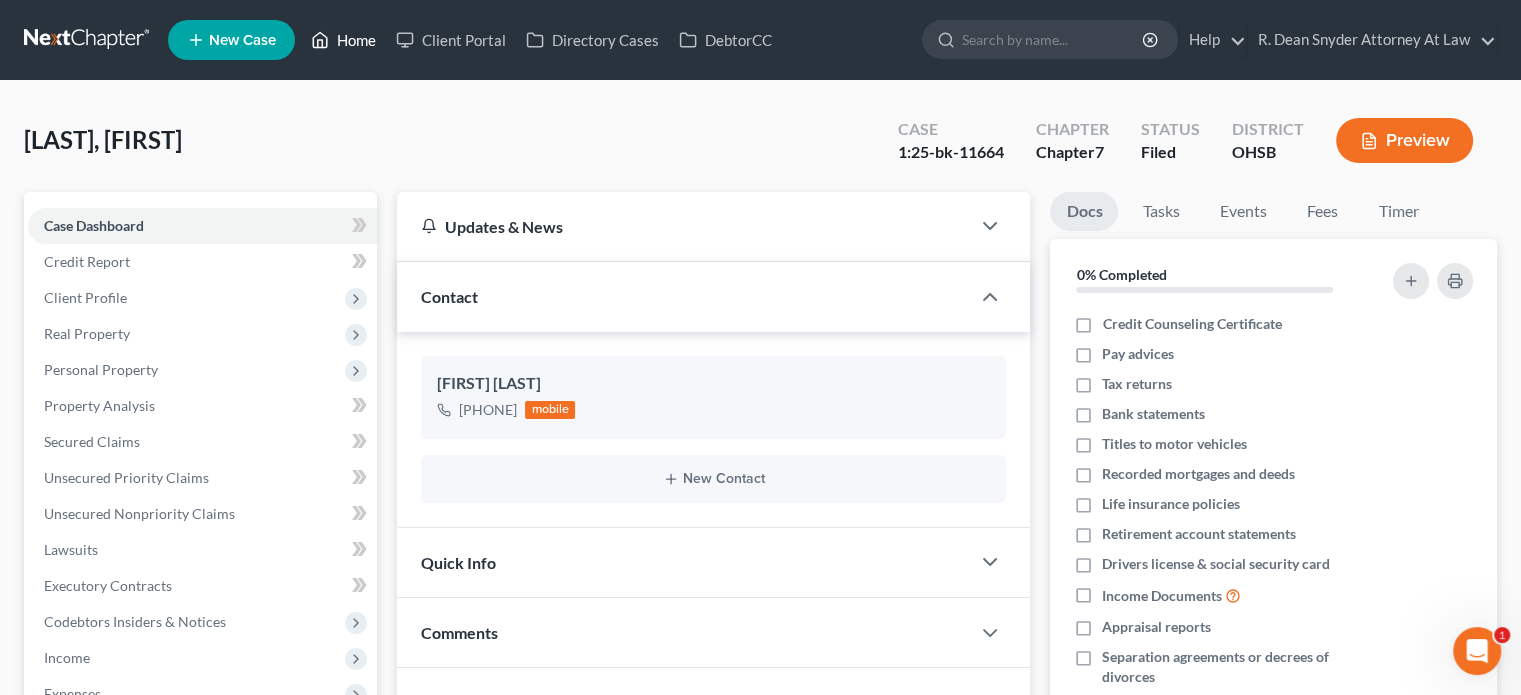 click on "Home" at bounding box center (343, 40) 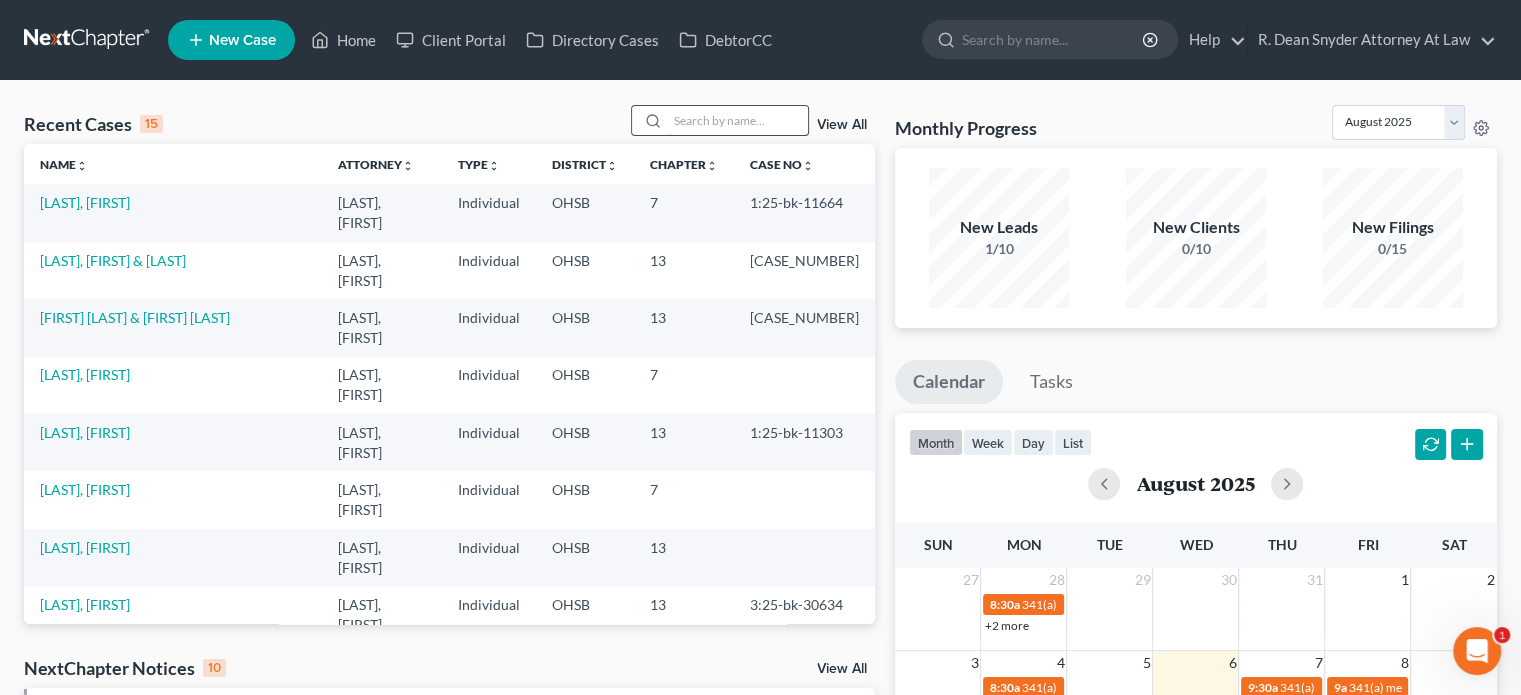 drag, startPoint x: 695, startPoint y: 118, endPoint x: 685, endPoint y: 115, distance: 10.440307 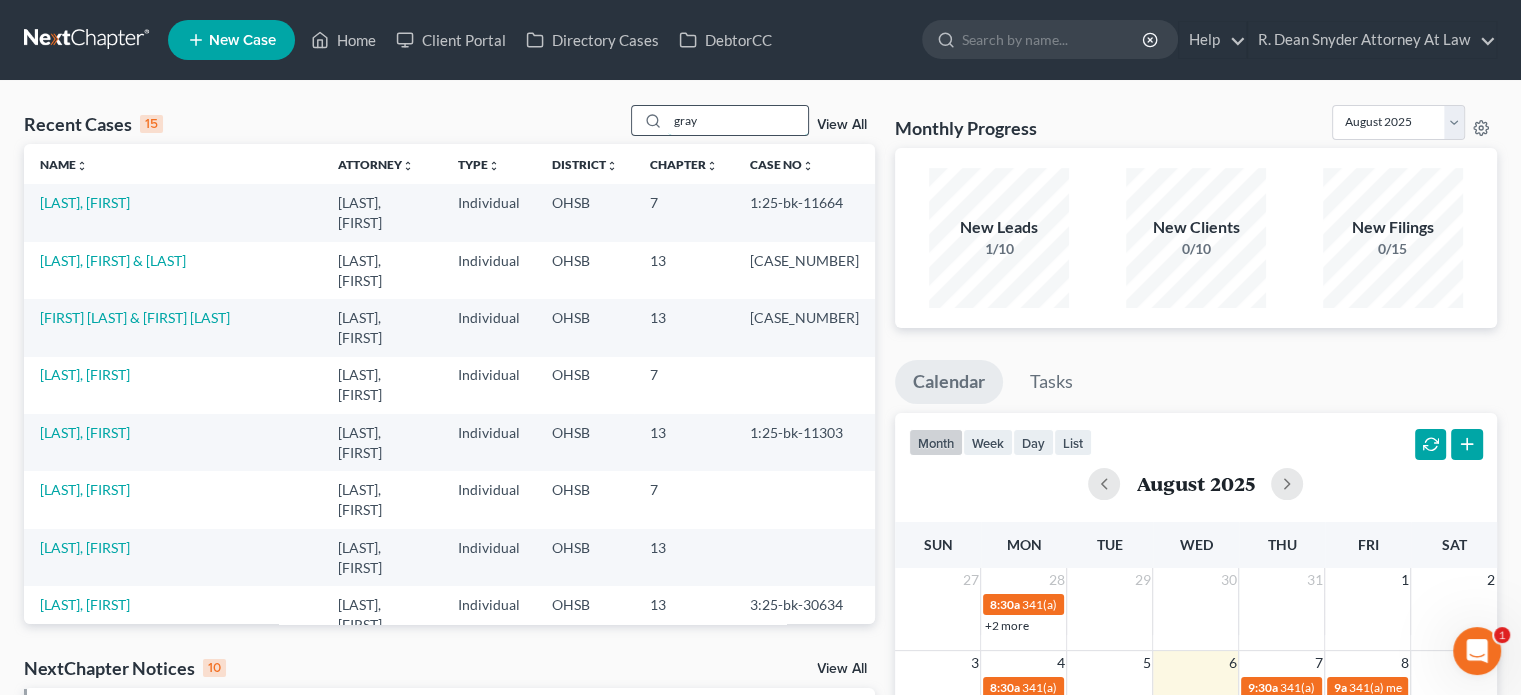 type on "gray" 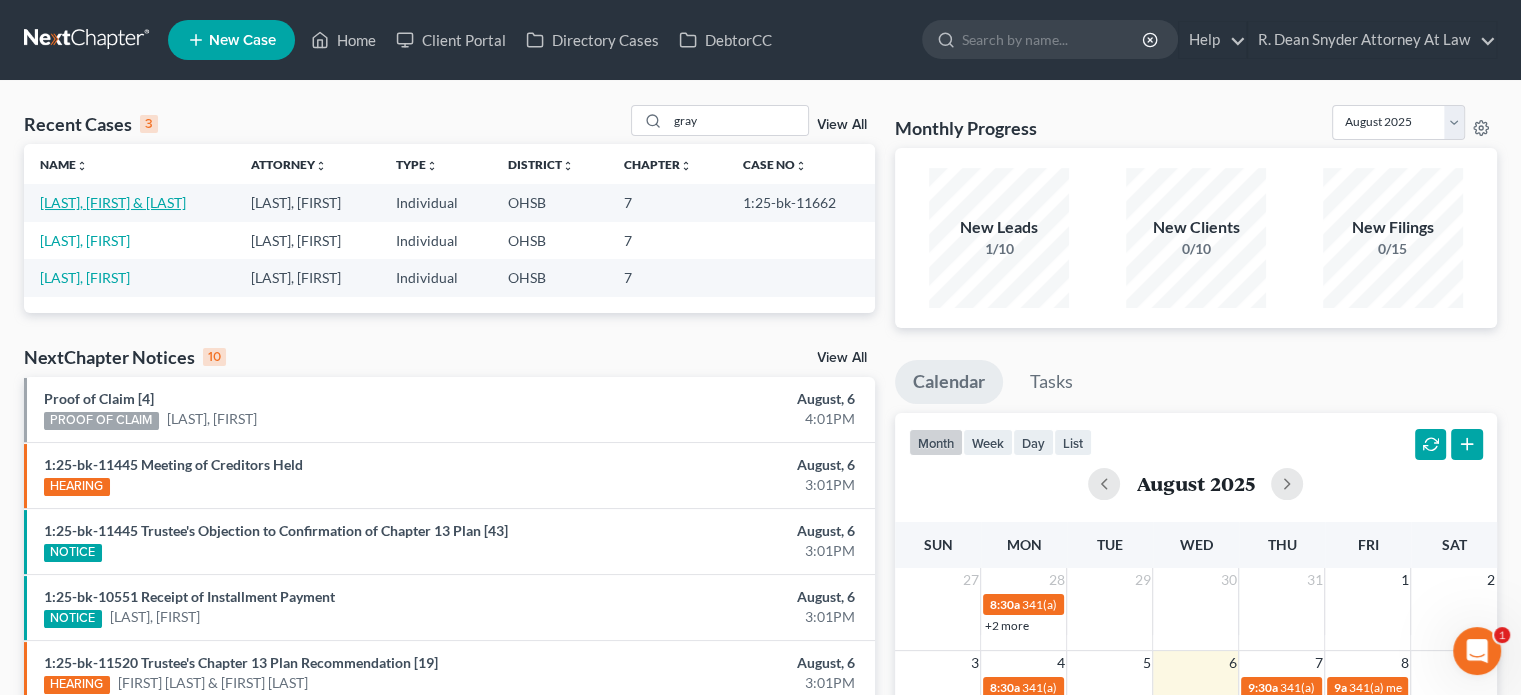 click on "[LAST], [FIRST] & [LAST]" at bounding box center [113, 202] 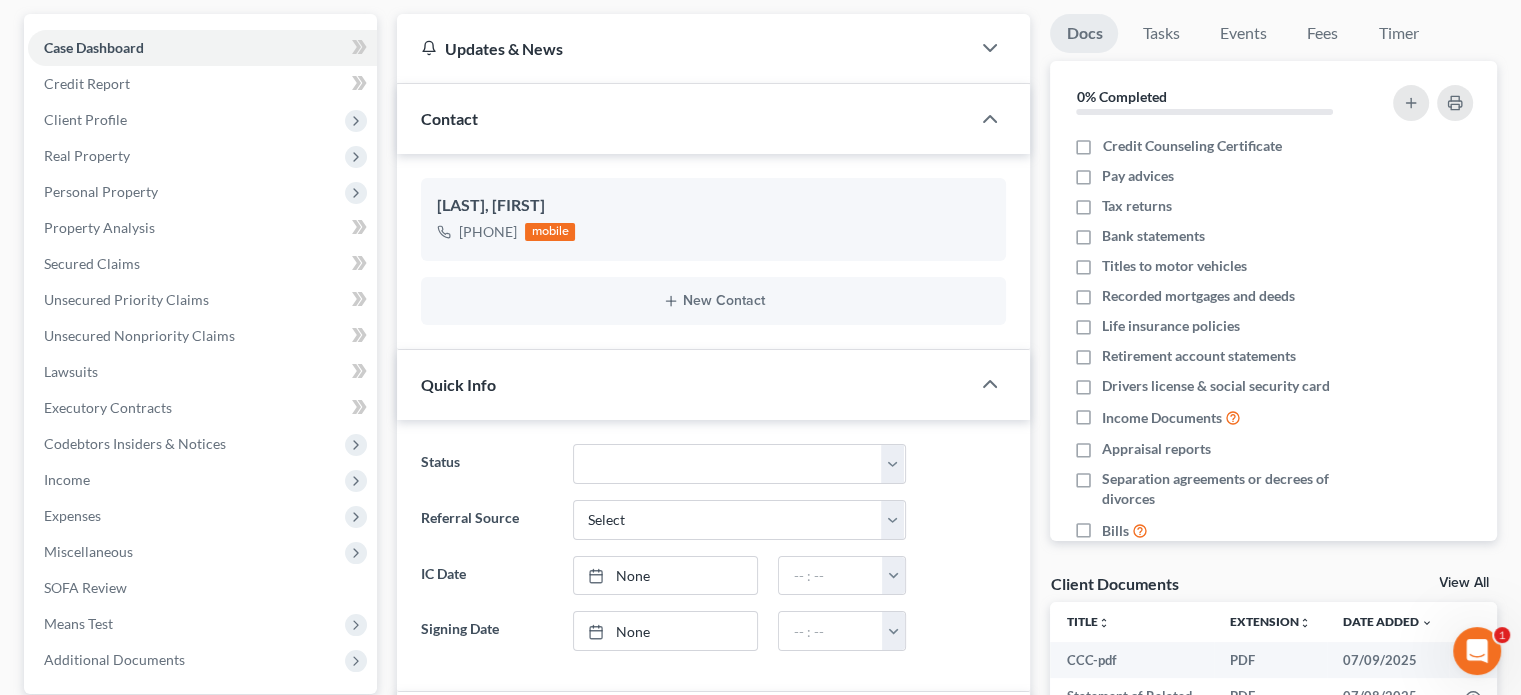 scroll, scrollTop: 200, scrollLeft: 0, axis: vertical 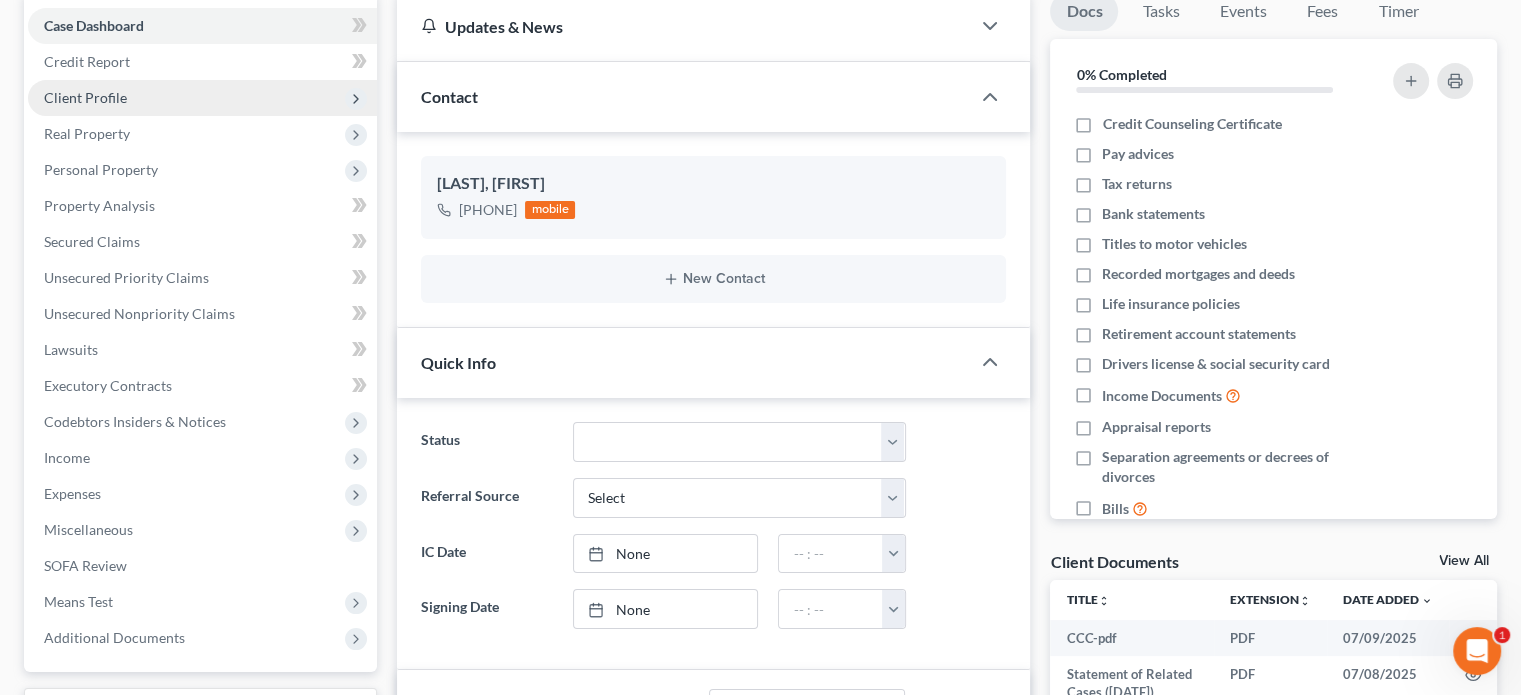 click on "Client Profile" at bounding box center (85, 97) 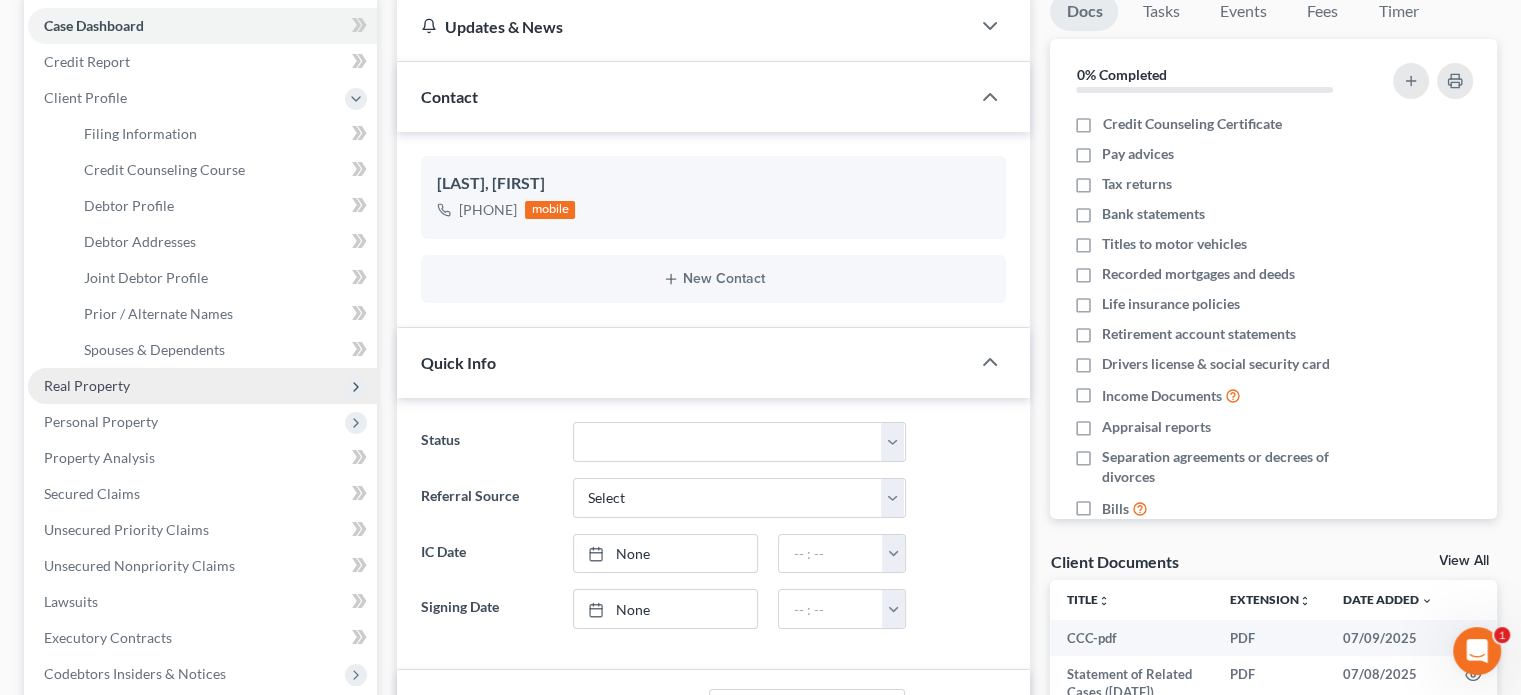 click on "Real Property" at bounding box center (87, 385) 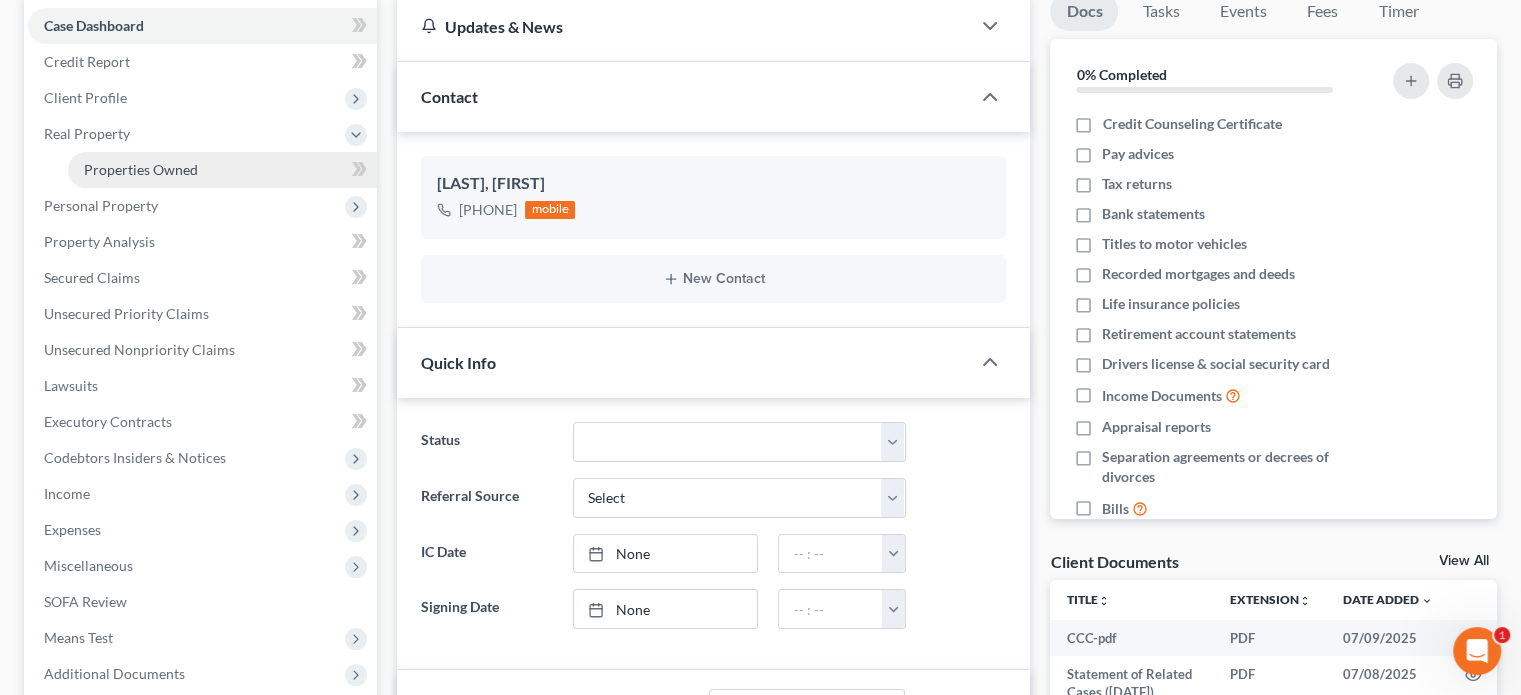 click on "Properties Owned" at bounding box center (141, 169) 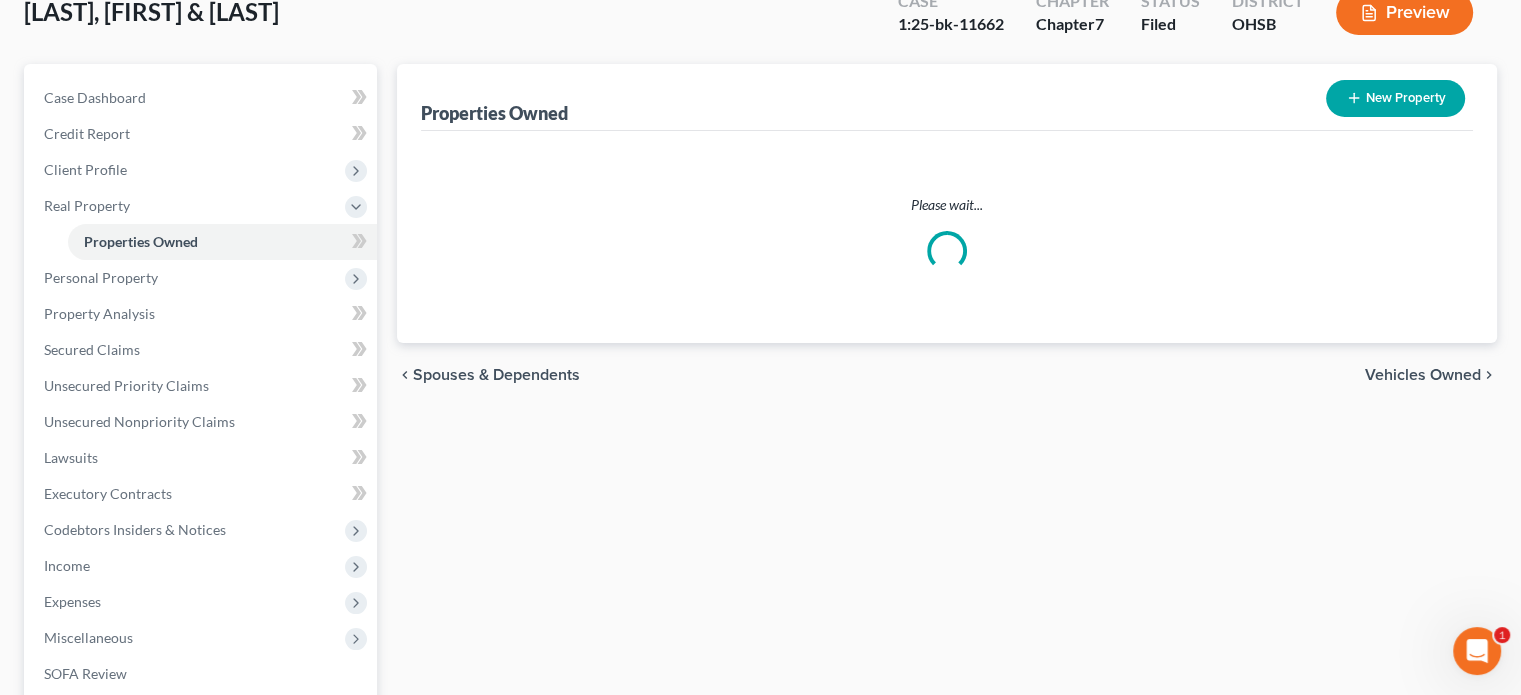 scroll, scrollTop: 0, scrollLeft: 0, axis: both 